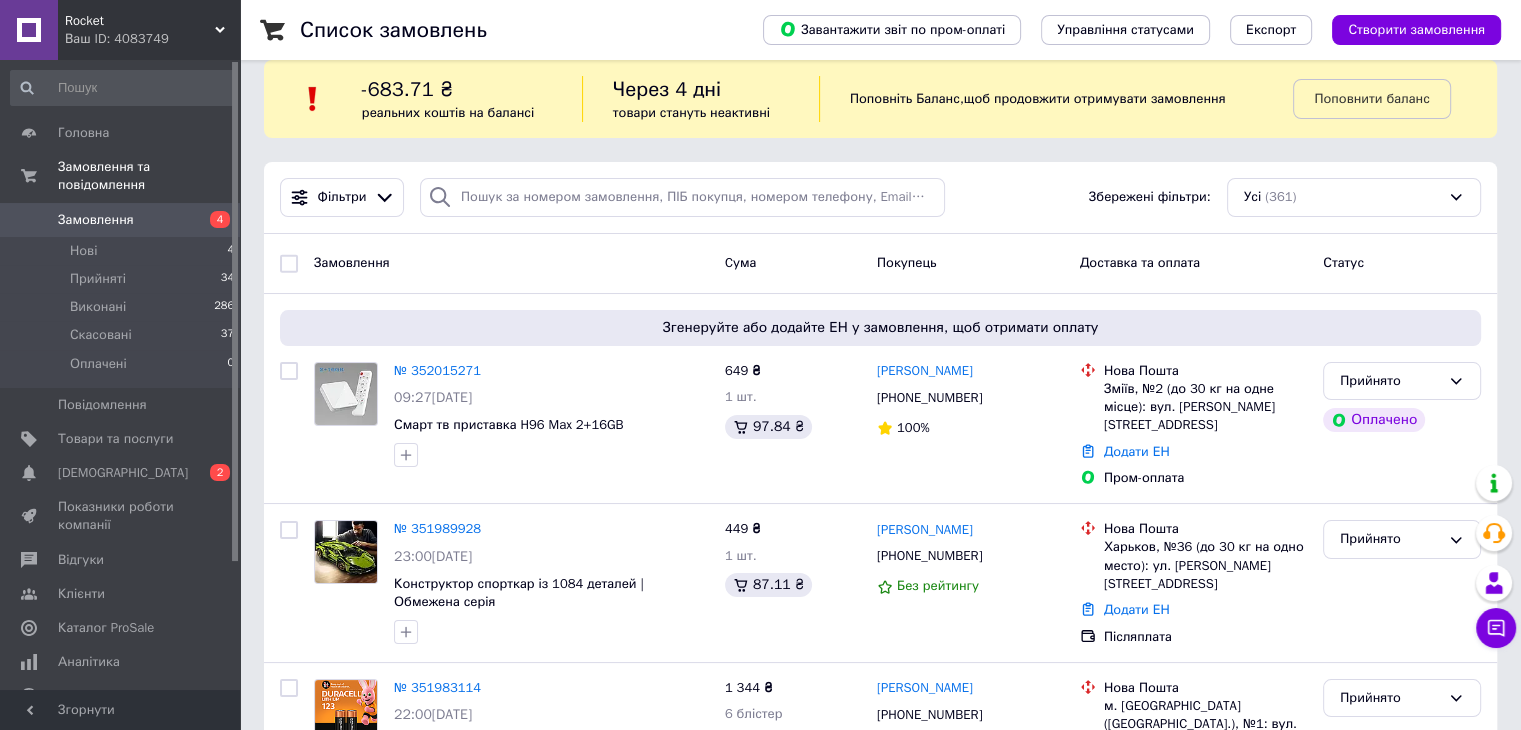 scroll, scrollTop: 0, scrollLeft: 0, axis: both 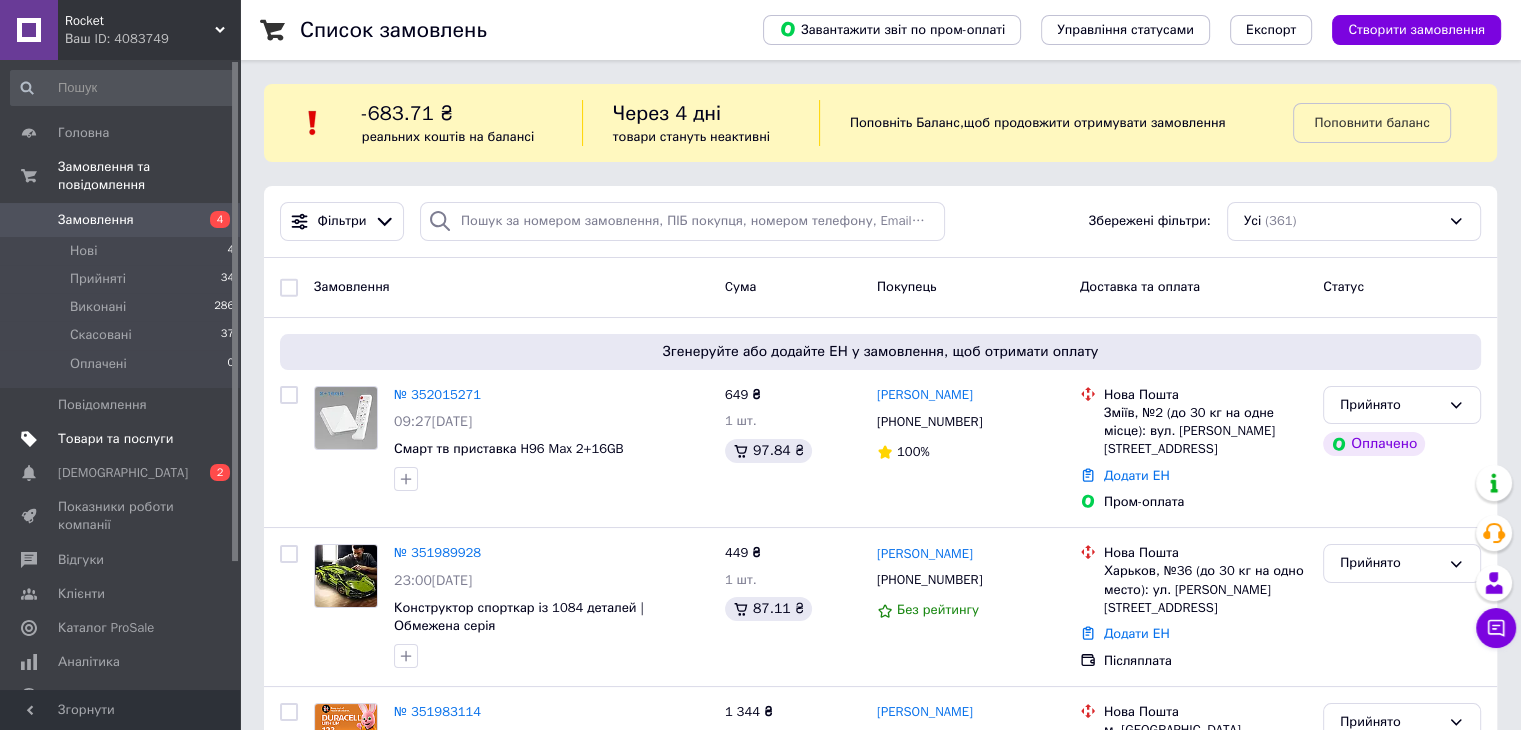 click on "Товари та послуги" at bounding box center (115, 439) 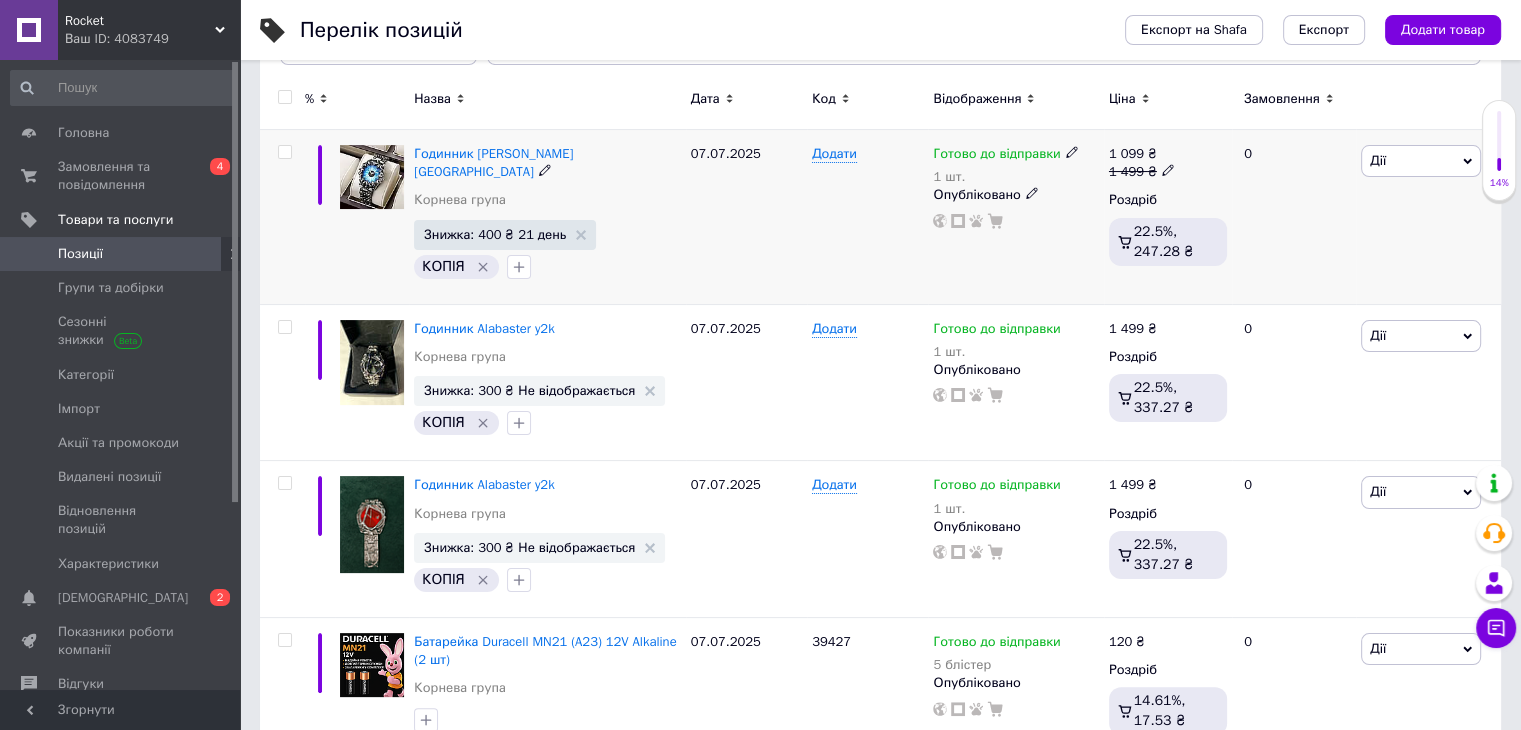 scroll, scrollTop: 300, scrollLeft: 0, axis: vertical 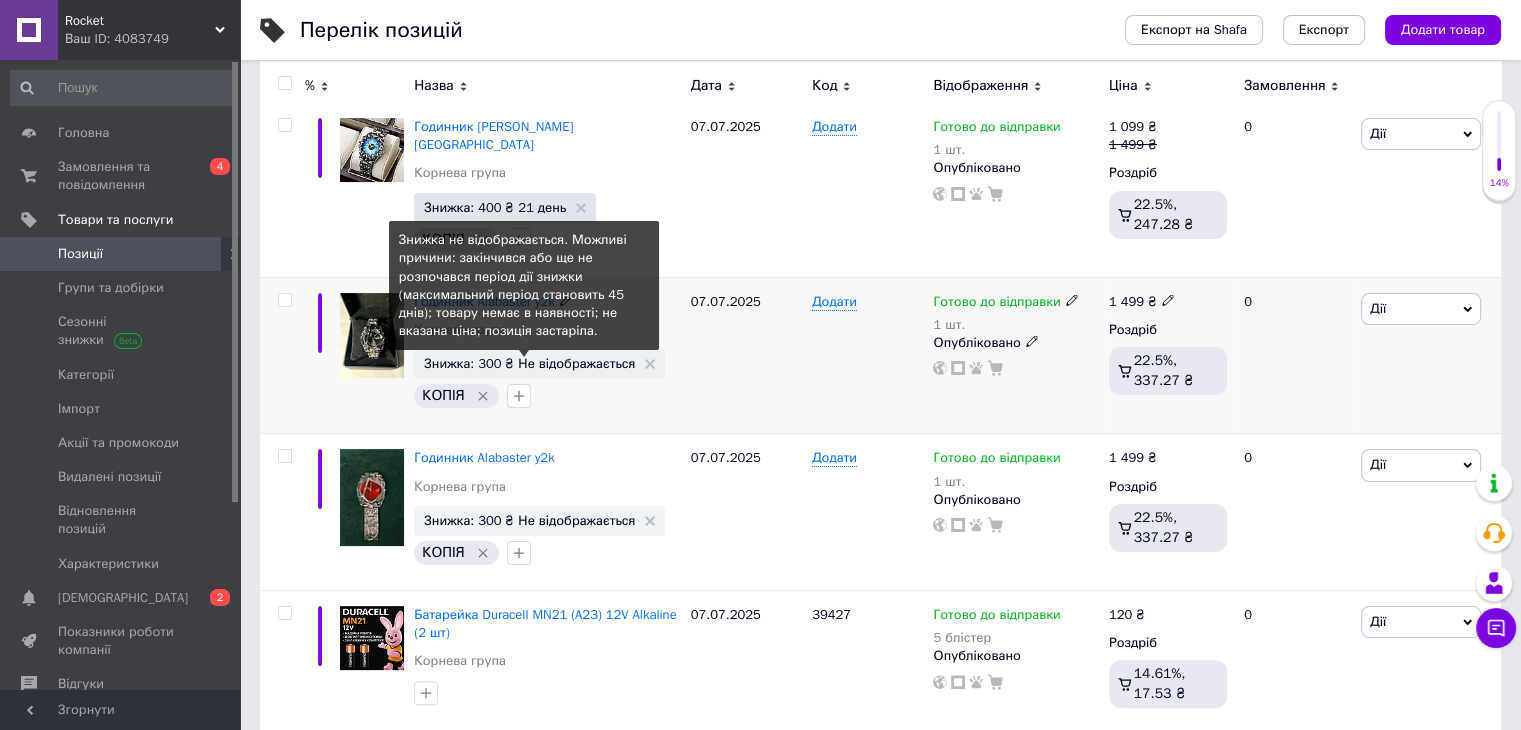 click on "Знижка: 300 ₴ Не відображається" at bounding box center [529, 363] 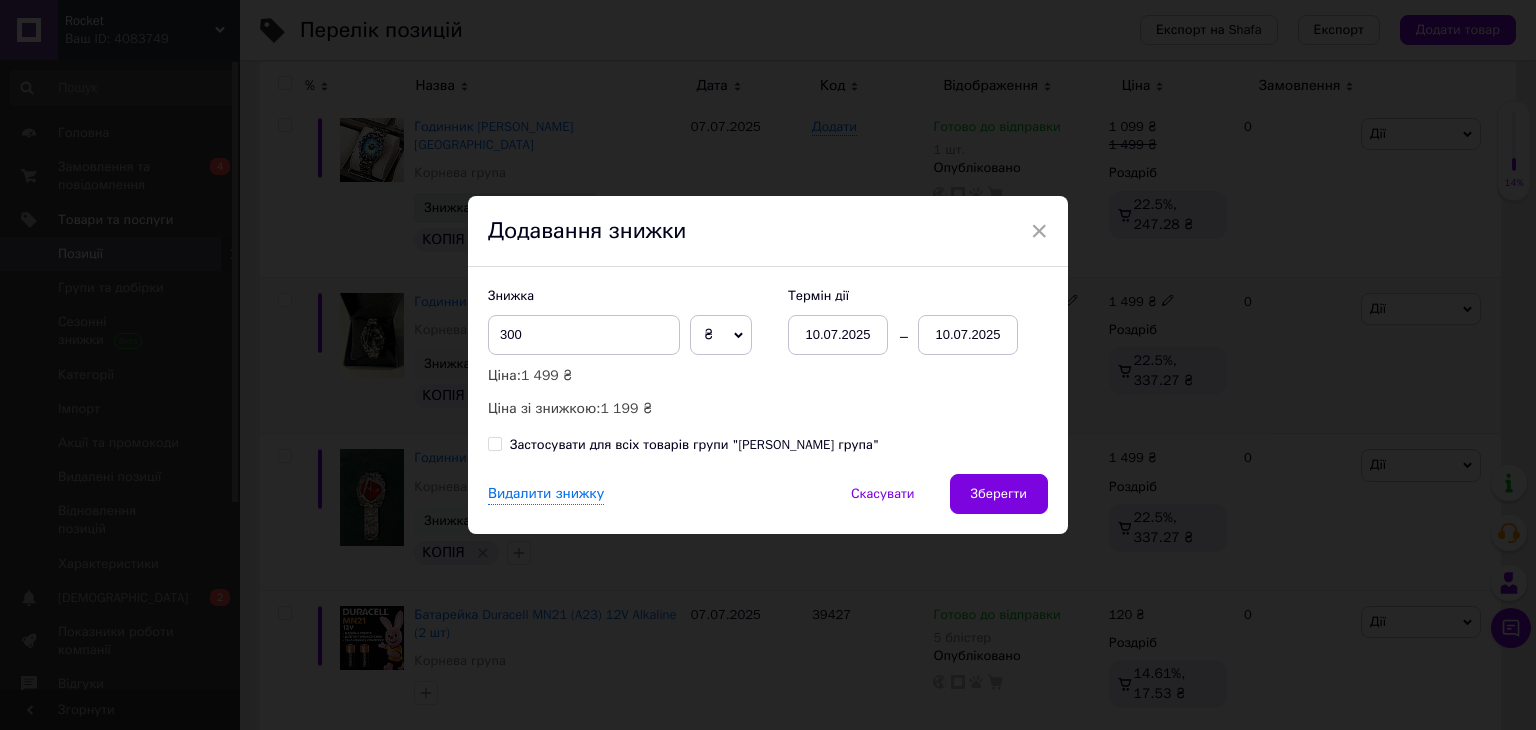click on "10.07.2025" at bounding box center [968, 335] 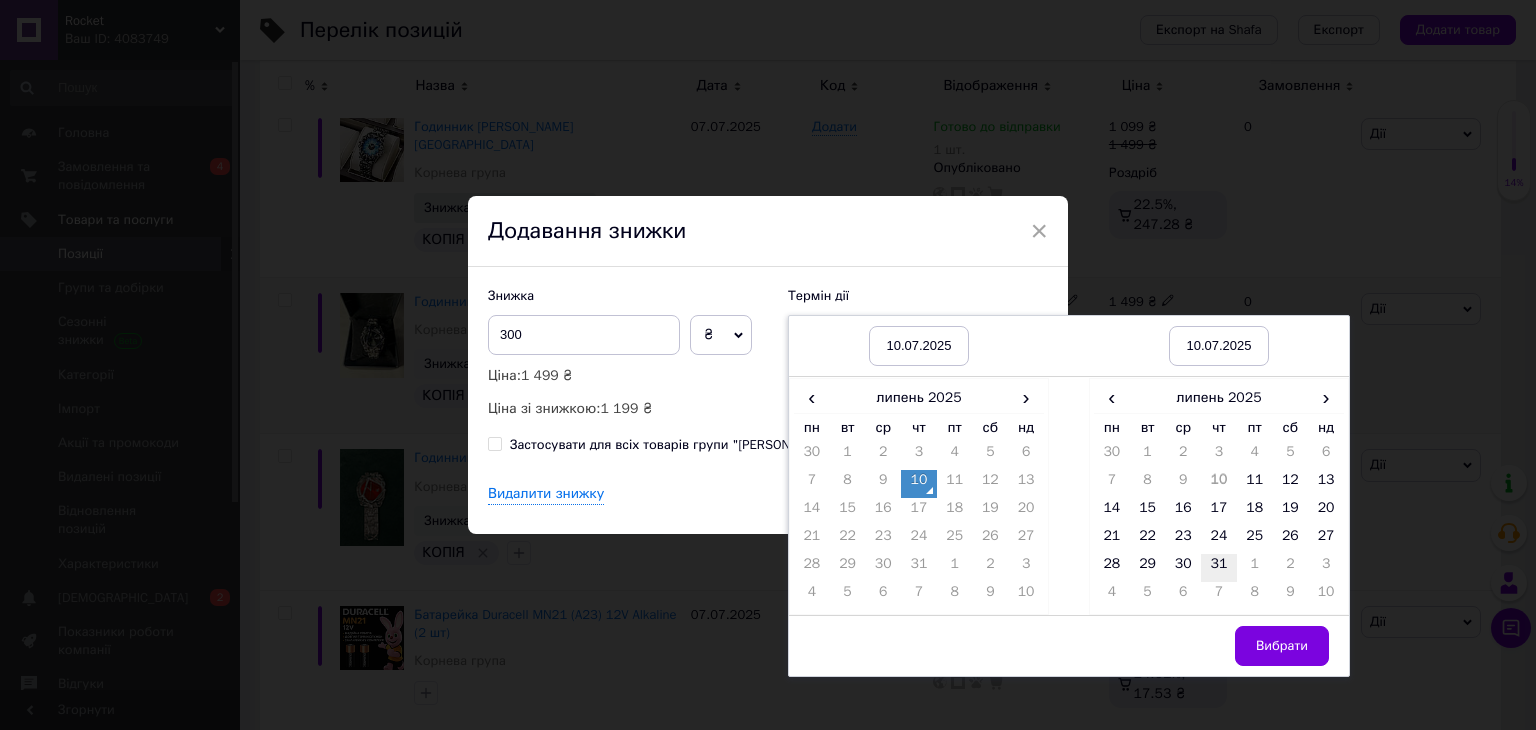 click on "31" at bounding box center (1219, 568) 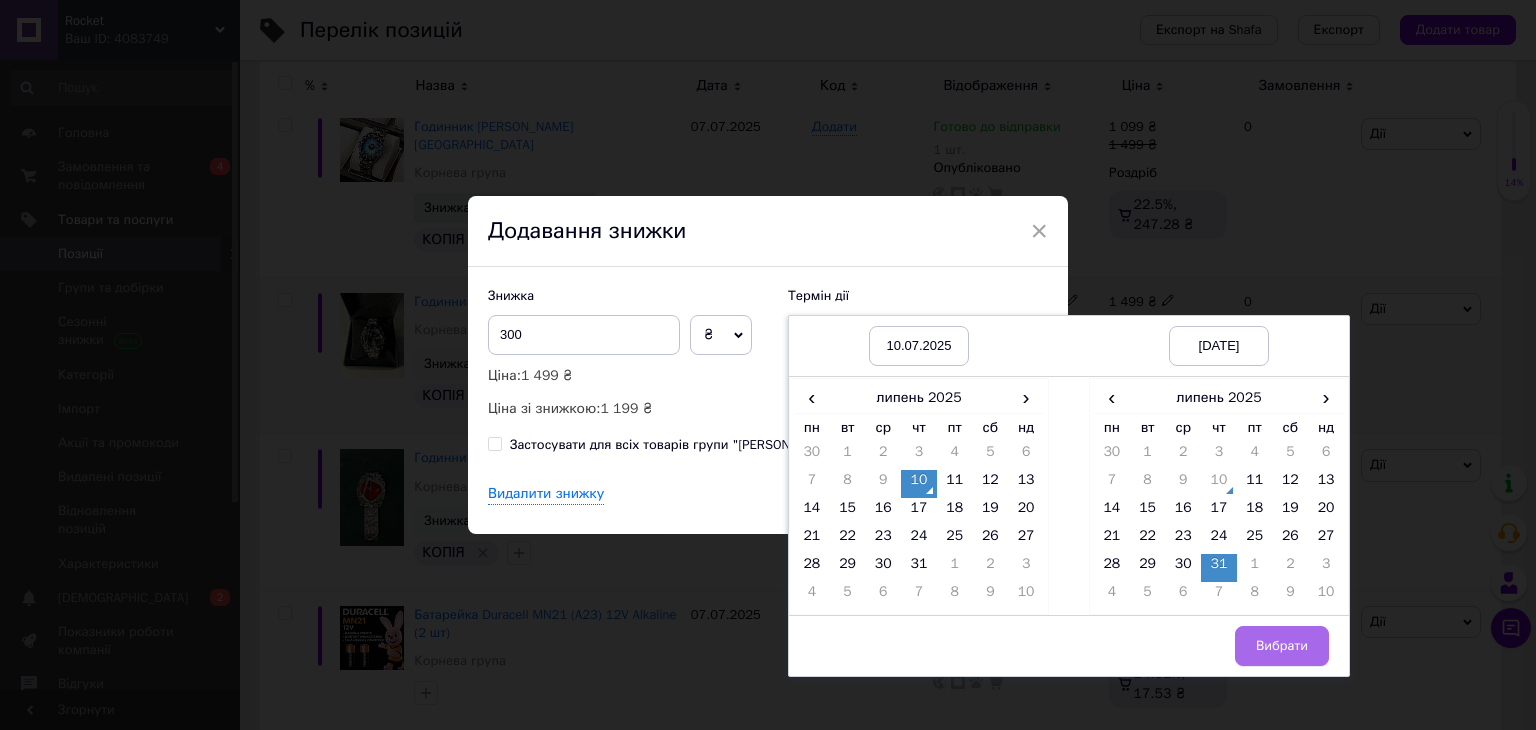 click on "Вибрати" at bounding box center (1282, 646) 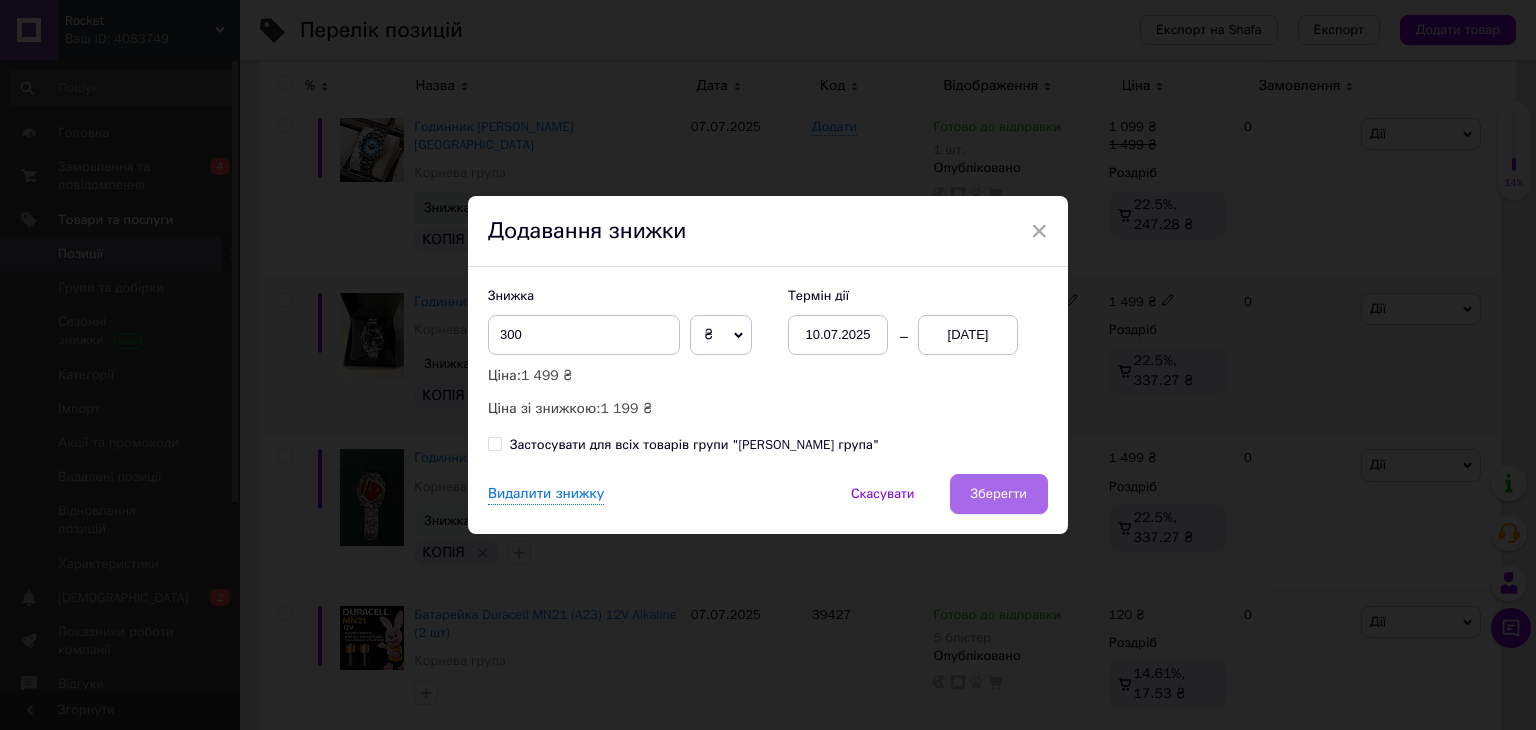 click on "Зберегти" at bounding box center [999, 494] 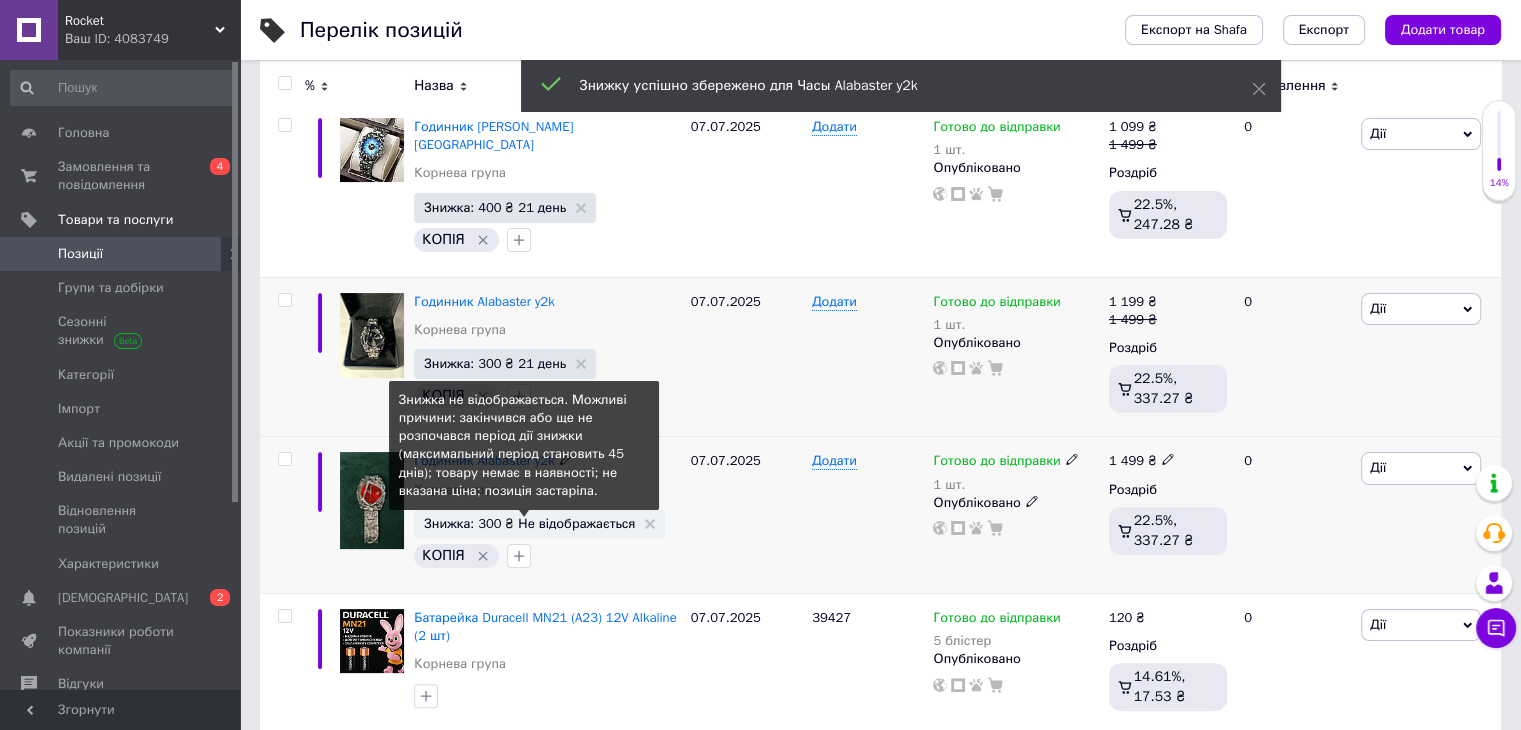 click on "Знижка: 300 ₴ Не відображається" at bounding box center [529, 523] 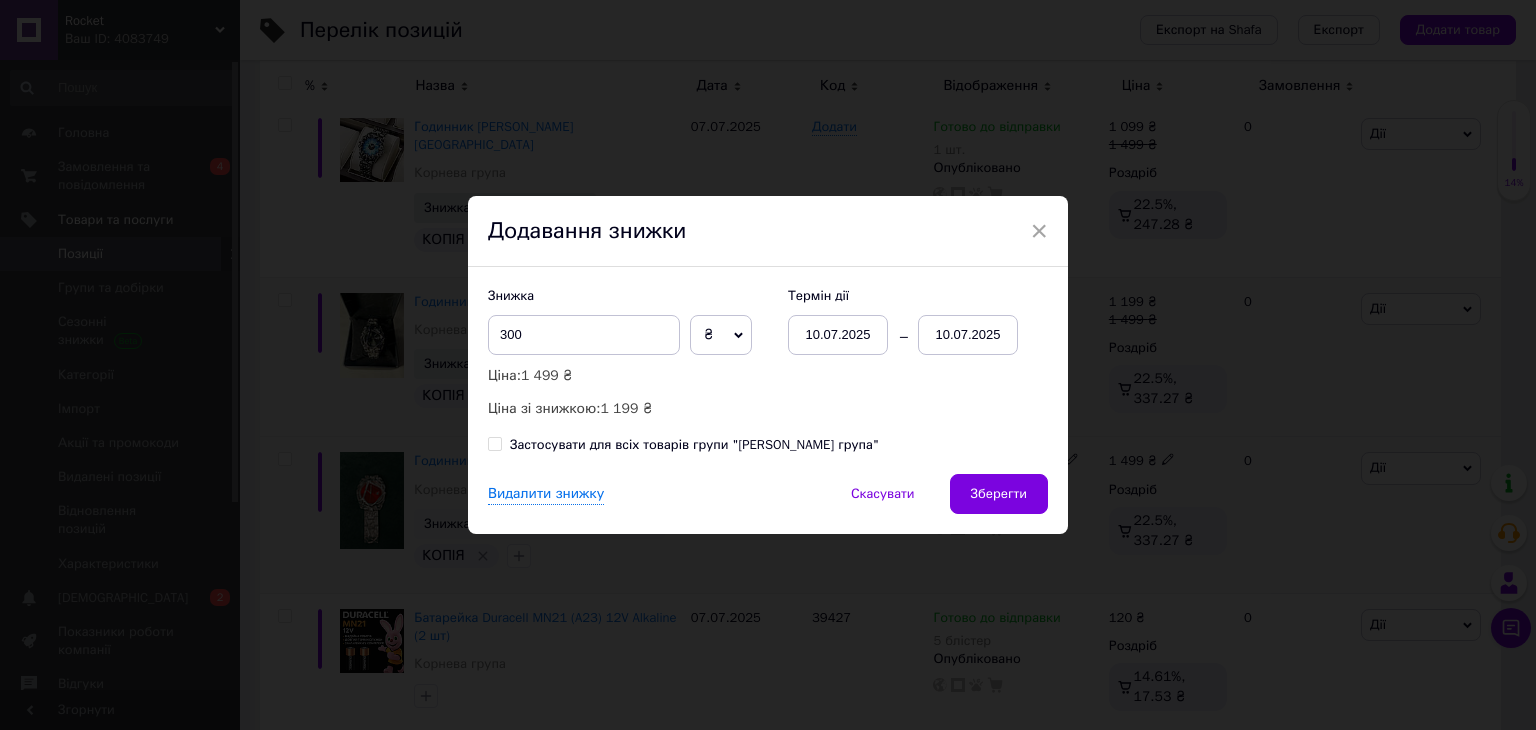click on "10.07.2025" at bounding box center (968, 335) 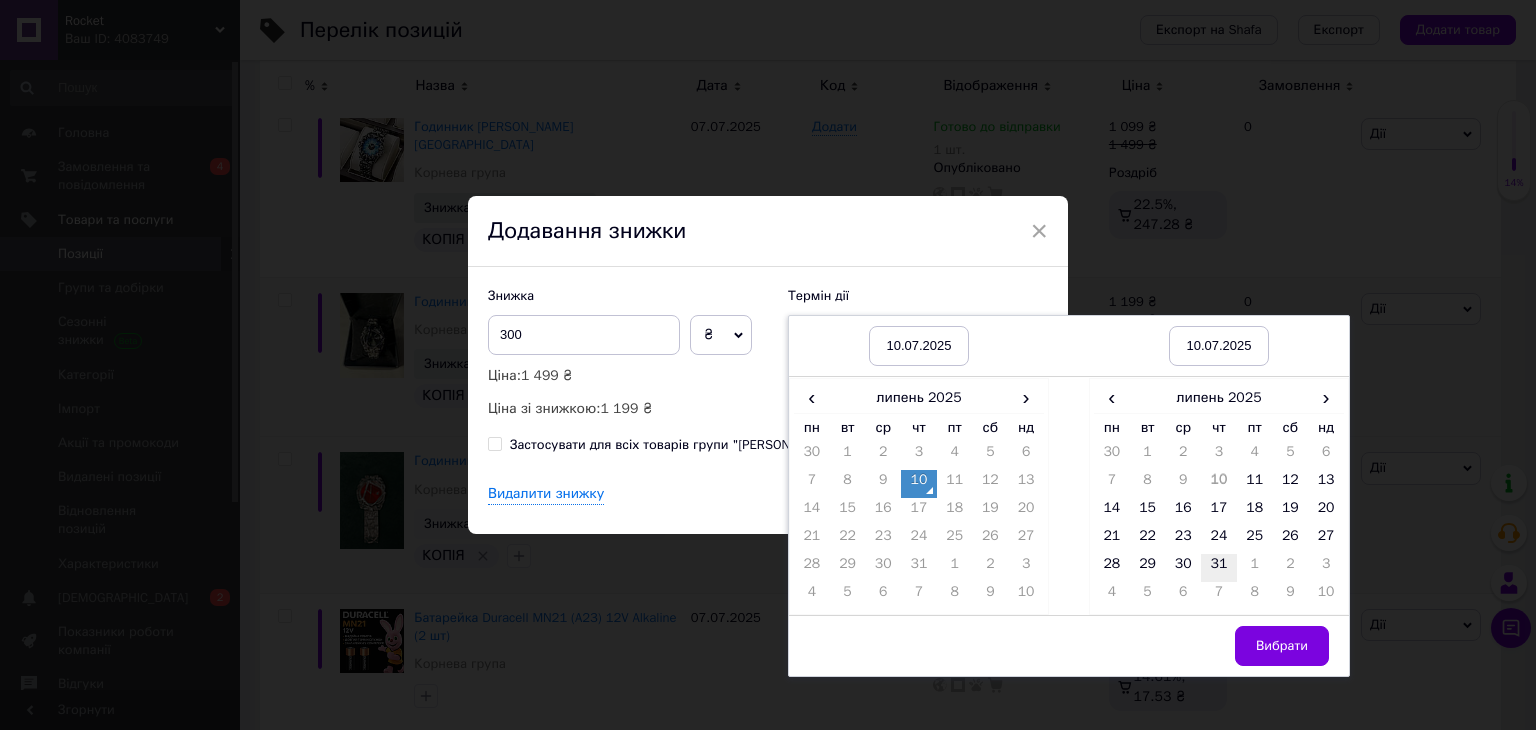 click on "31" at bounding box center [1219, 568] 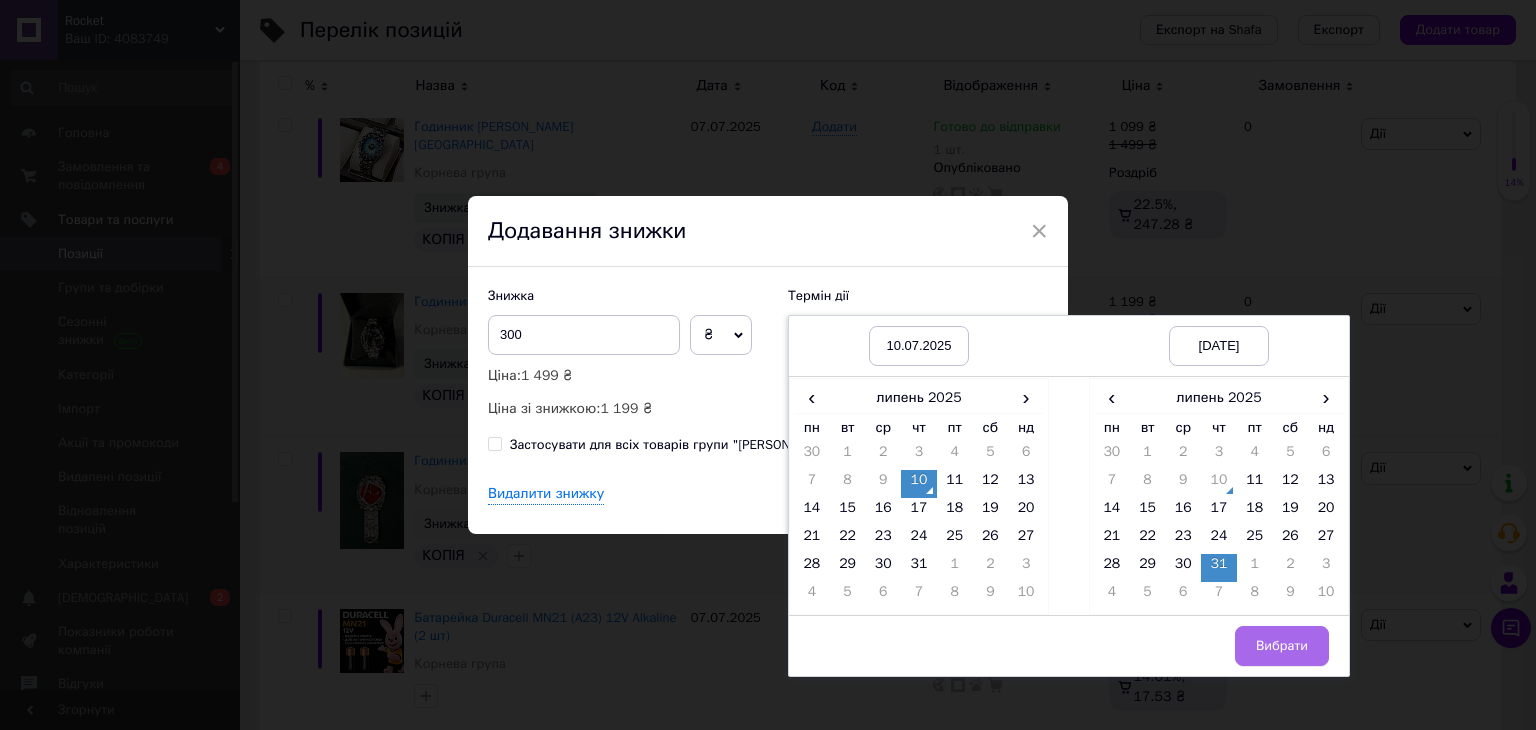 click on "Вибрати" at bounding box center [1282, 646] 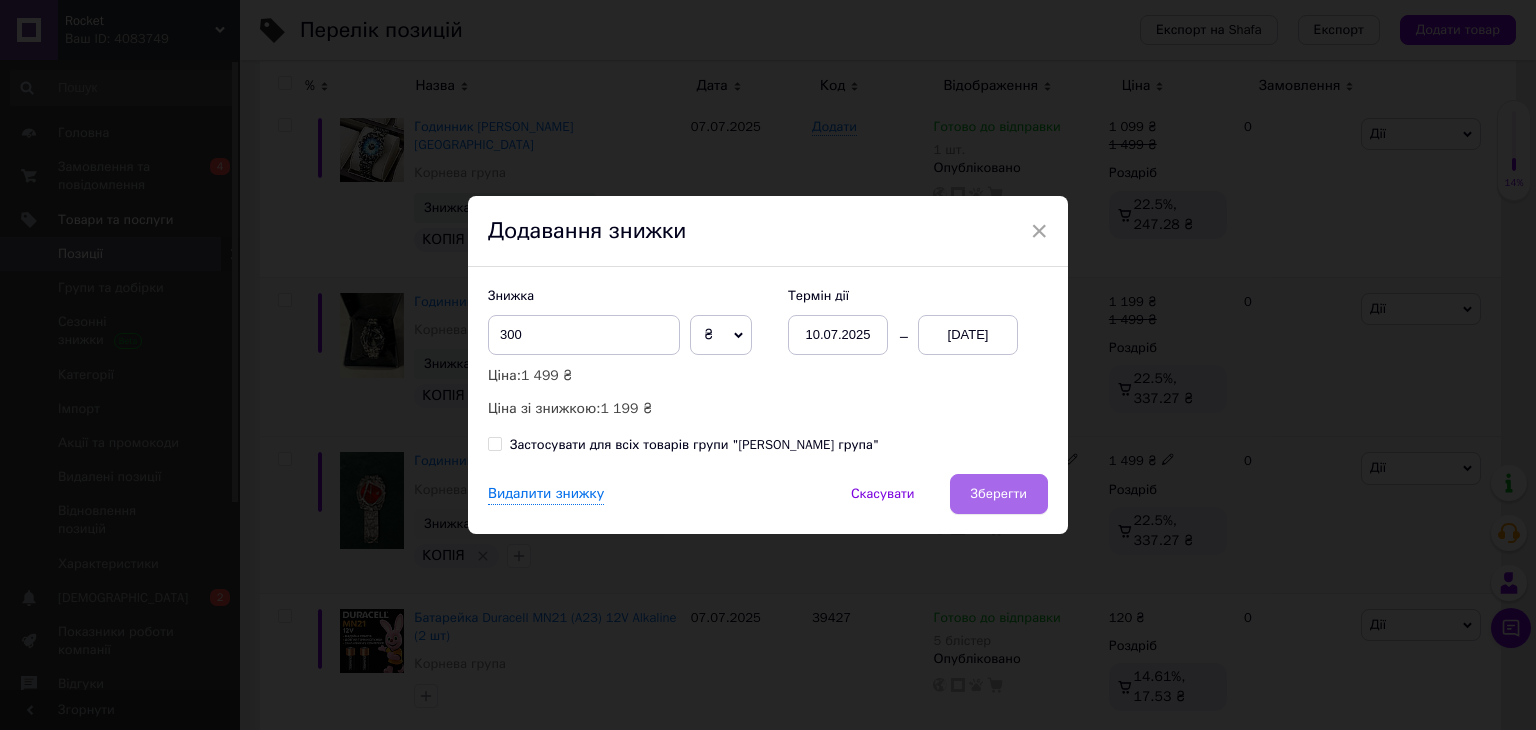 click on "Зберегти" at bounding box center (999, 494) 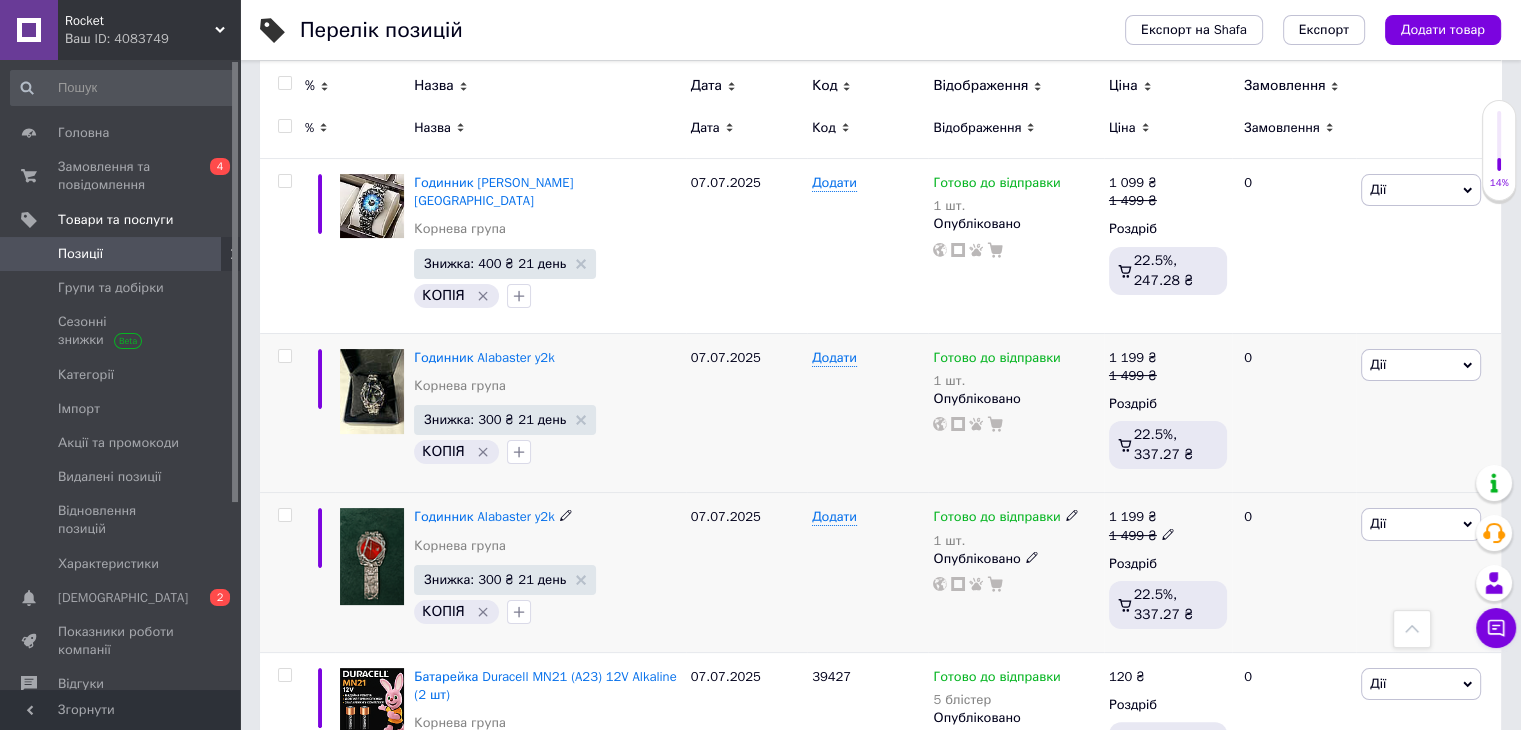 scroll, scrollTop: 0, scrollLeft: 0, axis: both 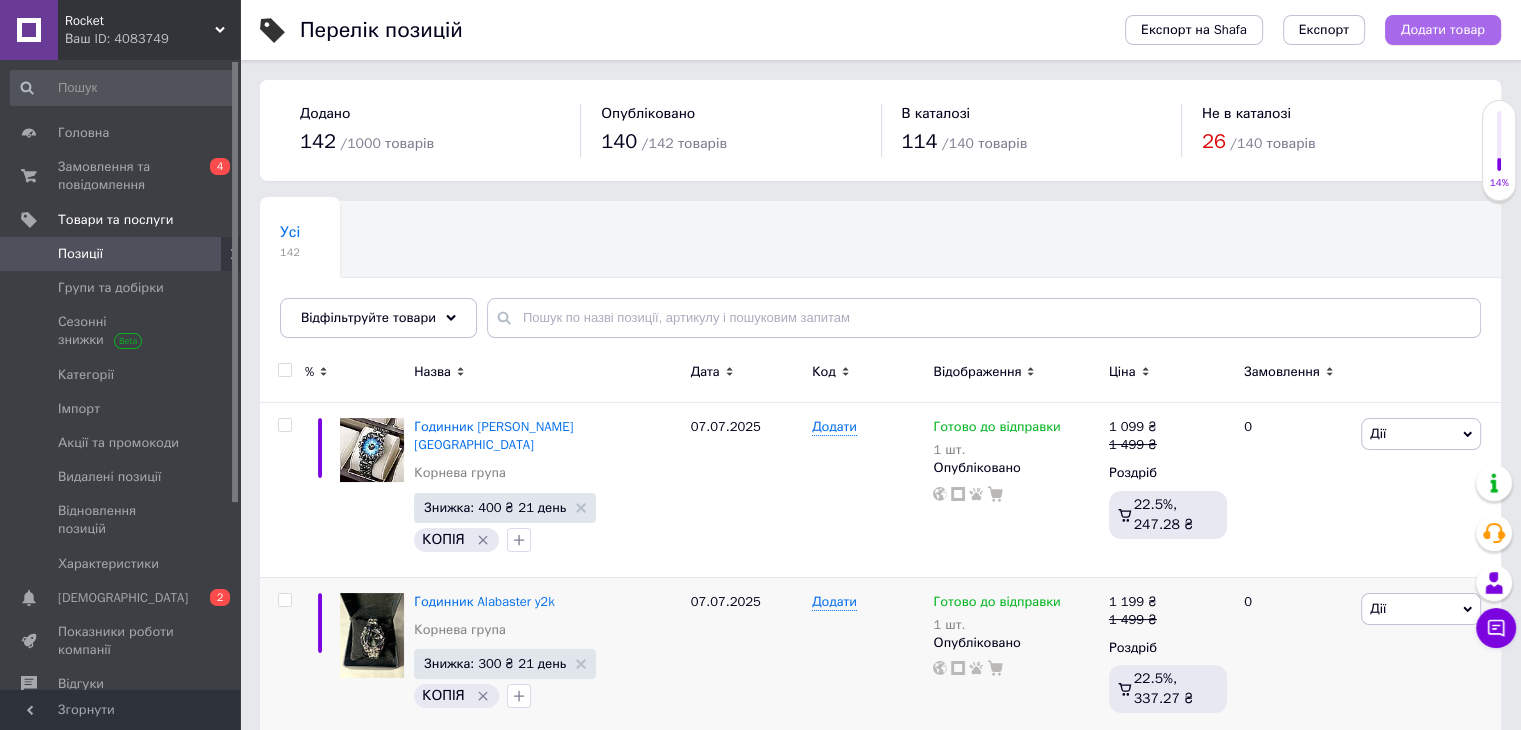 click on "Додати товар" at bounding box center [1443, 30] 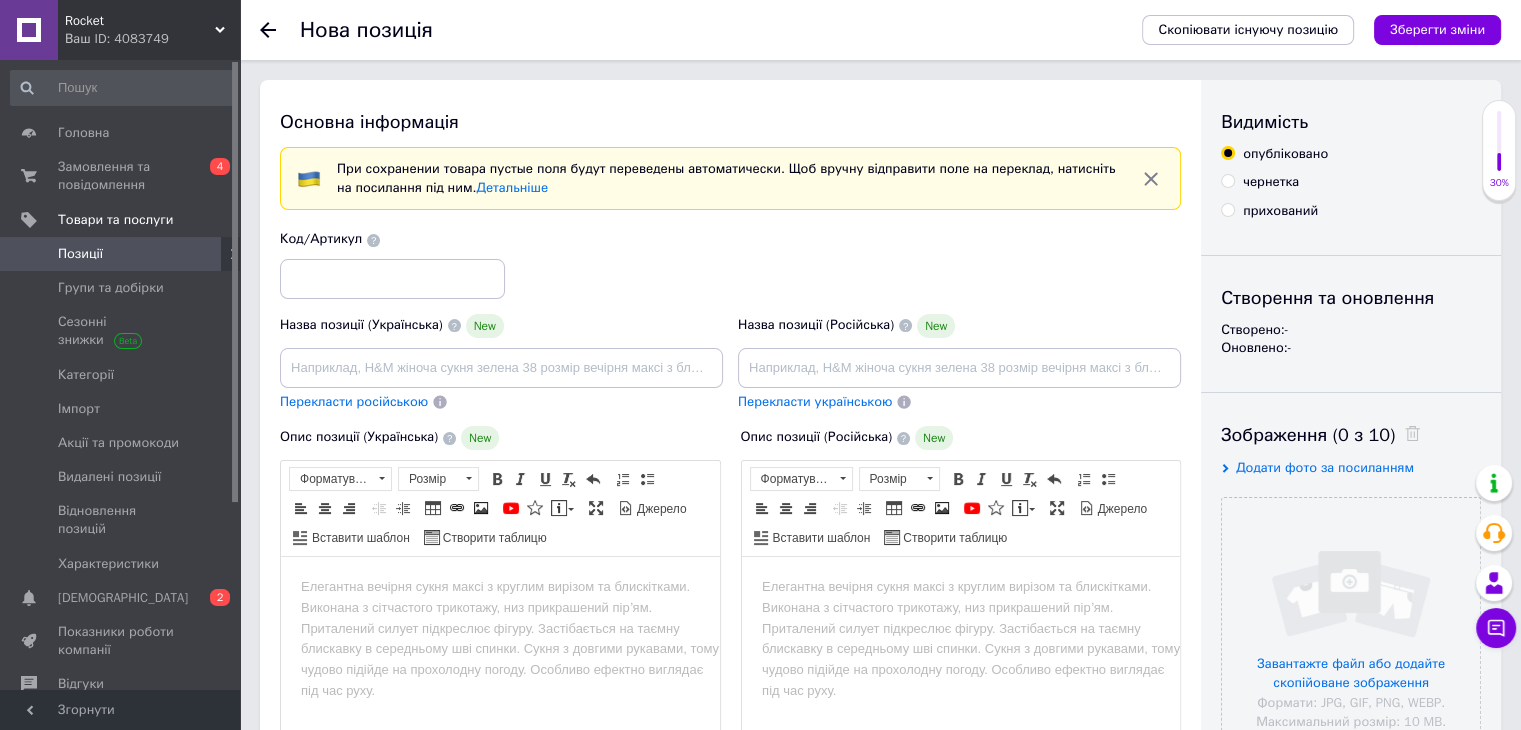 scroll, scrollTop: 0, scrollLeft: 0, axis: both 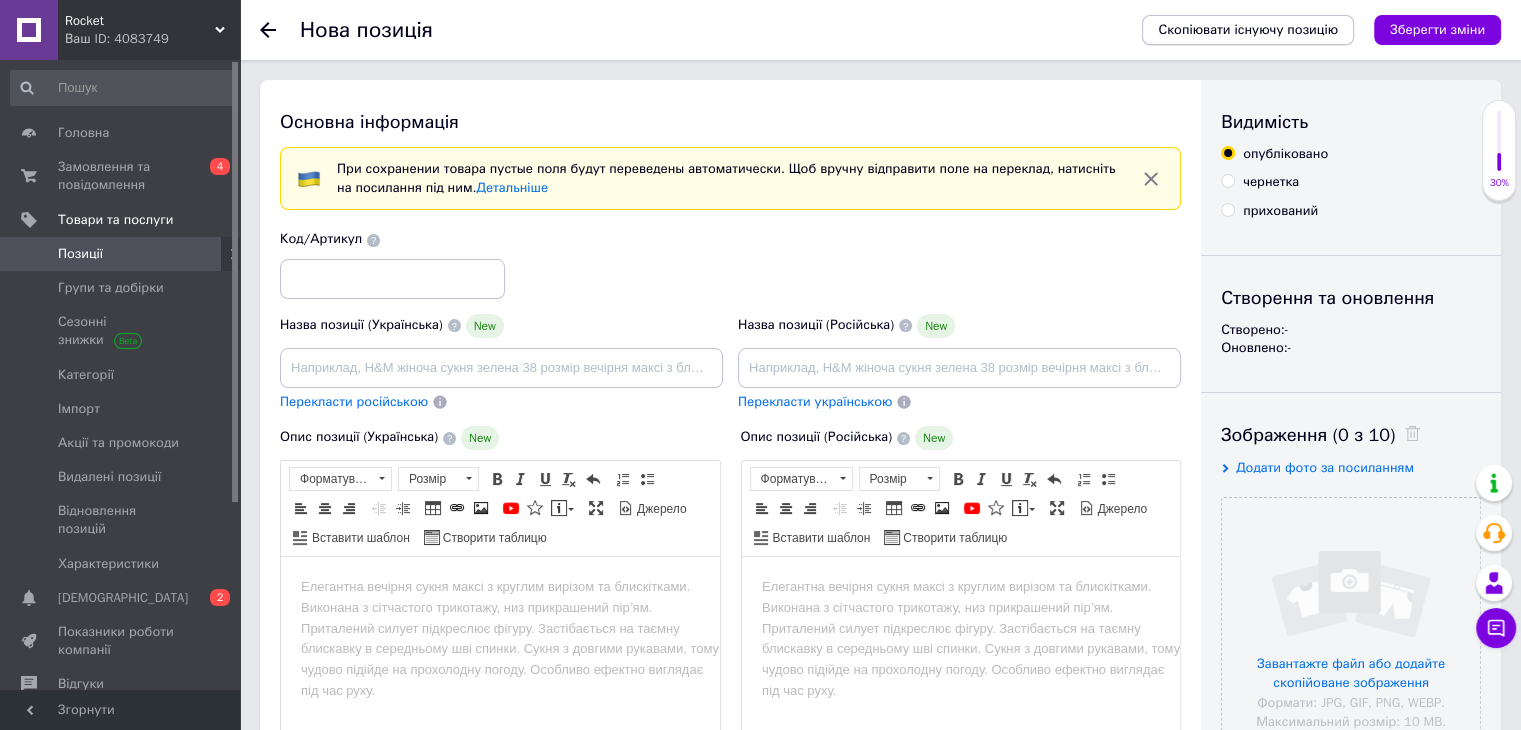 click on "Скопіювати існуючу позицію" at bounding box center [1248, 30] 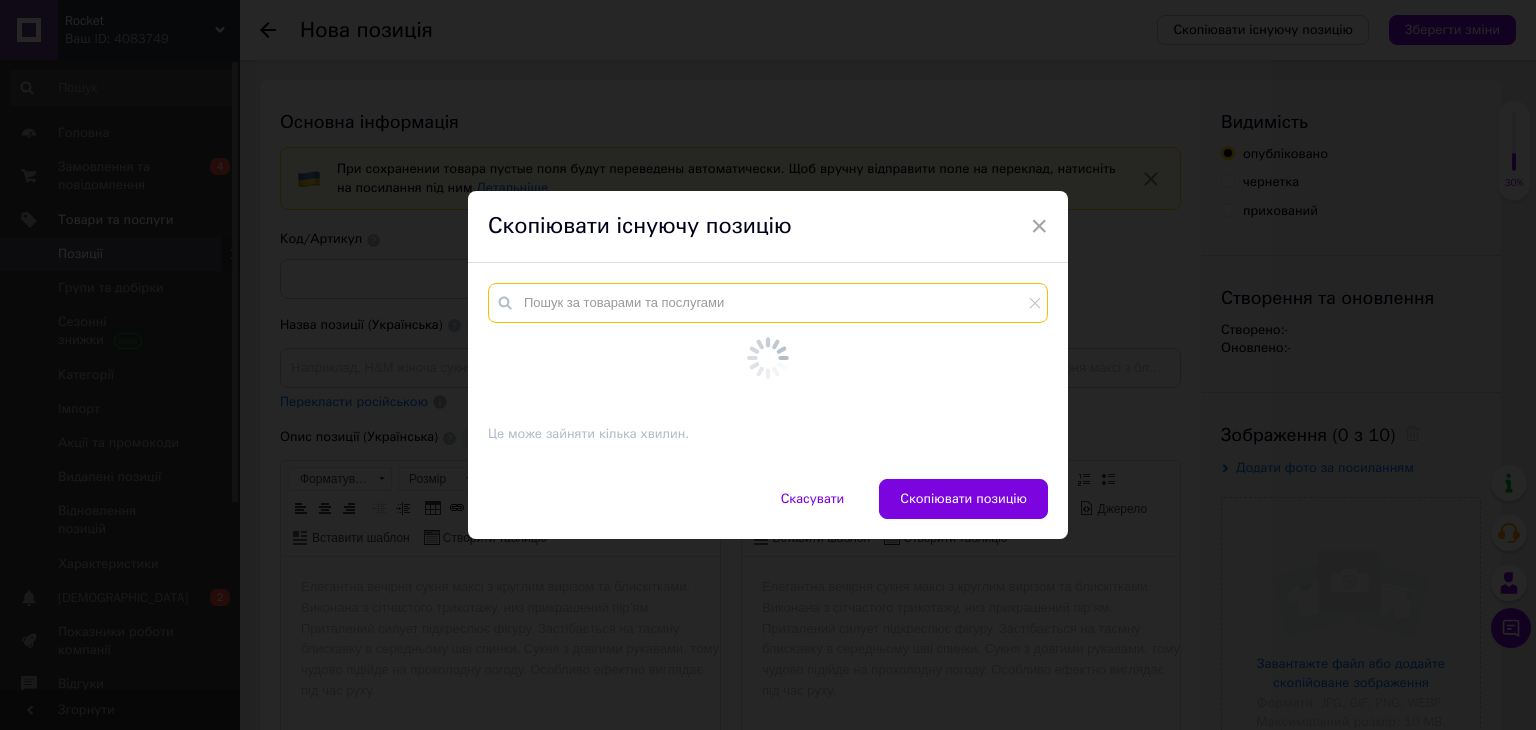 click at bounding box center [768, 303] 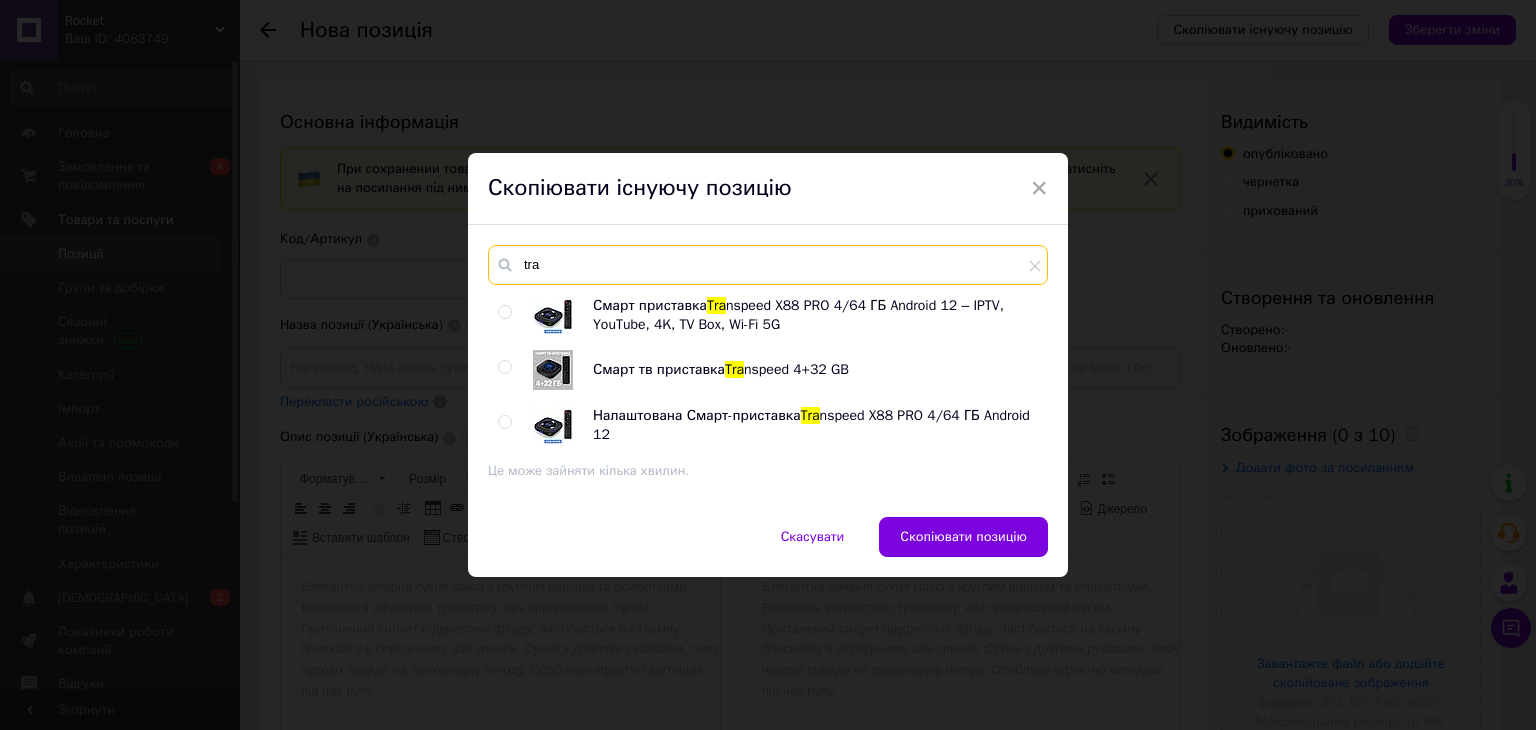 type on "tra" 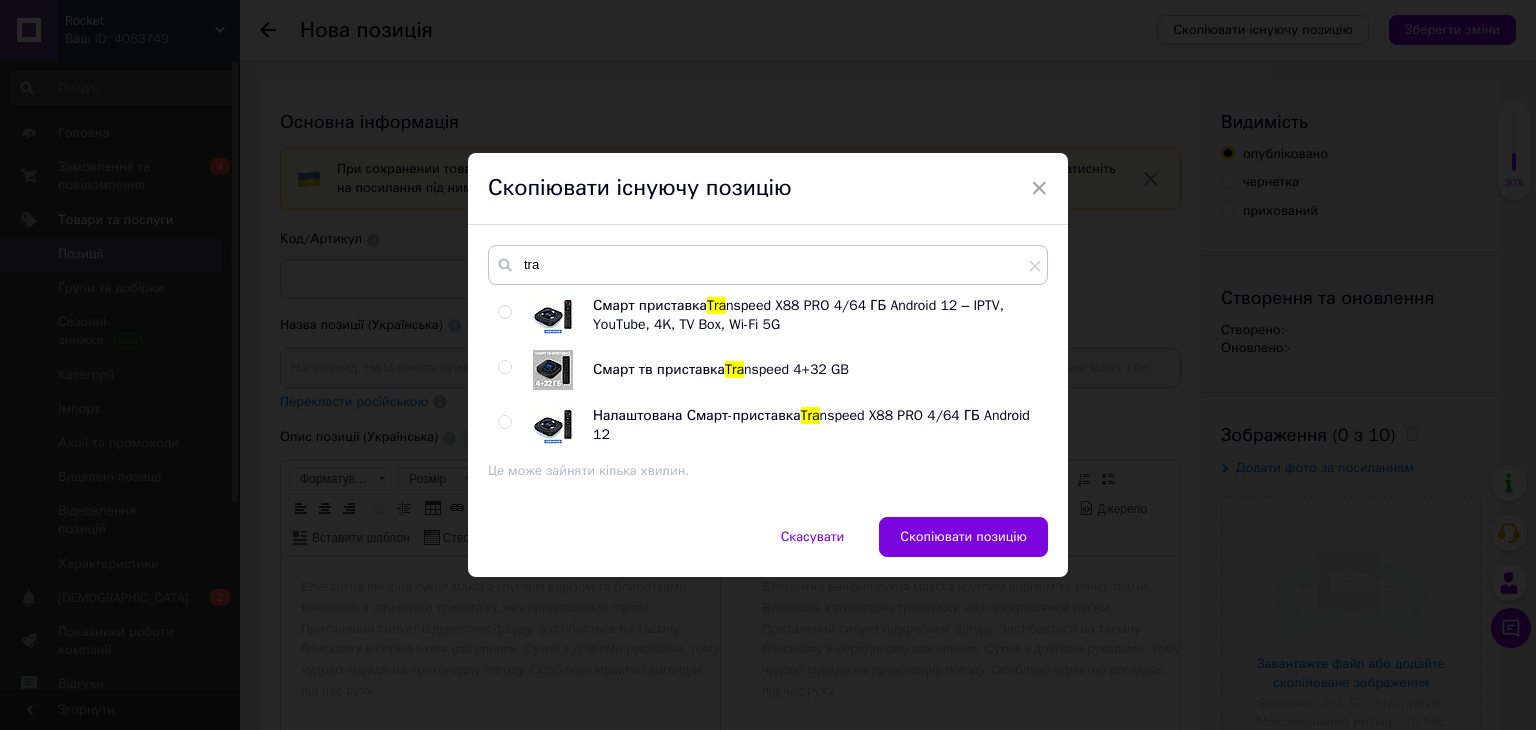 click on "nspeed X88 PRO 4/64 ГБ Android 12 – IPTV, YouTube, 4K, TV Box, Wi-Fi 5G" at bounding box center [798, 315] 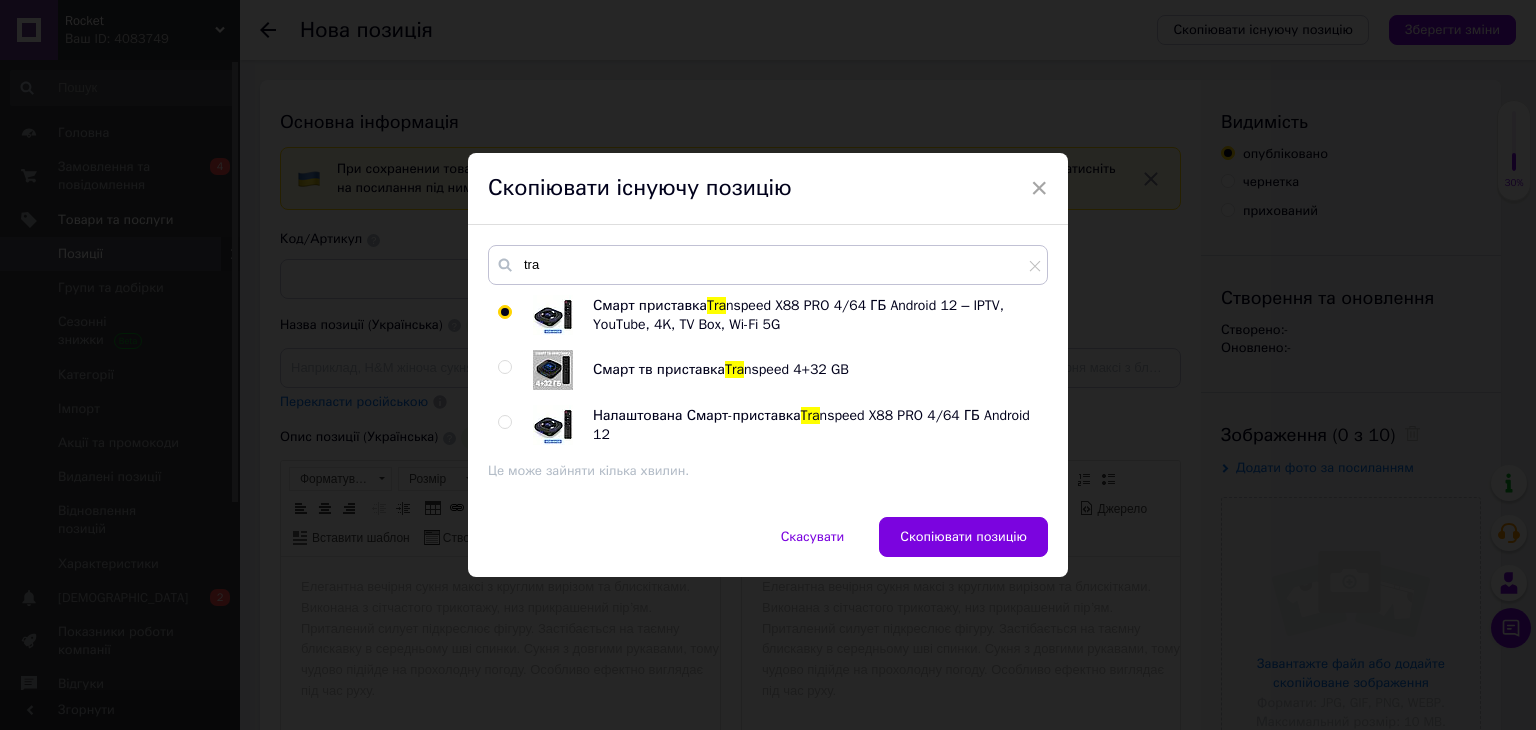 radio on "true" 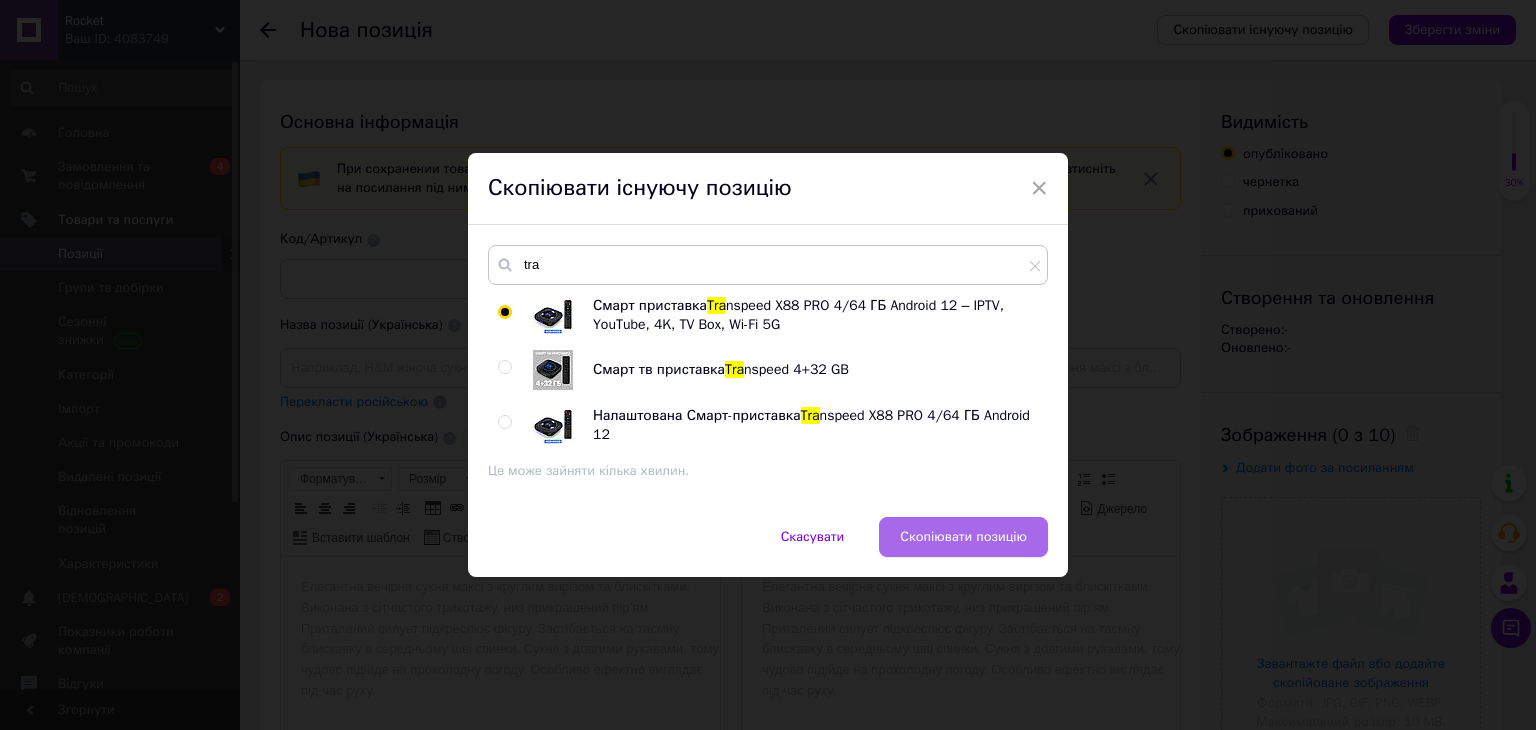 click on "Скопіювати позицію" at bounding box center [963, 537] 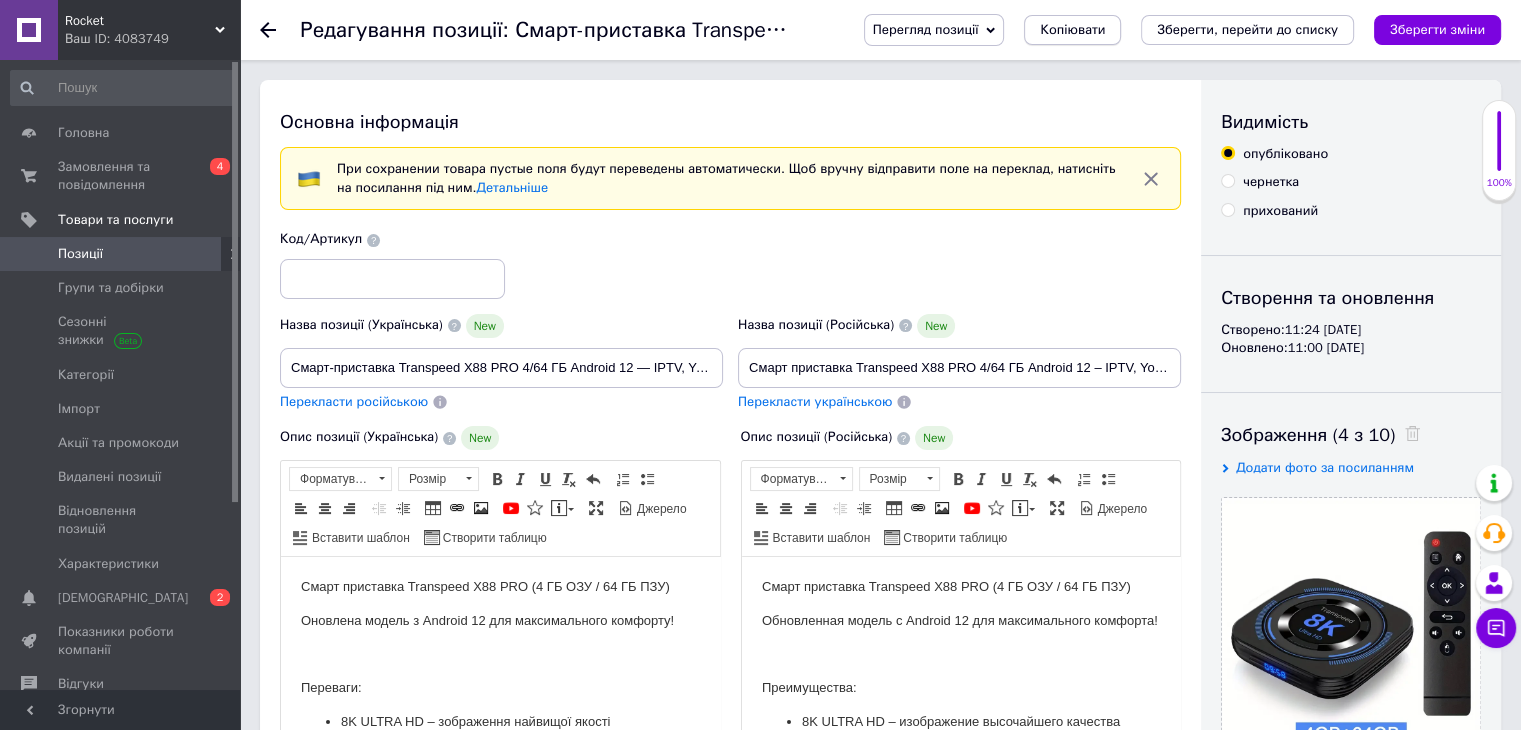 scroll, scrollTop: 0, scrollLeft: 0, axis: both 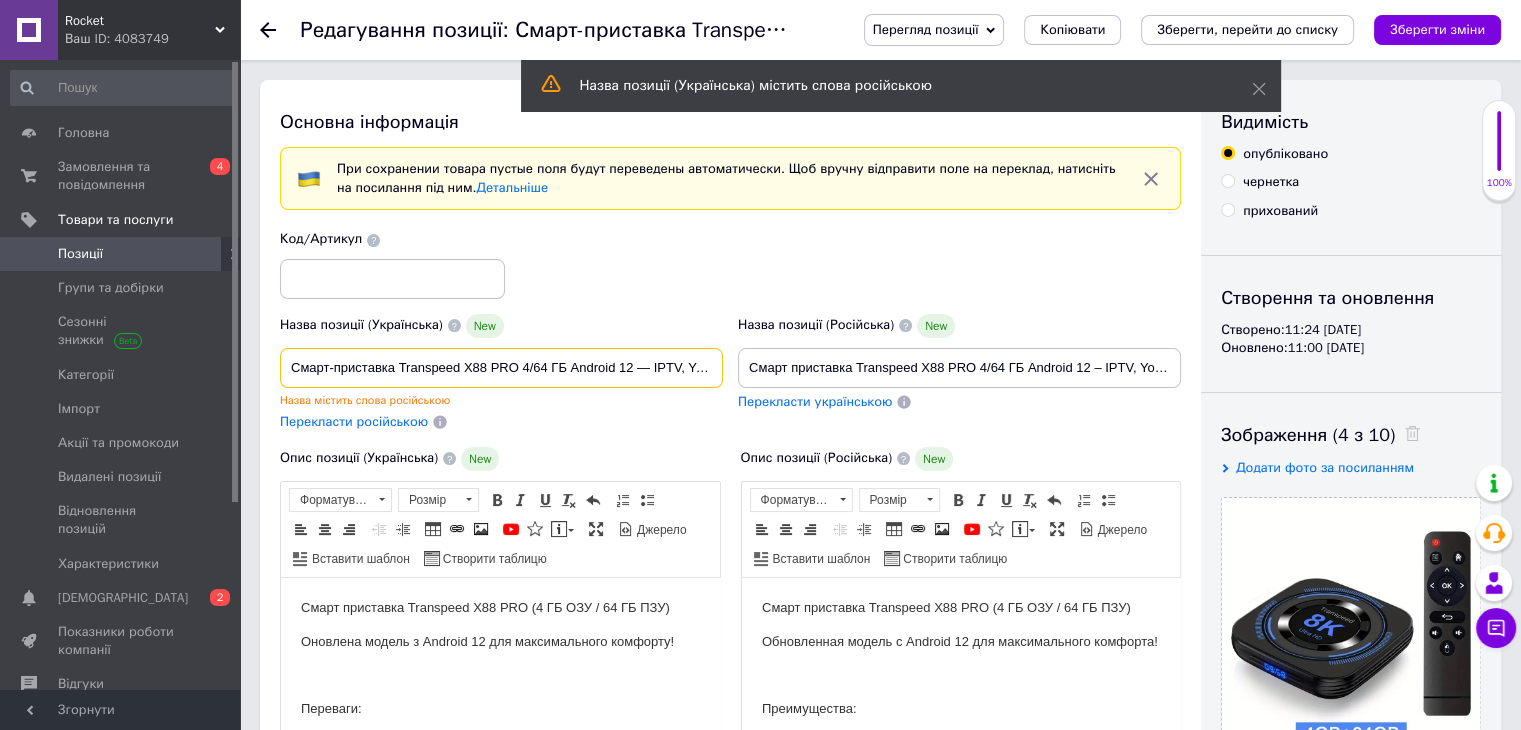 click on "Смарт-приставка Transpeed X88 PRO 4/64 ГБ Android 12 — IPTV, YouTube, 4K, TV Box, Wi-Fi 5G" at bounding box center [501, 368] 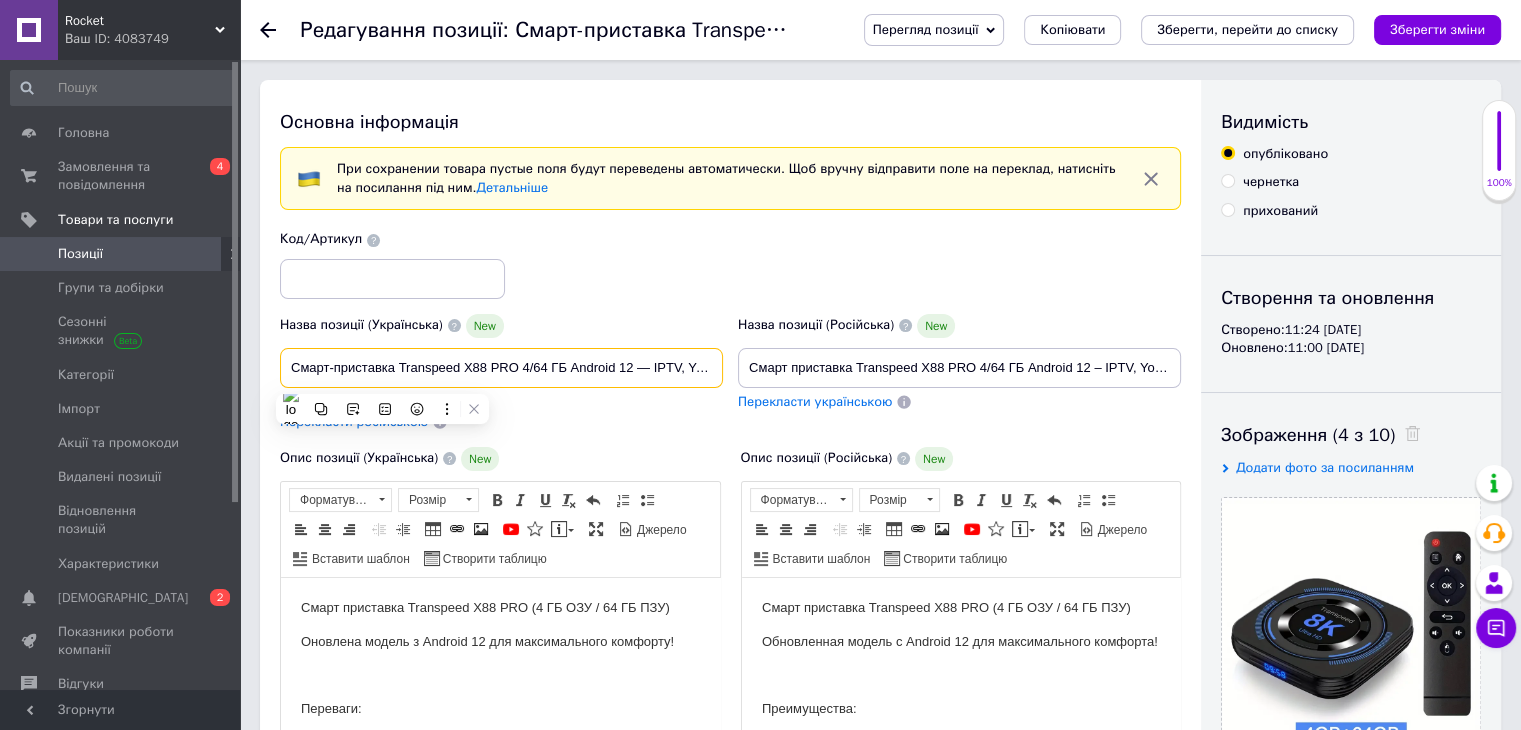 paste on "приставка X88 Pro 13 4/64, Android 13, Rockchip 3528, Wi-Fi 2.4/5Ghz" 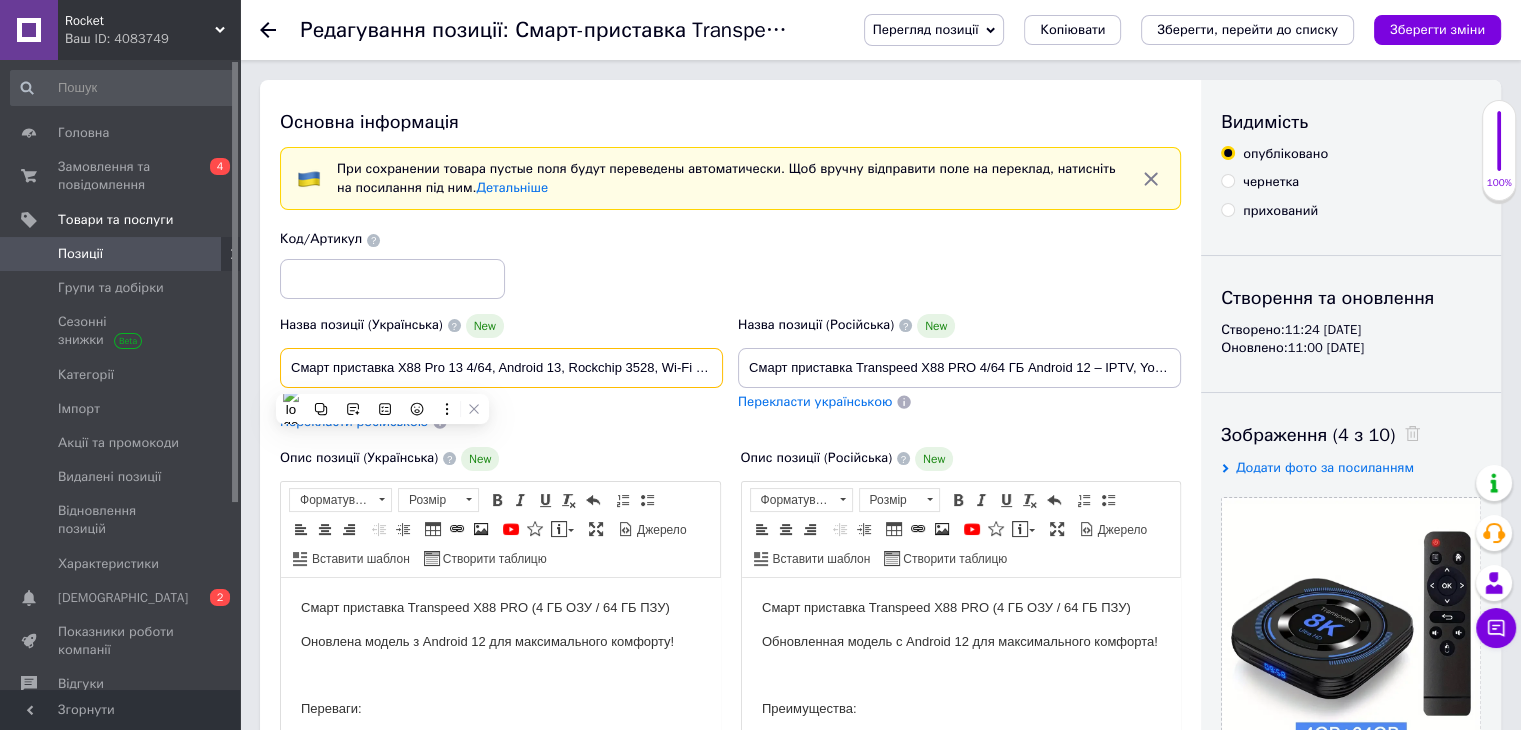 scroll, scrollTop: 0, scrollLeft: 37, axis: horizontal 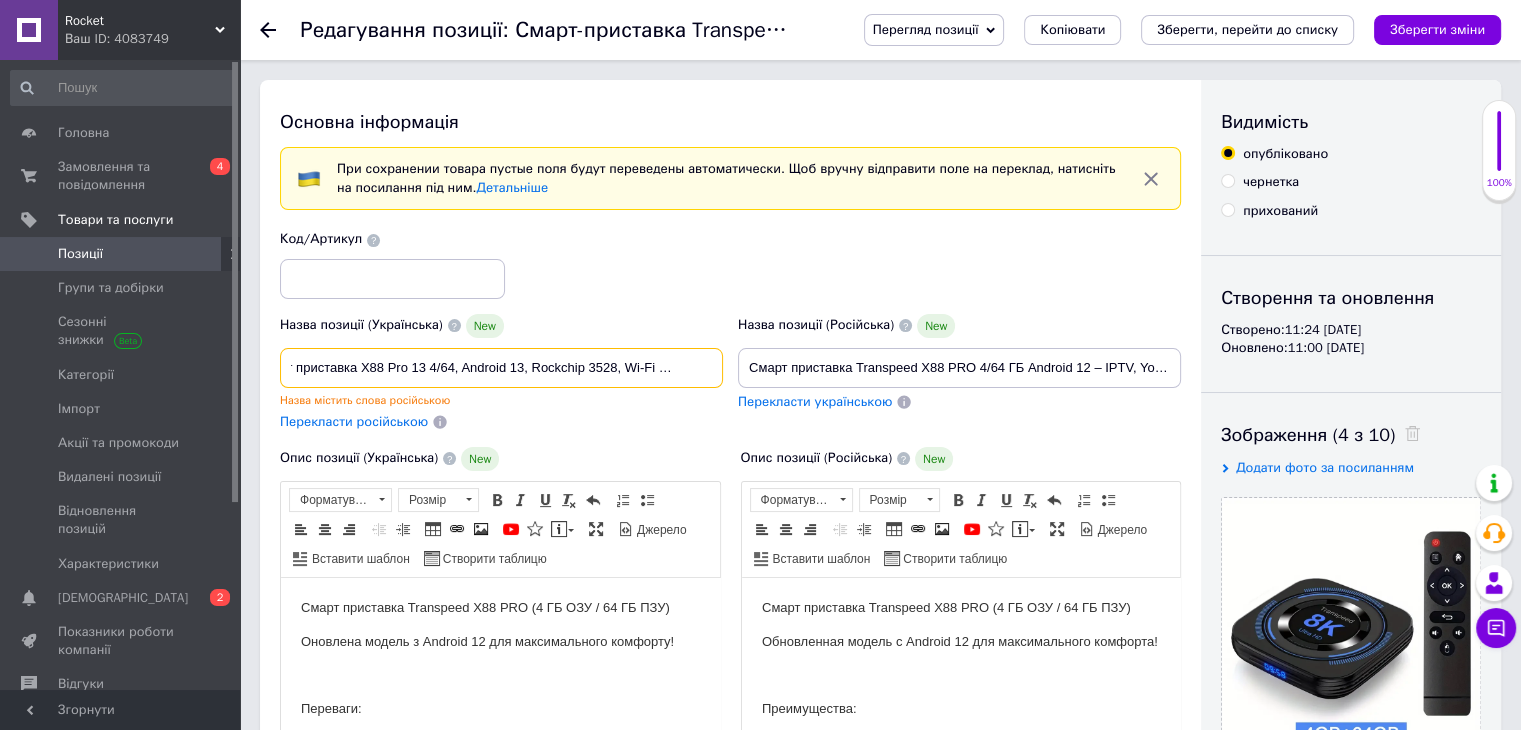type on "Смарт приставка X88 Pro 13 4/64, Android 13, Rockchip 3528, Wi-Fi 2.4/5Ghz" 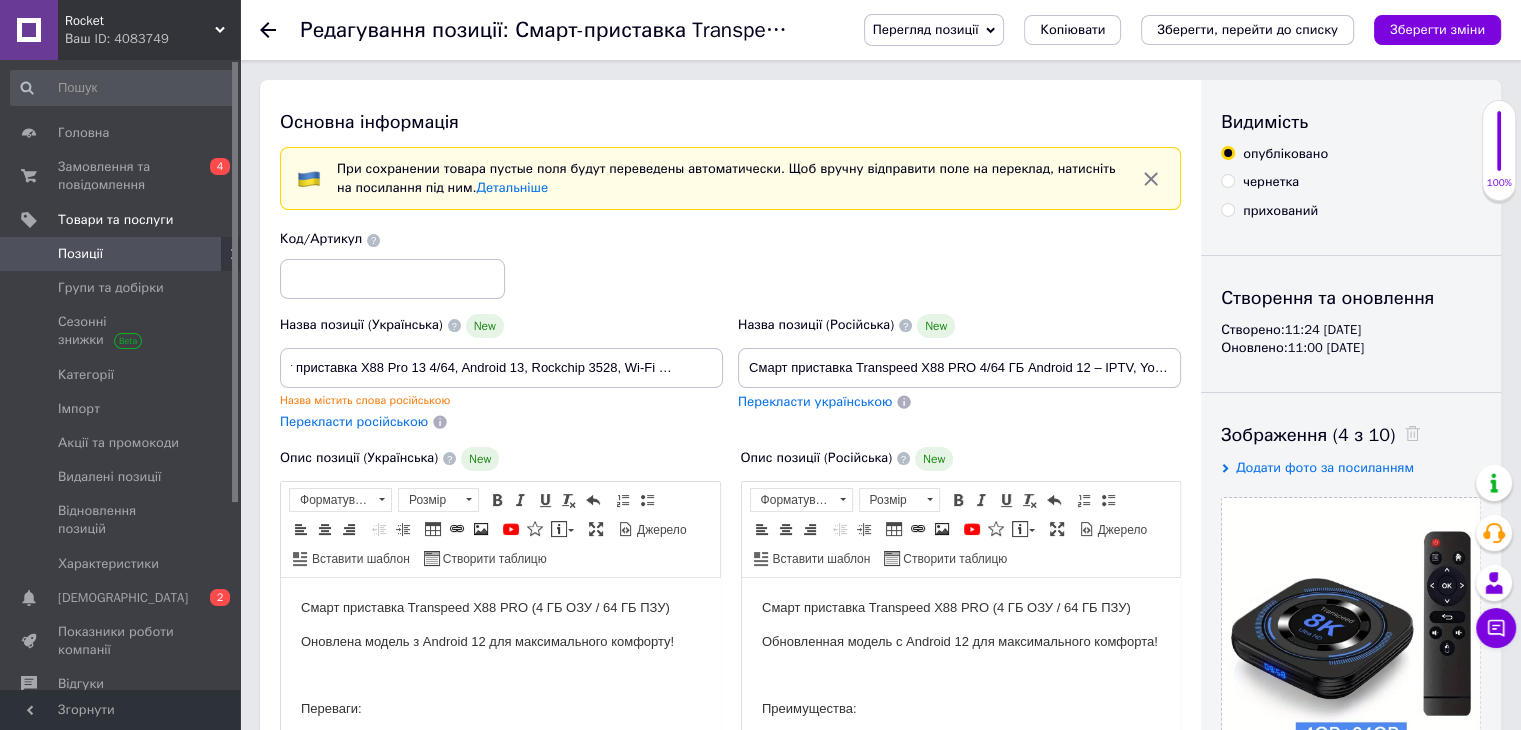 click on "Перекласти російською" at bounding box center (354, 421) 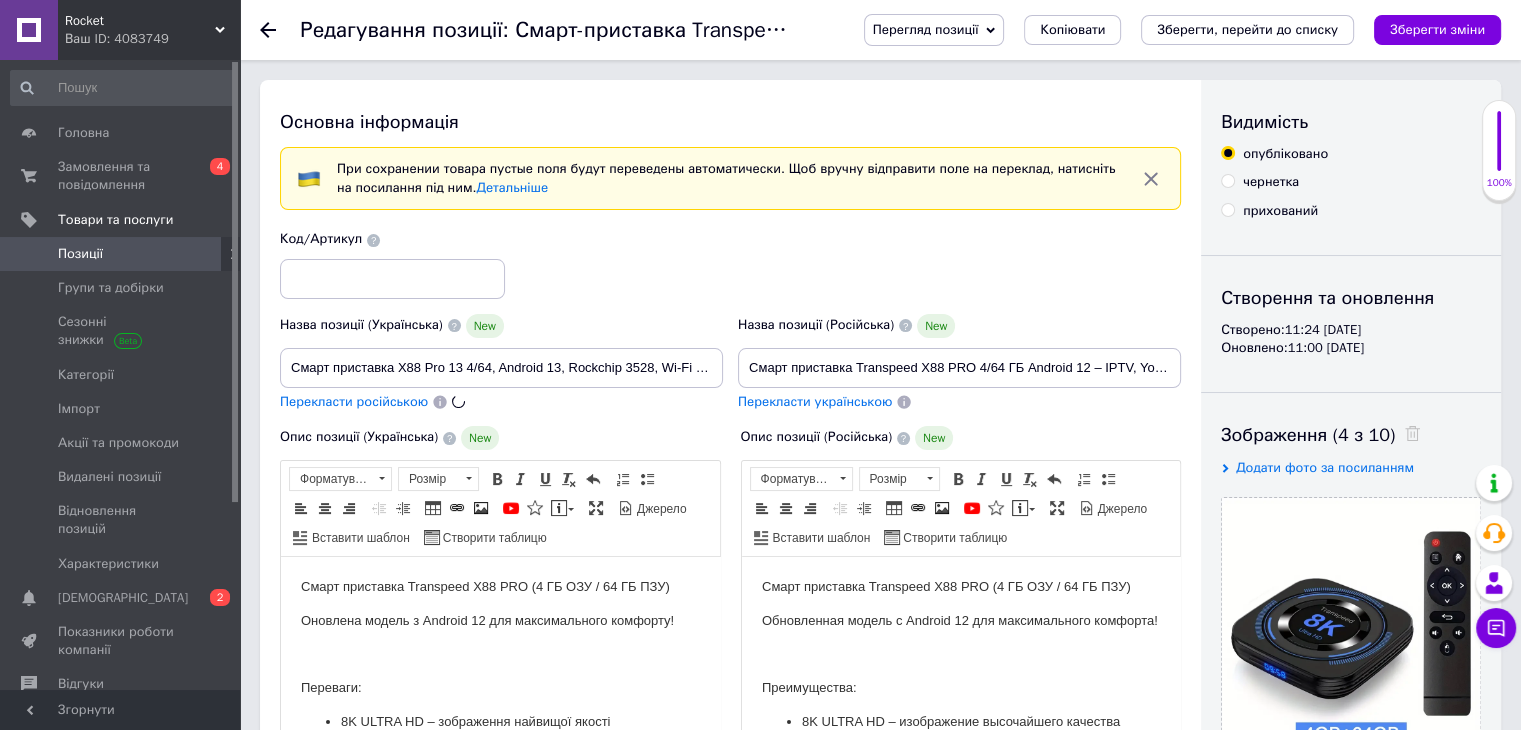 type on "Смарт приставка X88 Pro 13 4/64, Android 13, Rockchip 3528, Wi-Fi 2.4/5Ghz" 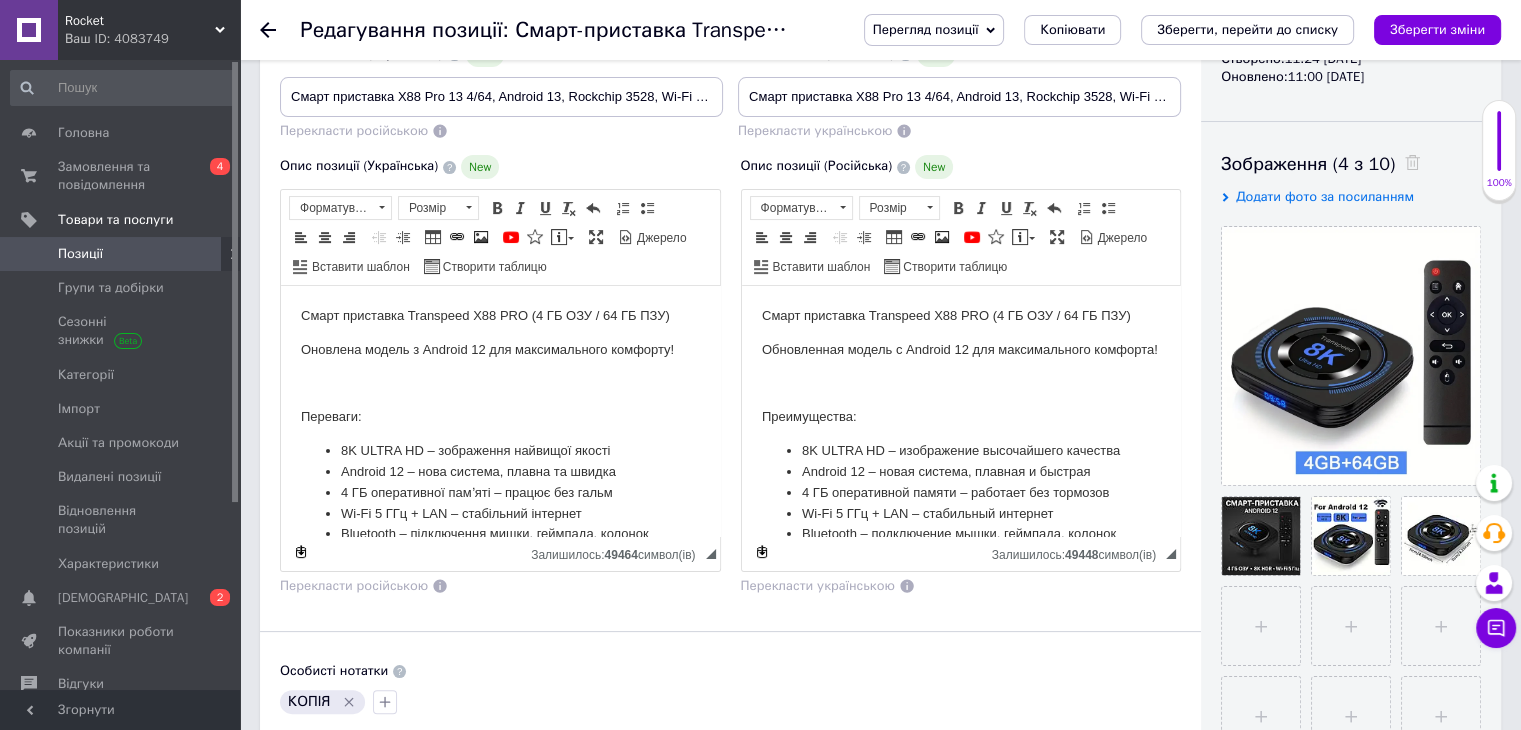 scroll, scrollTop: 300, scrollLeft: 0, axis: vertical 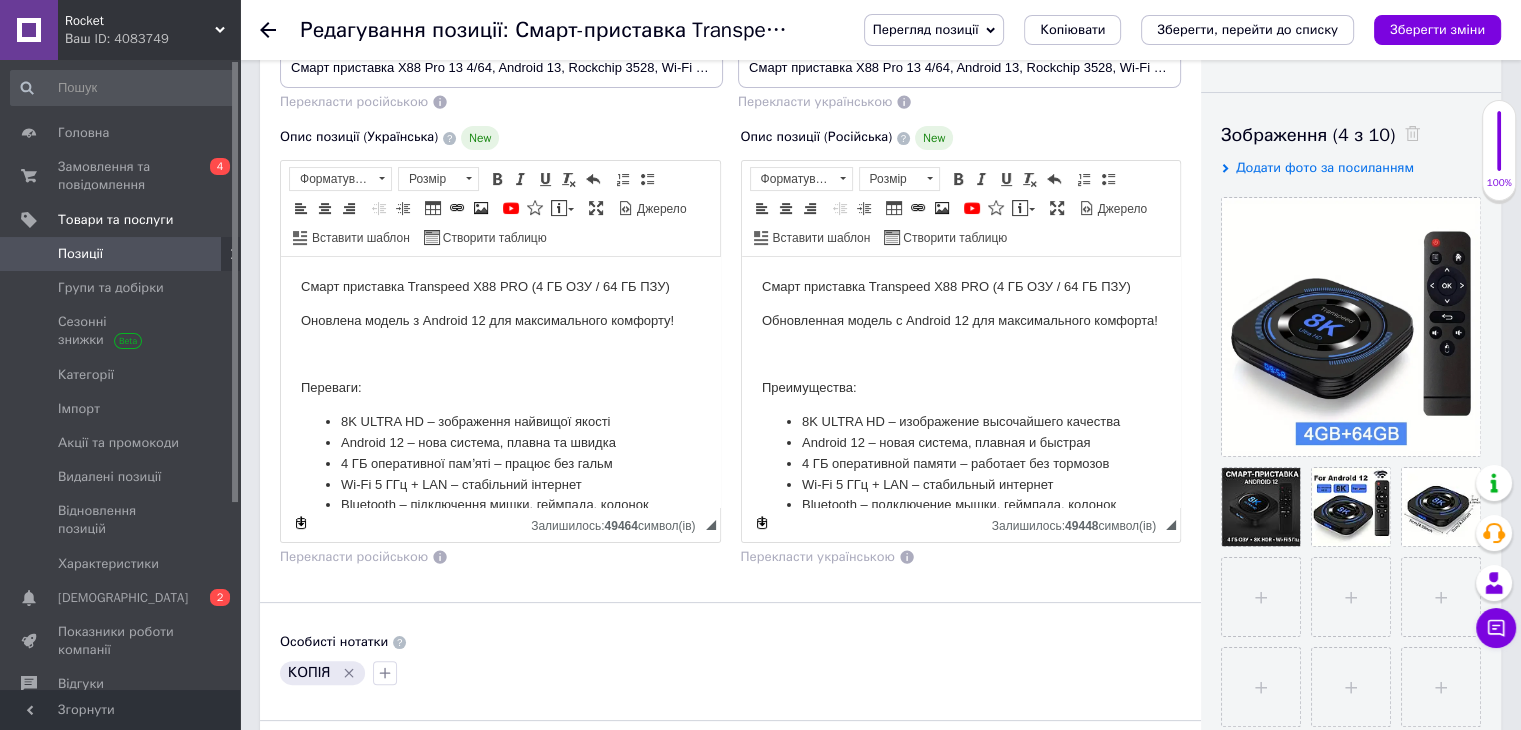 click on "Смарт приставка Transpeed X88 PRO (4 ГБ ОЗУ / 64 ГБ ПЗУ) Оновлена модель з Android 12 для максимального комфорту! Переваги: 8K ULTRA HD – зображення найвищої якості Android 12 – нова система, плавна та швидка 4 ГБ оперативної памʼяті – працює без гальм Wi-Fi 5 ГГц + LAN – стабільний інтернет Bluetooth – підключення мишки, геймпада, колонок YouTube, MEGOGO, IPTV – дивись все, що хочеш Робота з будь-яким телевізором через HDMI Комплектація: Смарт приставка Transpeed X88 PRO Пульт ДУ HDMI кабель Блок живлення Інструкція" at bounding box center [500, 526] 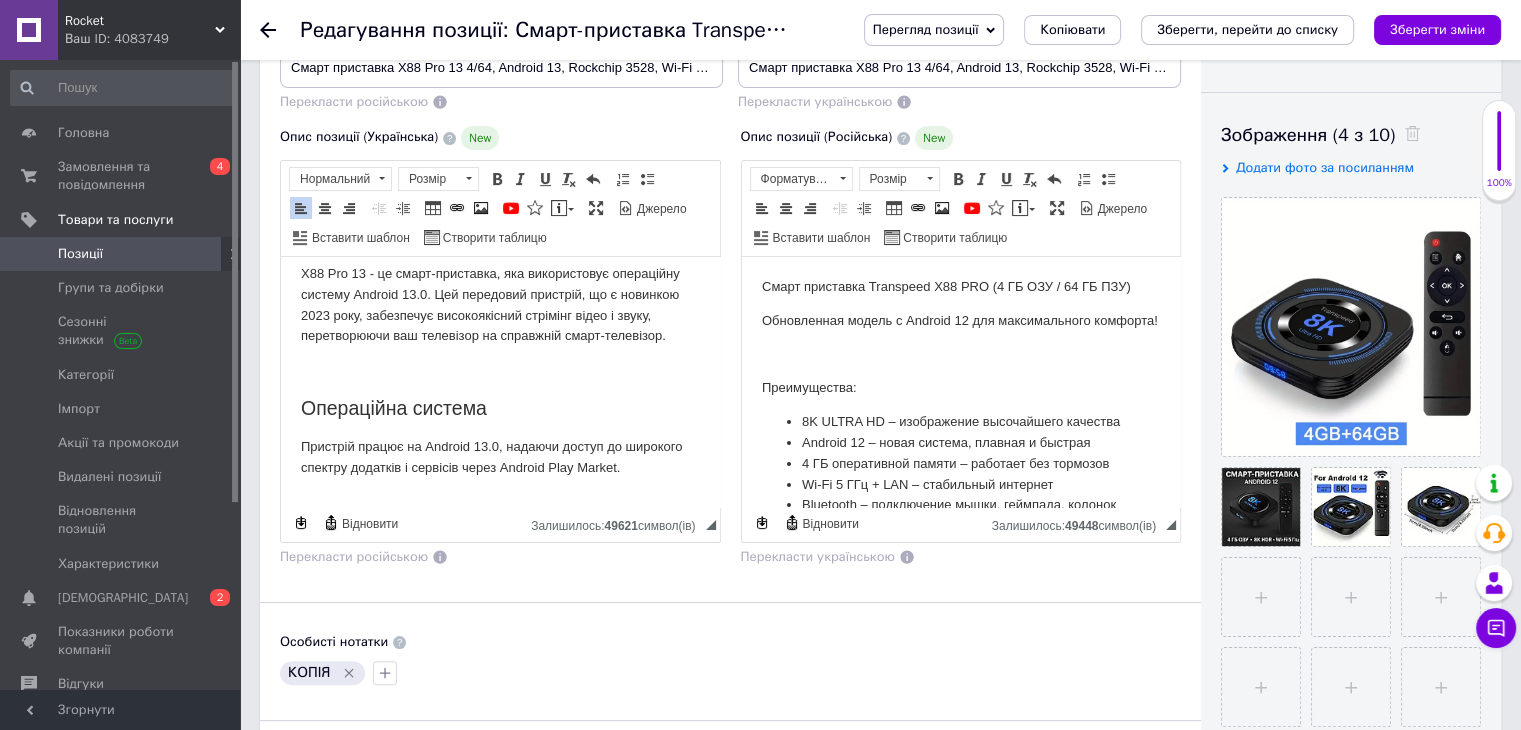 scroll, scrollTop: 0, scrollLeft: 0, axis: both 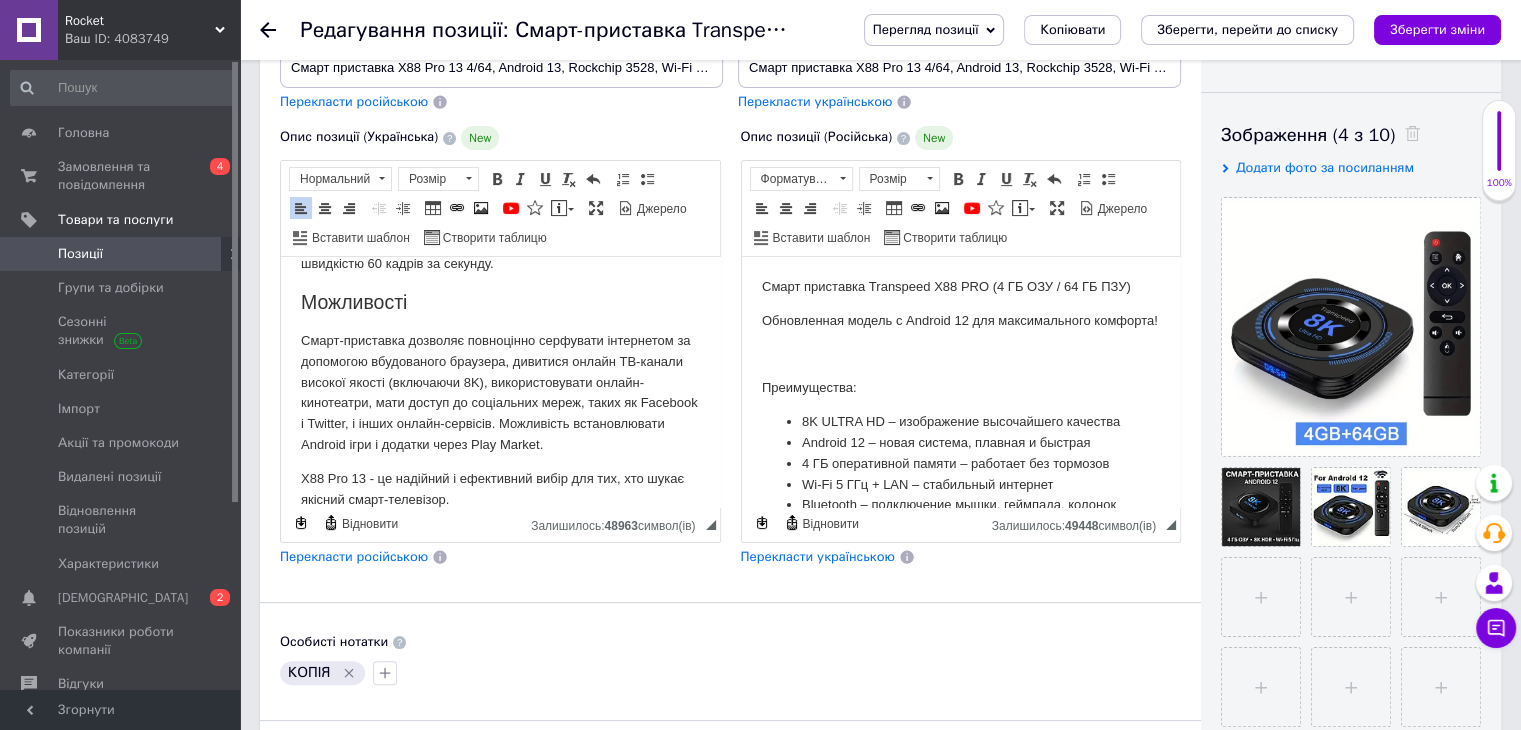 click on "Перекласти російською" at bounding box center [354, 556] 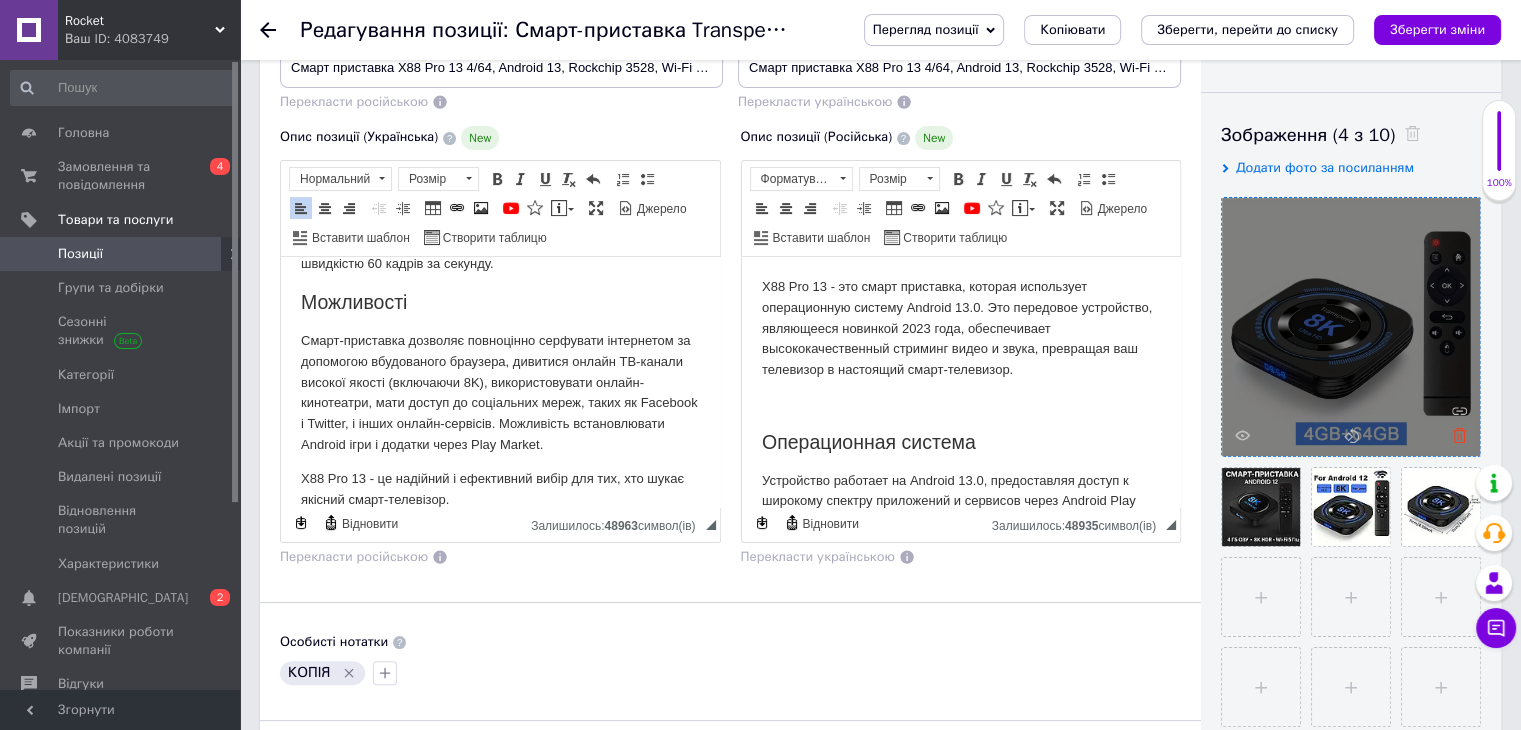 click 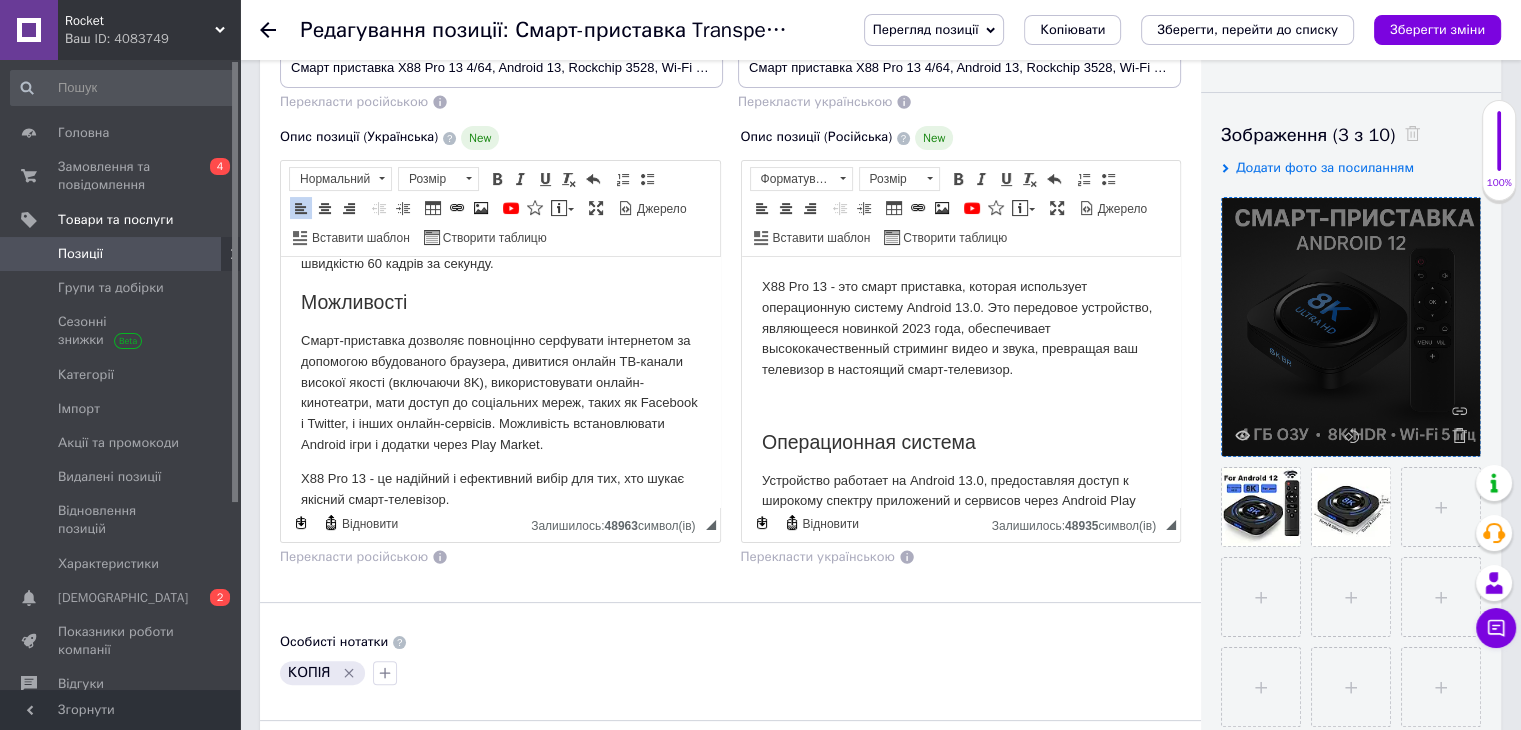 click 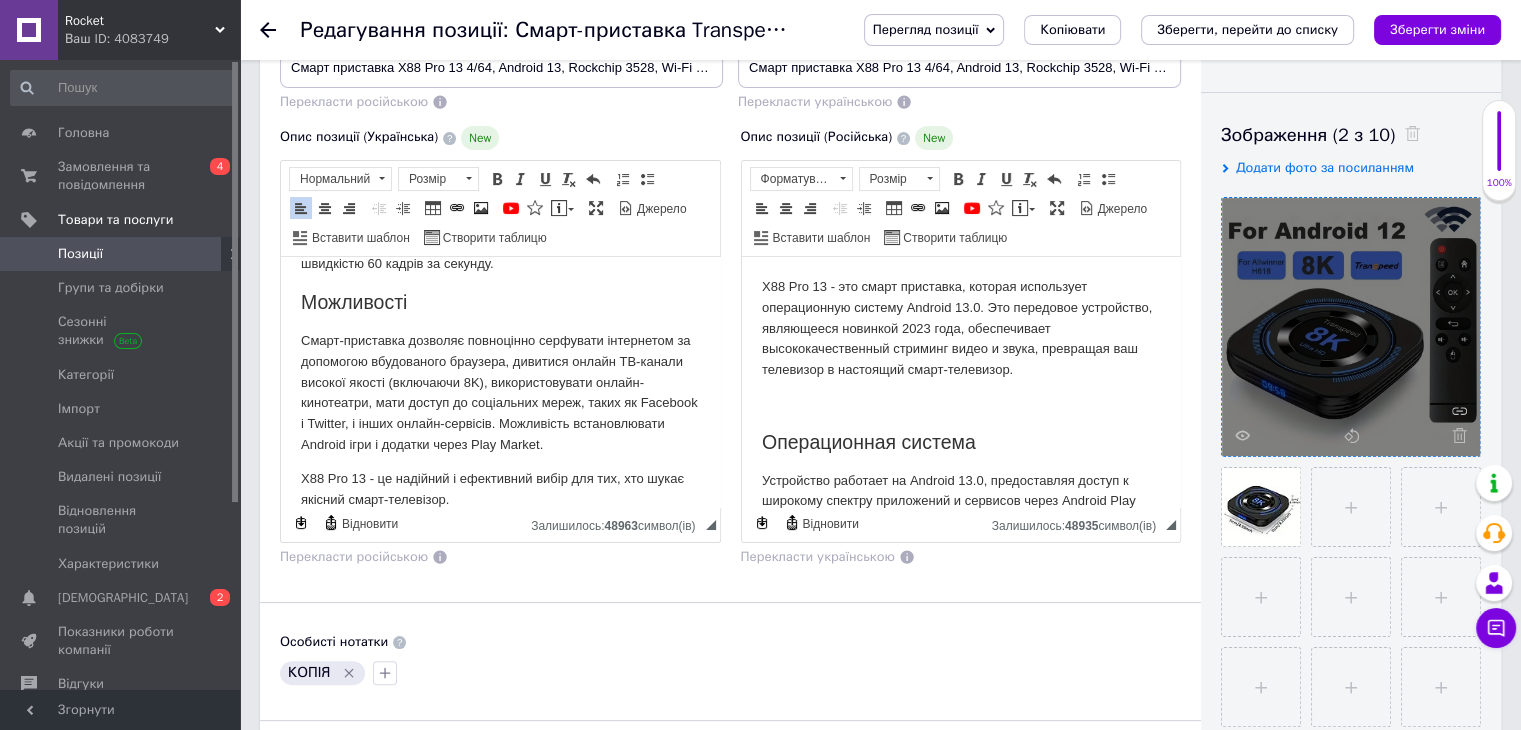 click 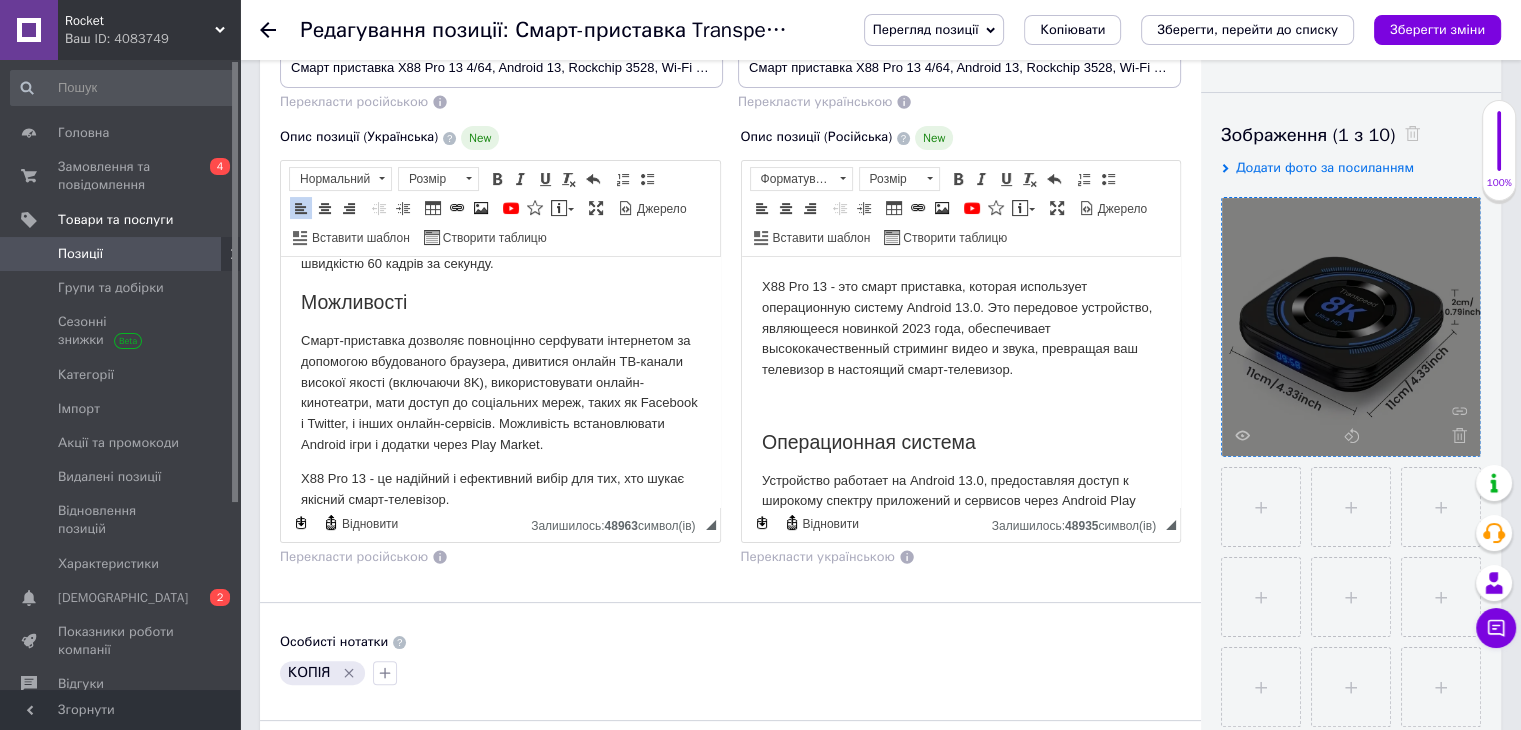 click 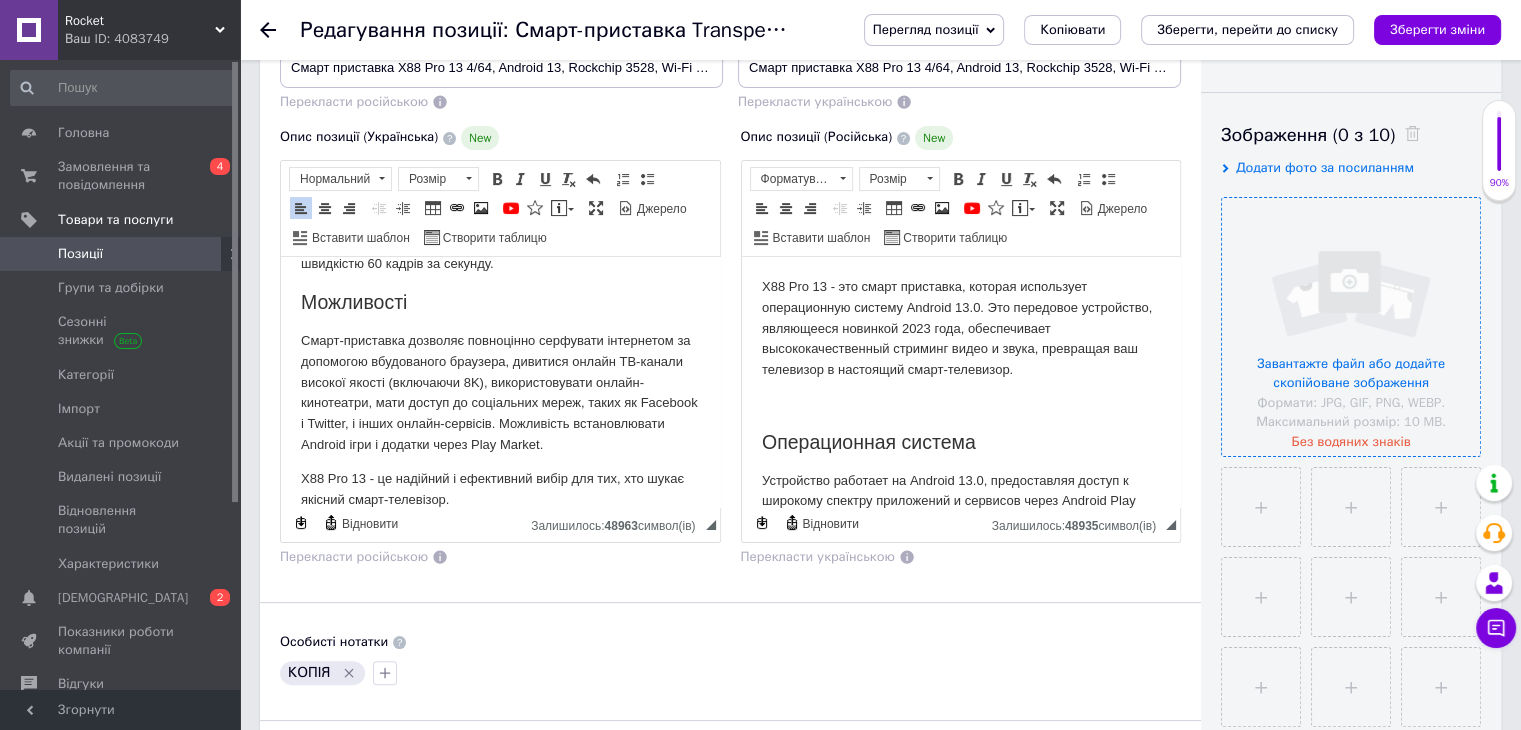 click at bounding box center [1351, 327] 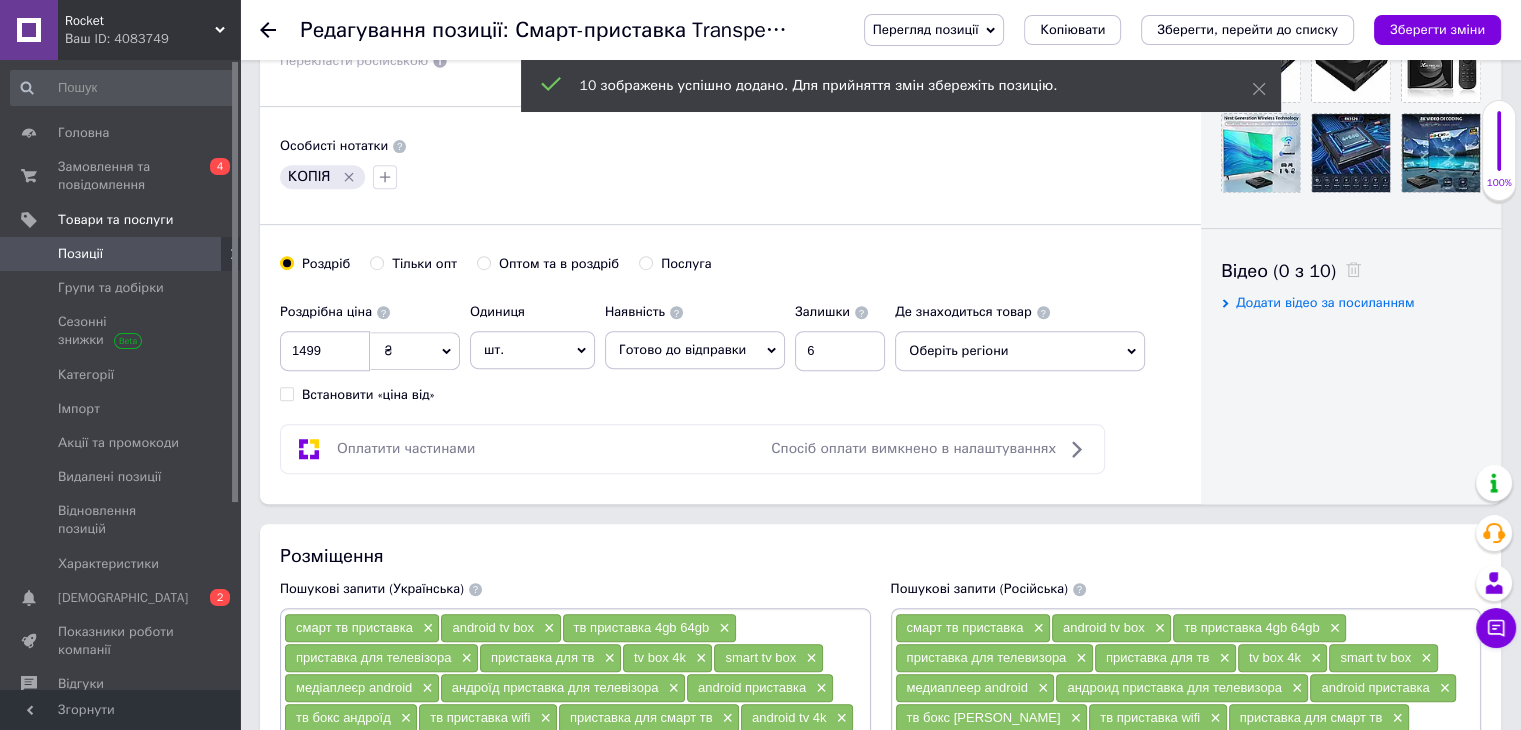 scroll, scrollTop: 800, scrollLeft: 0, axis: vertical 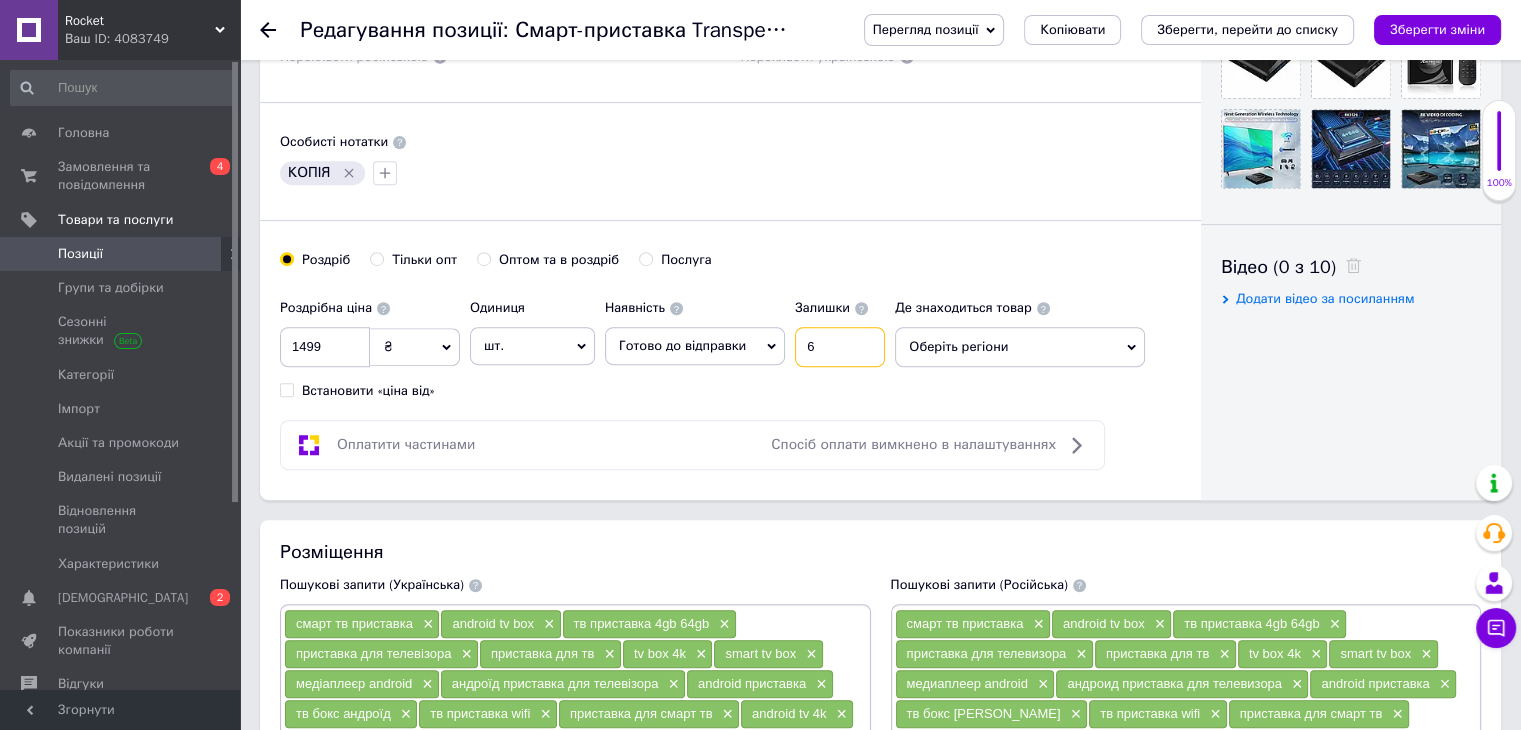 drag, startPoint x: 818, startPoint y: 336, endPoint x: 800, endPoint y: 336, distance: 18 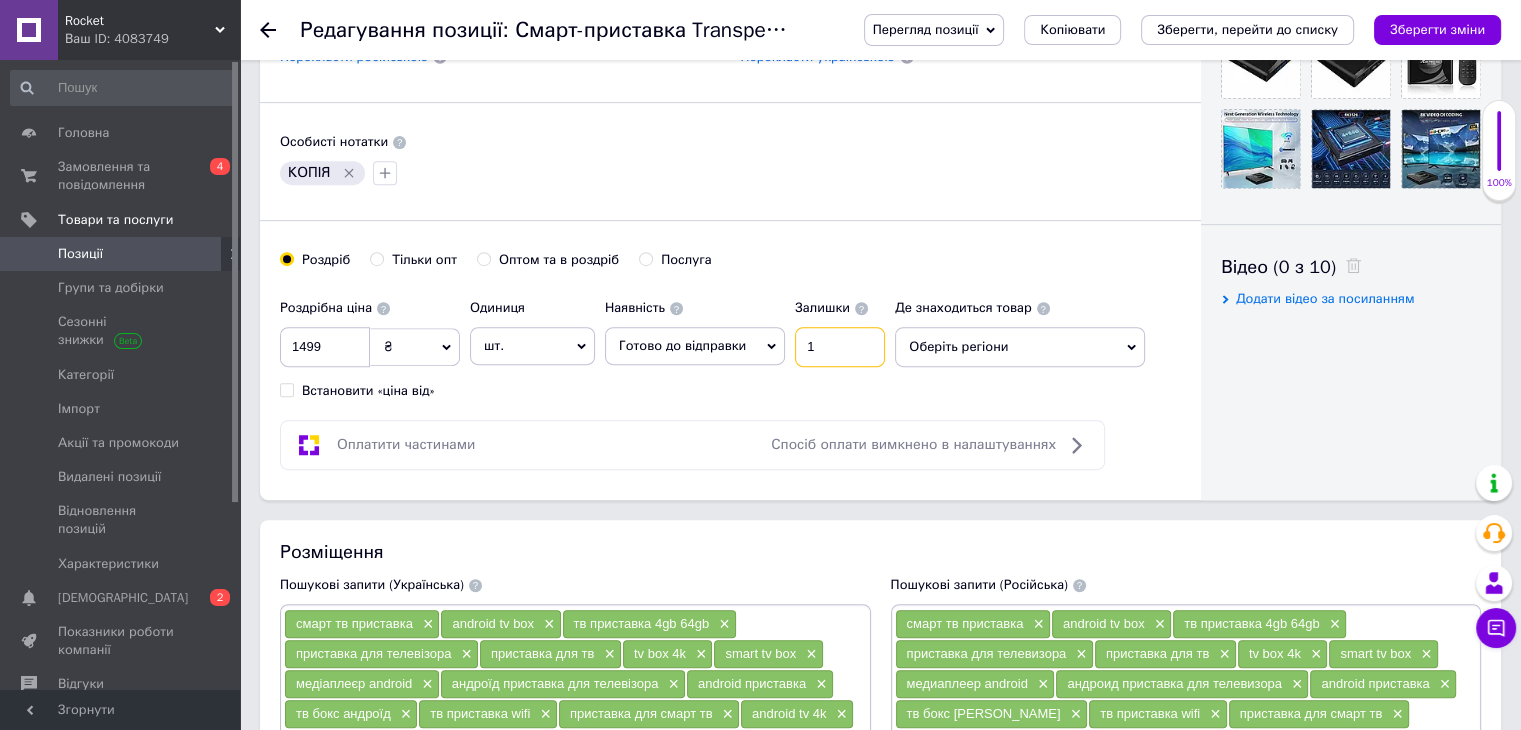 type on "1" 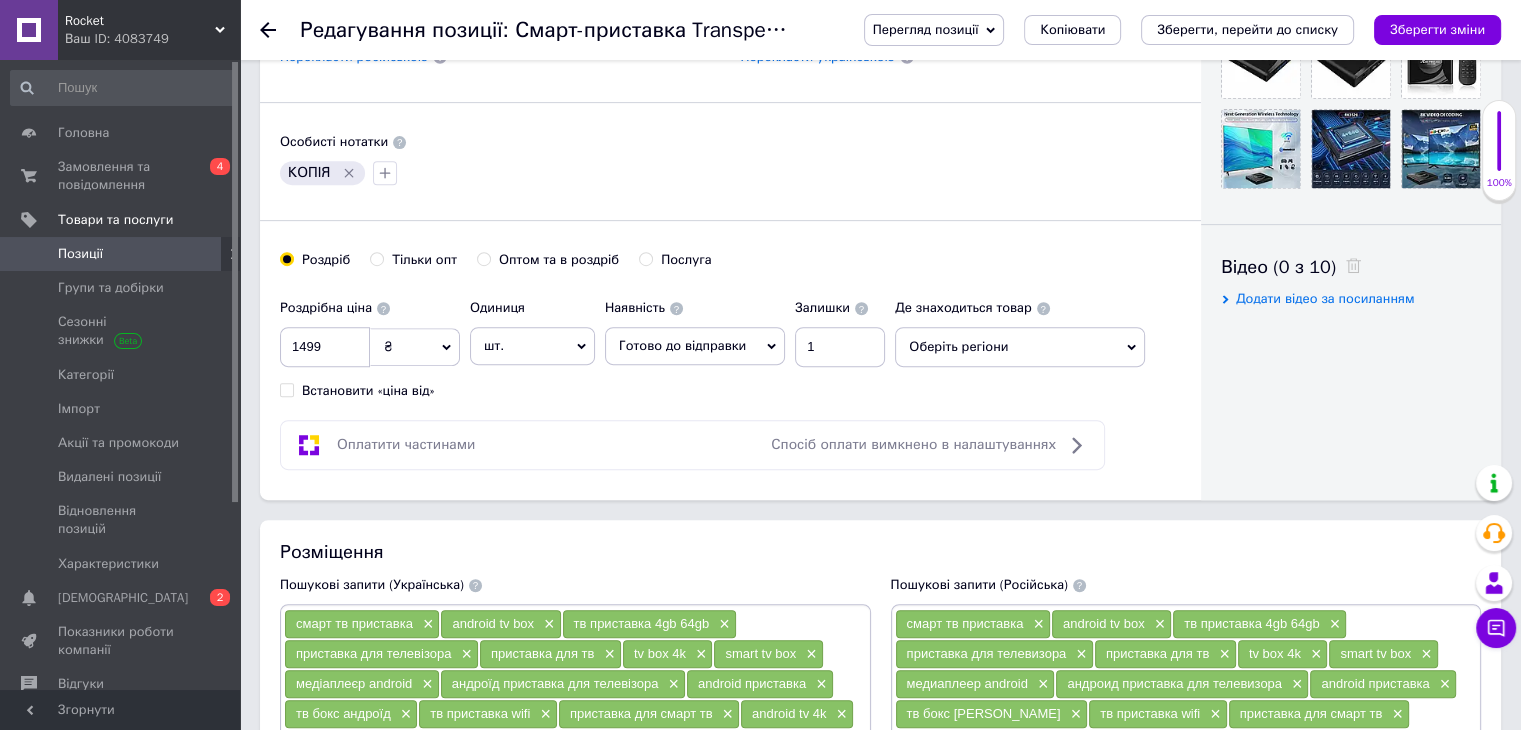 click on "[PERSON_NAME] опт Оптом та в роздріб Послуга" at bounding box center (730, 270) 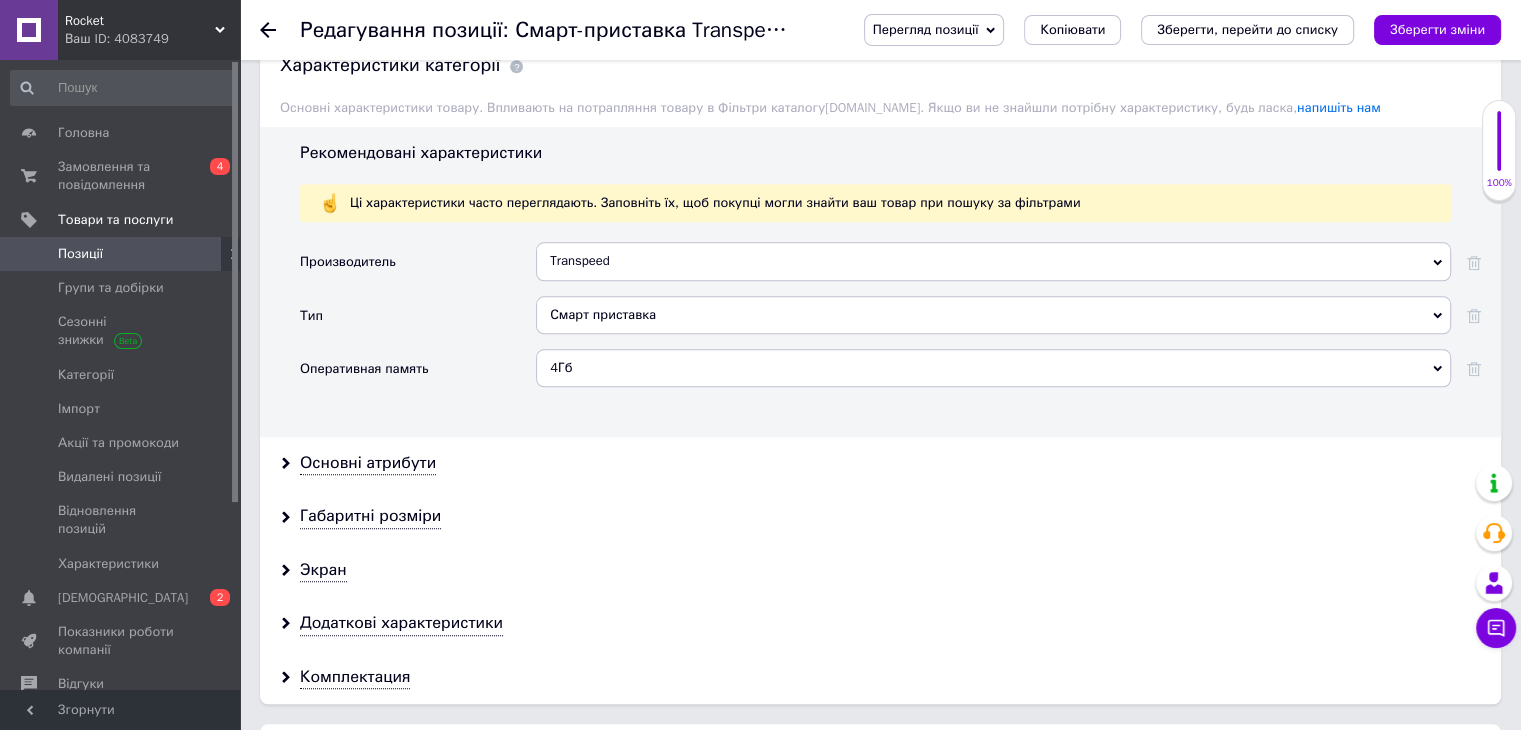 scroll, scrollTop: 2000, scrollLeft: 0, axis: vertical 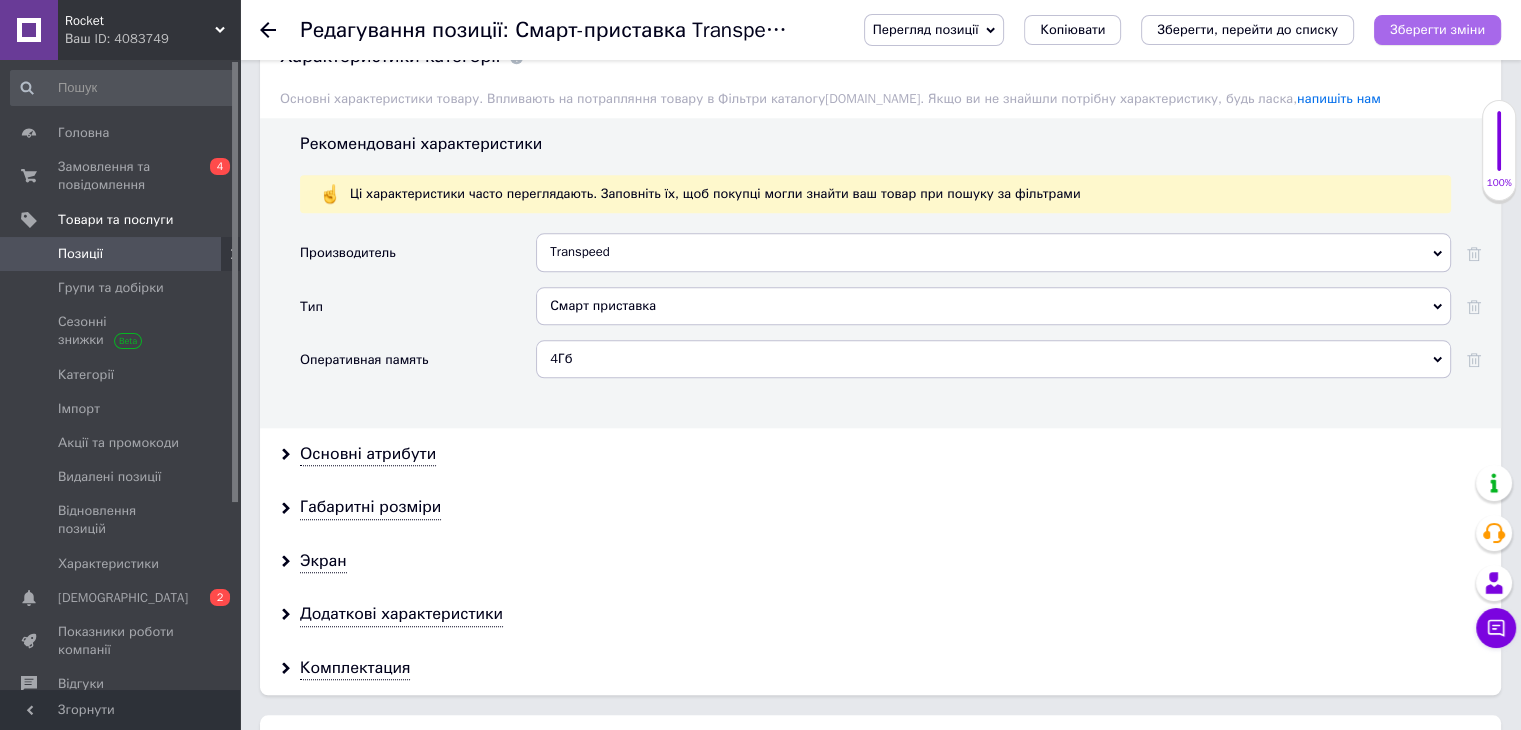 click on "Зберегти зміни" at bounding box center [1437, 29] 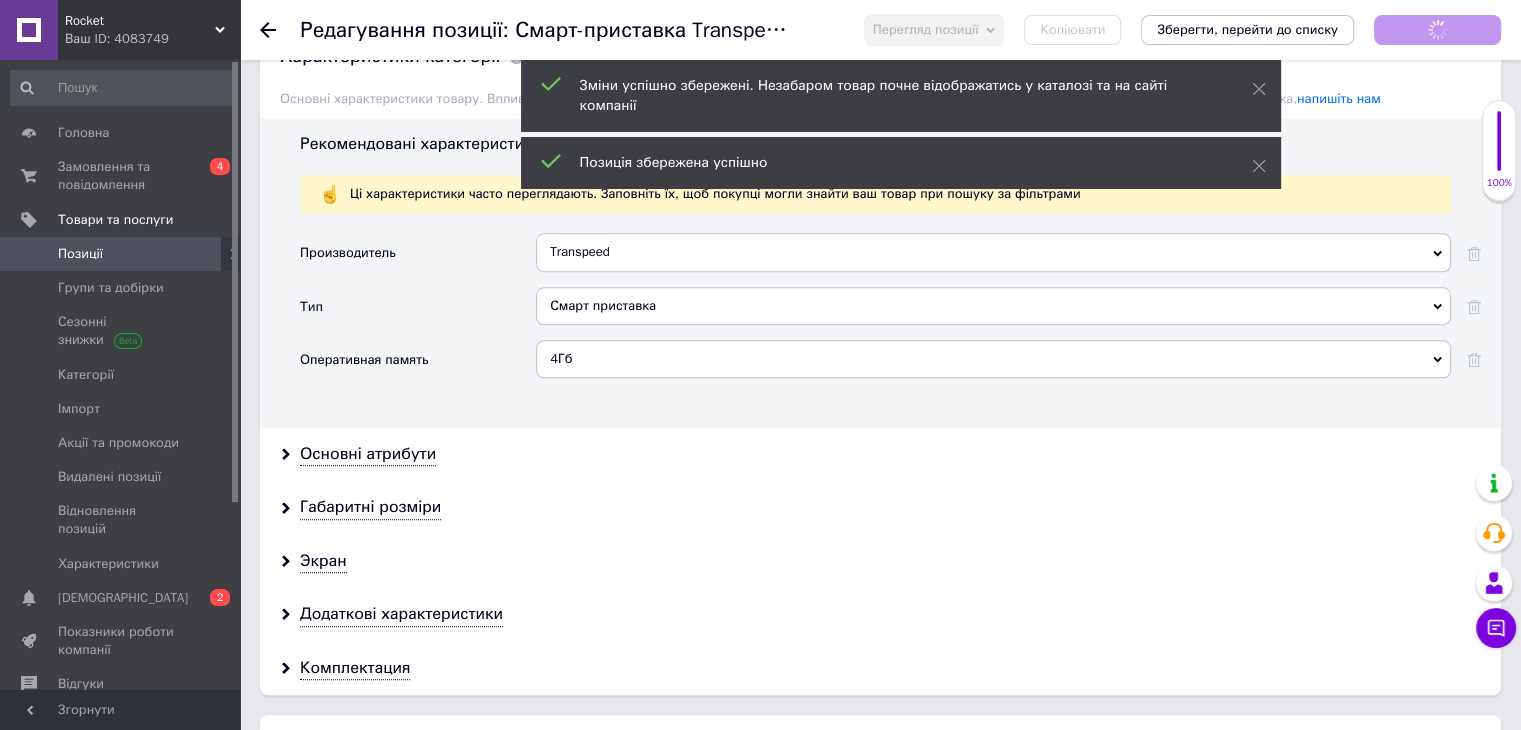 scroll, scrollTop: 252, scrollLeft: 0, axis: vertical 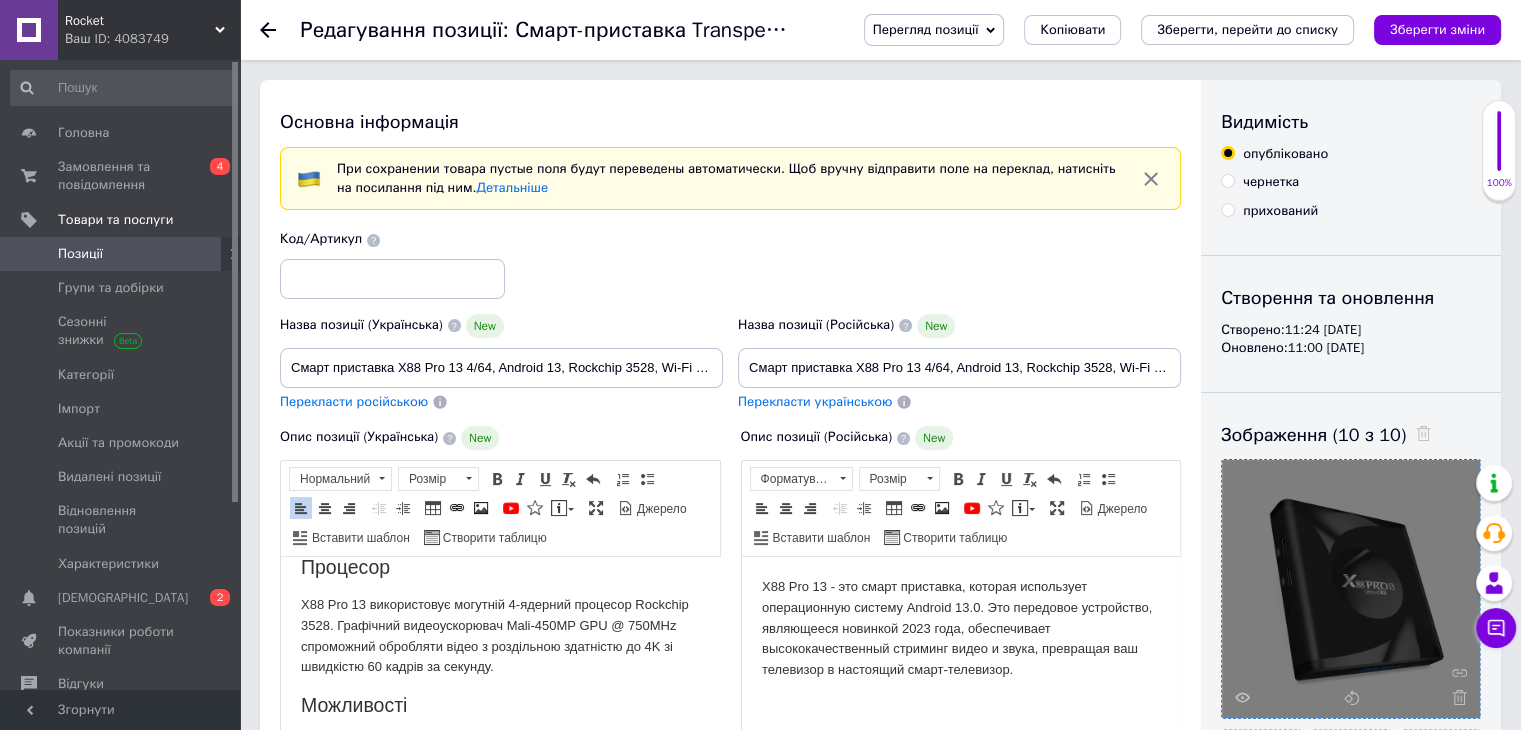 click on "Позиції" at bounding box center (80, 254) 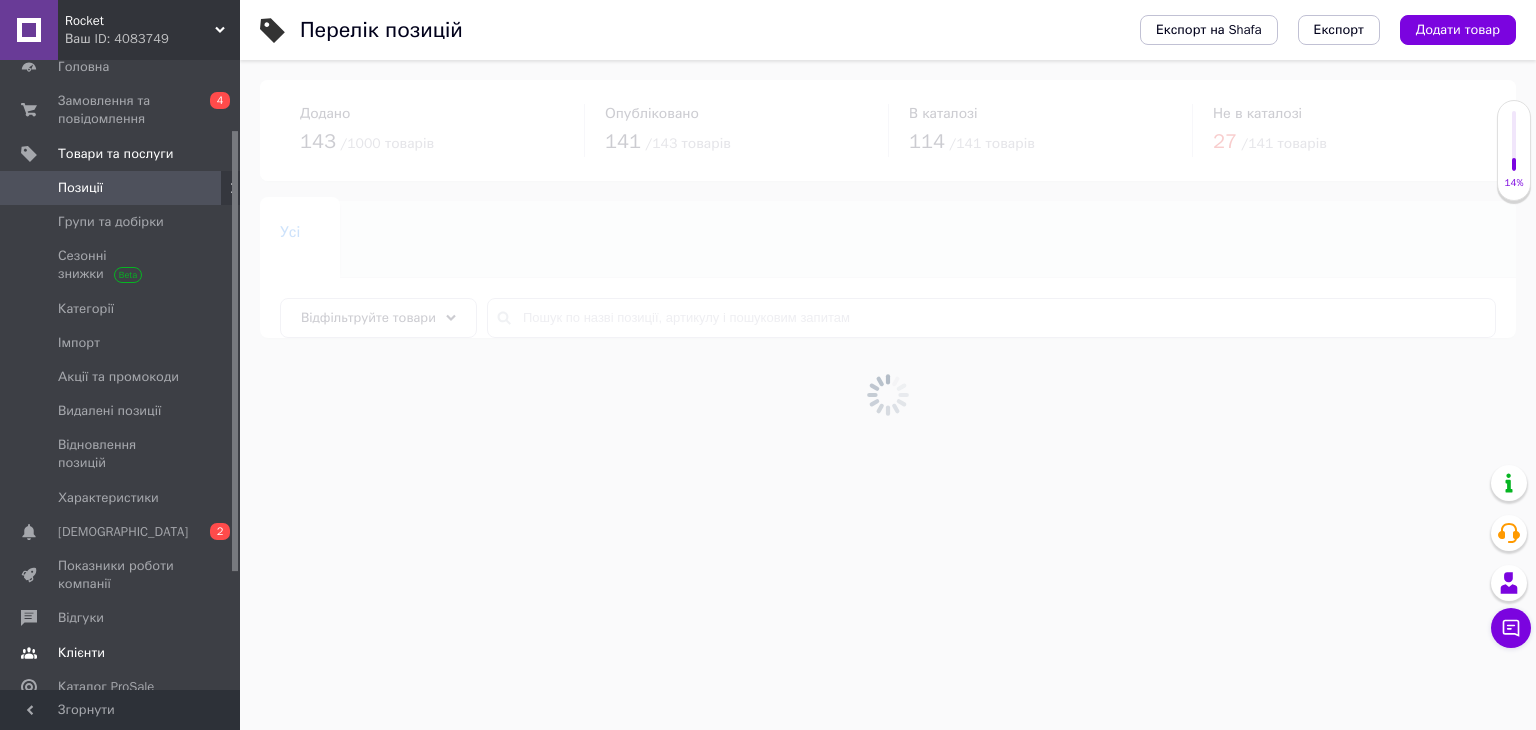scroll, scrollTop: 100, scrollLeft: 0, axis: vertical 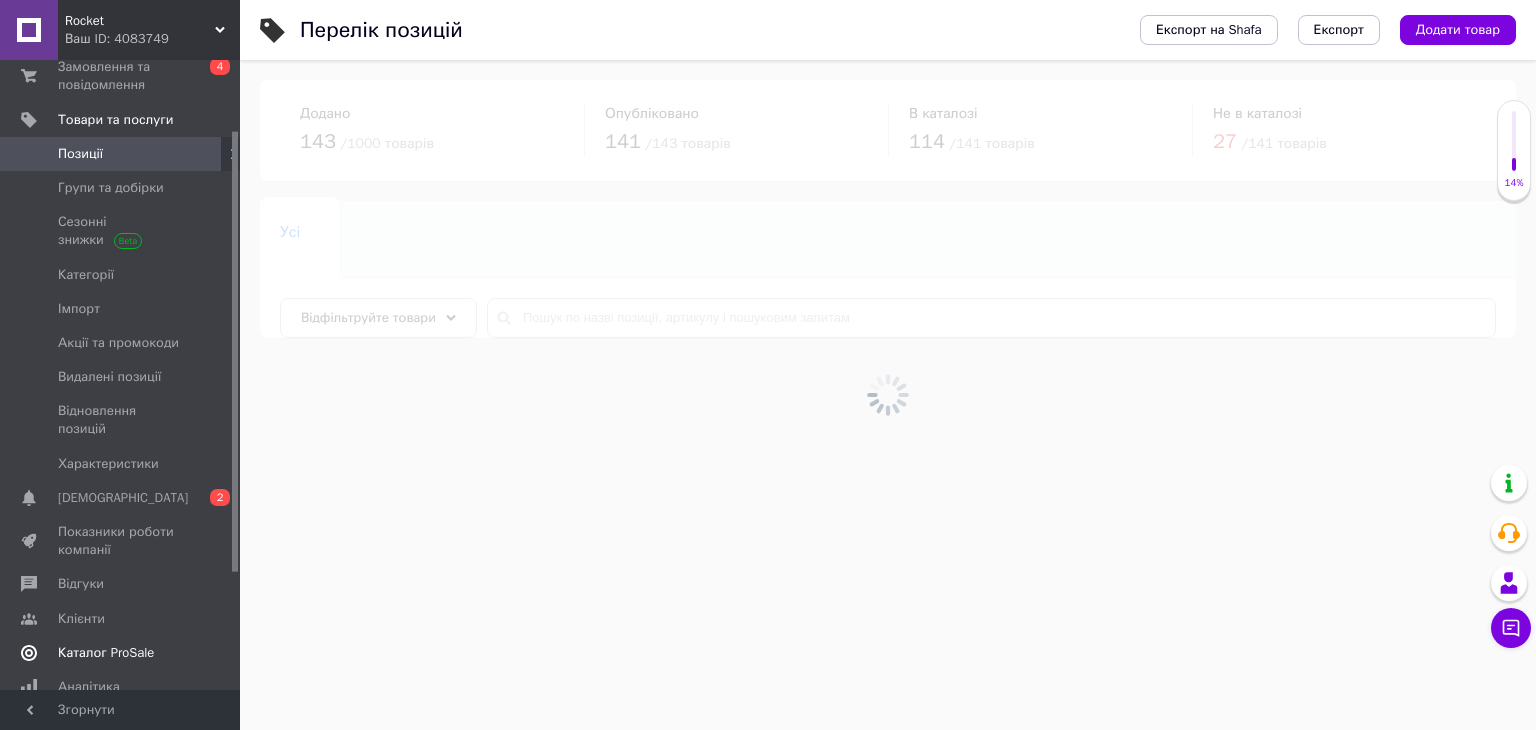 click on "Каталог ProSale" at bounding box center (106, 653) 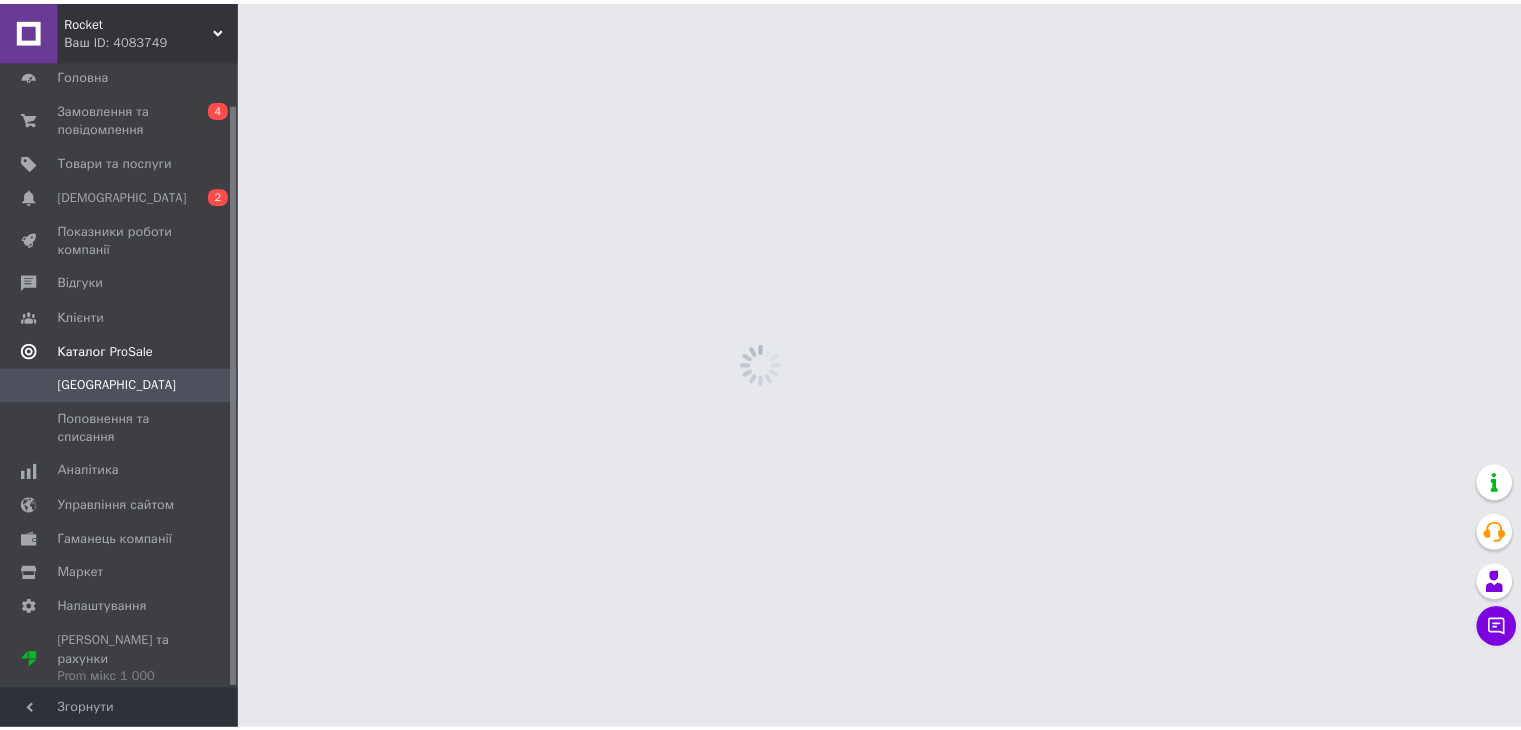 scroll, scrollTop: 45, scrollLeft: 0, axis: vertical 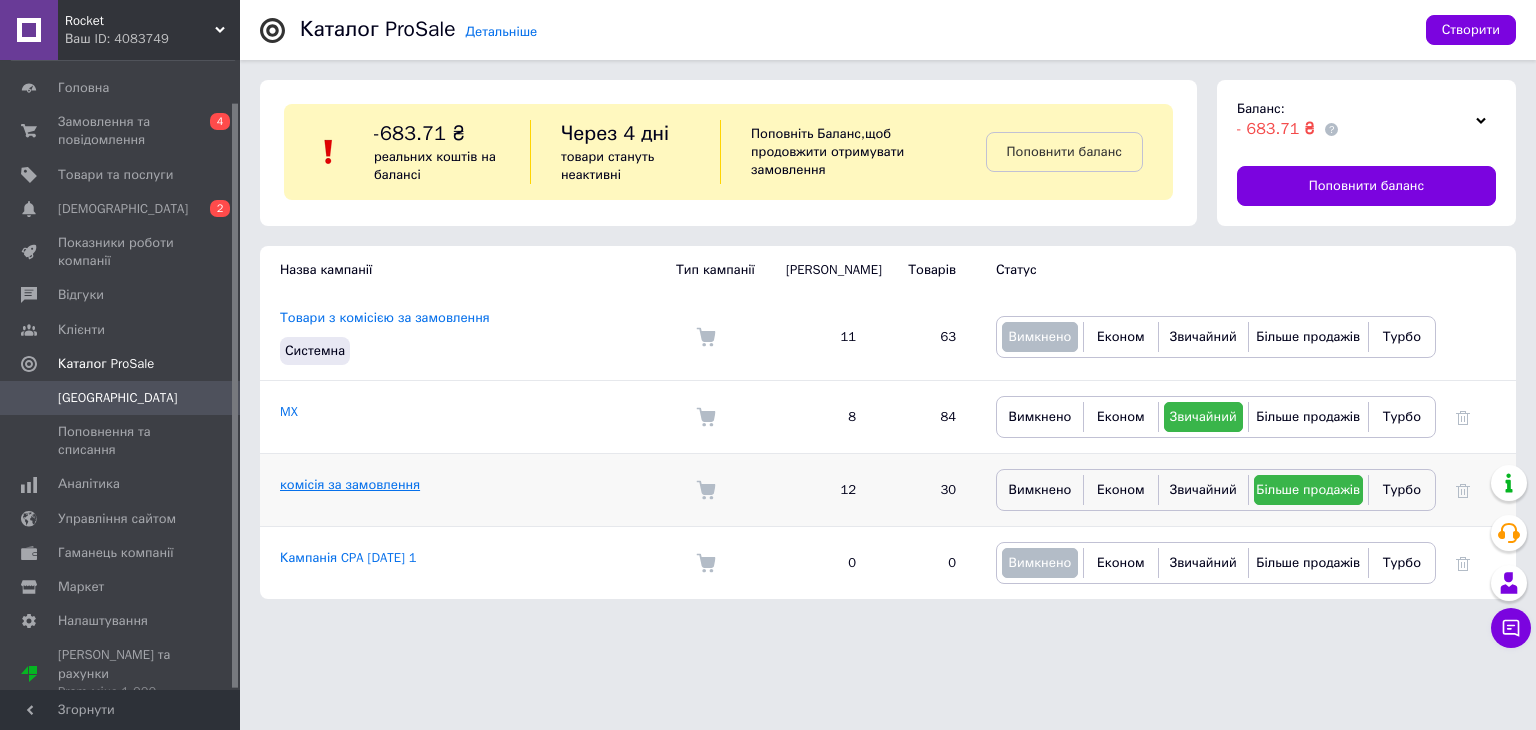 click on "комісія за замовлення" at bounding box center (350, 484) 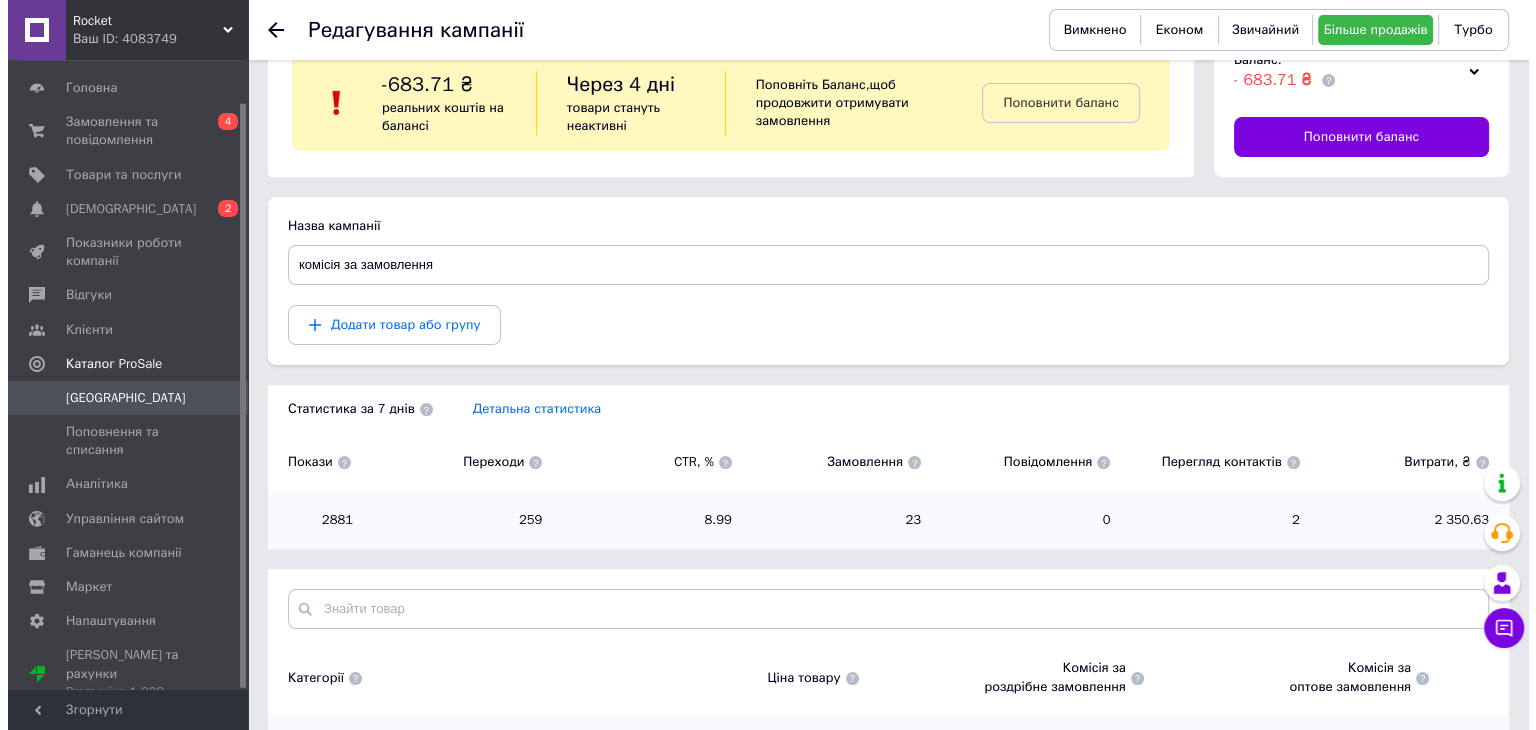 scroll, scrollTop: 0, scrollLeft: 0, axis: both 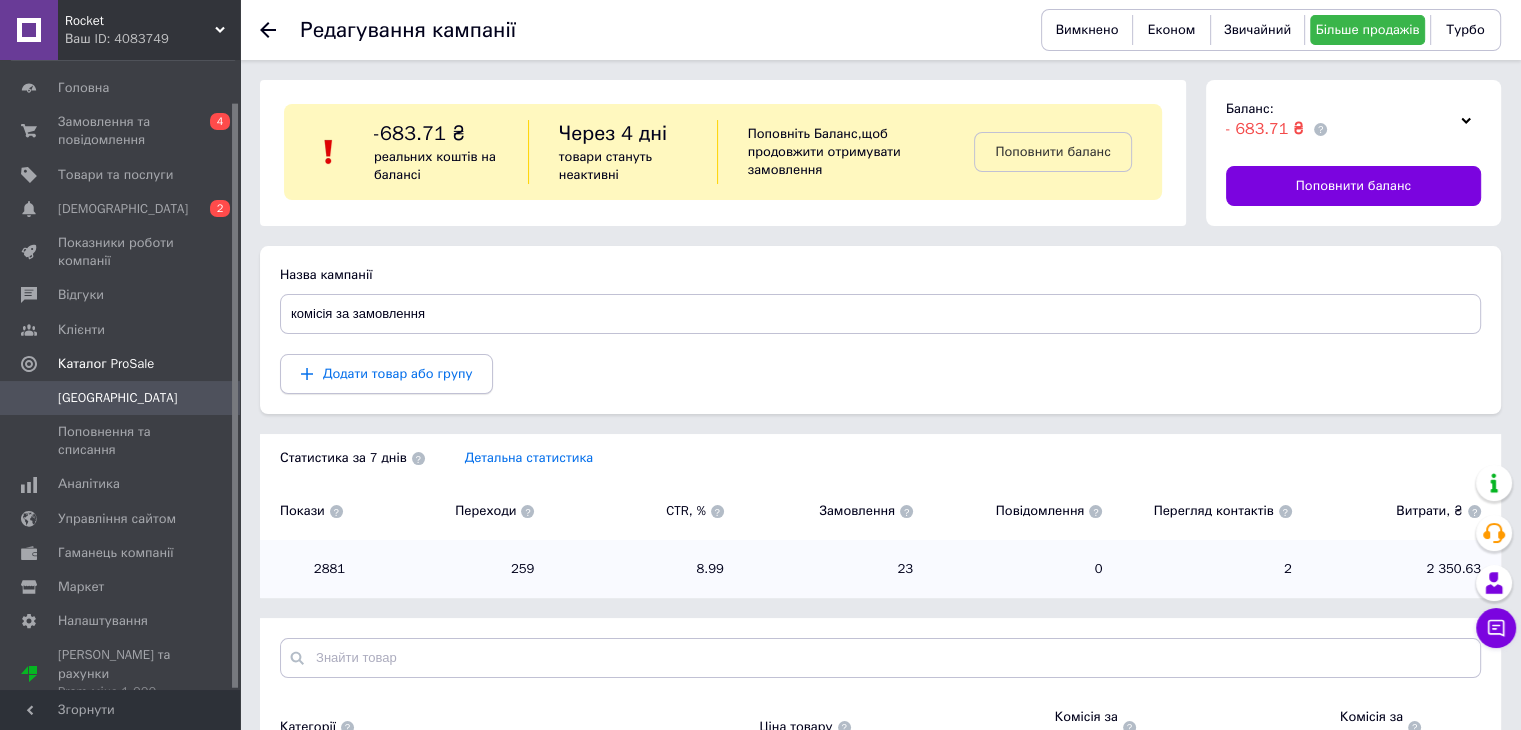 click on "Додати товар або групу" at bounding box center [397, 373] 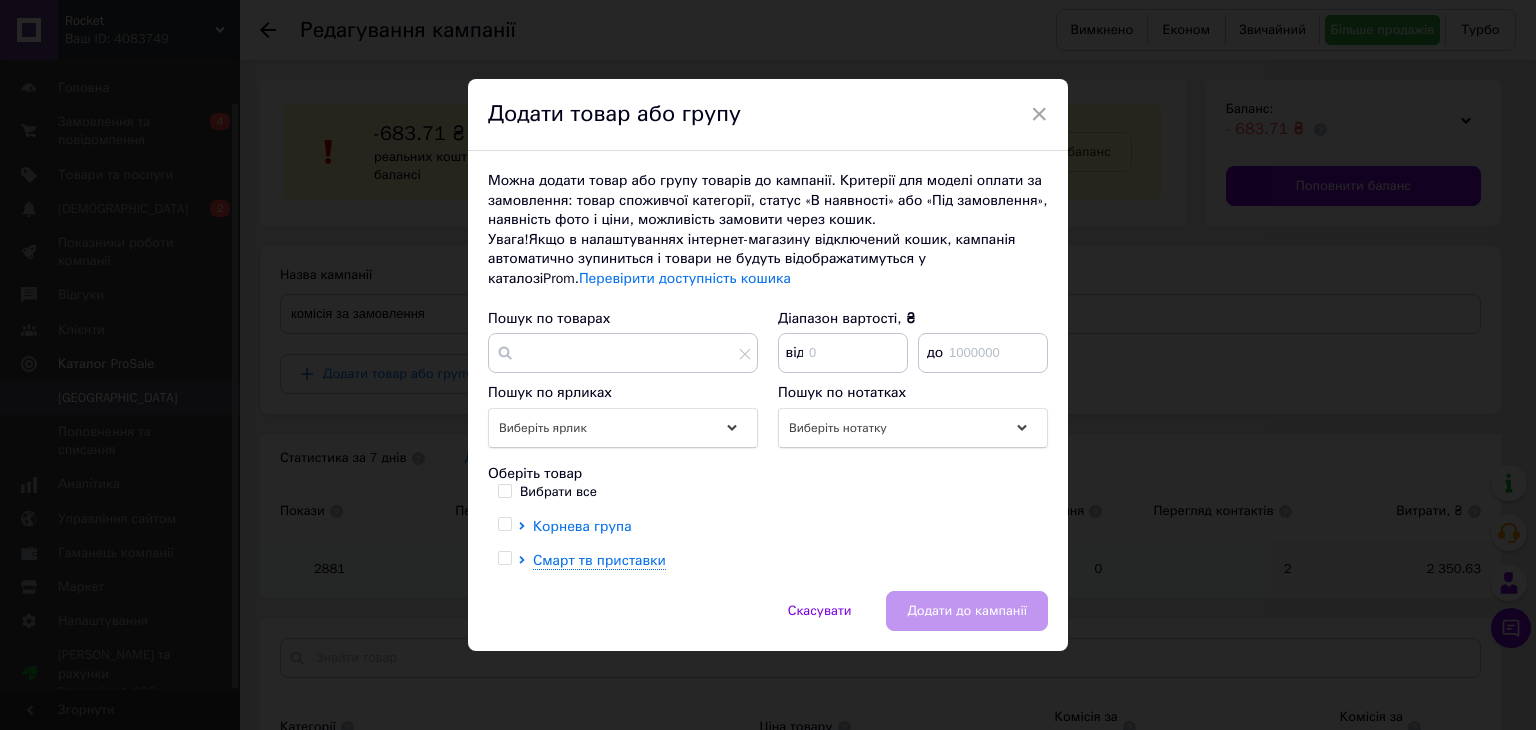 click on "Корнева група" at bounding box center (582, 526) 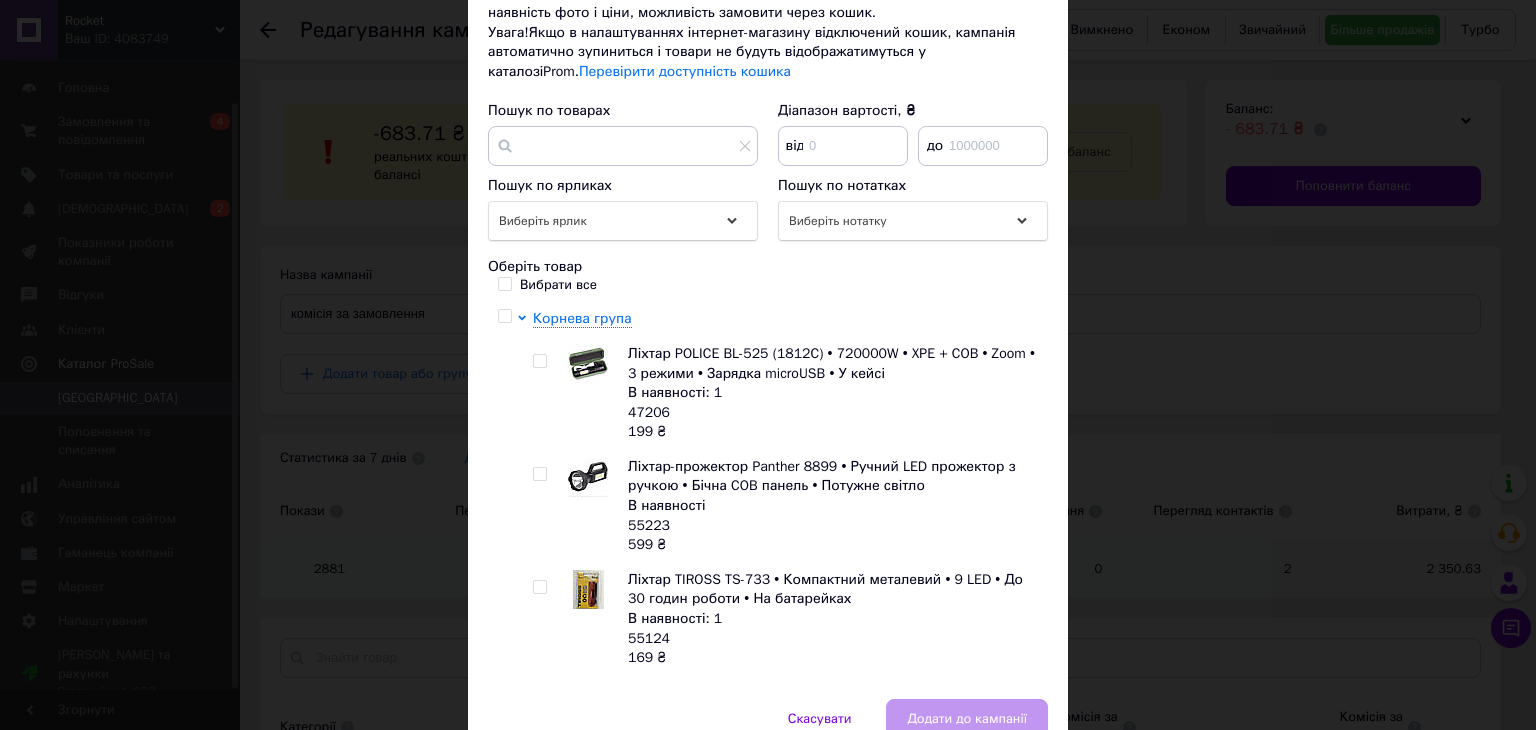 scroll, scrollTop: 296, scrollLeft: 0, axis: vertical 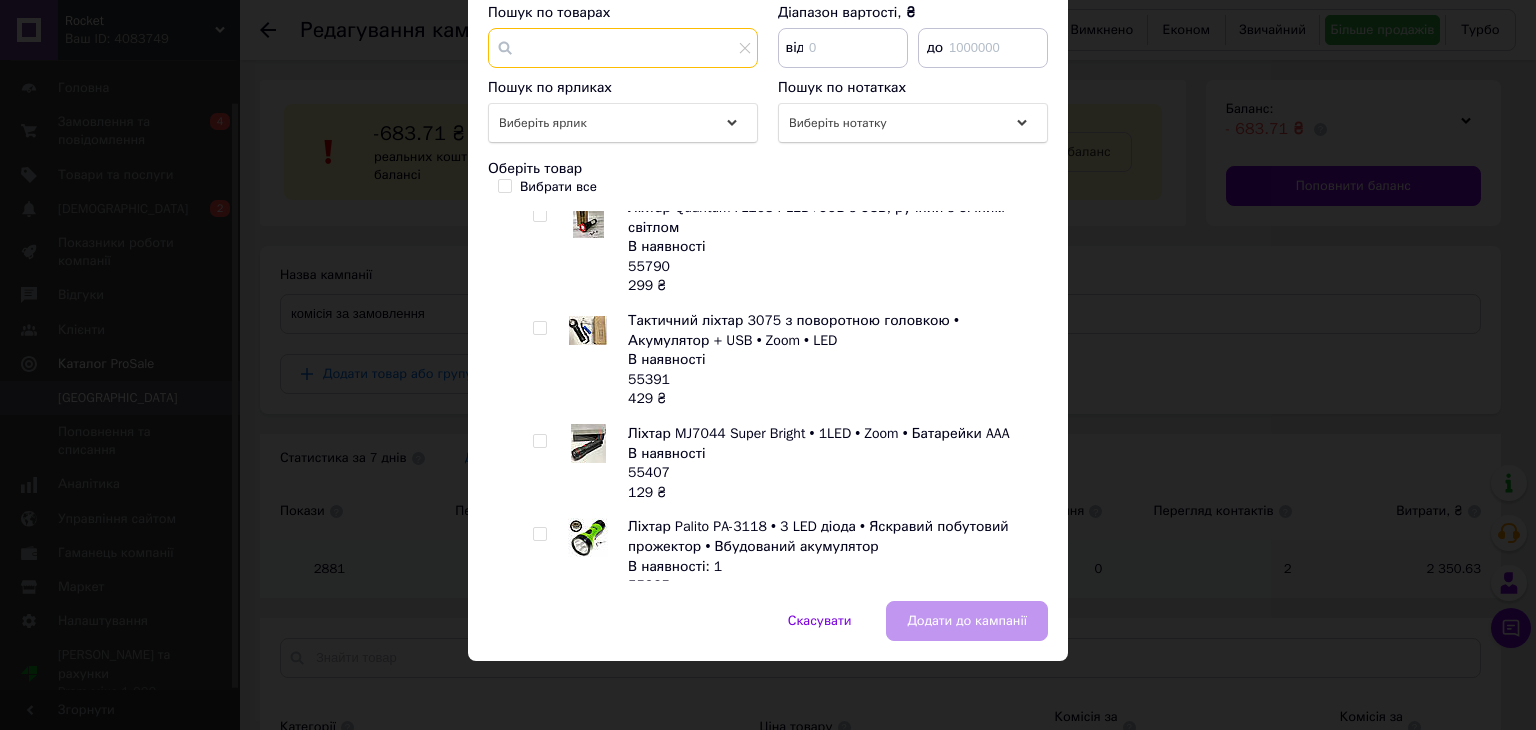 click at bounding box center [623, 48] 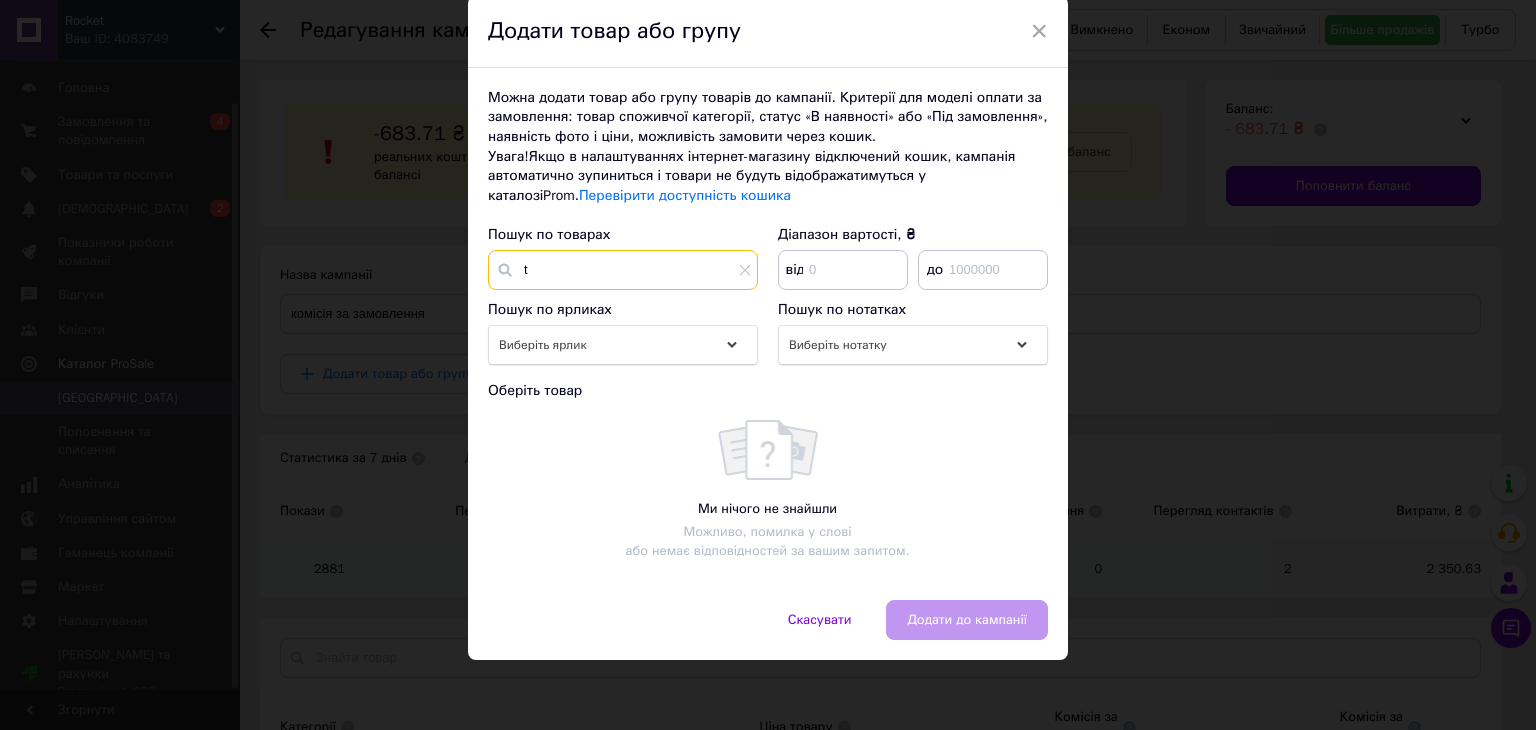 scroll, scrollTop: 0, scrollLeft: 0, axis: both 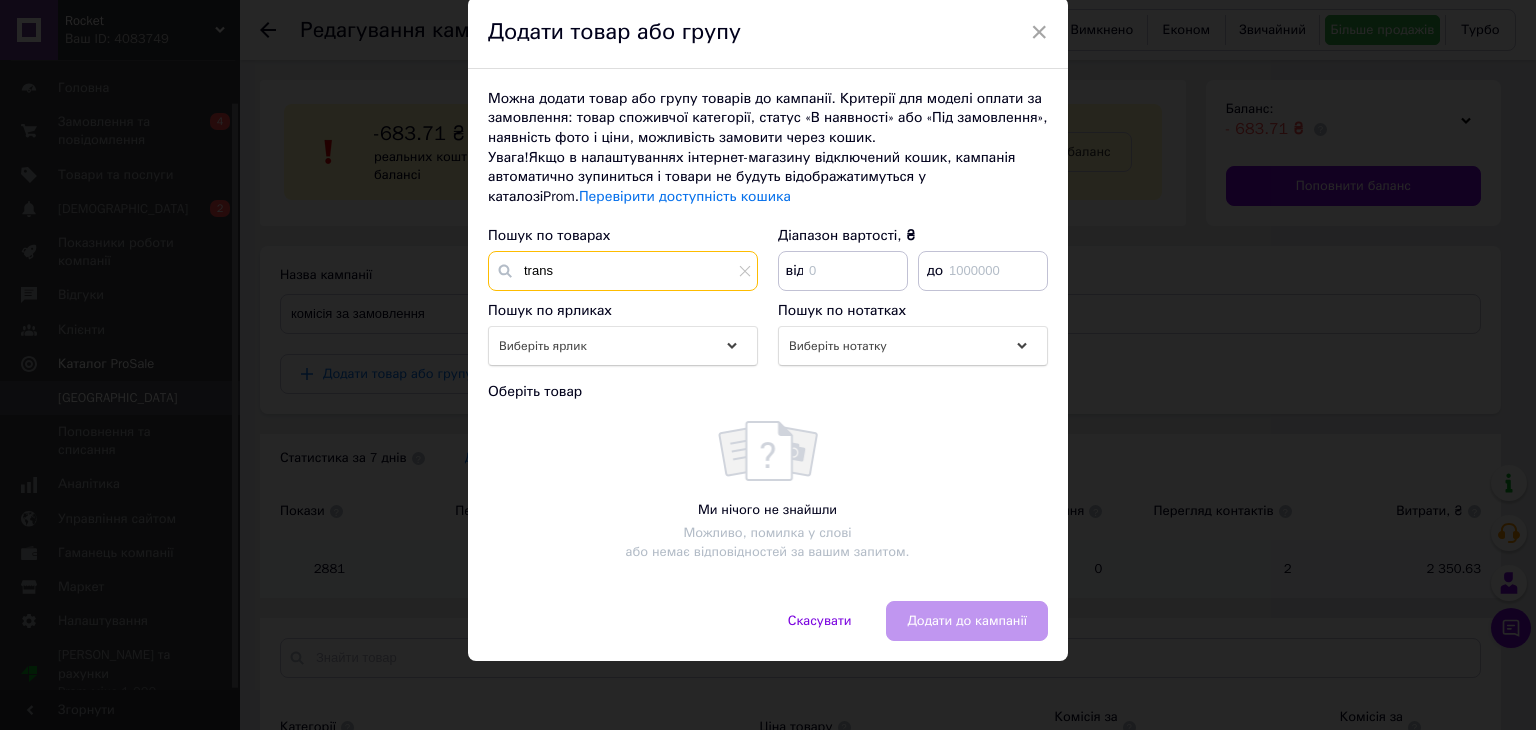 drag, startPoint x: 579, startPoint y: 272, endPoint x: 520, endPoint y: 271, distance: 59.008472 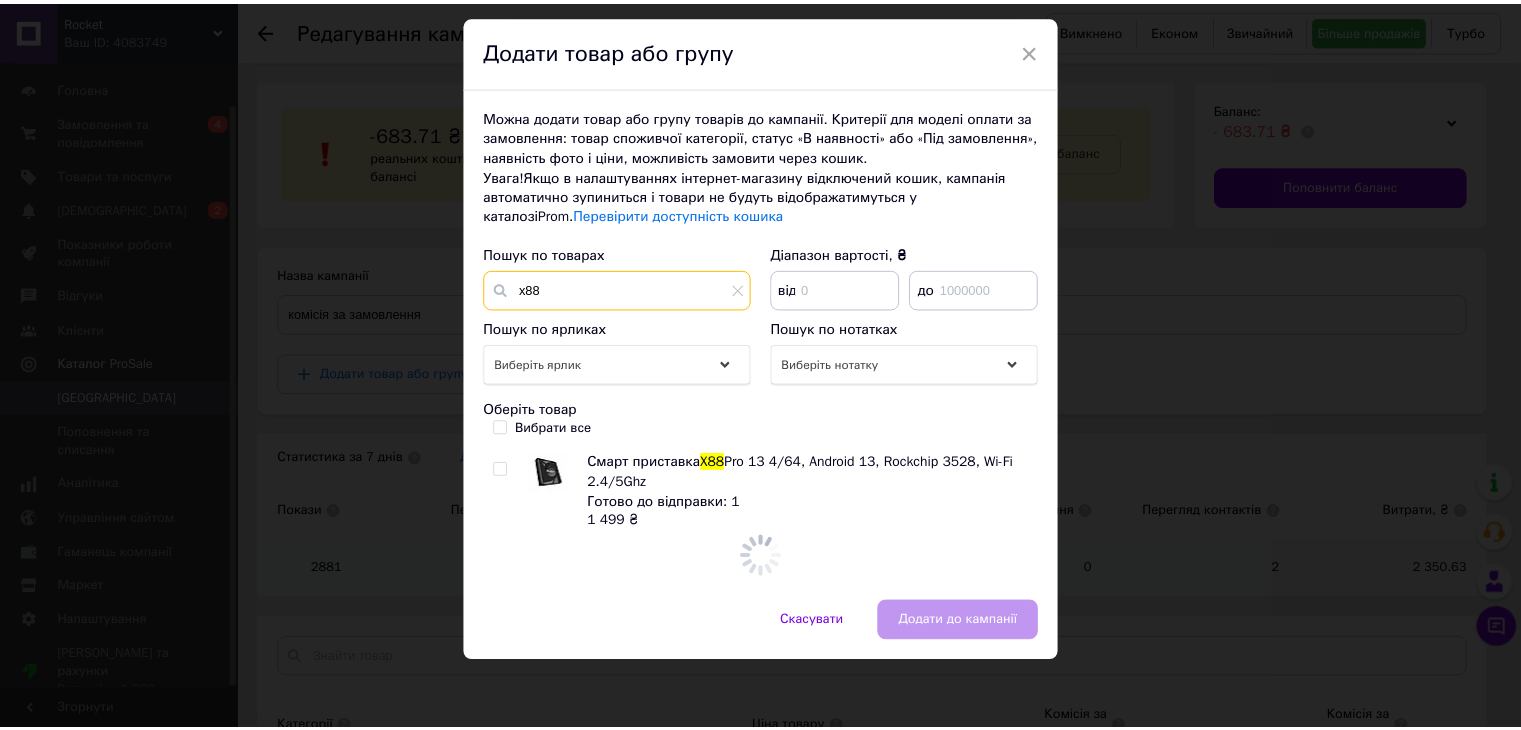 scroll, scrollTop: 5, scrollLeft: 0, axis: vertical 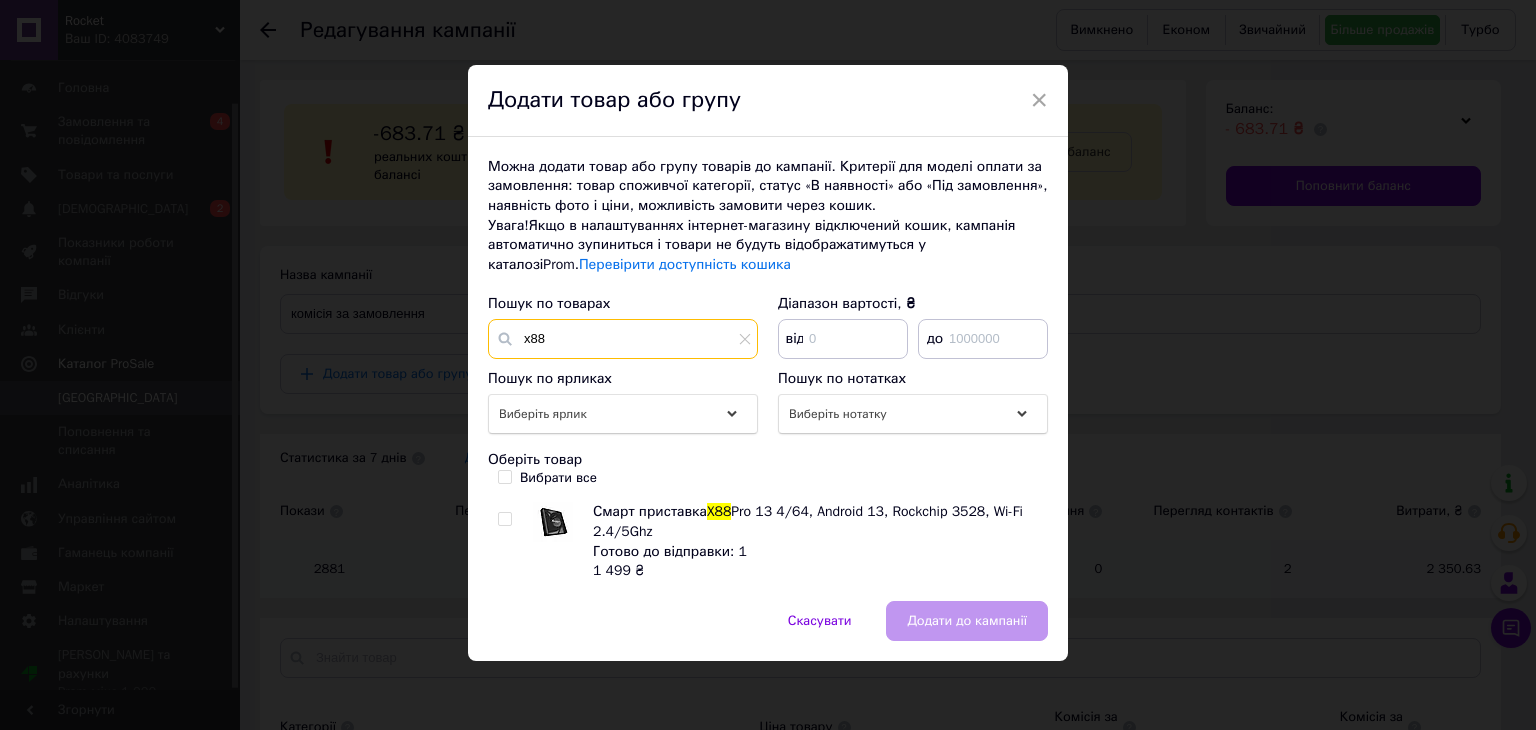 type on "x88" 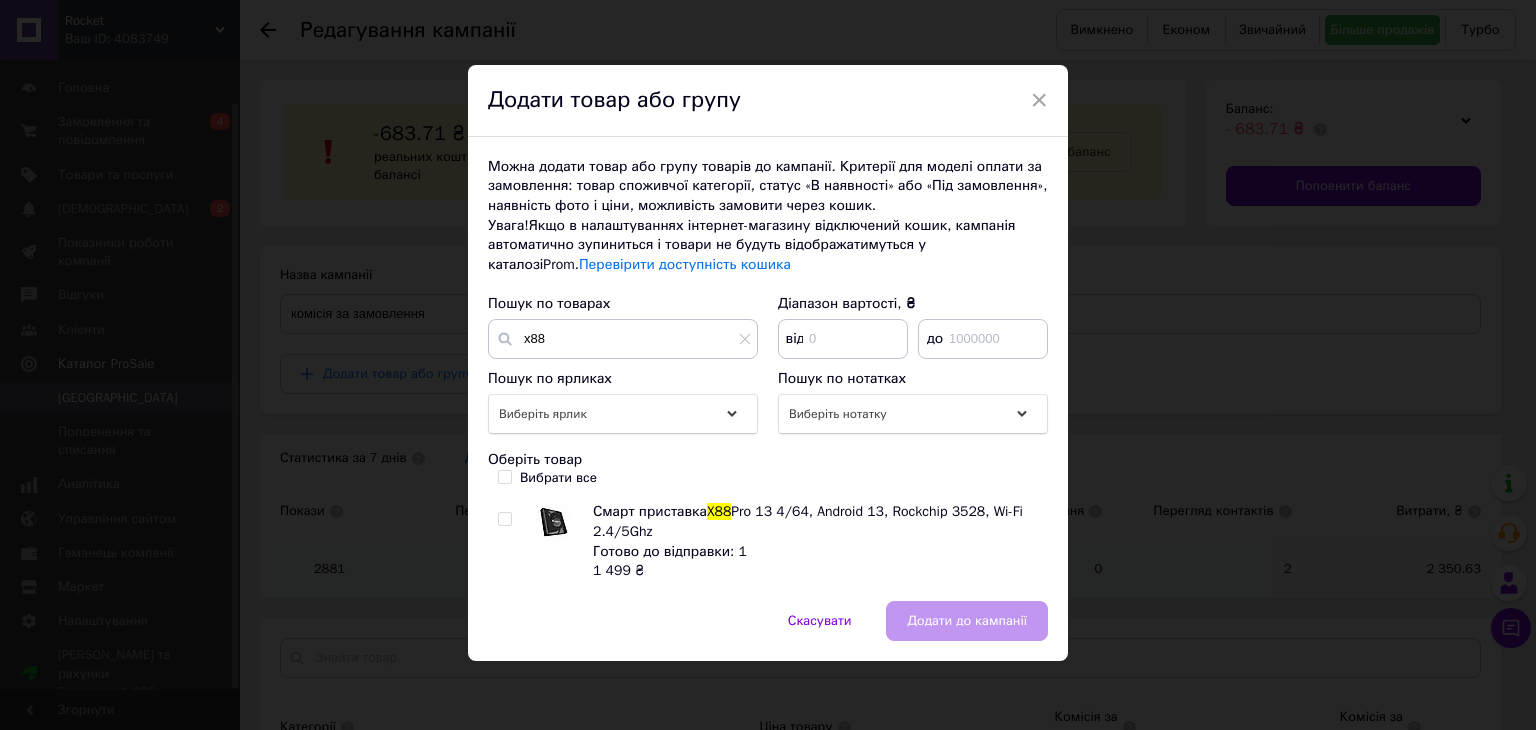 click at bounding box center [504, 519] 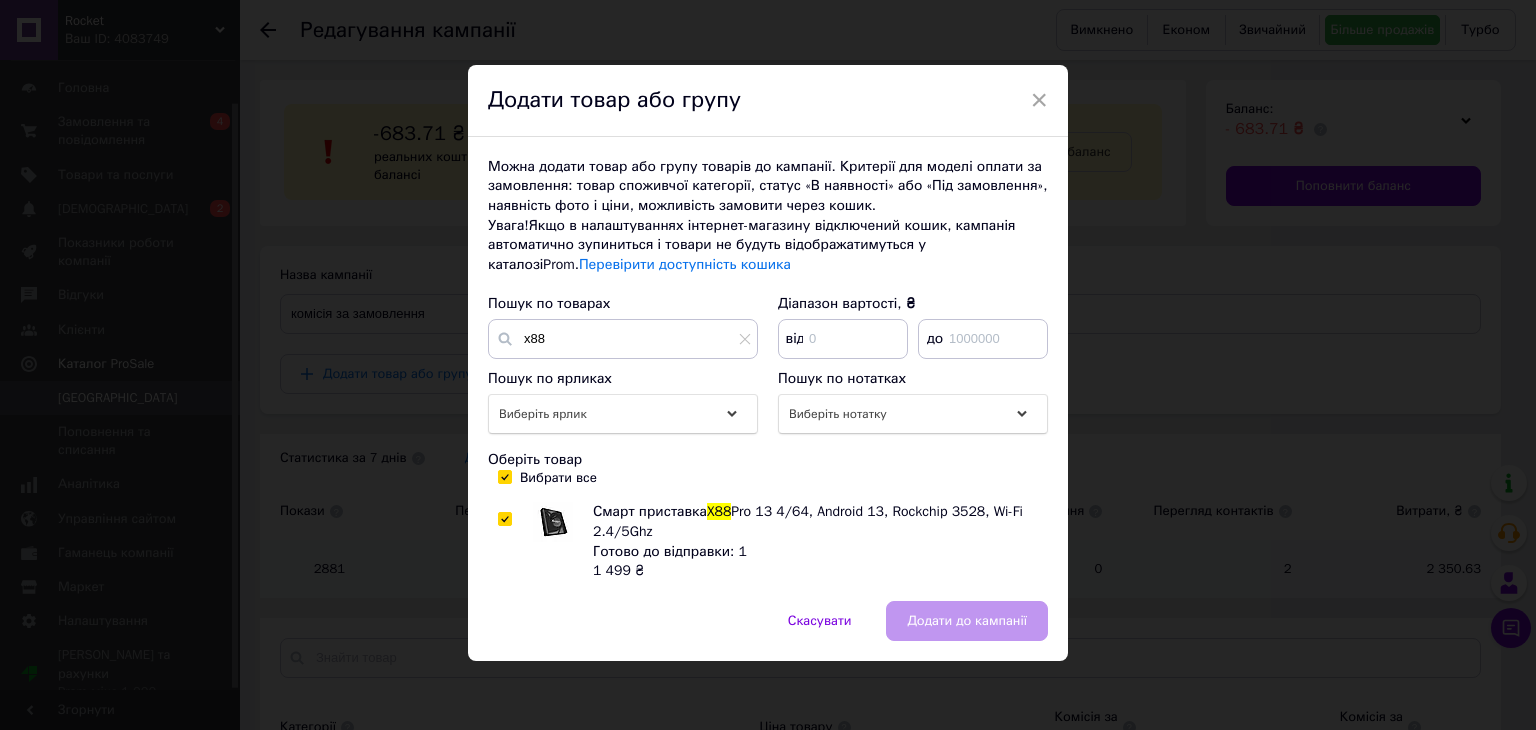 checkbox on "true" 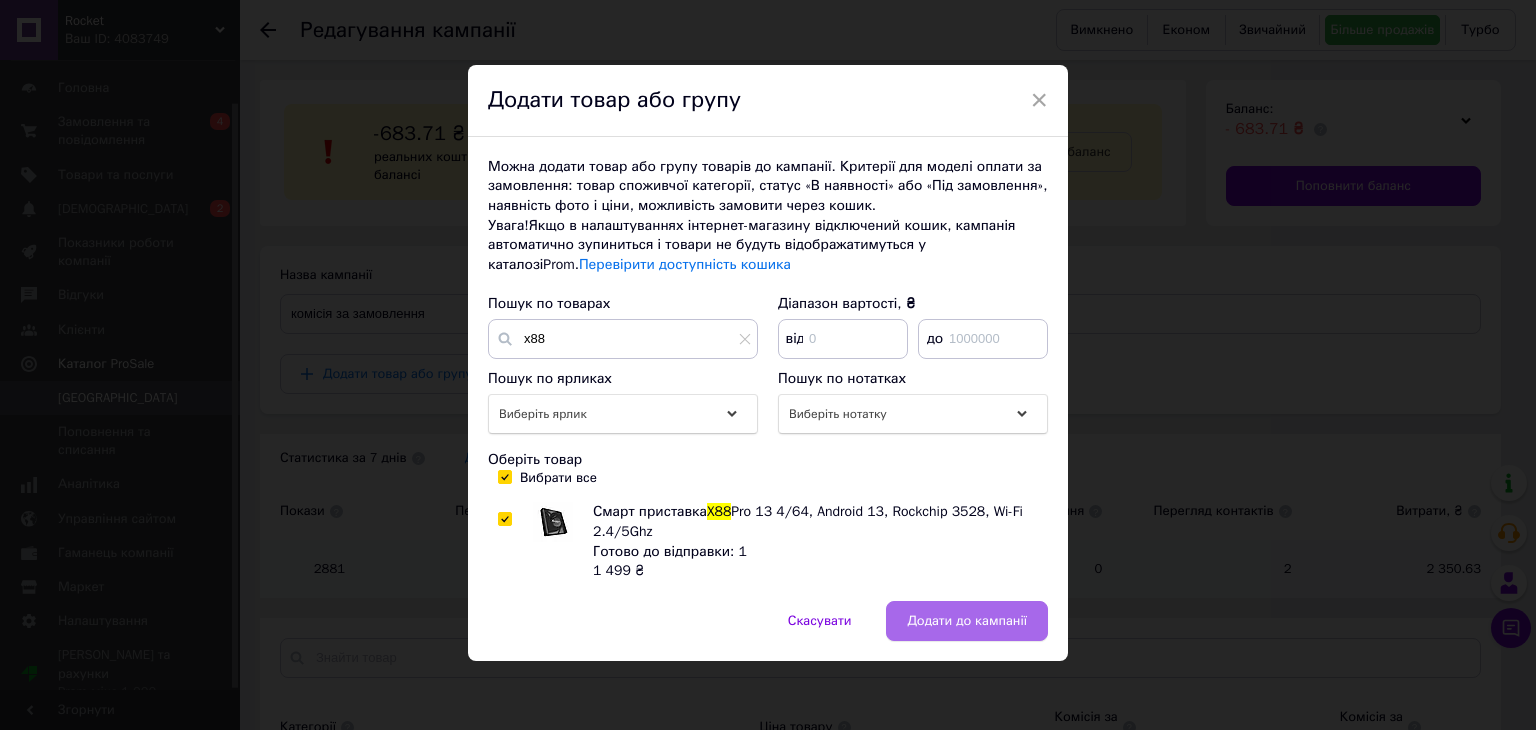 click on "Додати до кампанії" at bounding box center (967, 621) 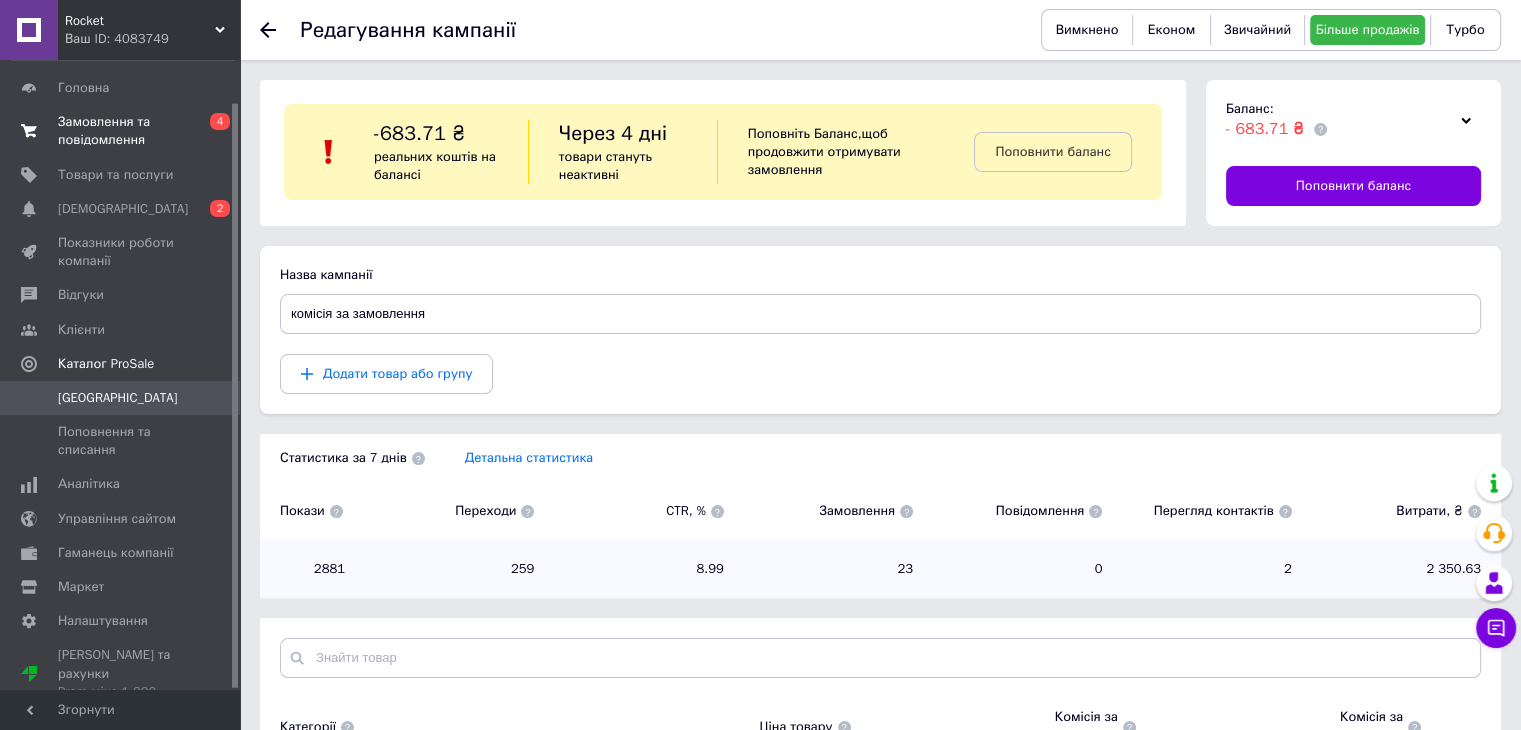 click on "Замовлення та повідомлення" at bounding box center [121, 131] 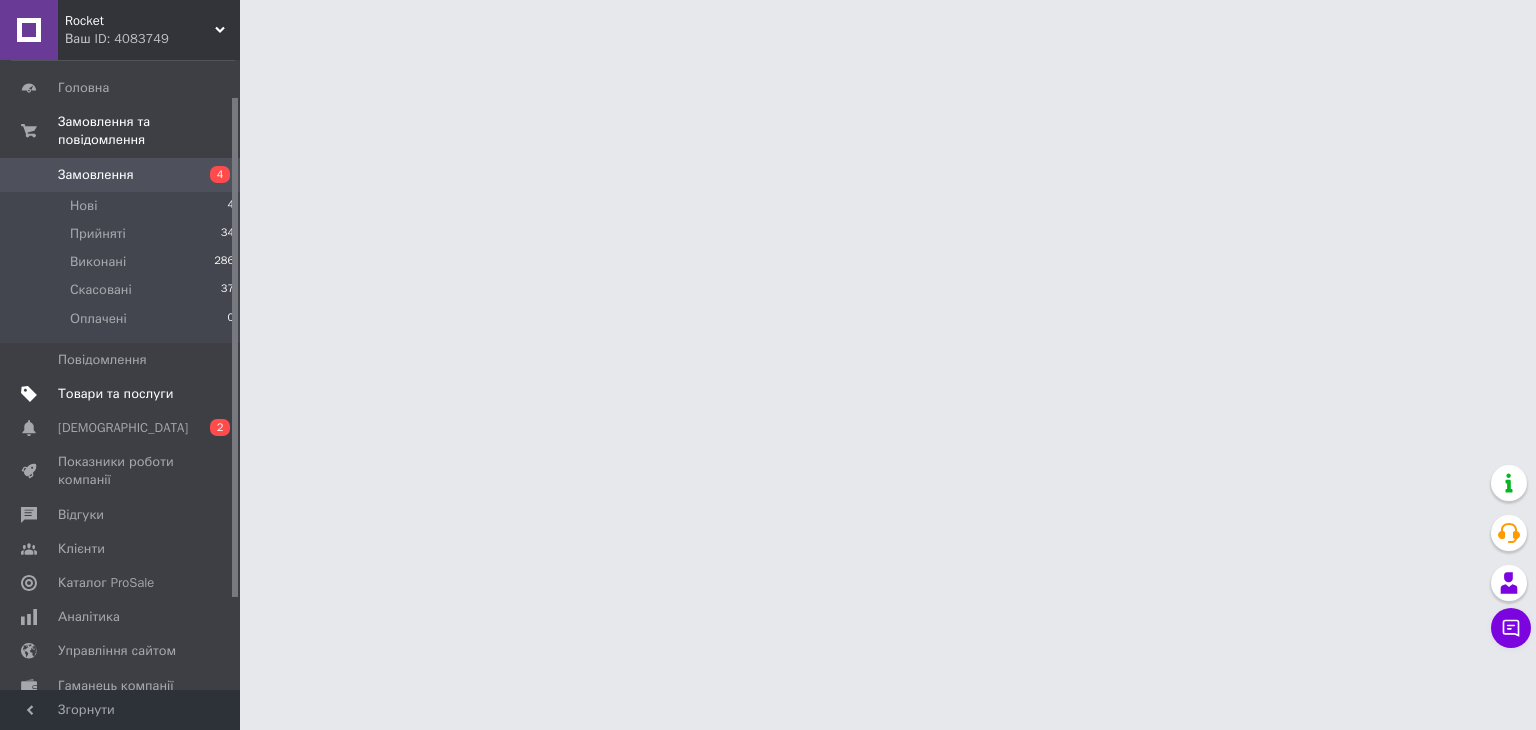 click on "Товари та послуги" at bounding box center [115, 394] 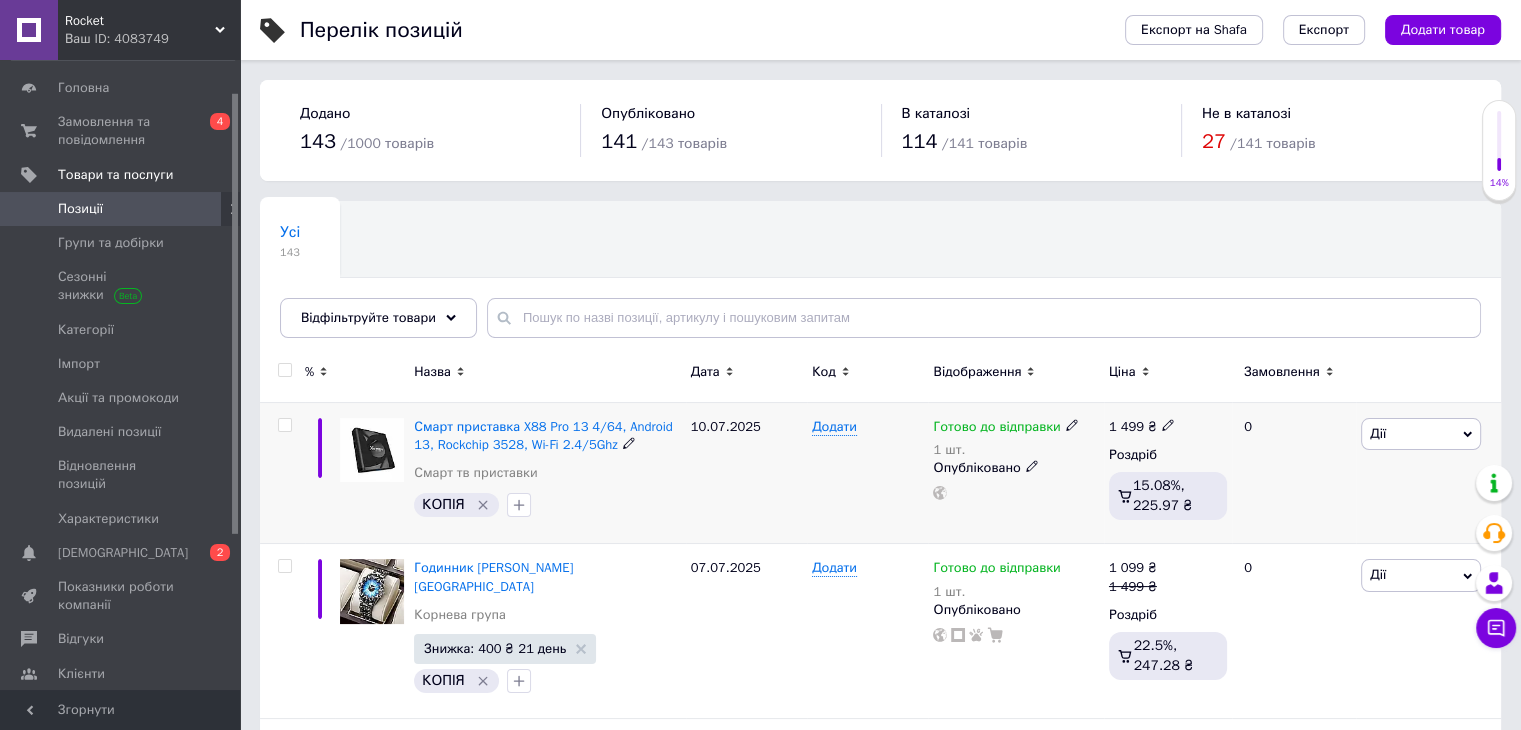 click on "Дії" at bounding box center [1421, 434] 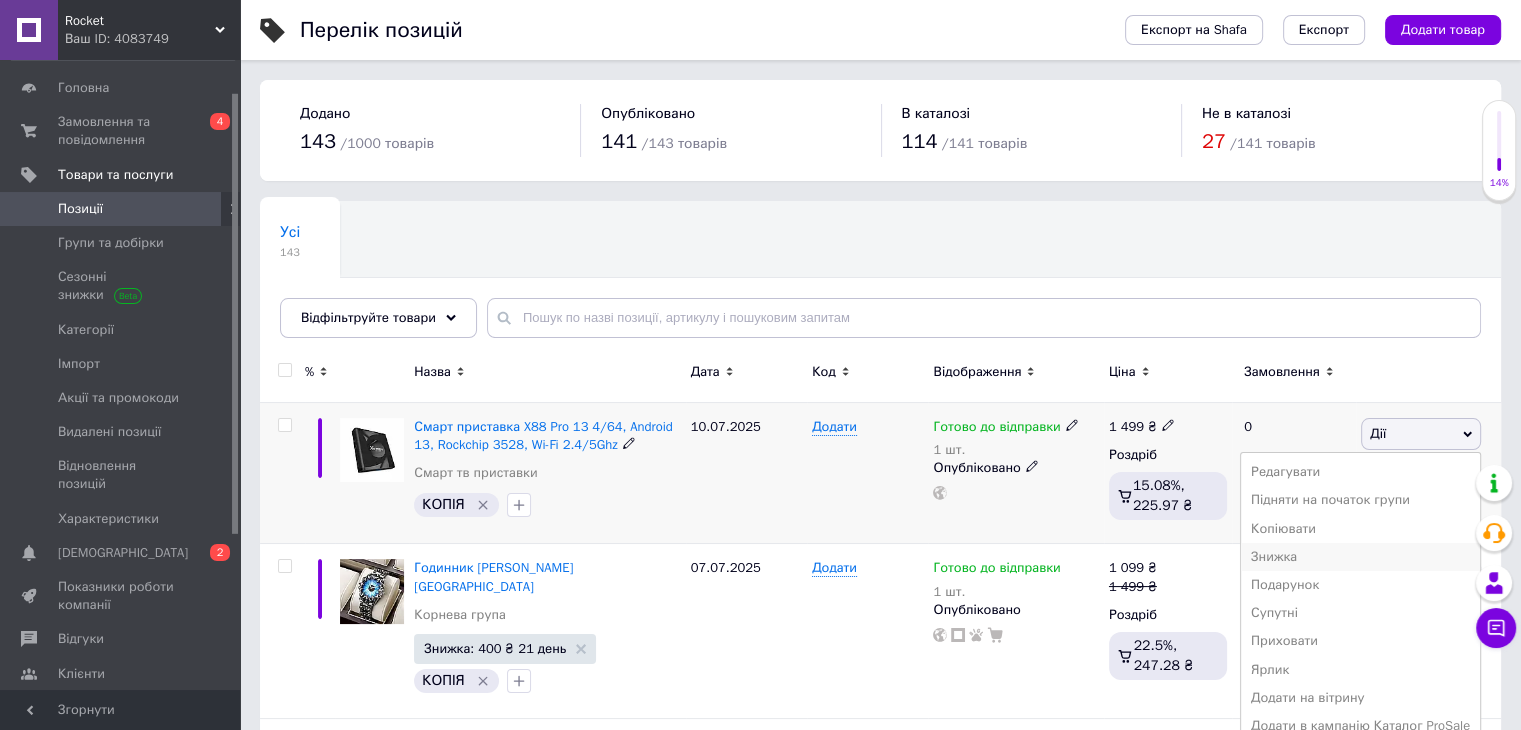 click on "Знижка" at bounding box center (1360, 557) 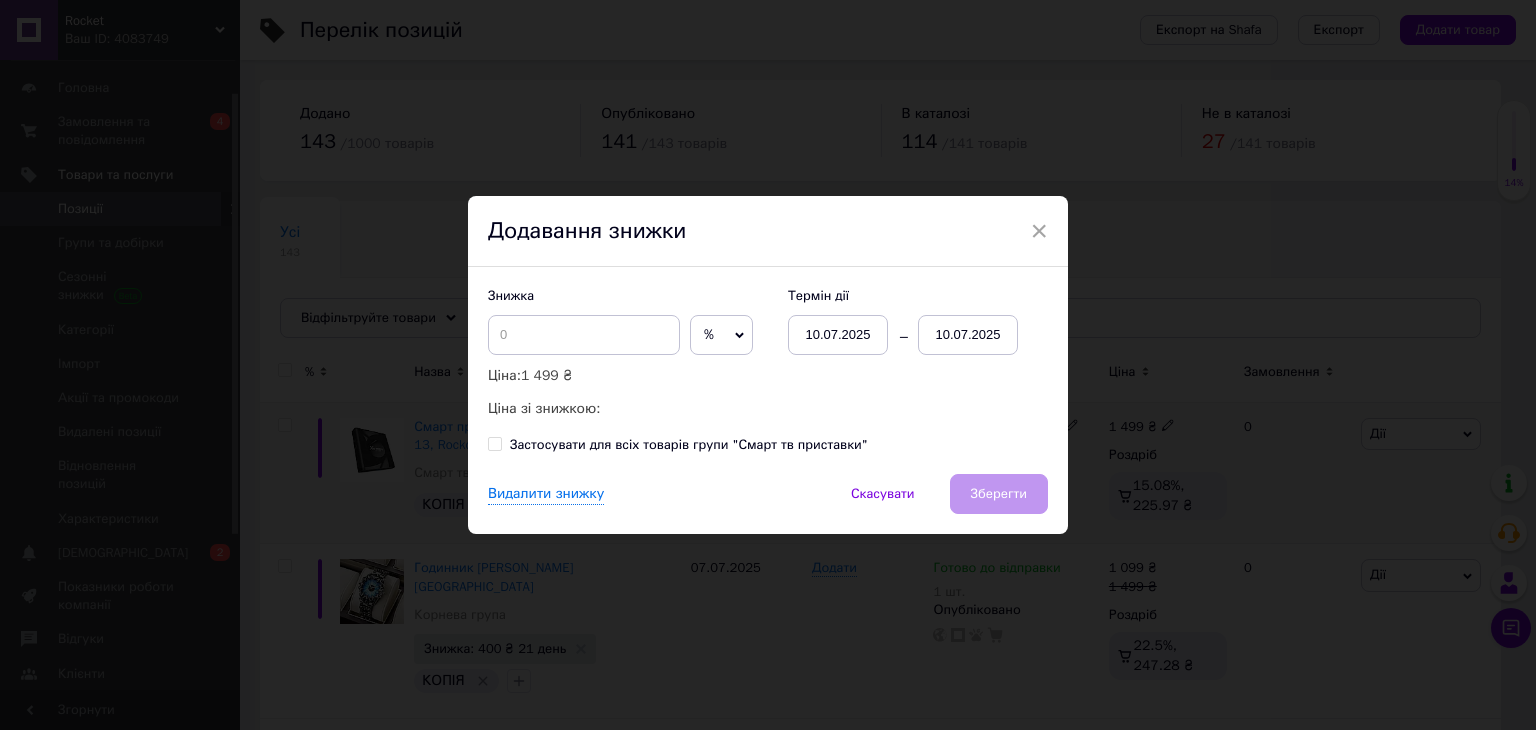 click on "%" at bounding box center (721, 335) 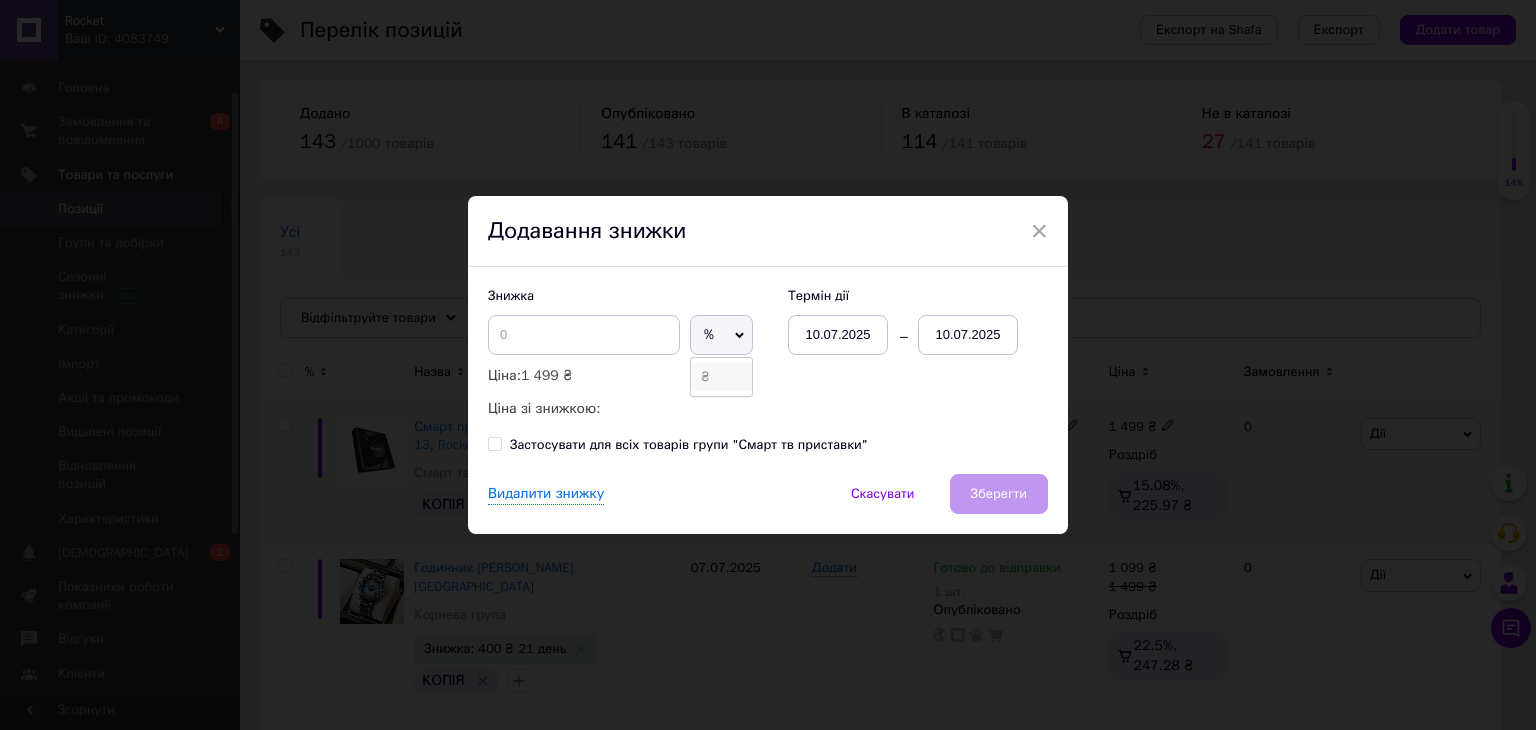 click on "₴" at bounding box center (721, 377) 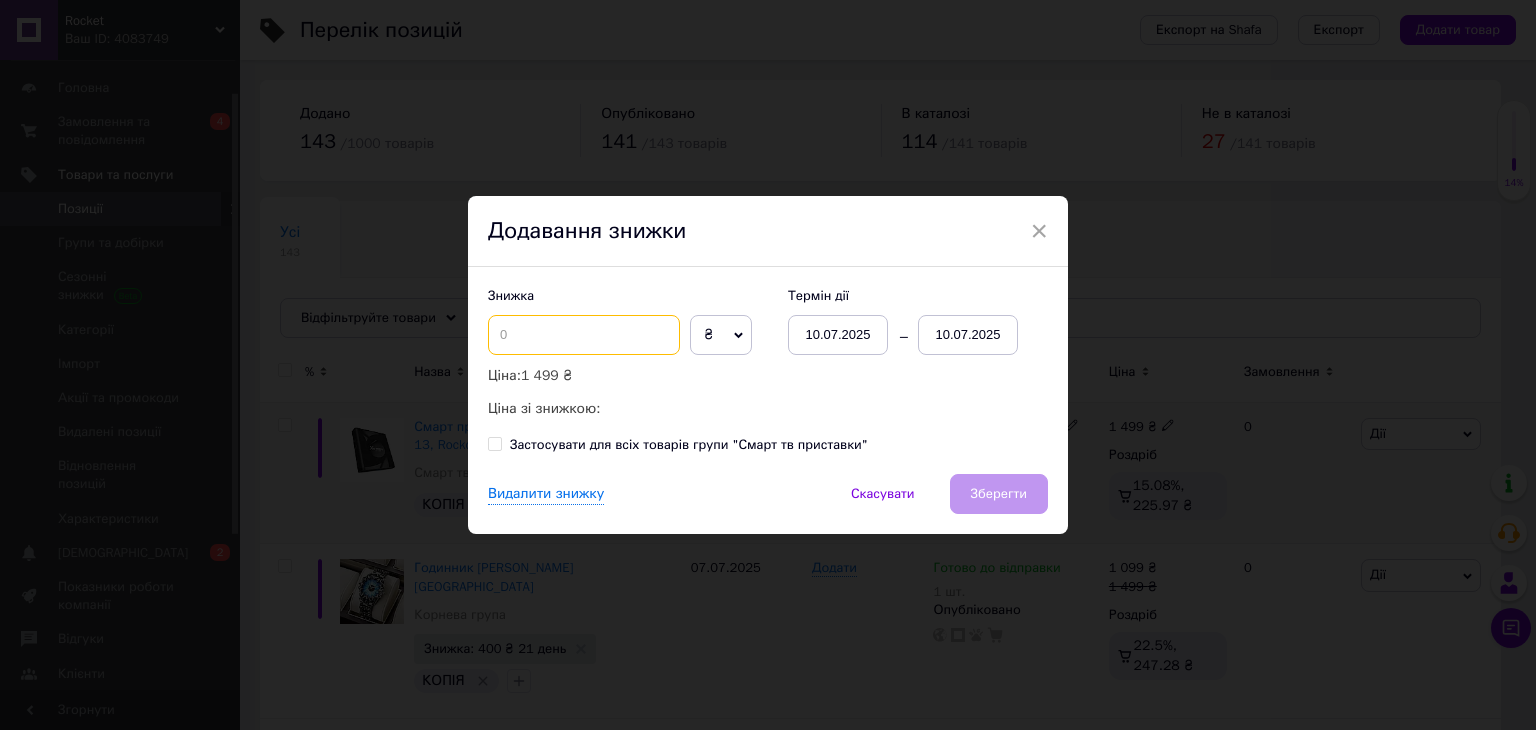 click at bounding box center (584, 335) 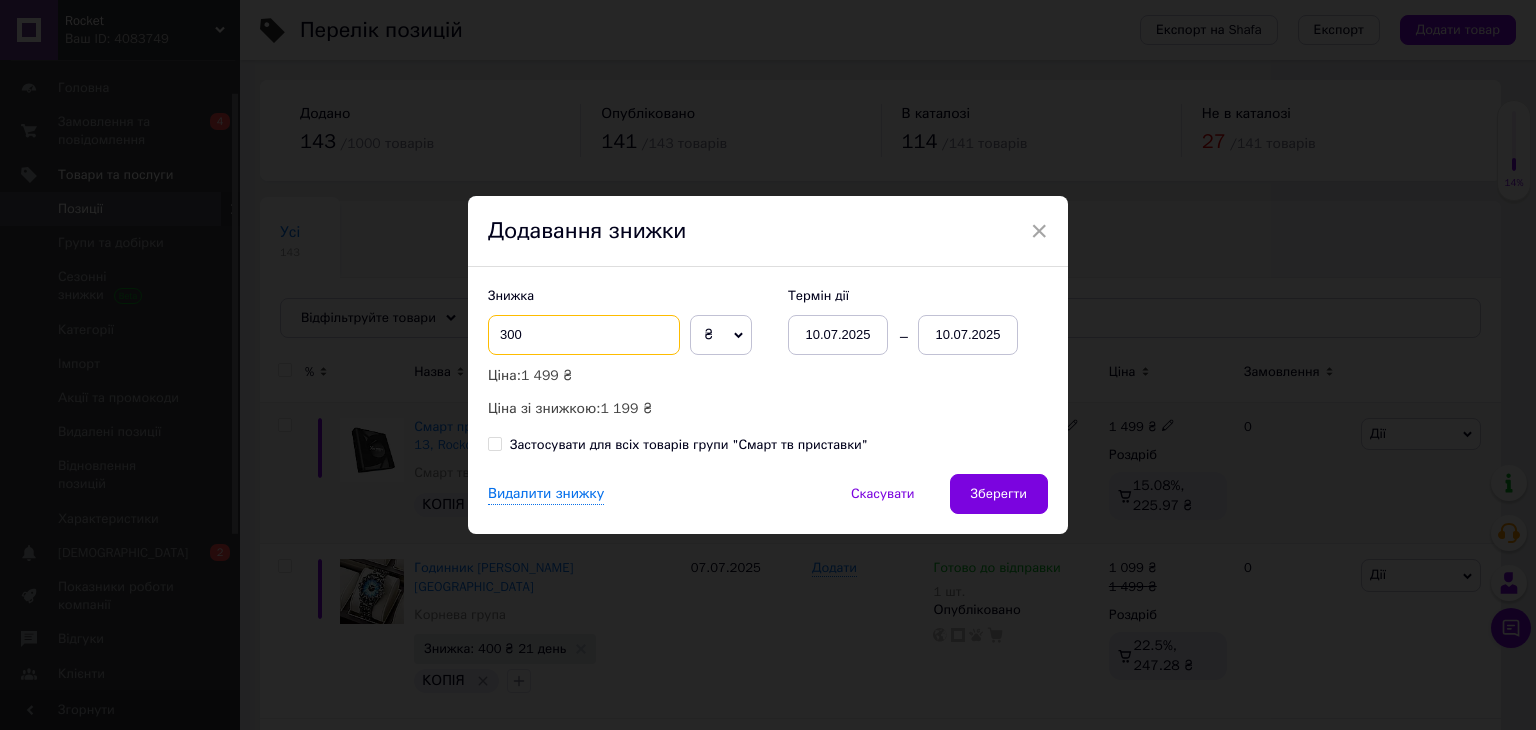 type on "300" 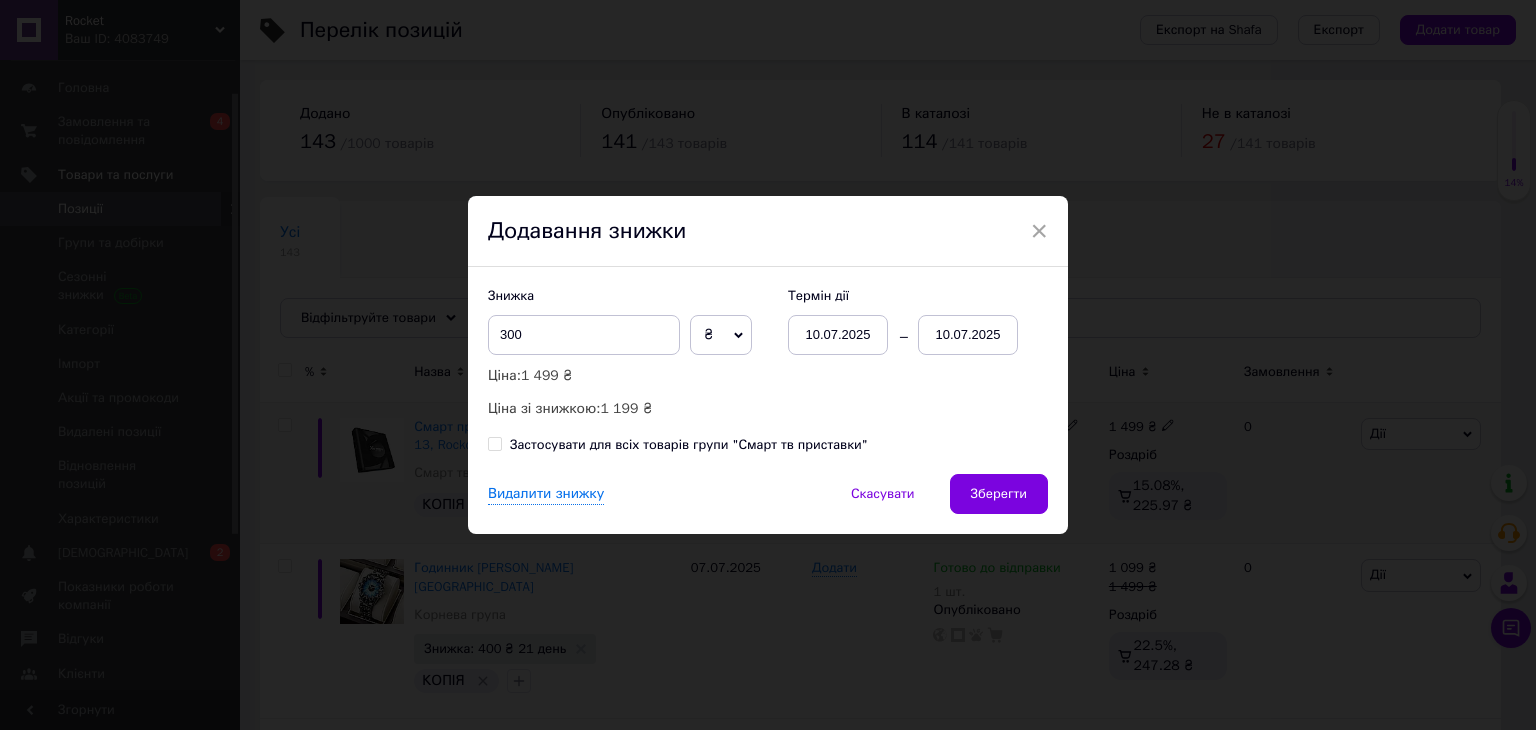 click on "10.07.2025" at bounding box center [968, 335] 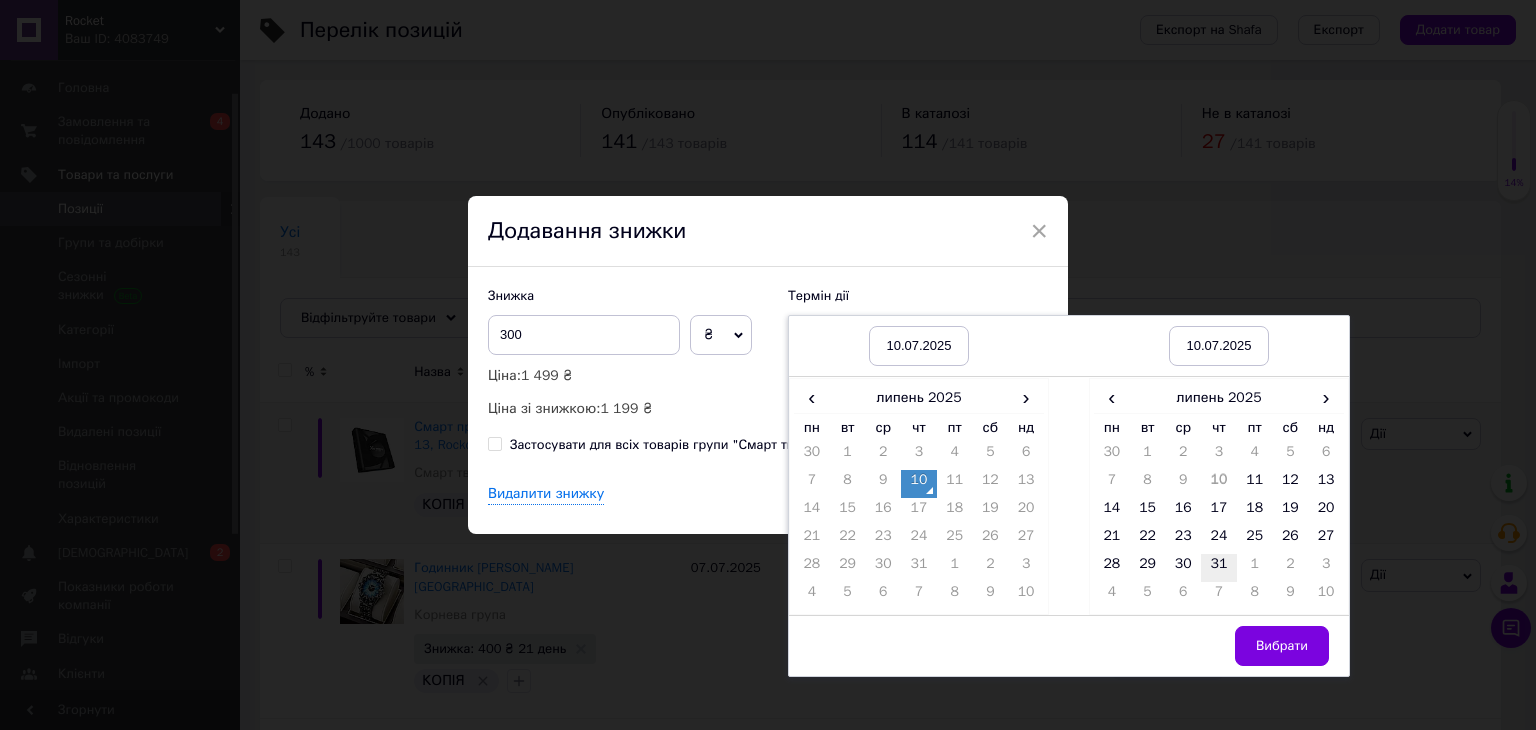 click on "31" at bounding box center (1219, 568) 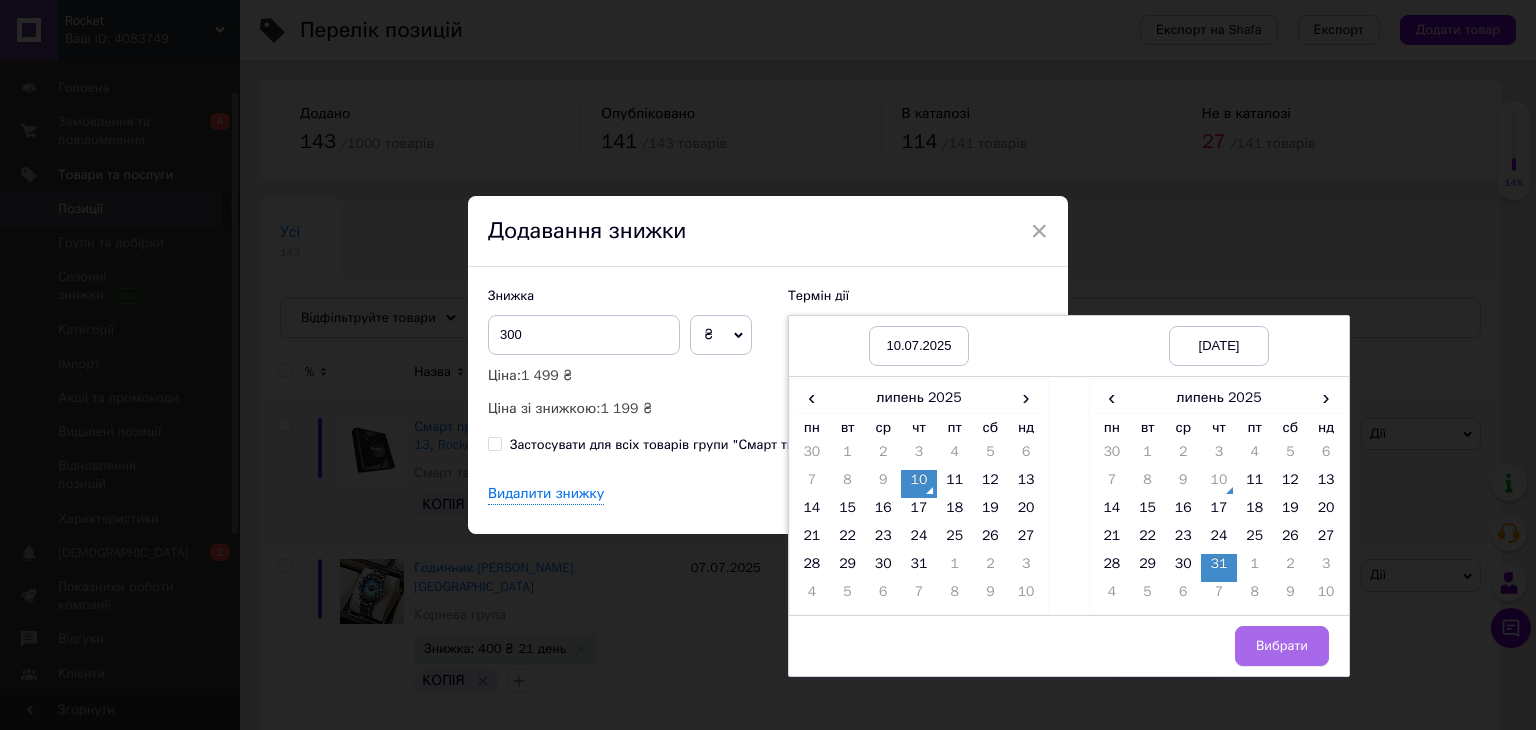click on "Вибрати" at bounding box center (1282, 646) 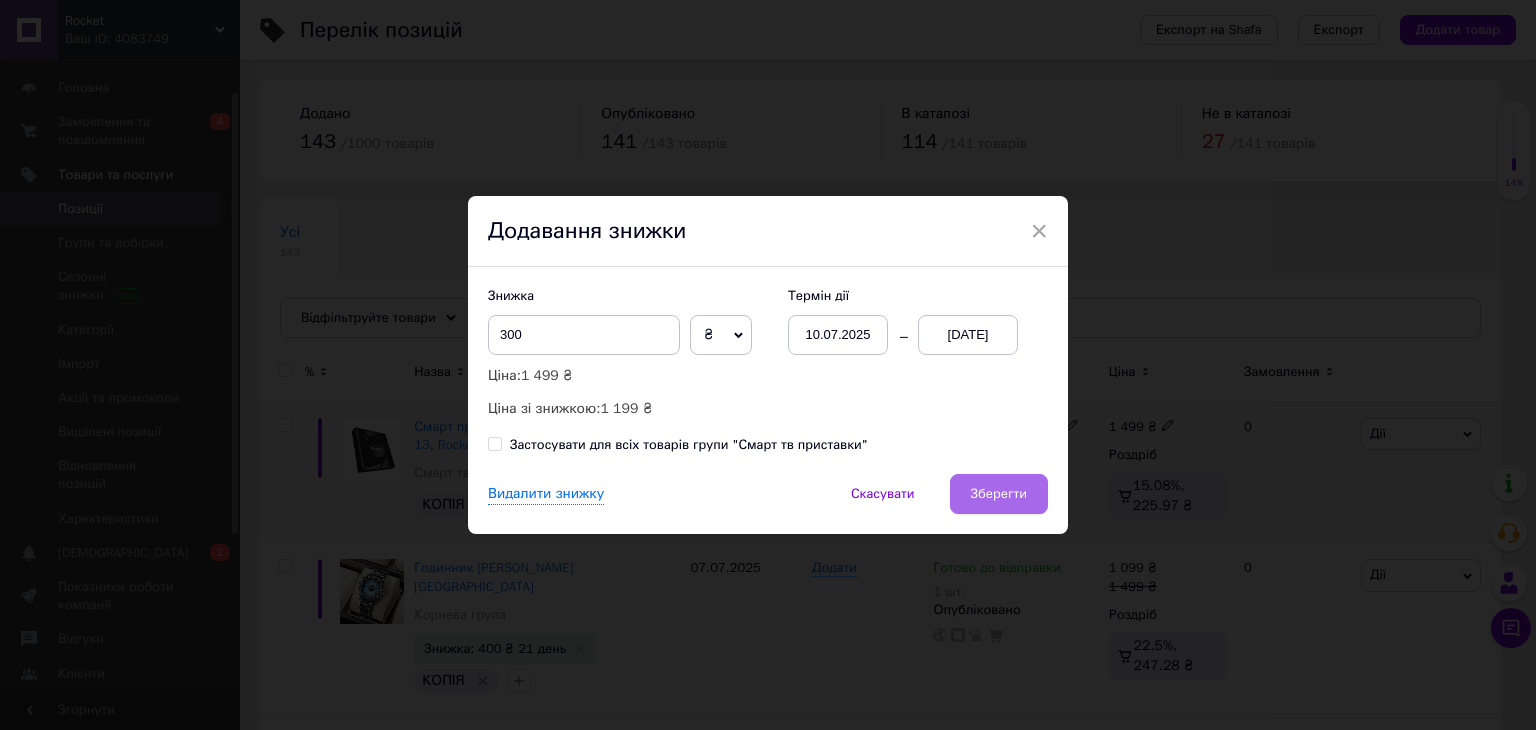 click on "Зберегти" at bounding box center [999, 494] 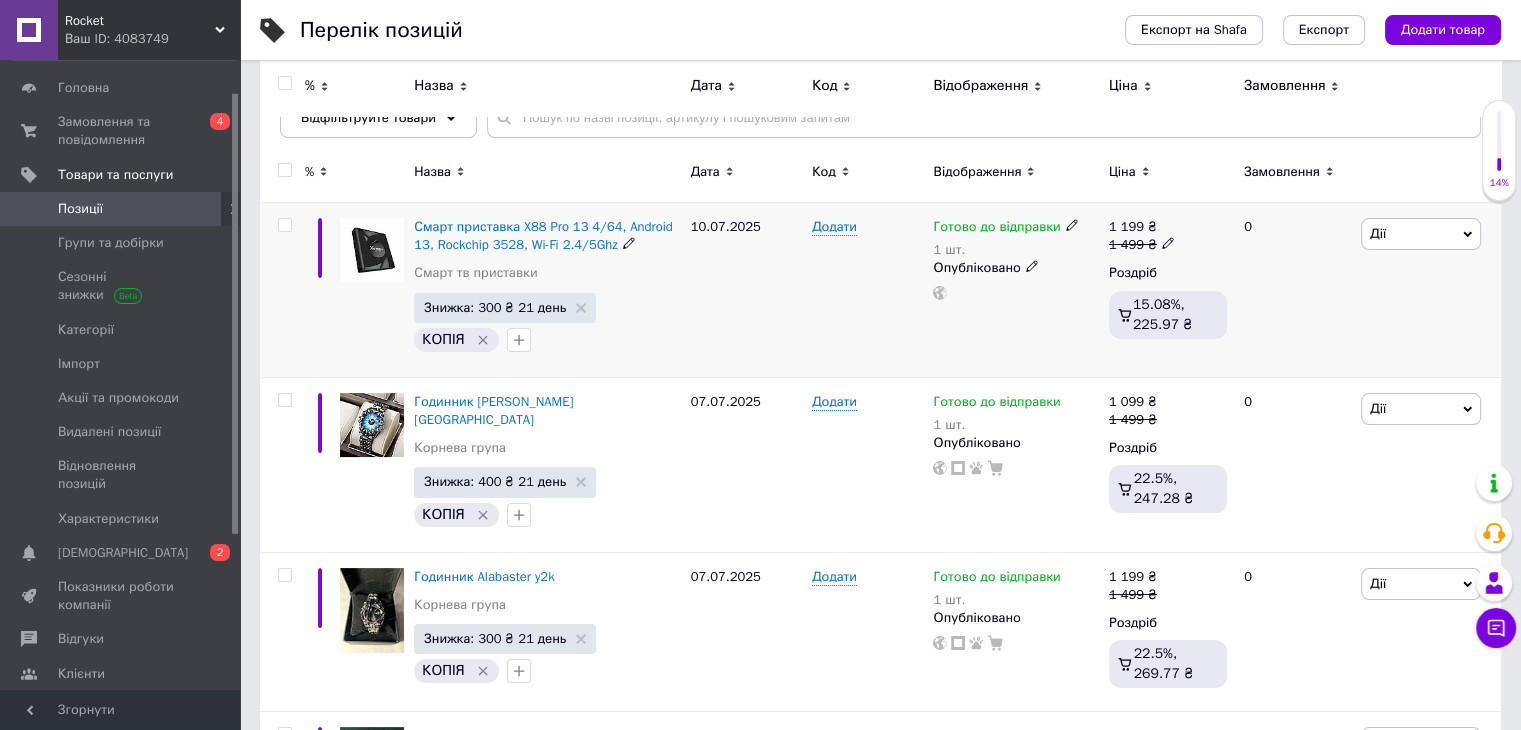 scroll, scrollTop: 0, scrollLeft: 0, axis: both 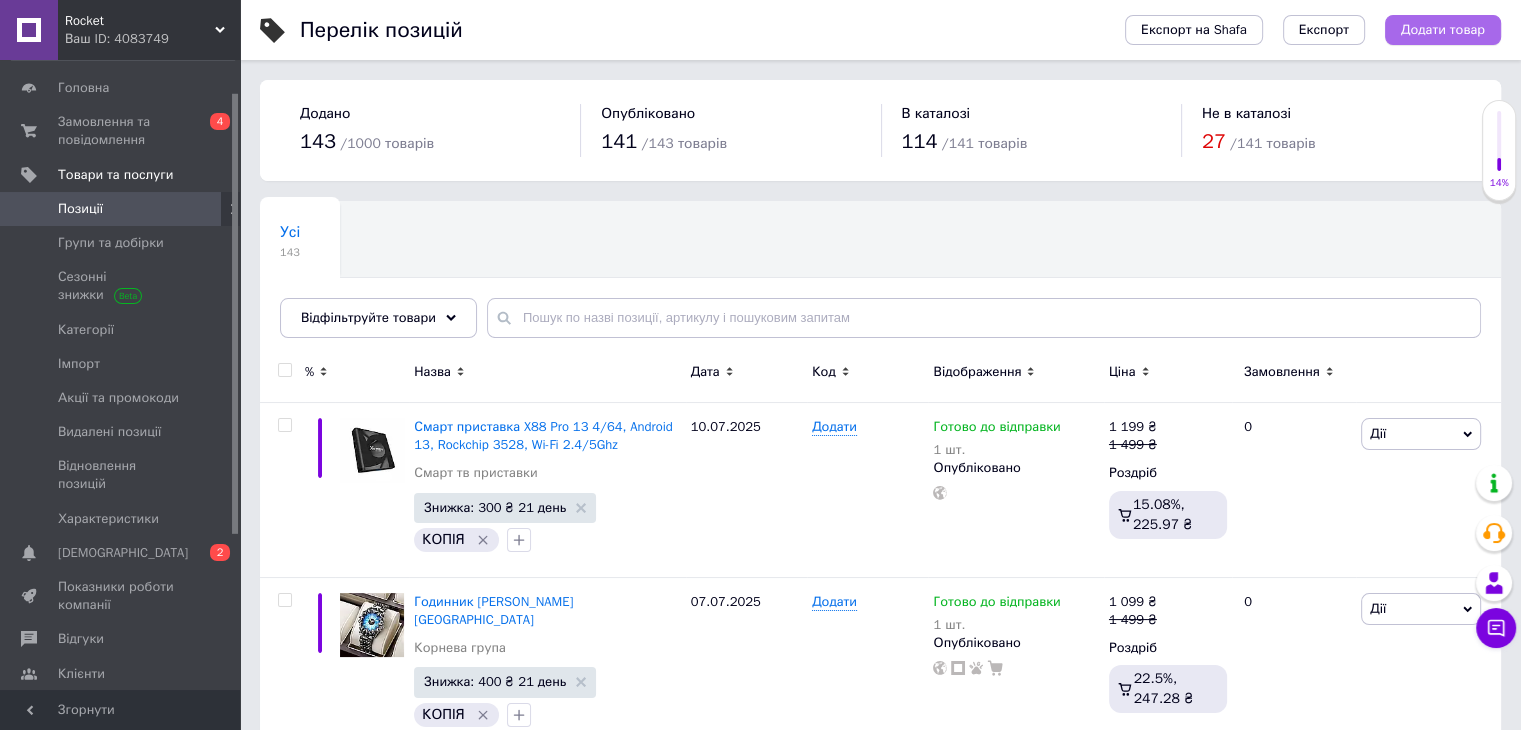 click on "Додати товар" at bounding box center [1443, 30] 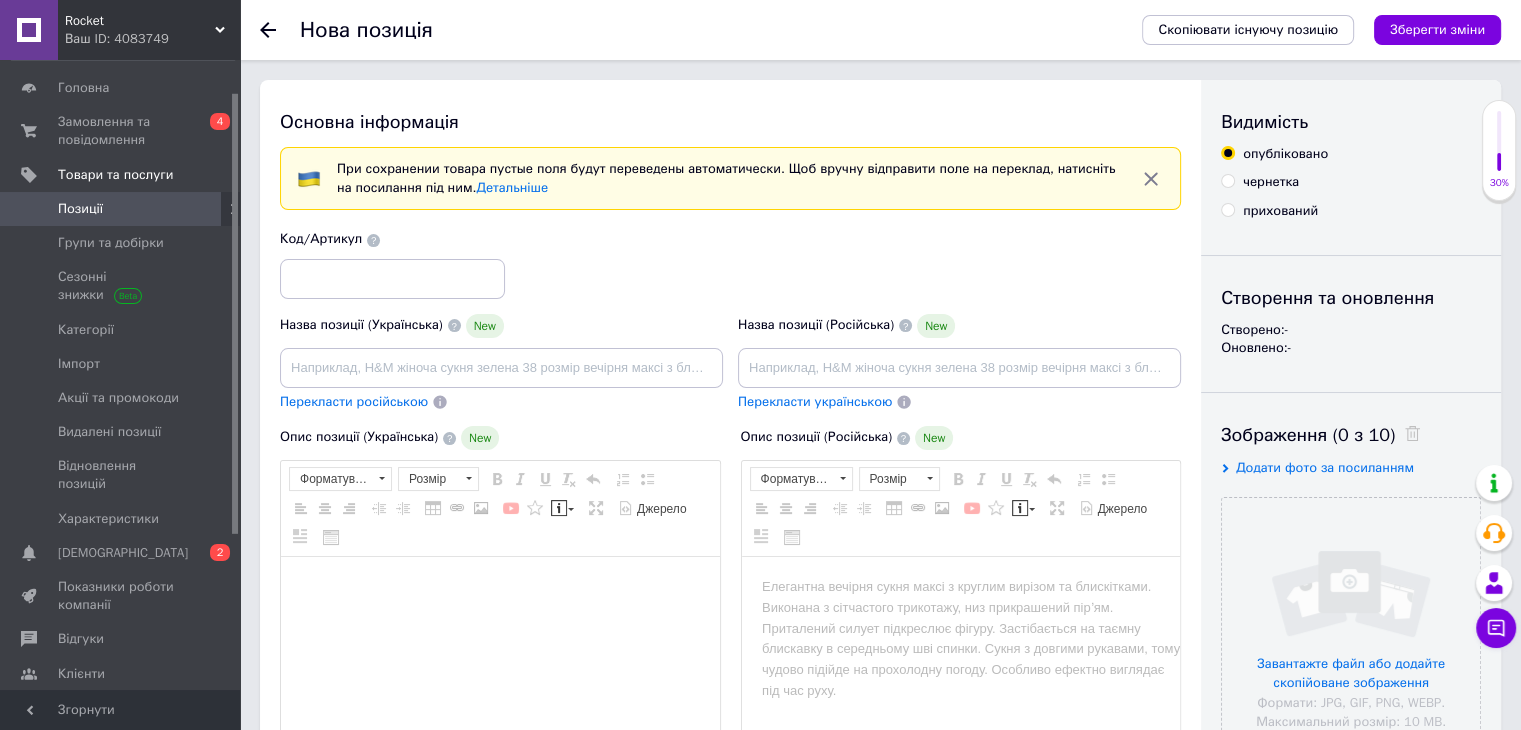 scroll, scrollTop: 0, scrollLeft: 0, axis: both 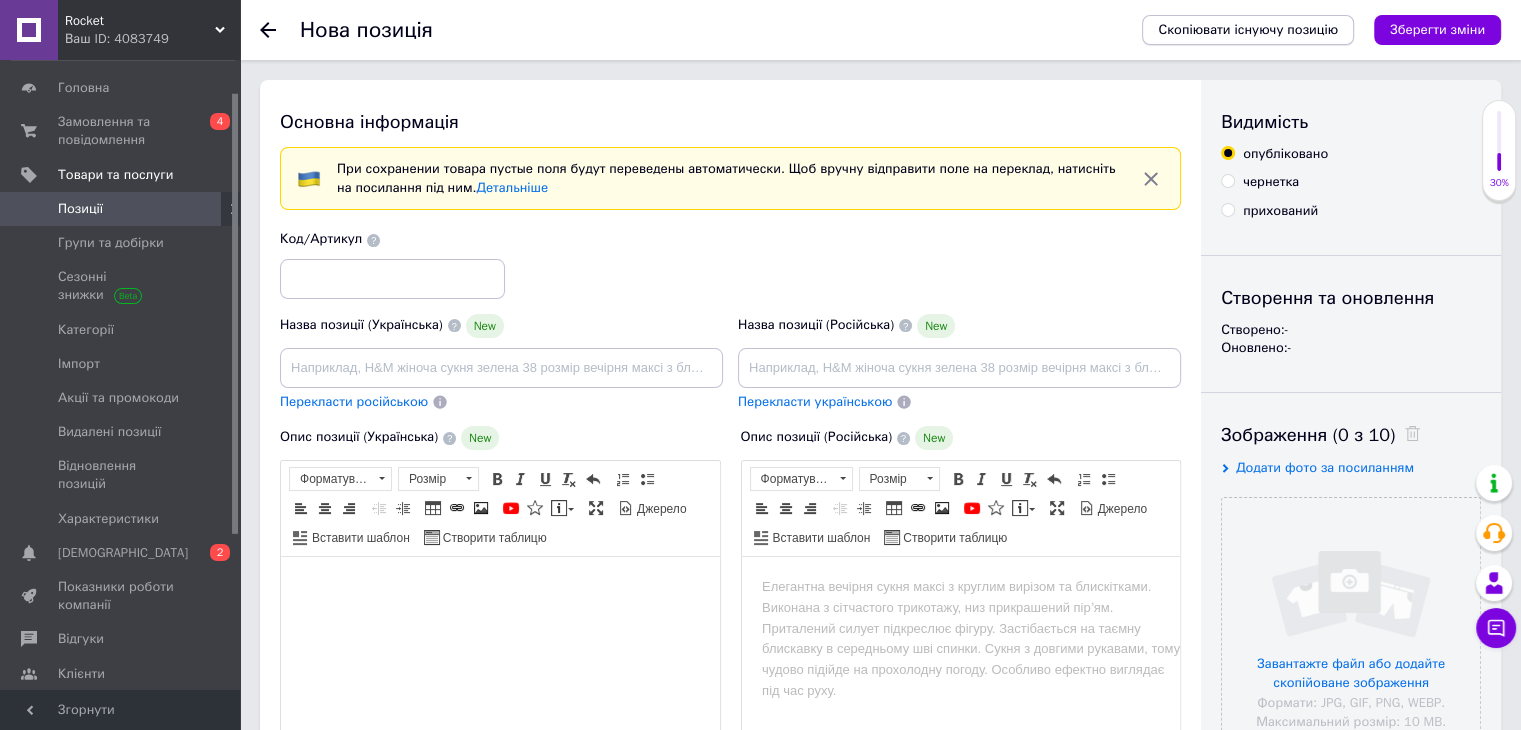click on "Скопіювати існуючу позицію" at bounding box center [1248, 30] 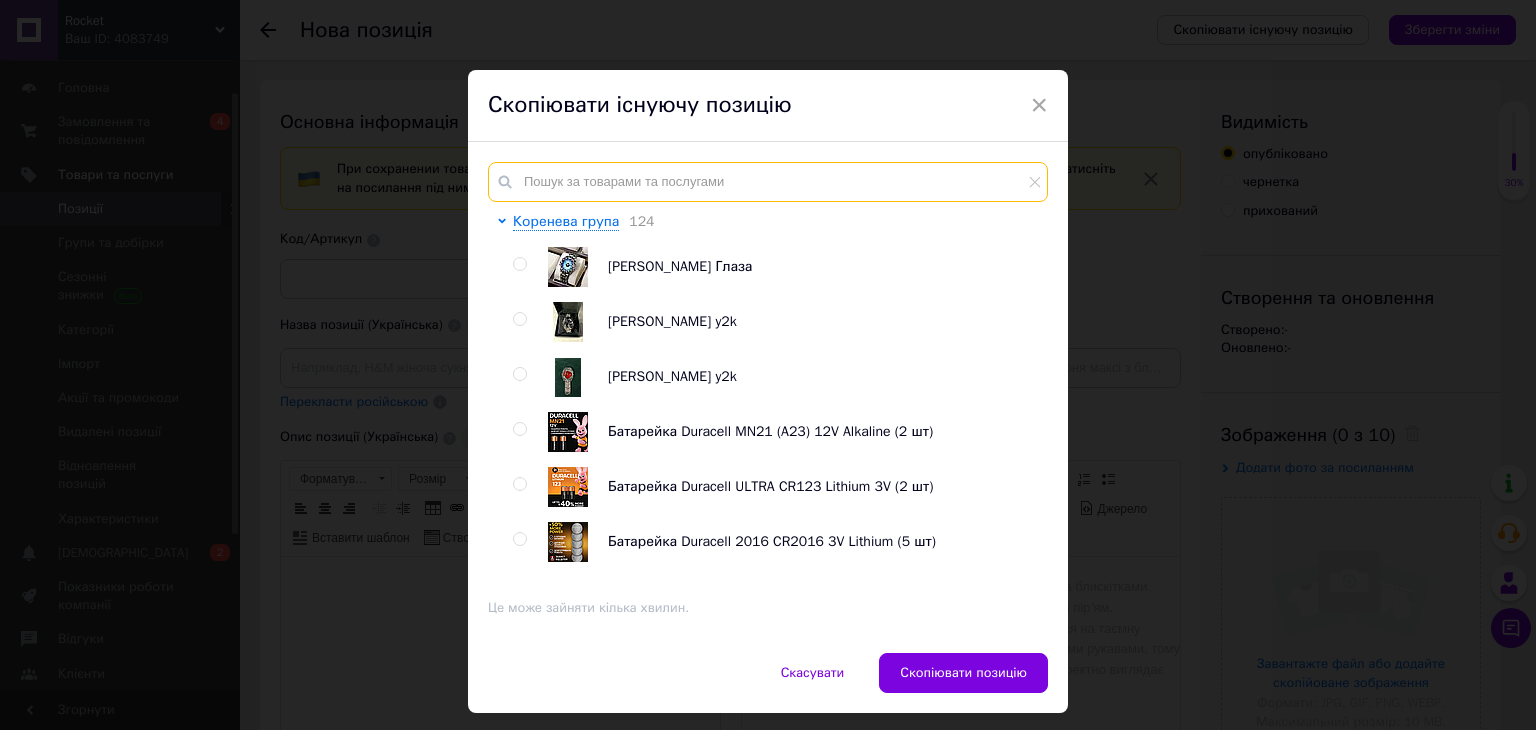 click at bounding box center [768, 182] 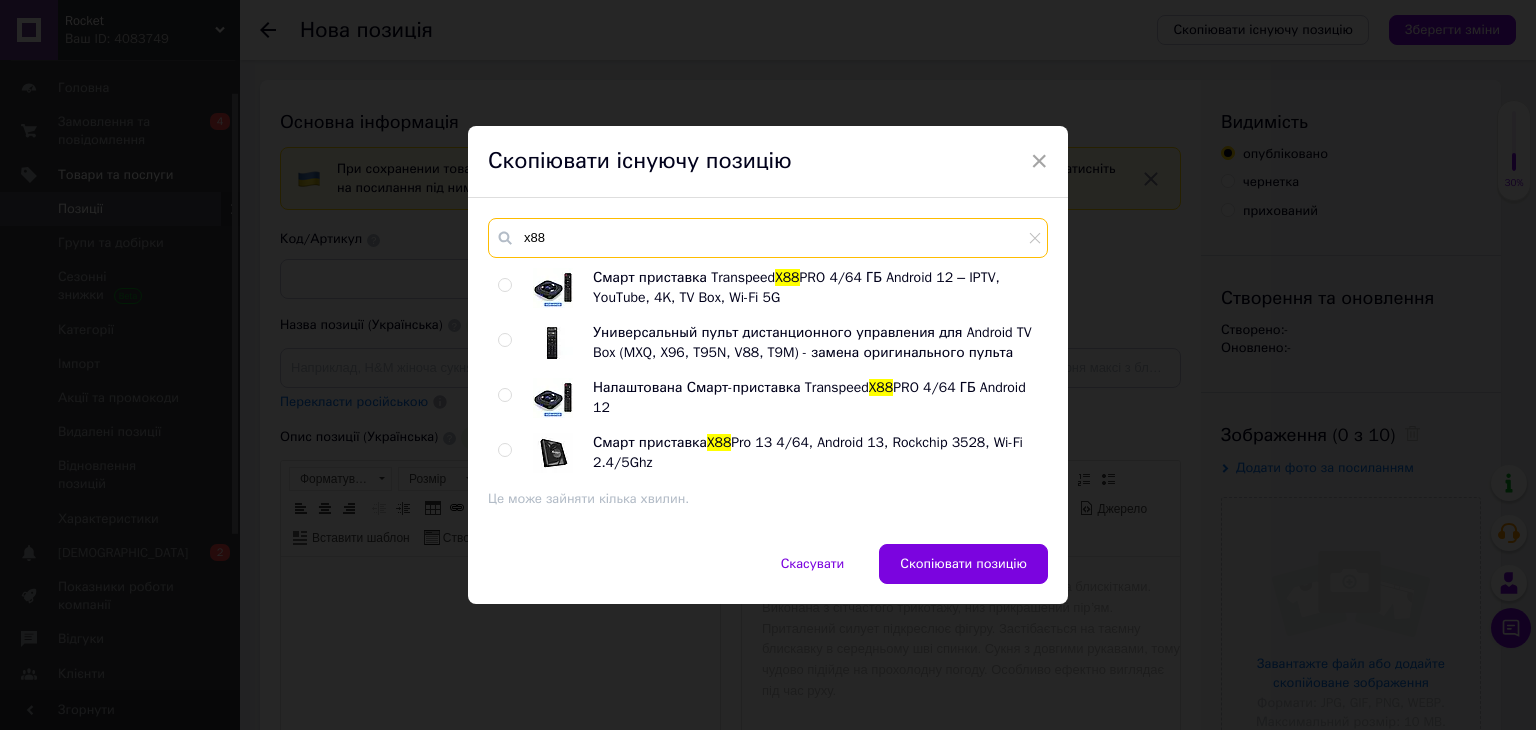 type on "x88" 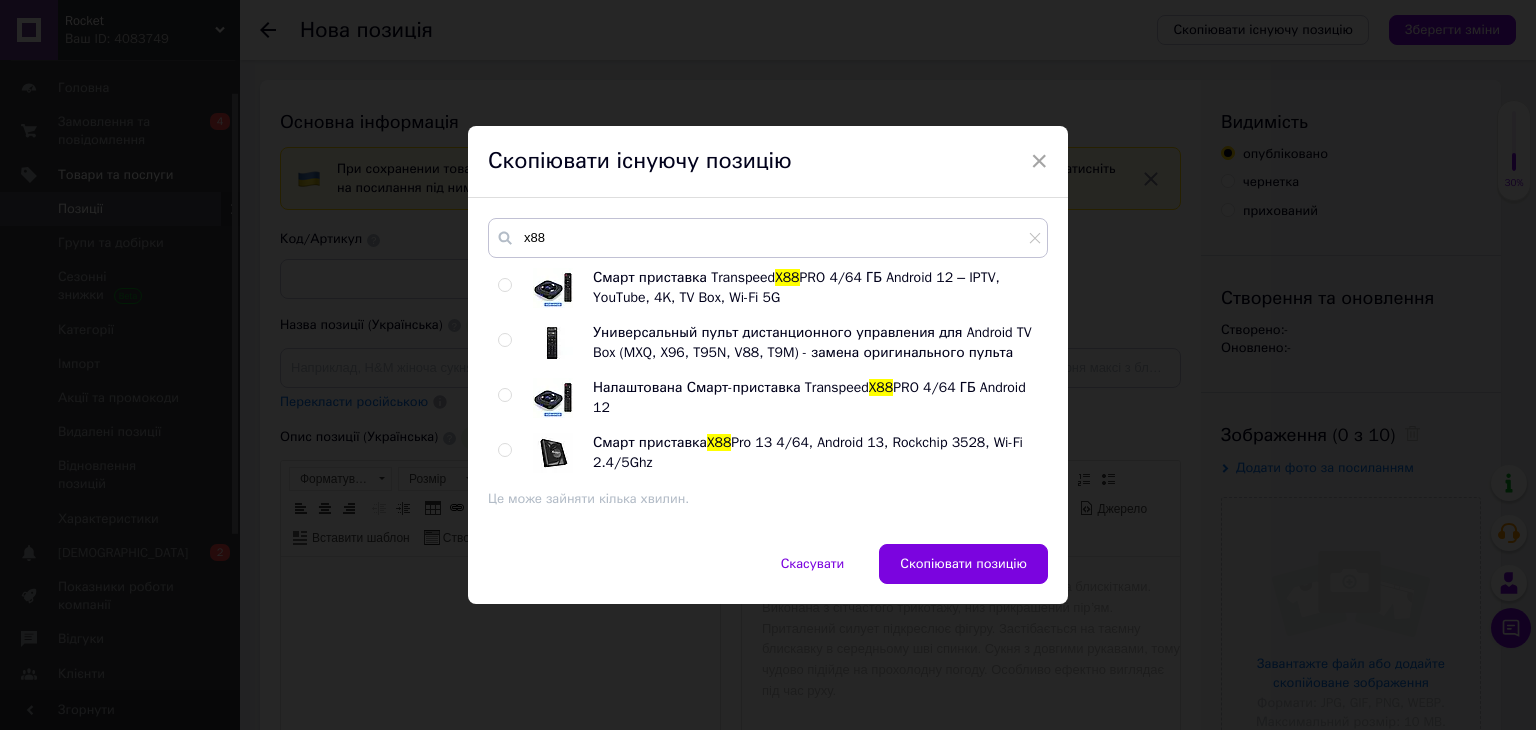 click on "Смарт приставка" at bounding box center (650, 442) 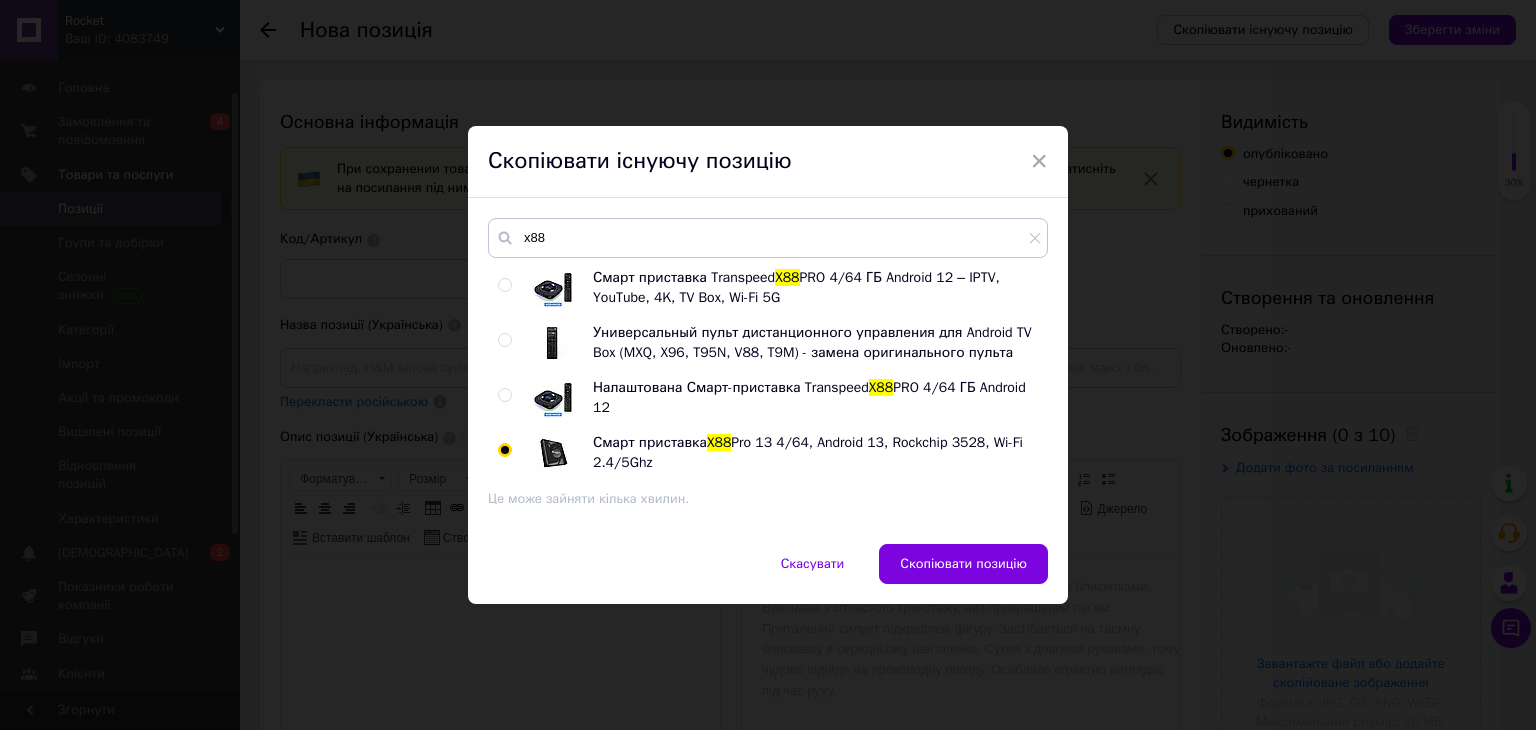 radio on "true" 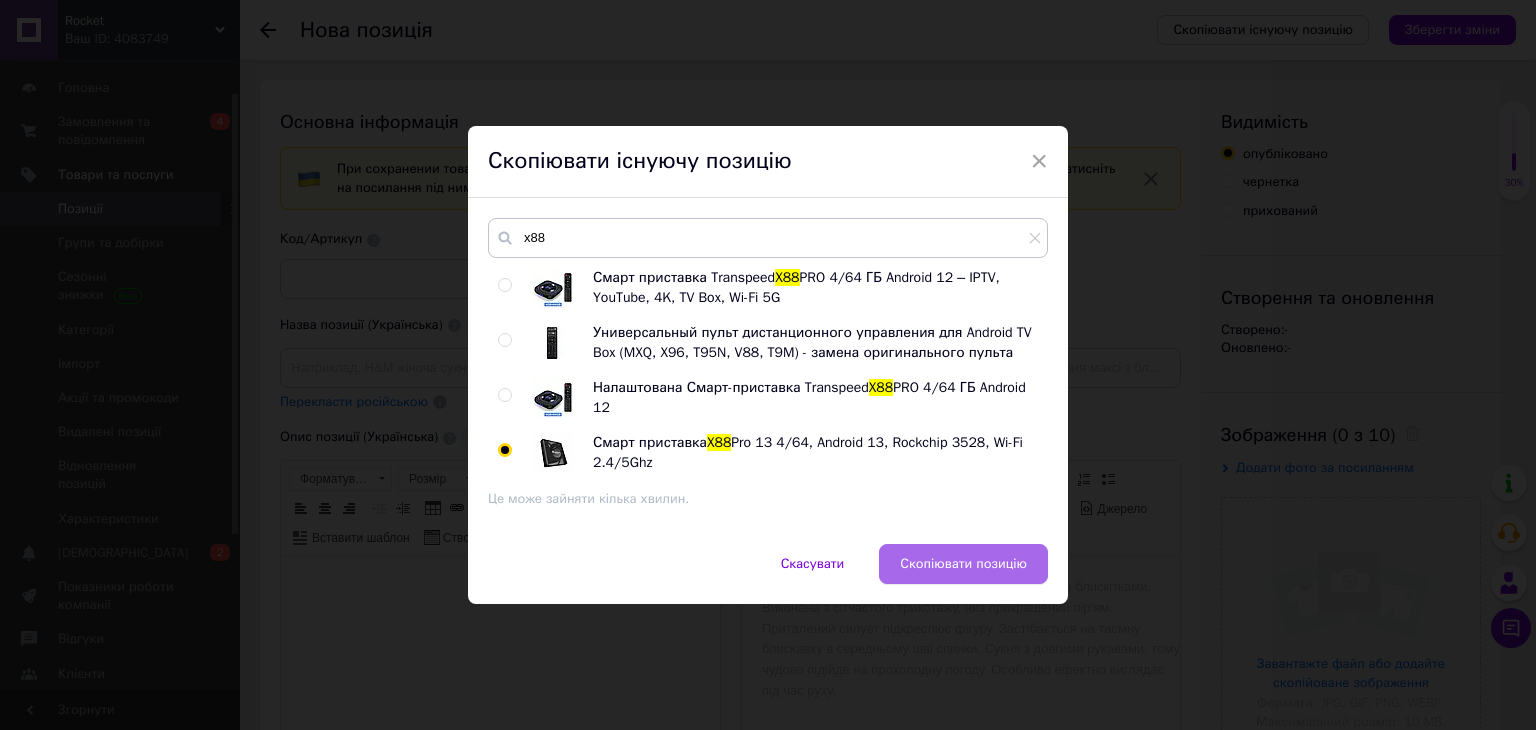 click on "Скопіювати позицію" at bounding box center (963, 564) 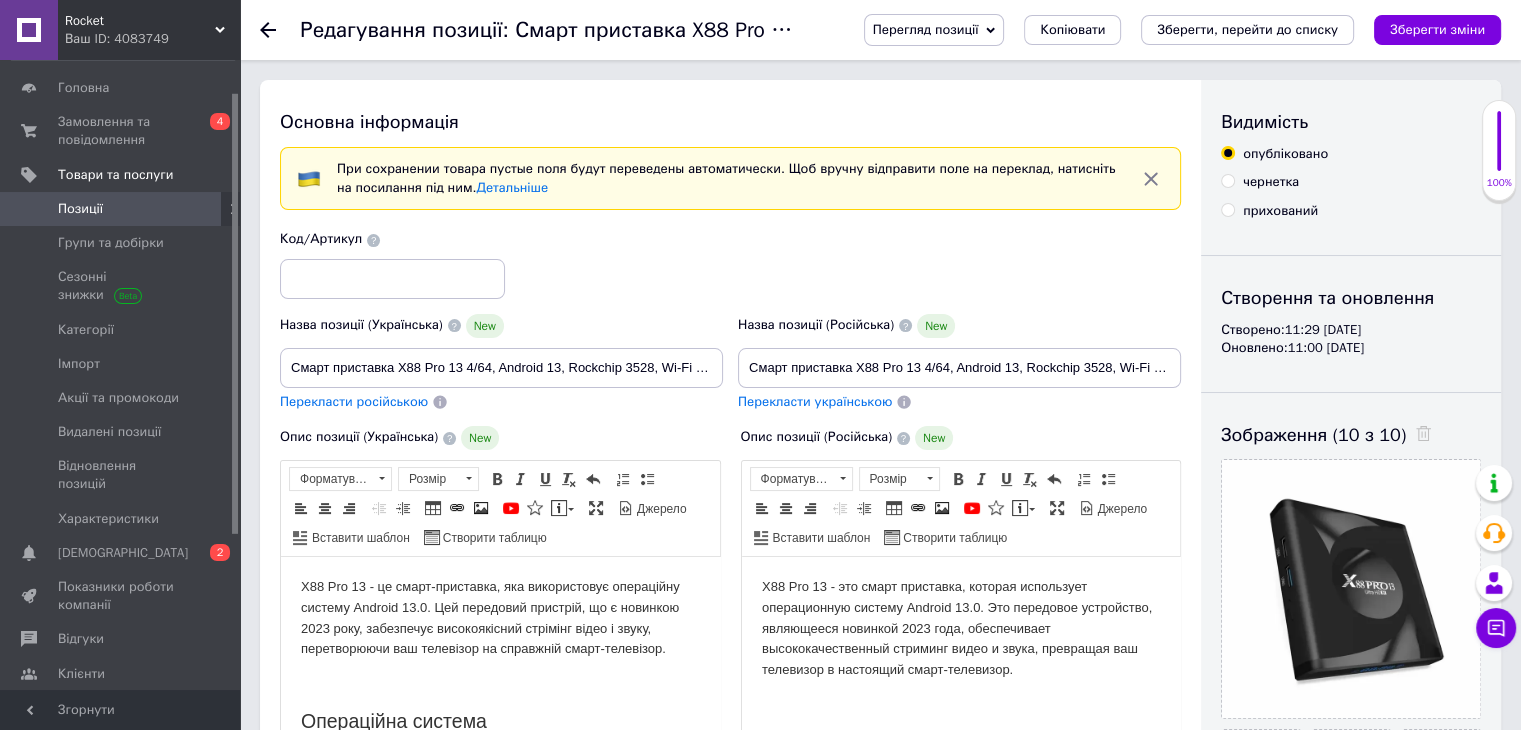 scroll, scrollTop: 0, scrollLeft: 0, axis: both 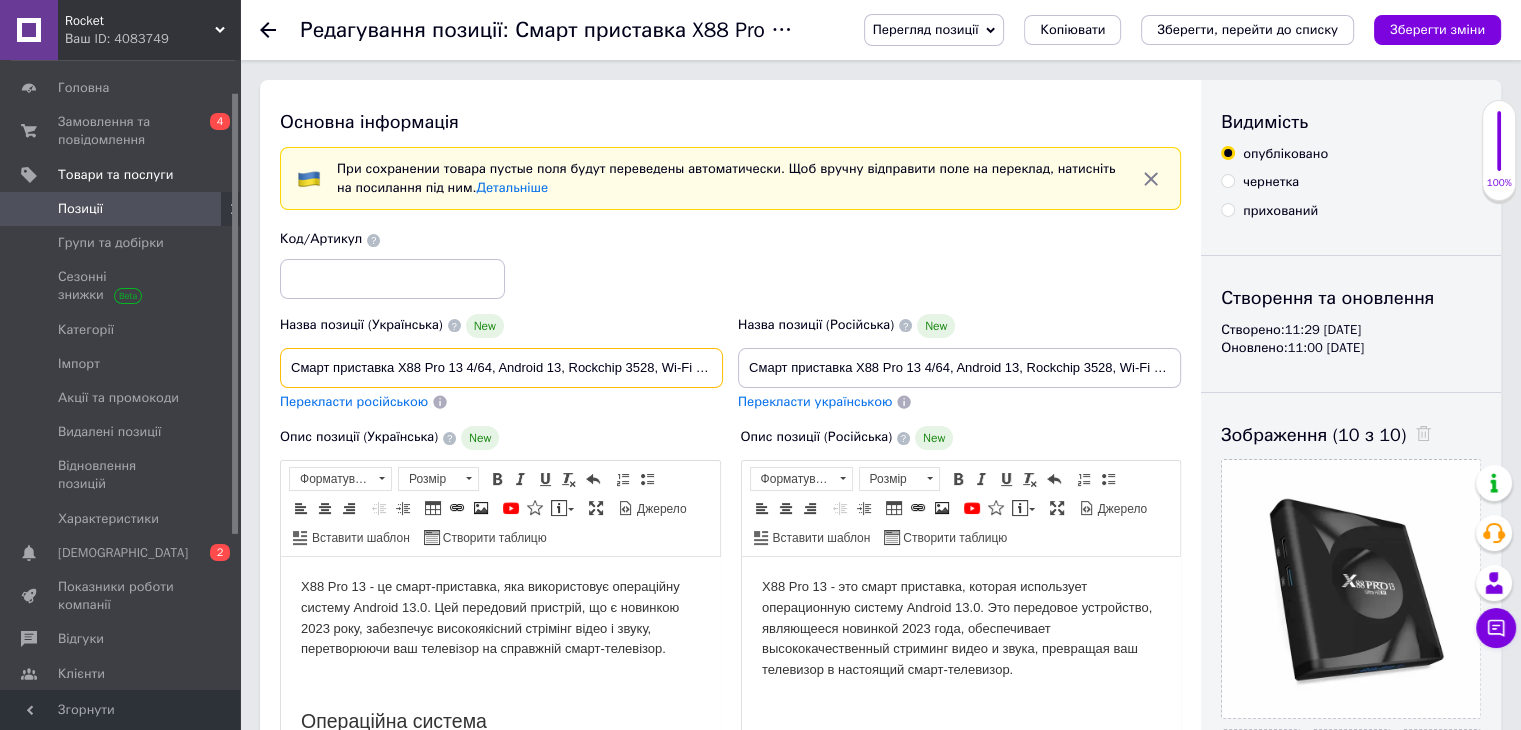 click on "Смарт приставка X88 Pro 13 4/64, Android 13, Rockchip 3528, Wi-Fi 2.4/5Ghz" at bounding box center [501, 368] 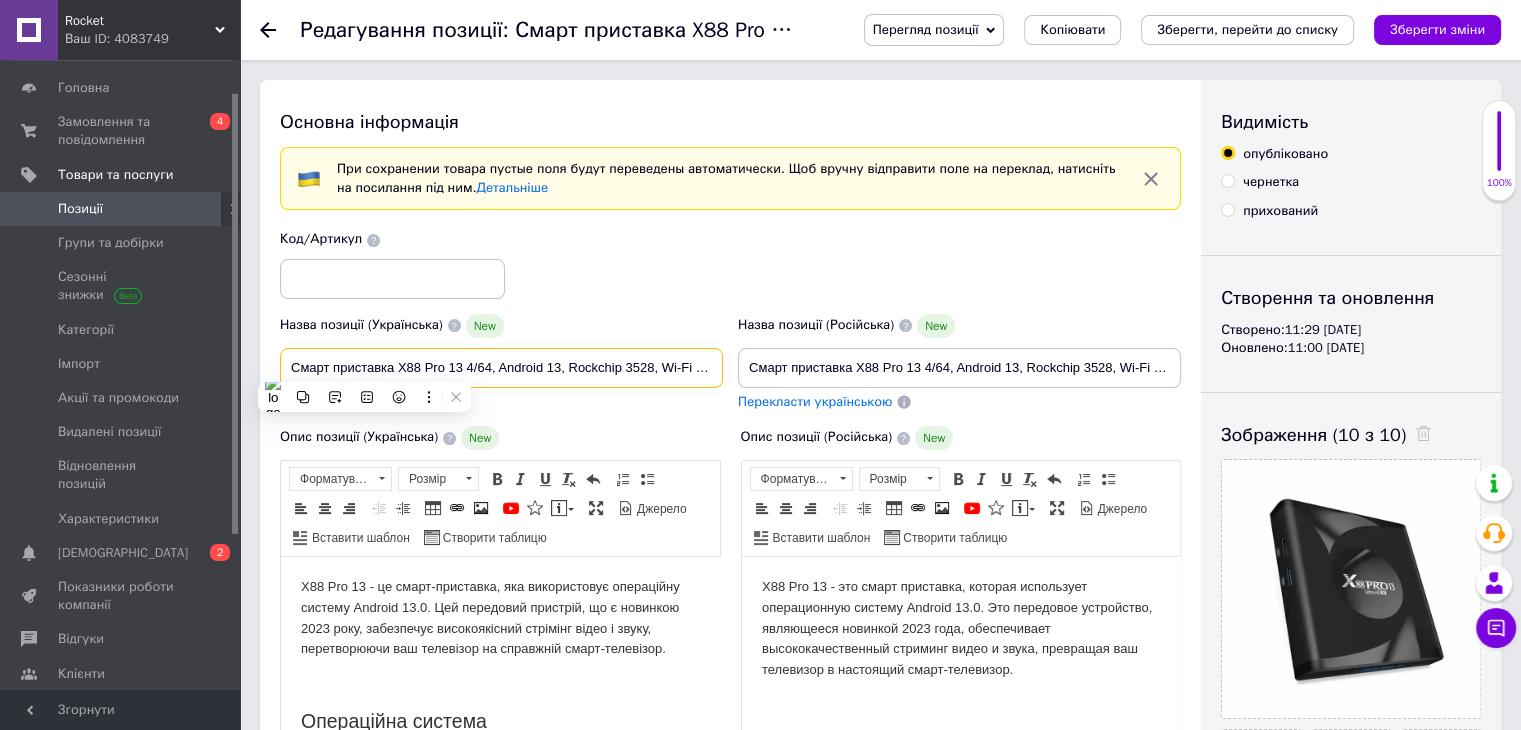 paste on "АРТ ТВ приставка X88 Pro 13" 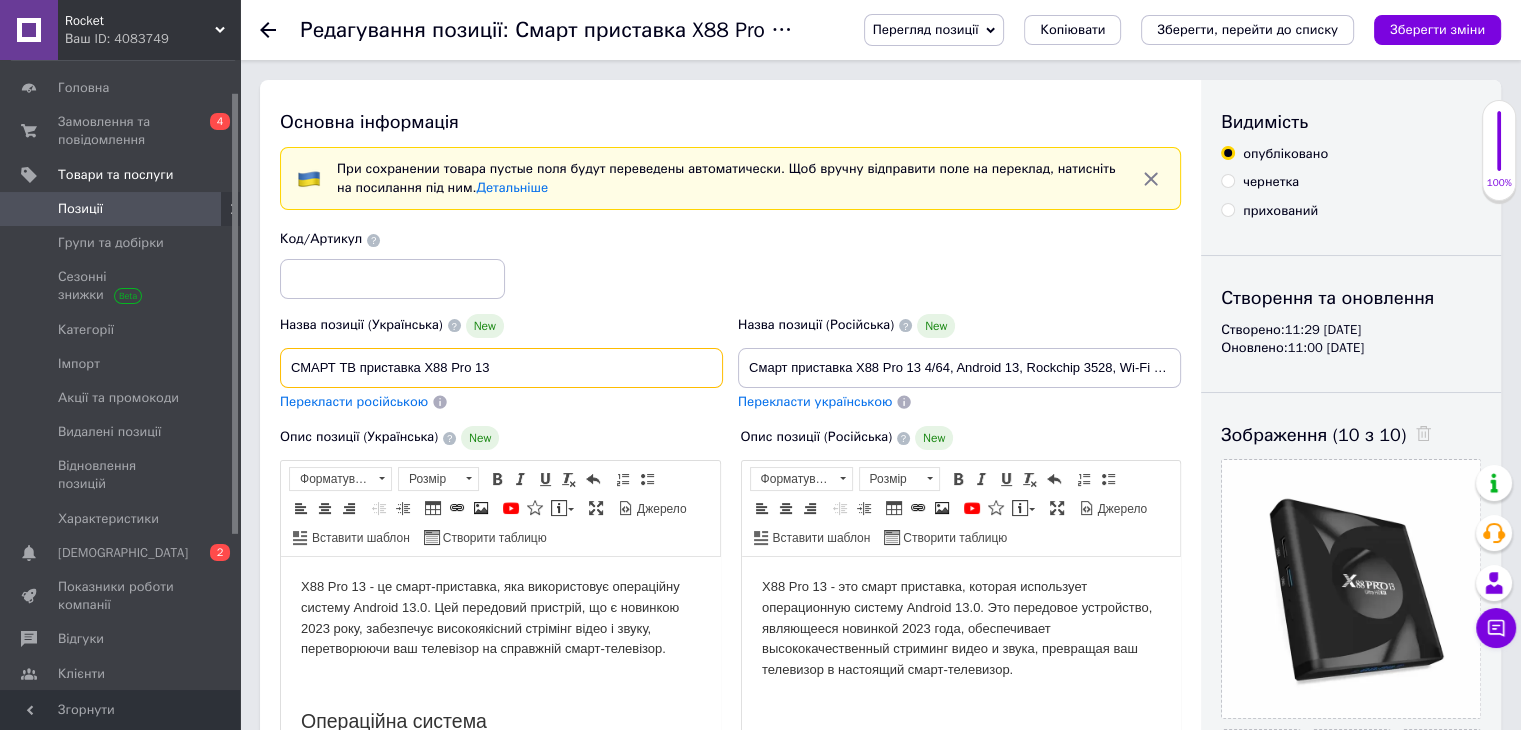 type on "СМАРТ ТВ приставка X88 Pro 13" 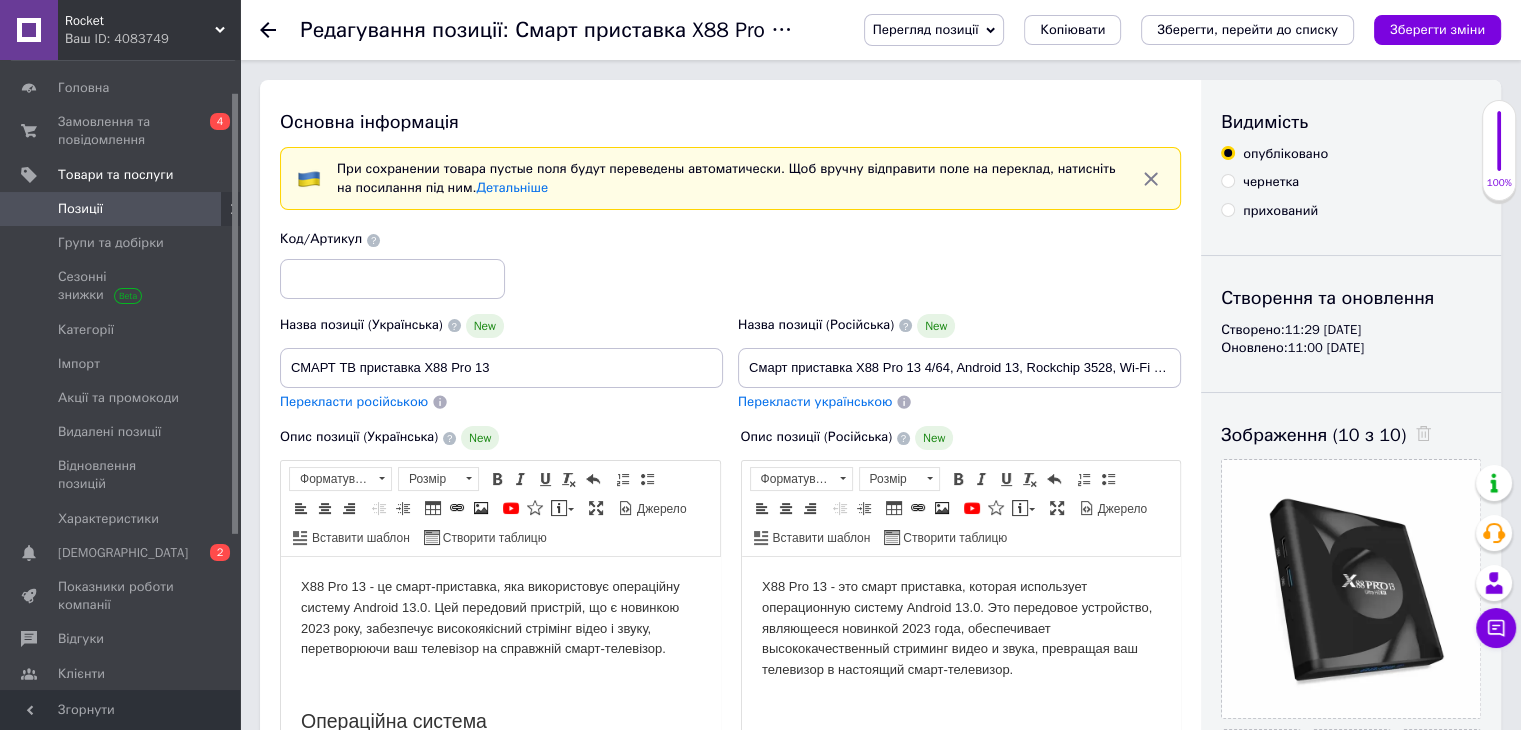 click on "Перекласти російською" at bounding box center [354, 401] 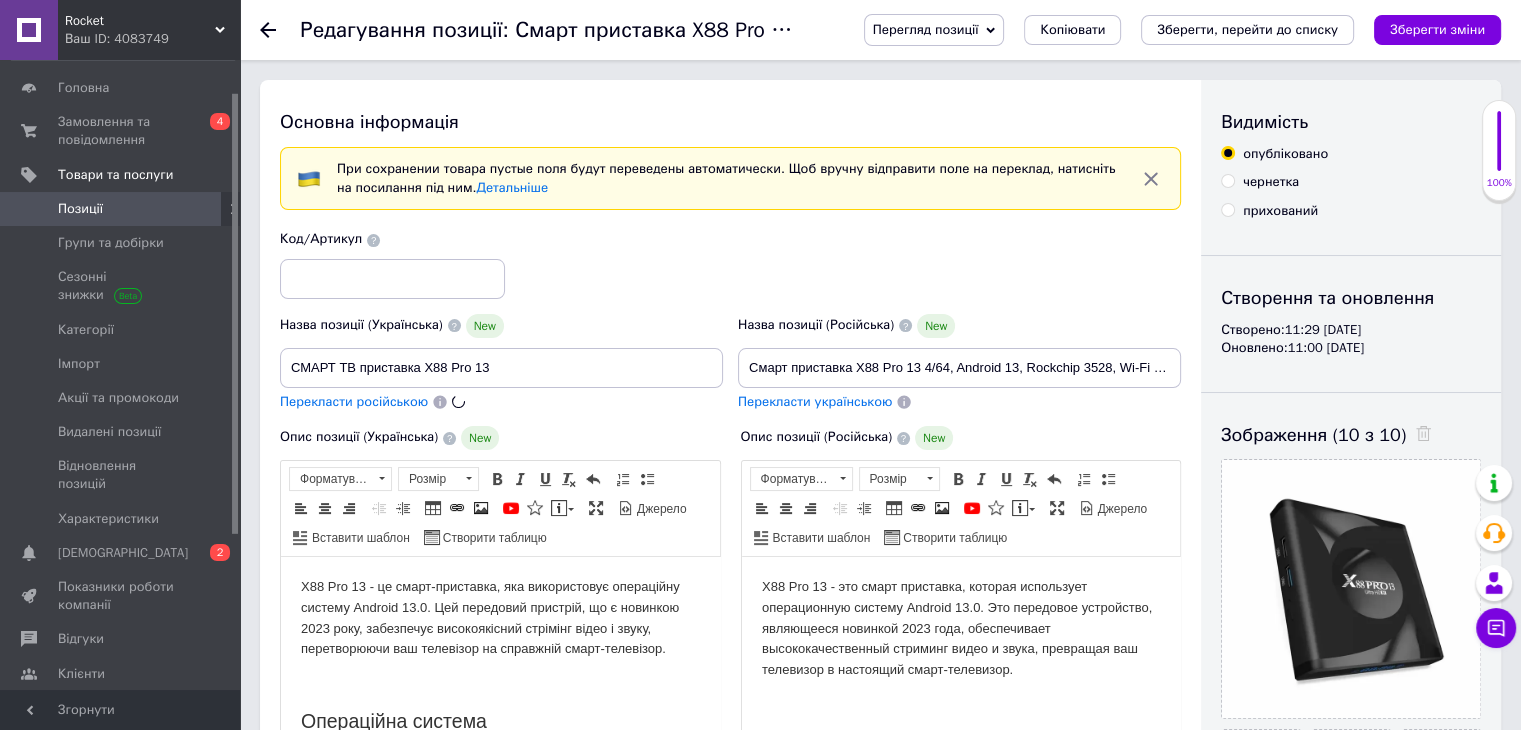 type on "СМАРТ ТВ приставка X88 Pro 13" 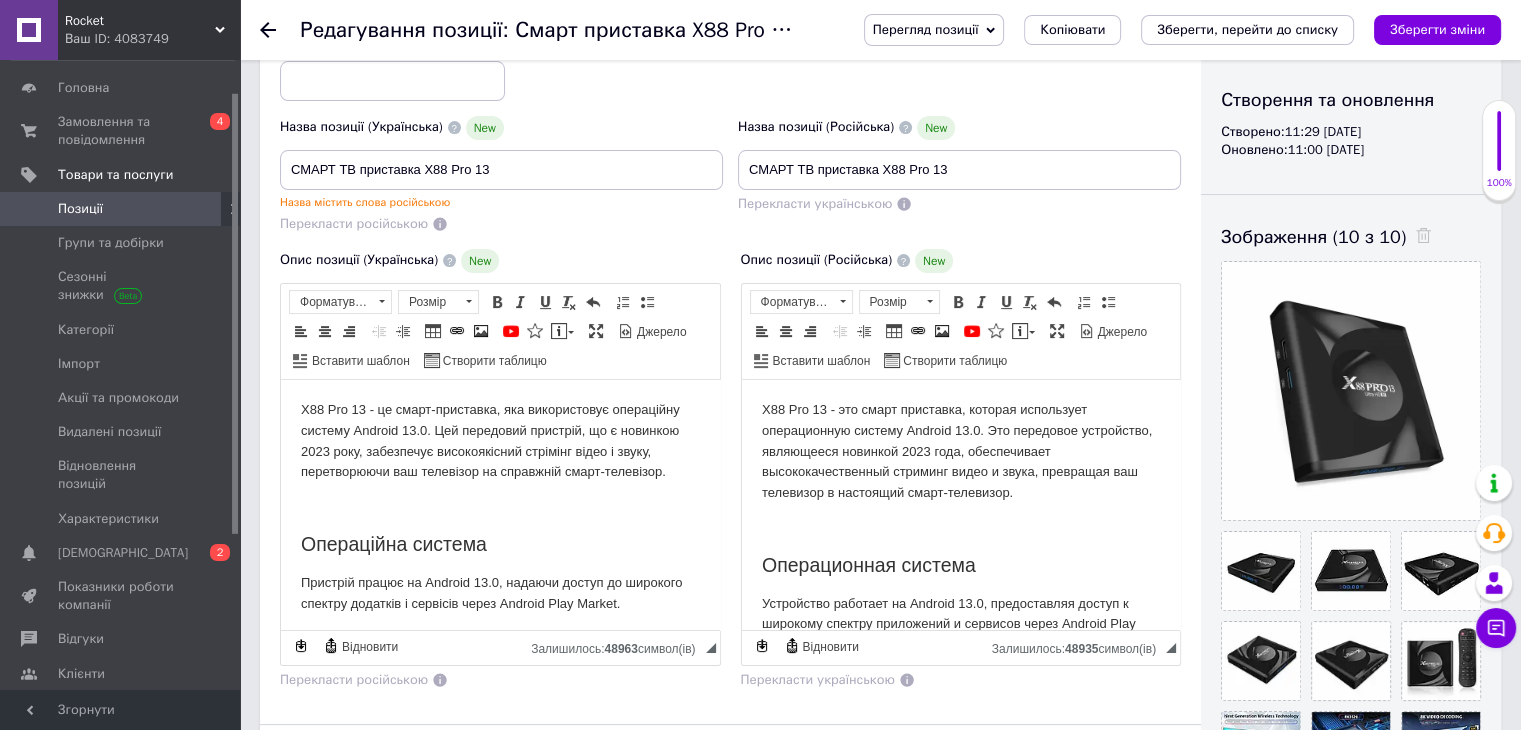 scroll, scrollTop: 200, scrollLeft: 0, axis: vertical 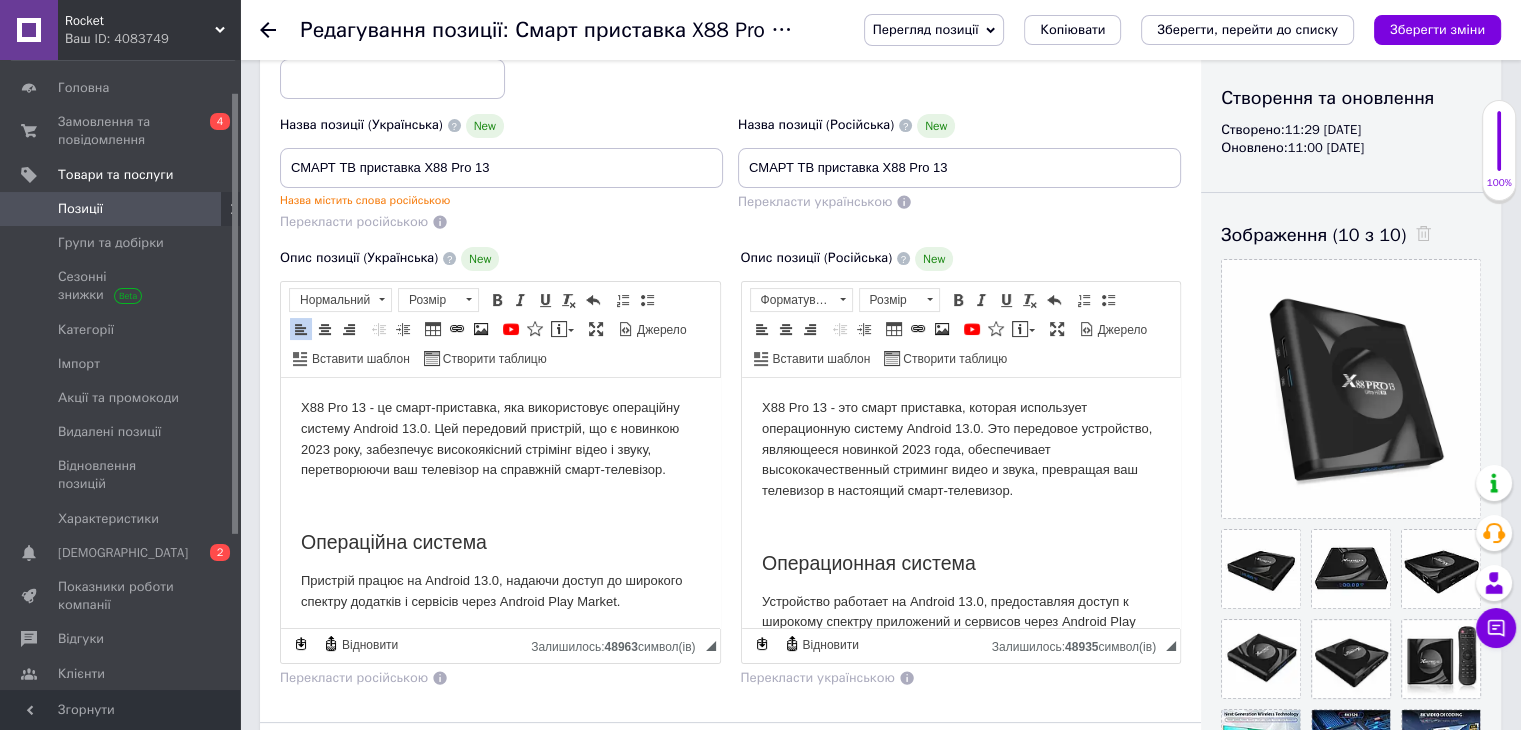 click on "X88 Pro 13 - це смарт-приставка, яка використовує операційну систему Android 13.0. Цей передовий пристрій, що є новинкою 2023 року, забезпечує високоякісний стрімінг відео і звуку, перетворюючи ваш телевізор на справжній смарт-телевізор. Операційна система Пристрій працює на Android 13.0, надаючи доступ до широкого спектру додатків і сервісів через Android Play Market. Процесор X88 Pro 13 використовує могутній 4-ядерний процесор Rockchip 3528. Графічний видеоускорювач Mali-450MP GPU @ 750MHz спроможний обробляти відео з роздільною здатністю до 4K зі швидкістю 60 кадрів за секунду. Можливості" at bounding box center [500, 708] 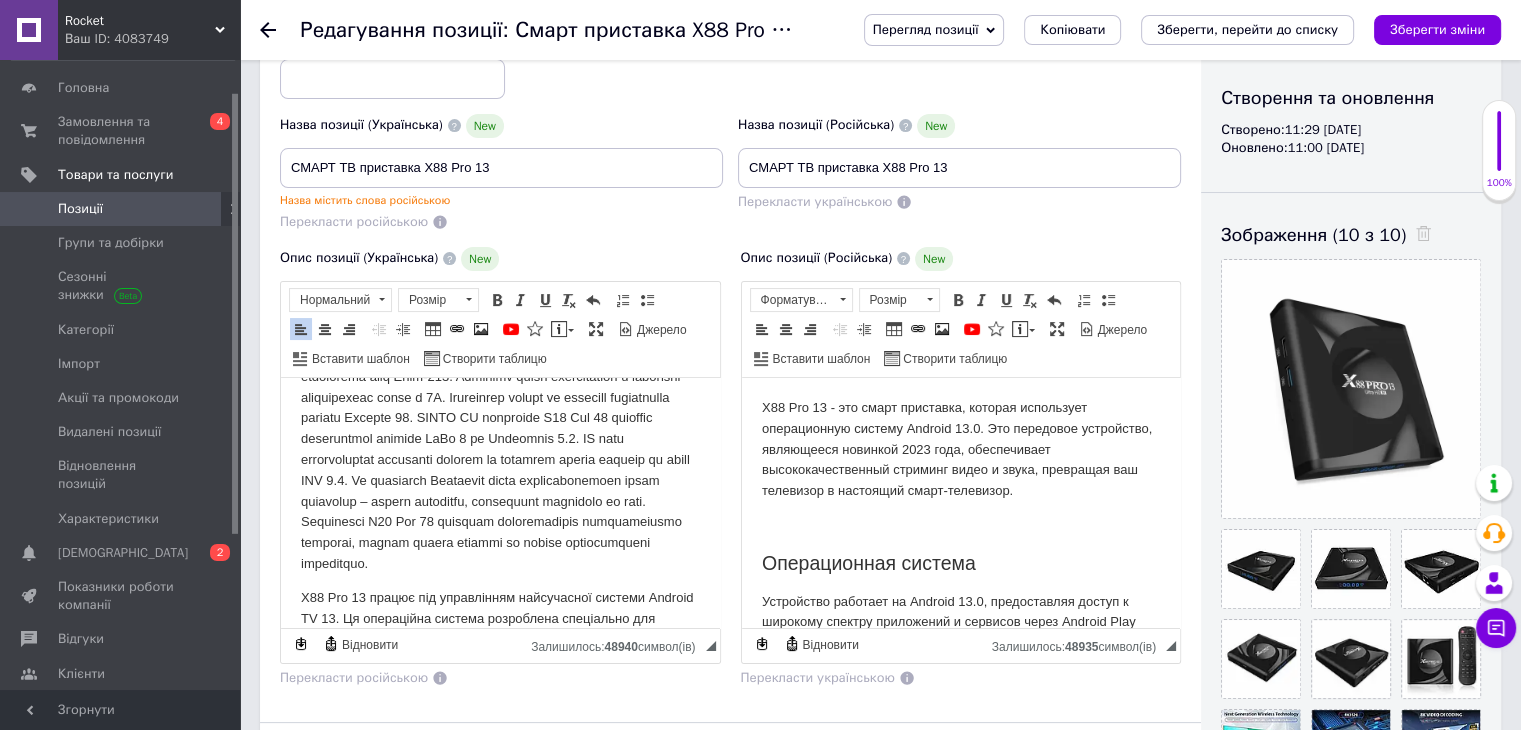 scroll, scrollTop: 174, scrollLeft: 0, axis: vertical 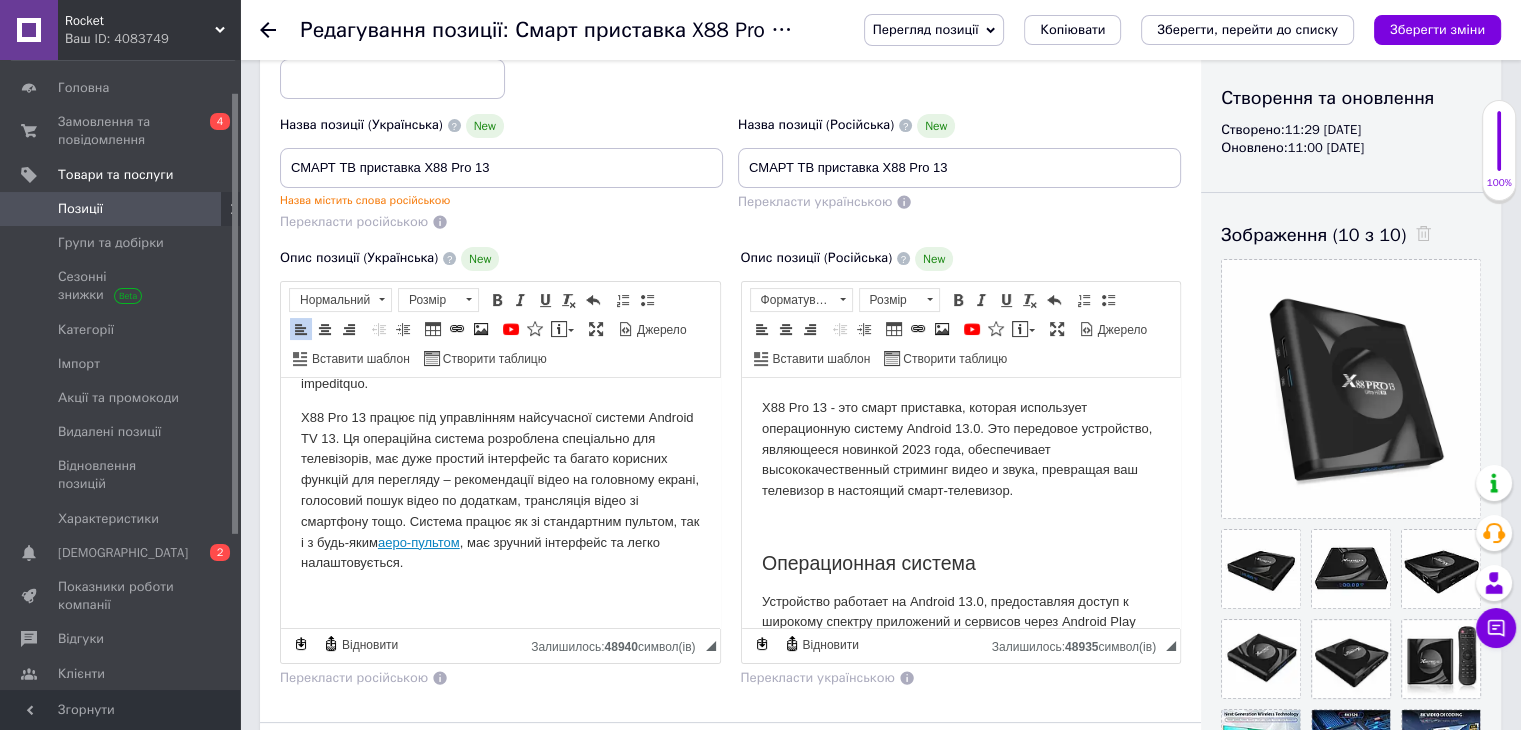 click on "аеро-пультом" at bounding box center (419, 541) 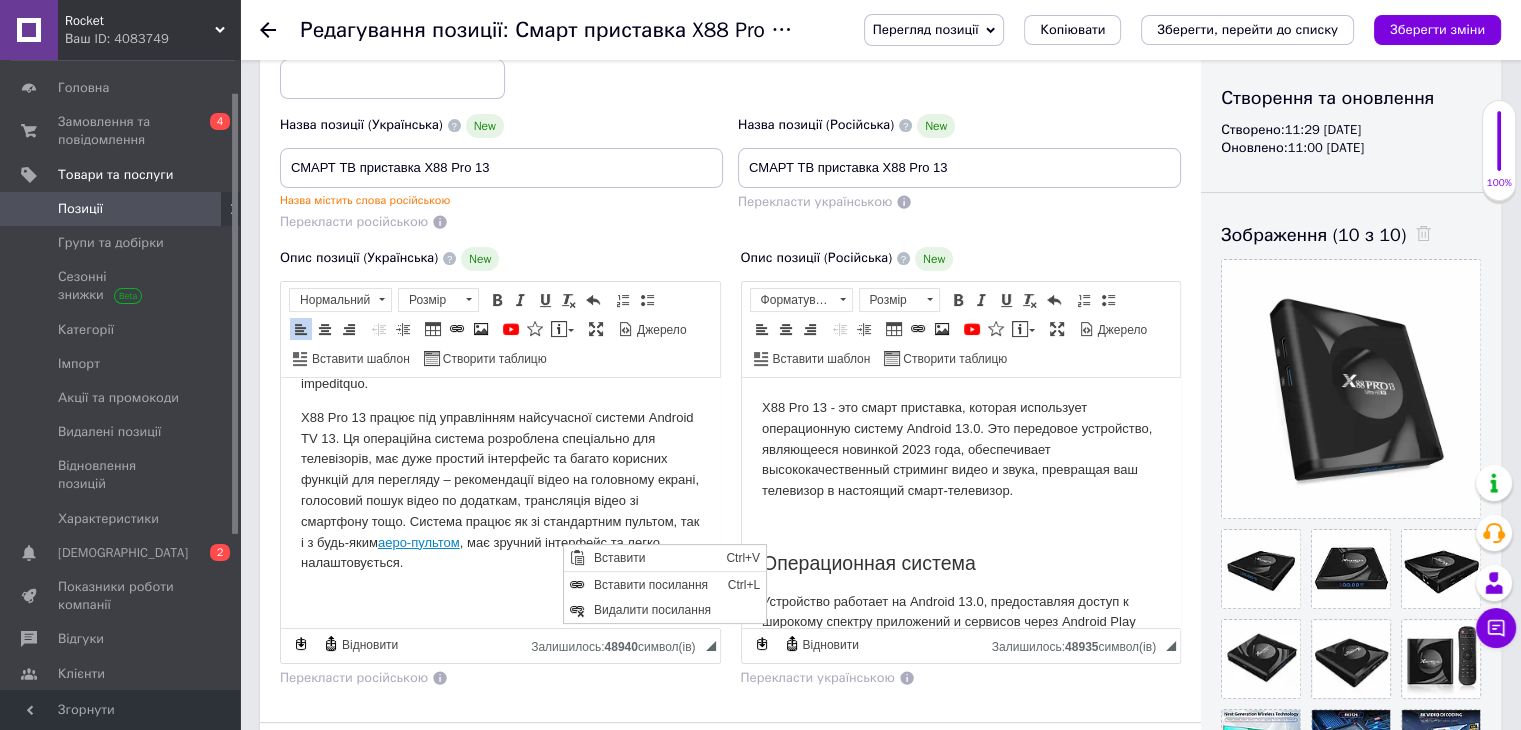 scroll, scrollTop: 0, scrollLeft: 0, axis: both 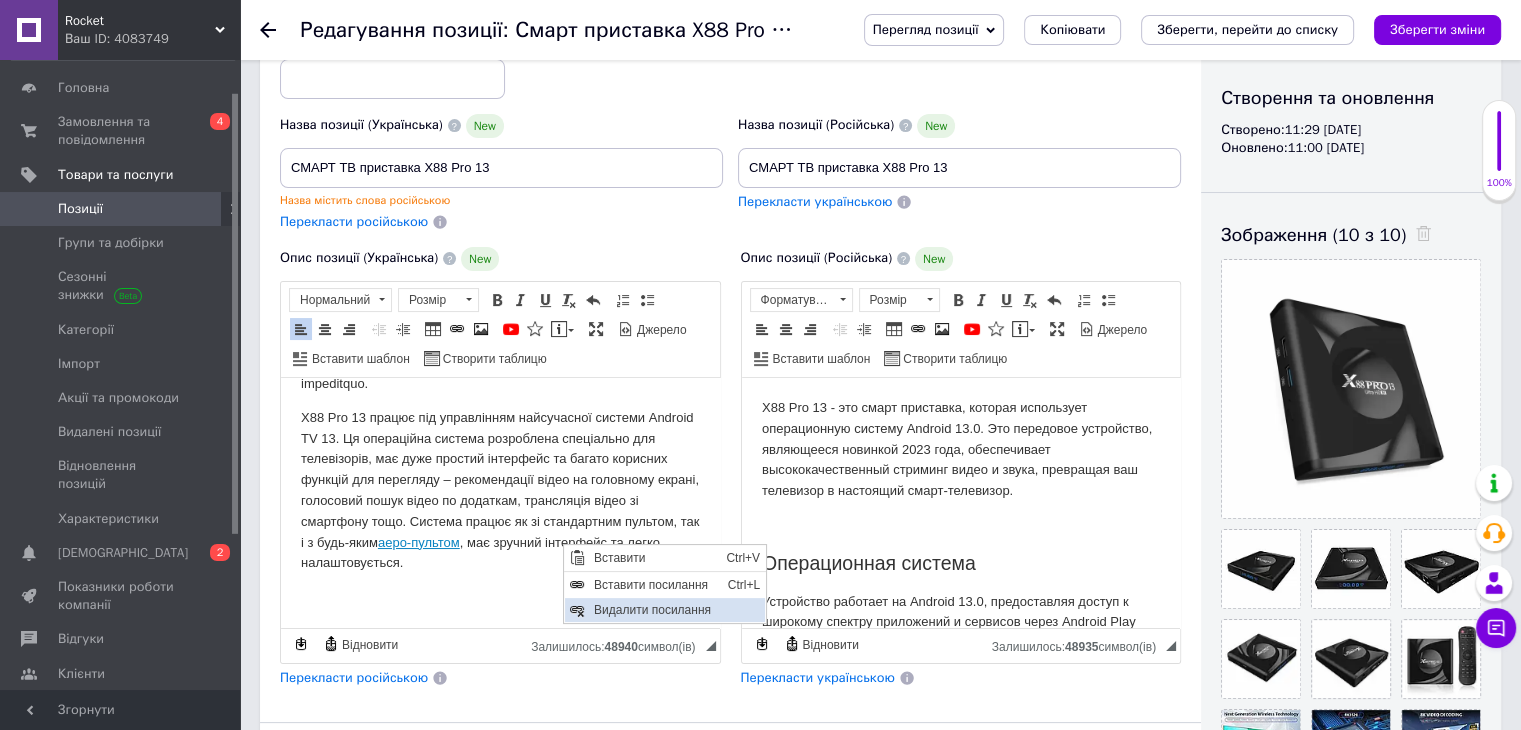 click on "Видалити посилання" at bounding box center (676, 609) 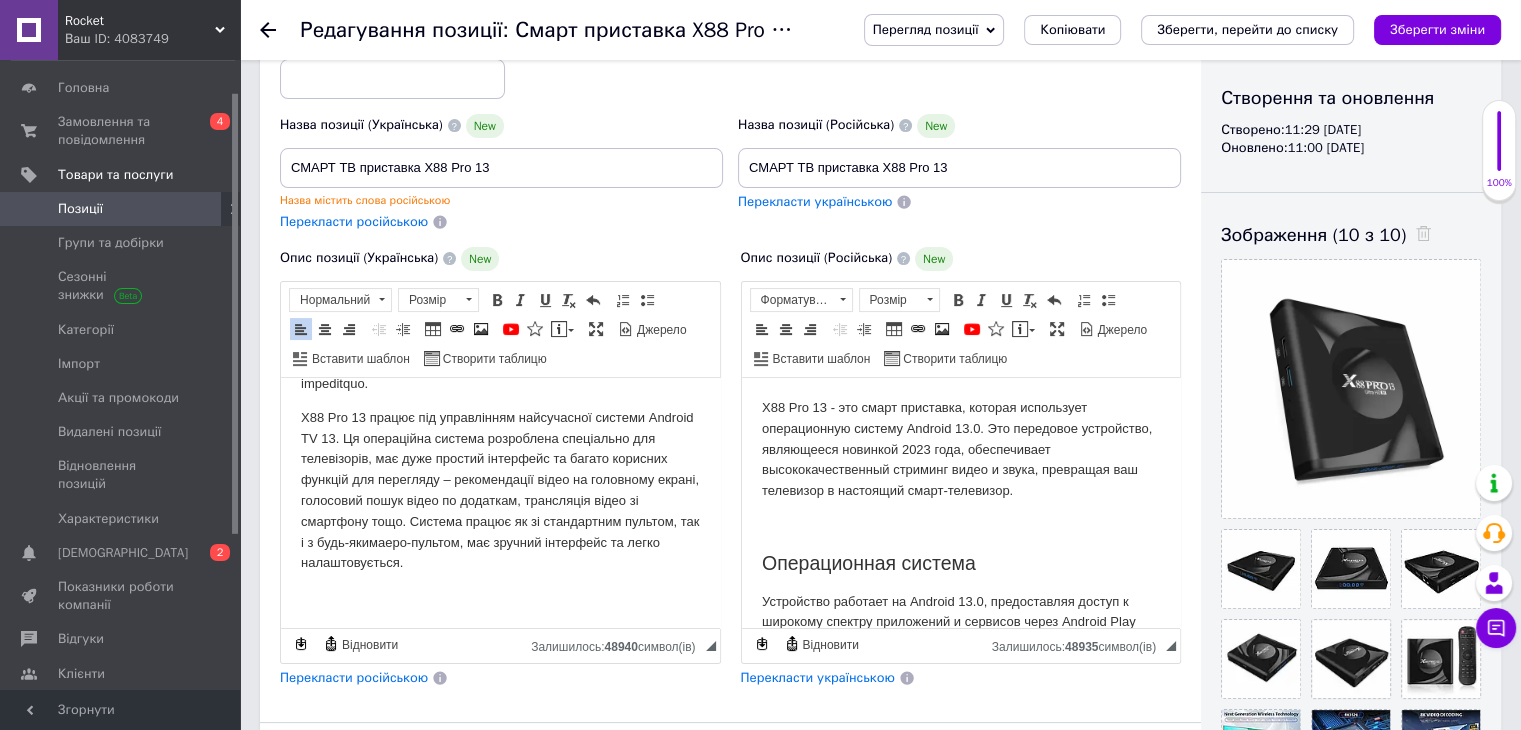 click on "X88 Pro 13 працює під управлінням найсучасної системи Android TV 13. Ця операційна система розроблена спеціально для телевізорів, має дуже простий інтерфейс та багато корисних функцій для перегляду – рекомендації відео на головному екрані, голосовий пошук відео по додаткам, трансляція відео зі смартфону тощо. Система працює як зі стандартним пультом, так і з будь-яким  аер о-пультом , має зручний інтерфейс та легко налаштовується." at bounding box center [500, 490] 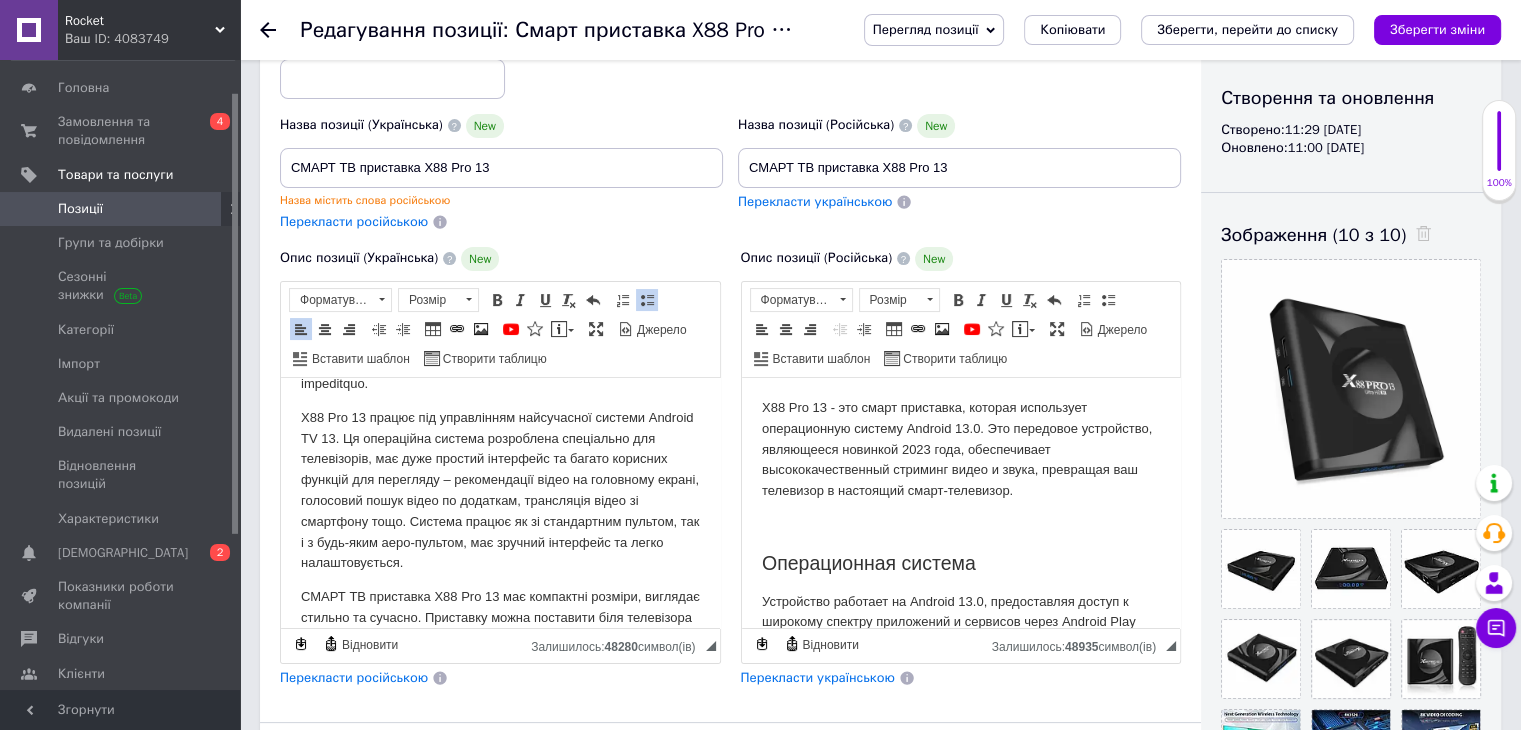 scroll, scrollTop: 554, scrollLeft: 0, axis: vertical 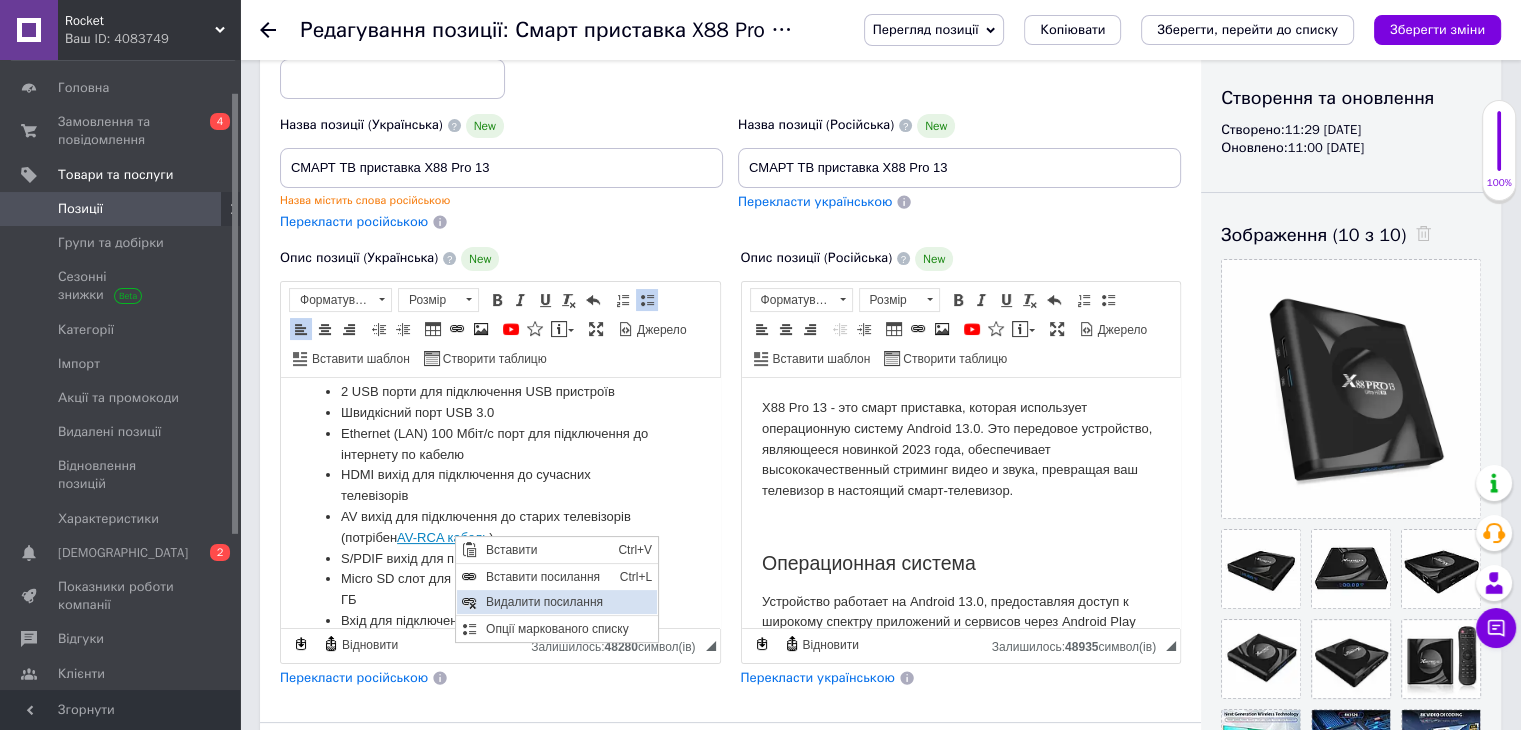 click on "Видалити посилання" at bounding box center (568, 601) 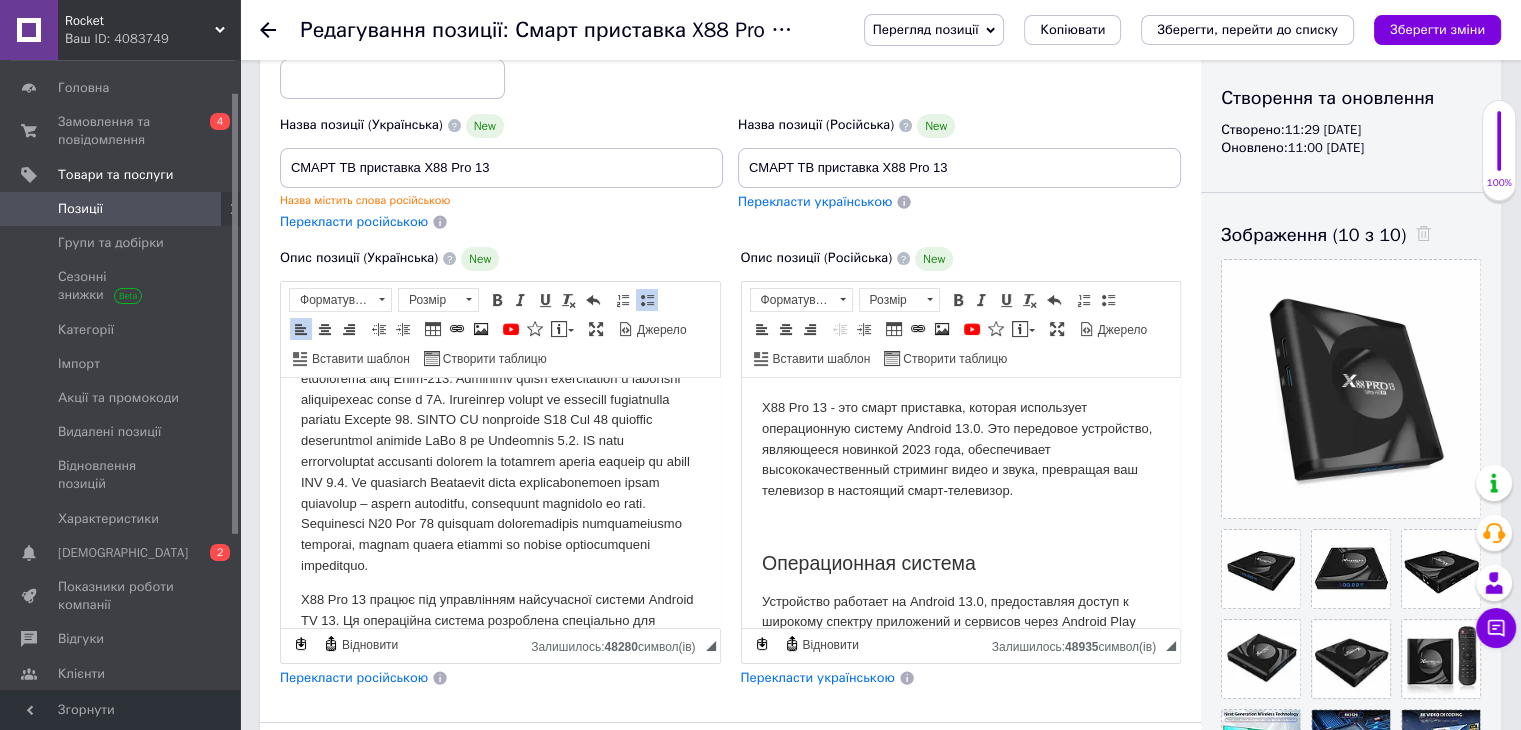 scroll, scrollTop: 0, scrollLeft: 0, axis: both 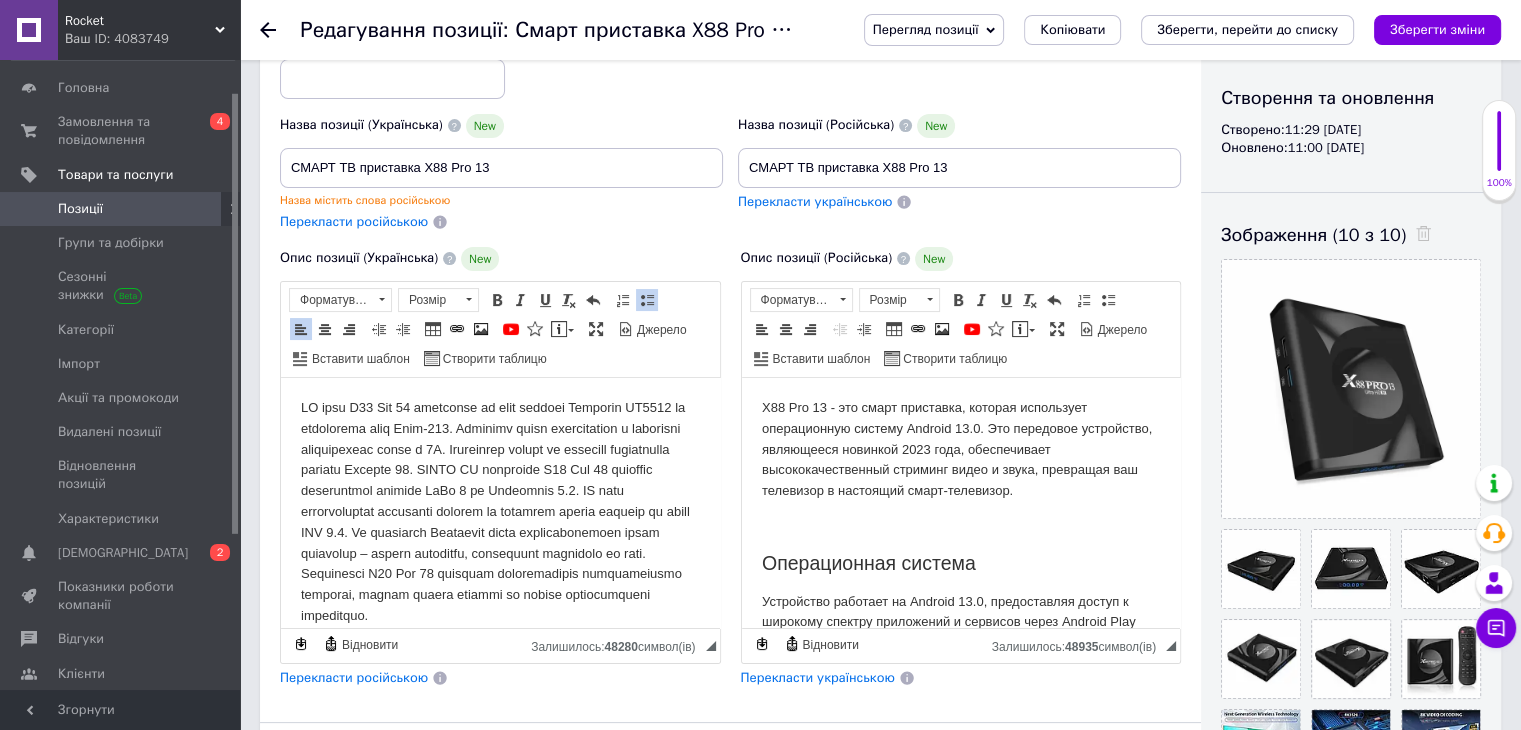 click on "Перекласти російською" at bounding box center [354, 677] 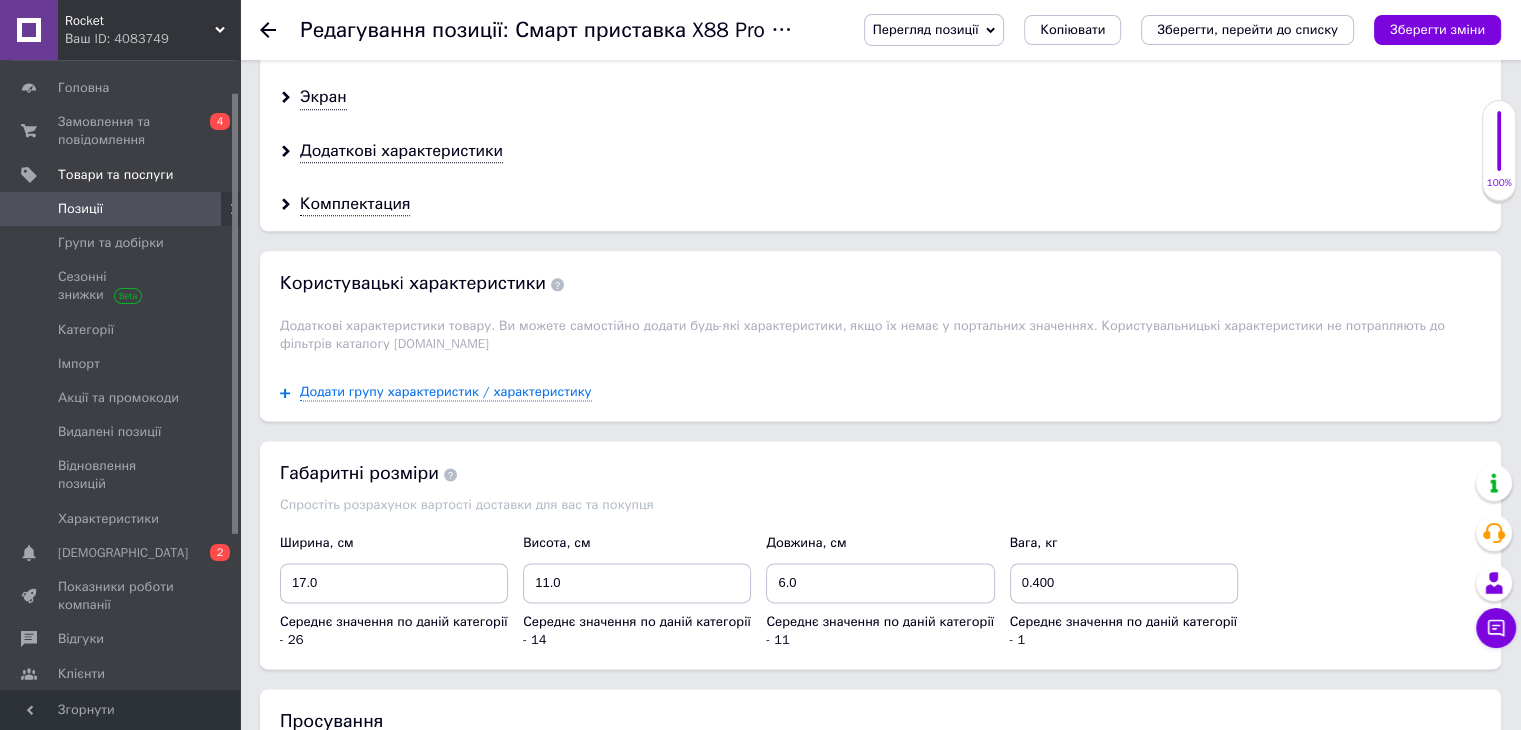 scroll, scrollTop: 2764, scrollLeft: 0, axis: vertical 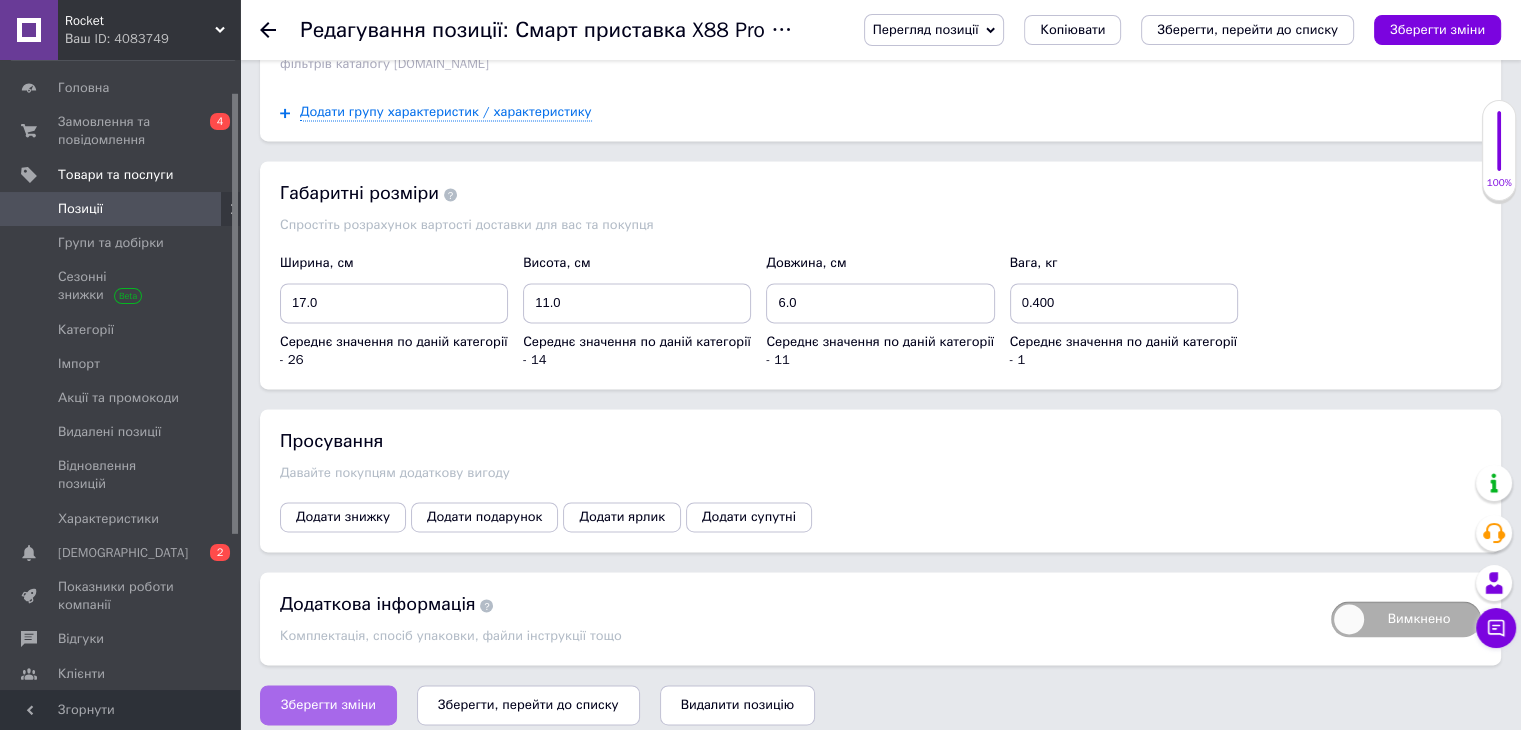 click on "Зберегти зміни" at bounding box center [328, 705] 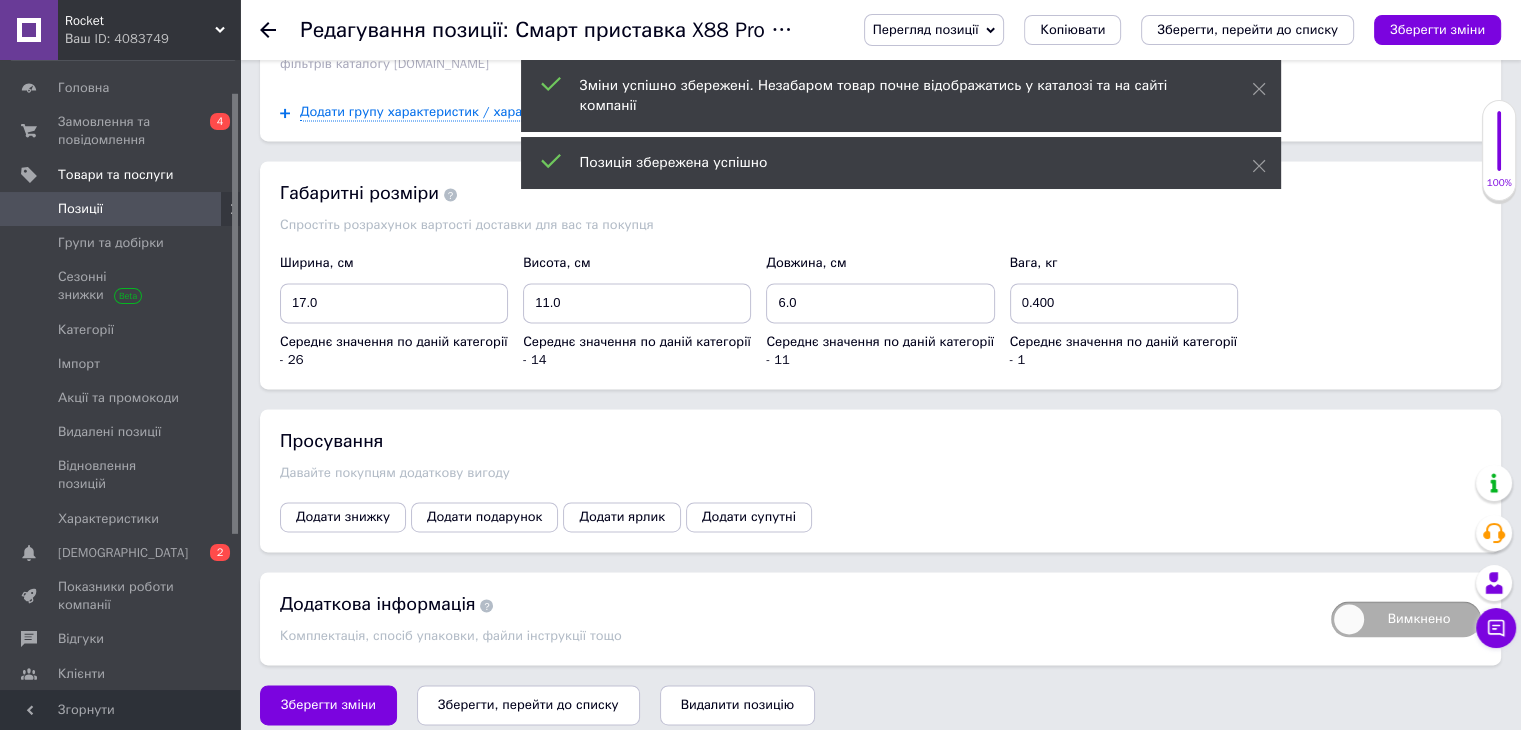 click on "Позиції" at bounding box center [121, 209] 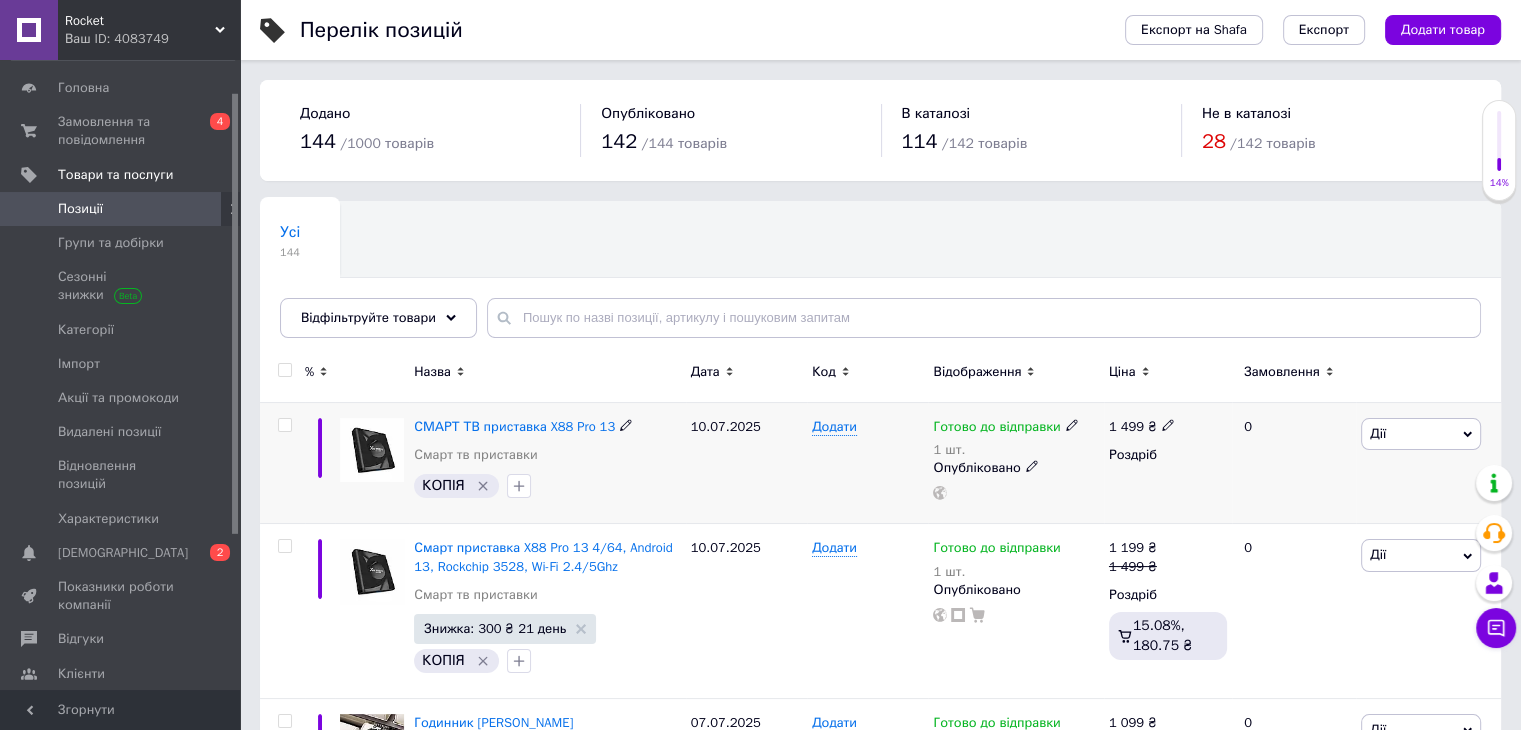 click on "Дії" at bounding box center [1421, 434] 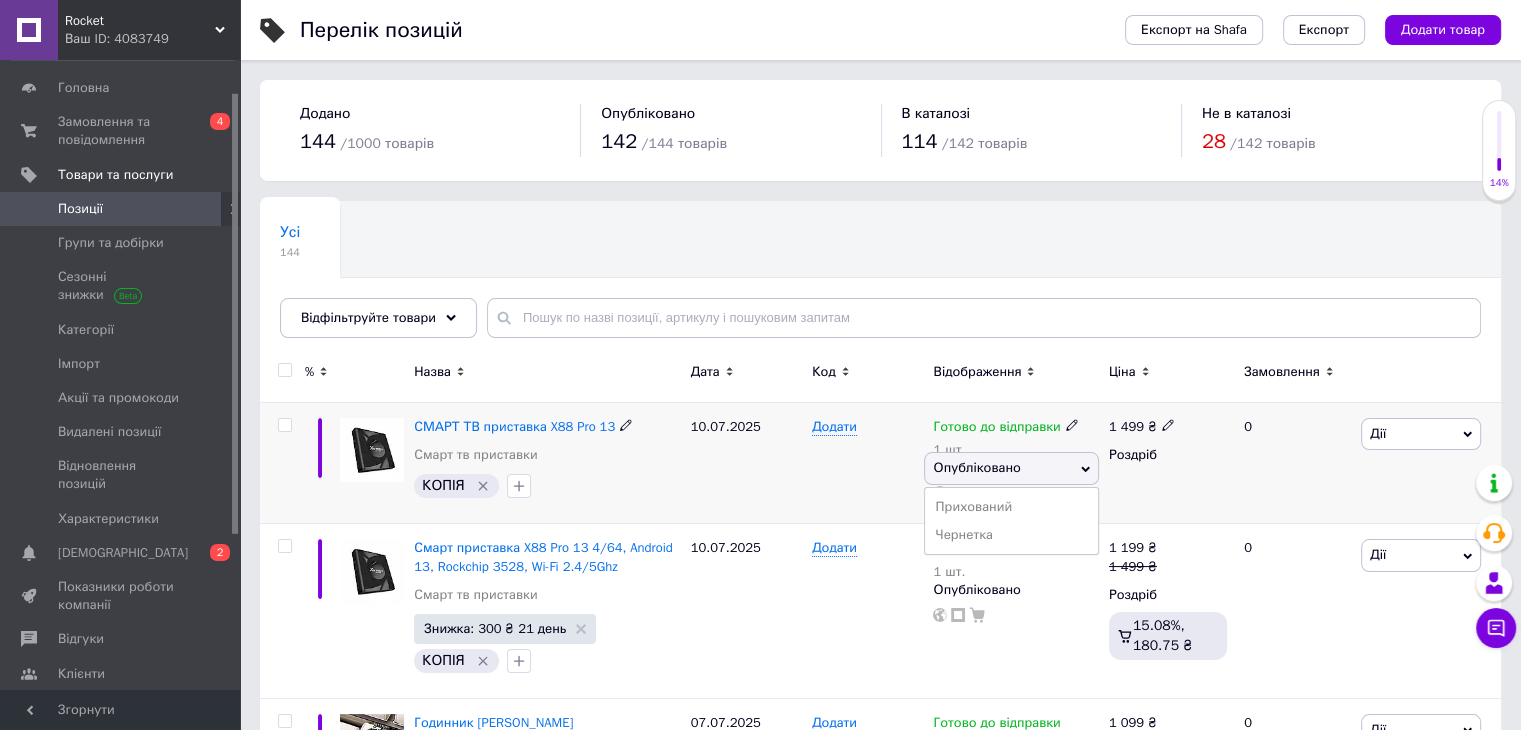 click 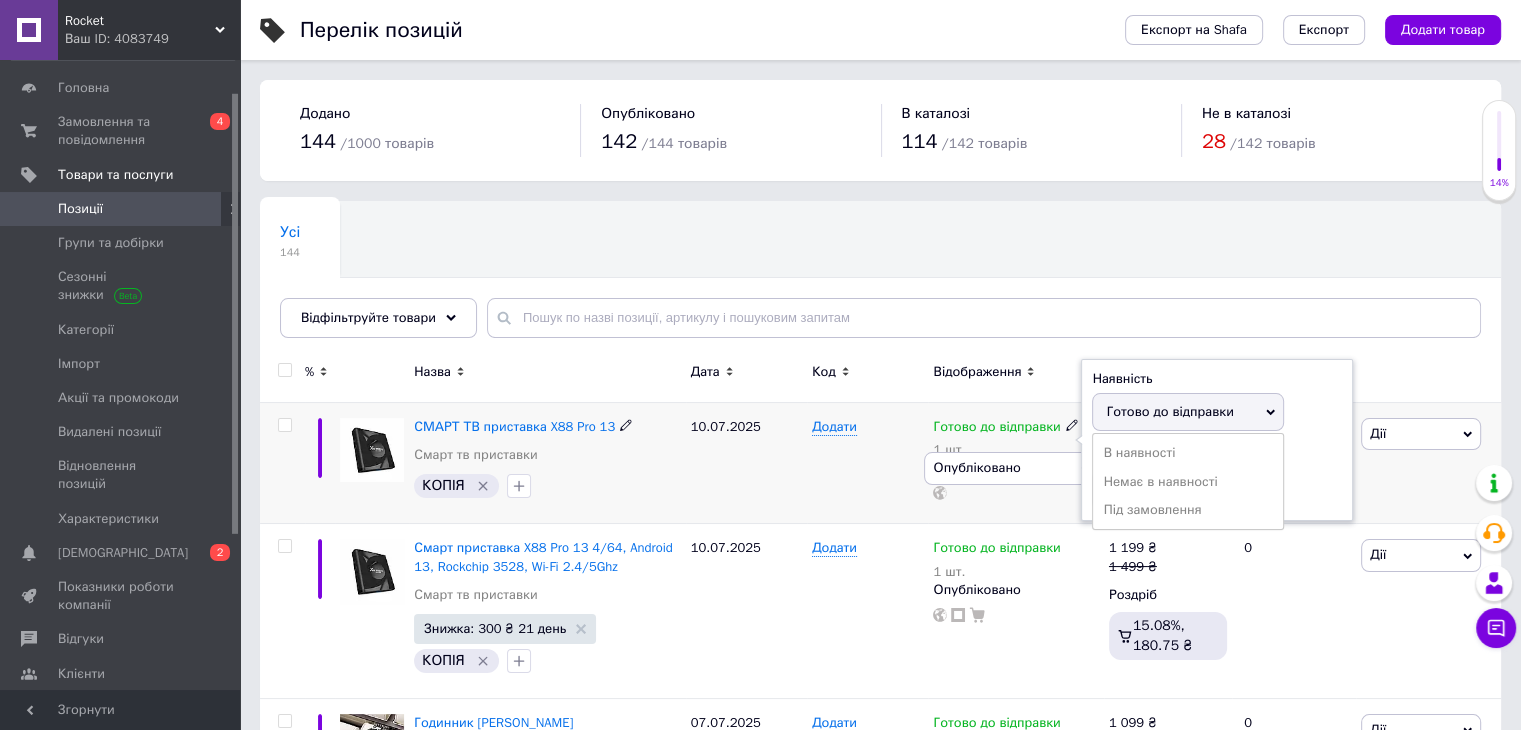 click on "Наявність Готово до відправки В наявності Немає в наявності Під замовлення Залишки 1 шт." at bounding box center [1217, 440] 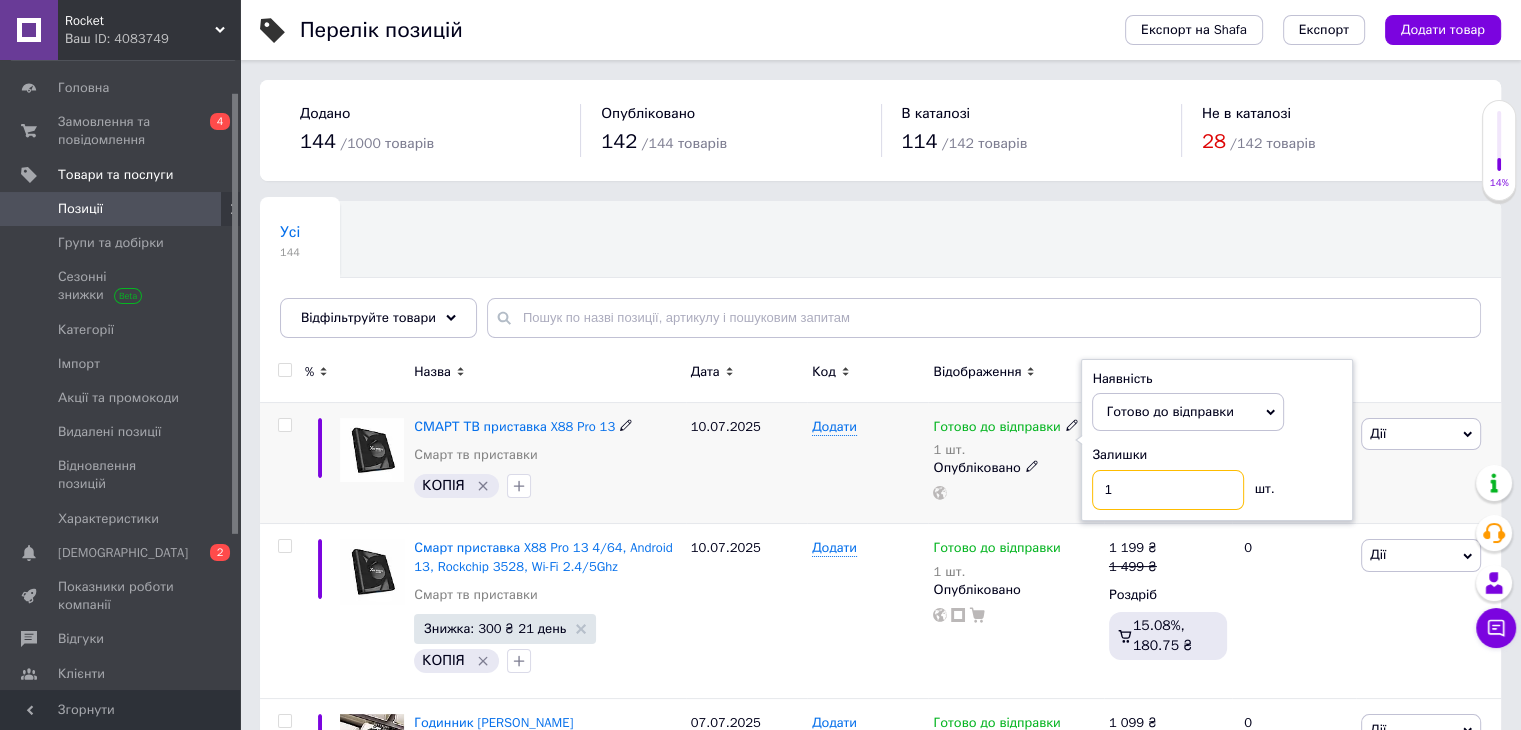 click on "1" at bounding box center [1168, 490] 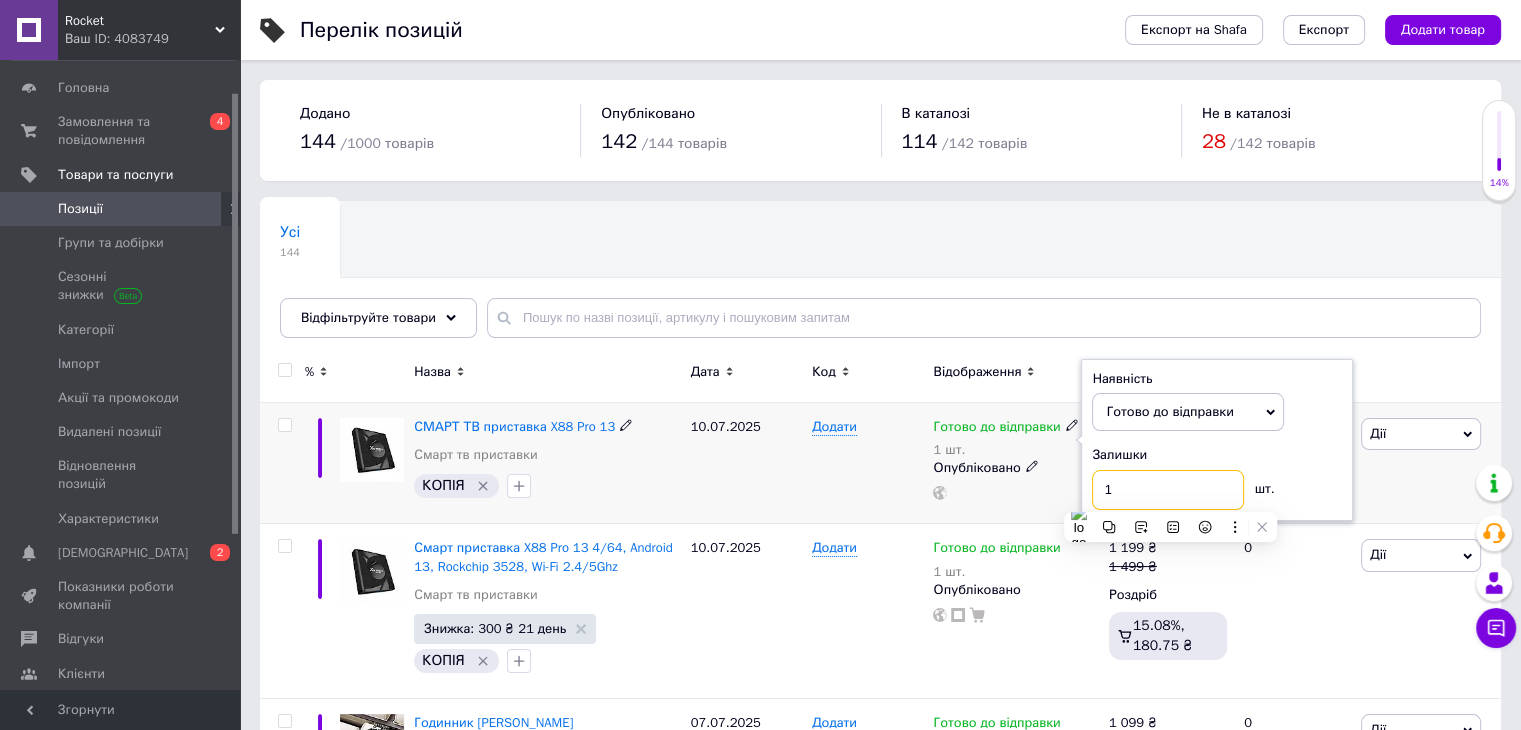 type on "2" 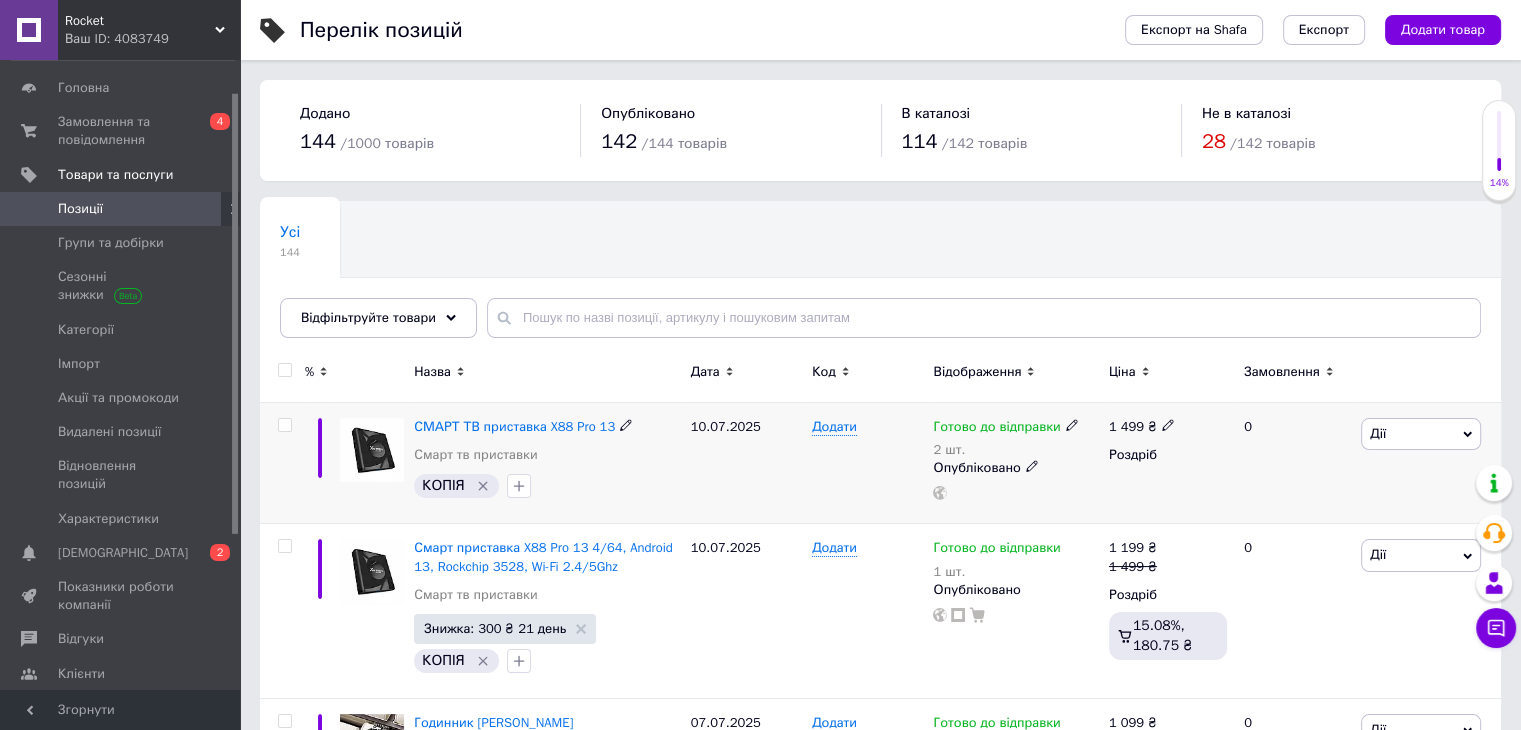 click on "Дії" at bounding box center (1421, 434) 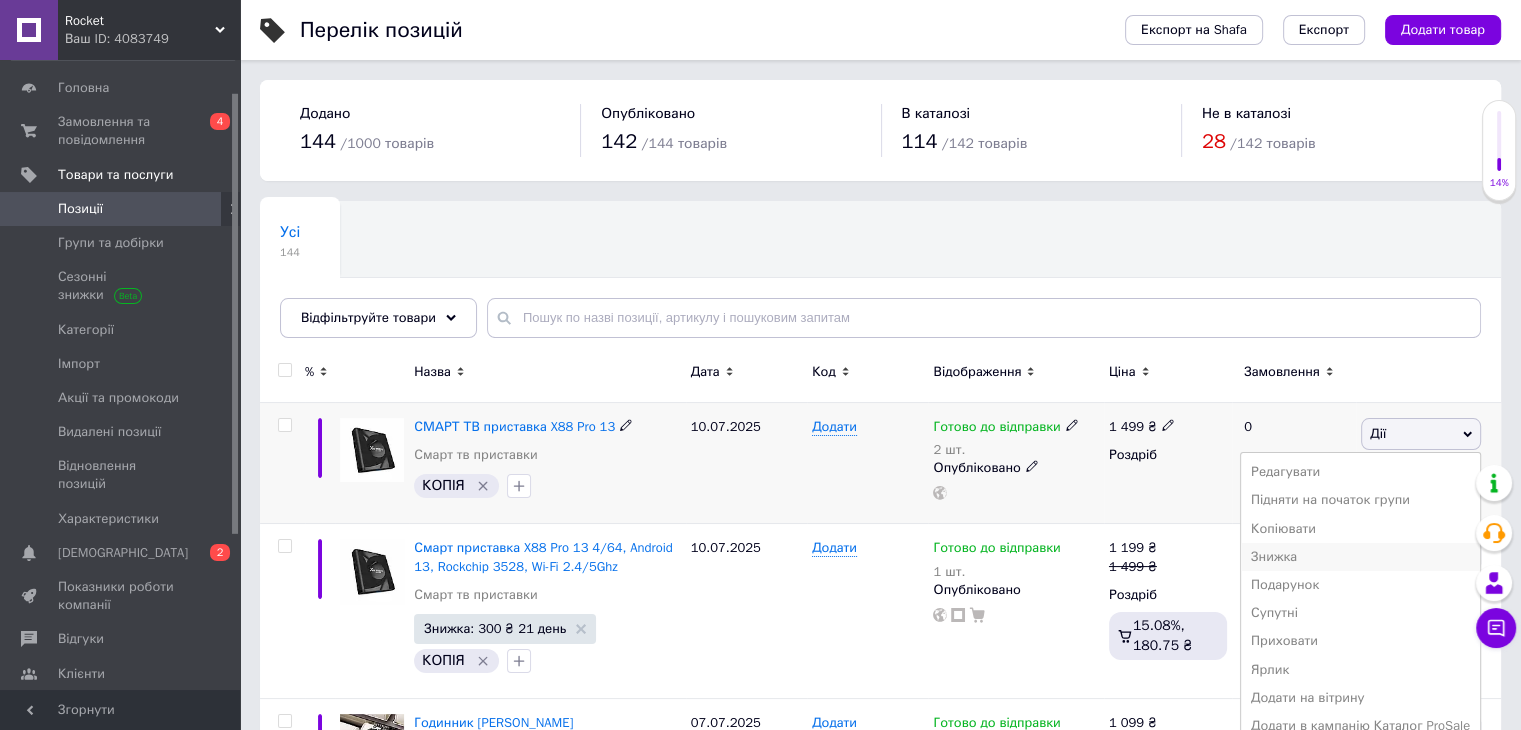 click on "Знижка" at bounding box center (1360, 557) 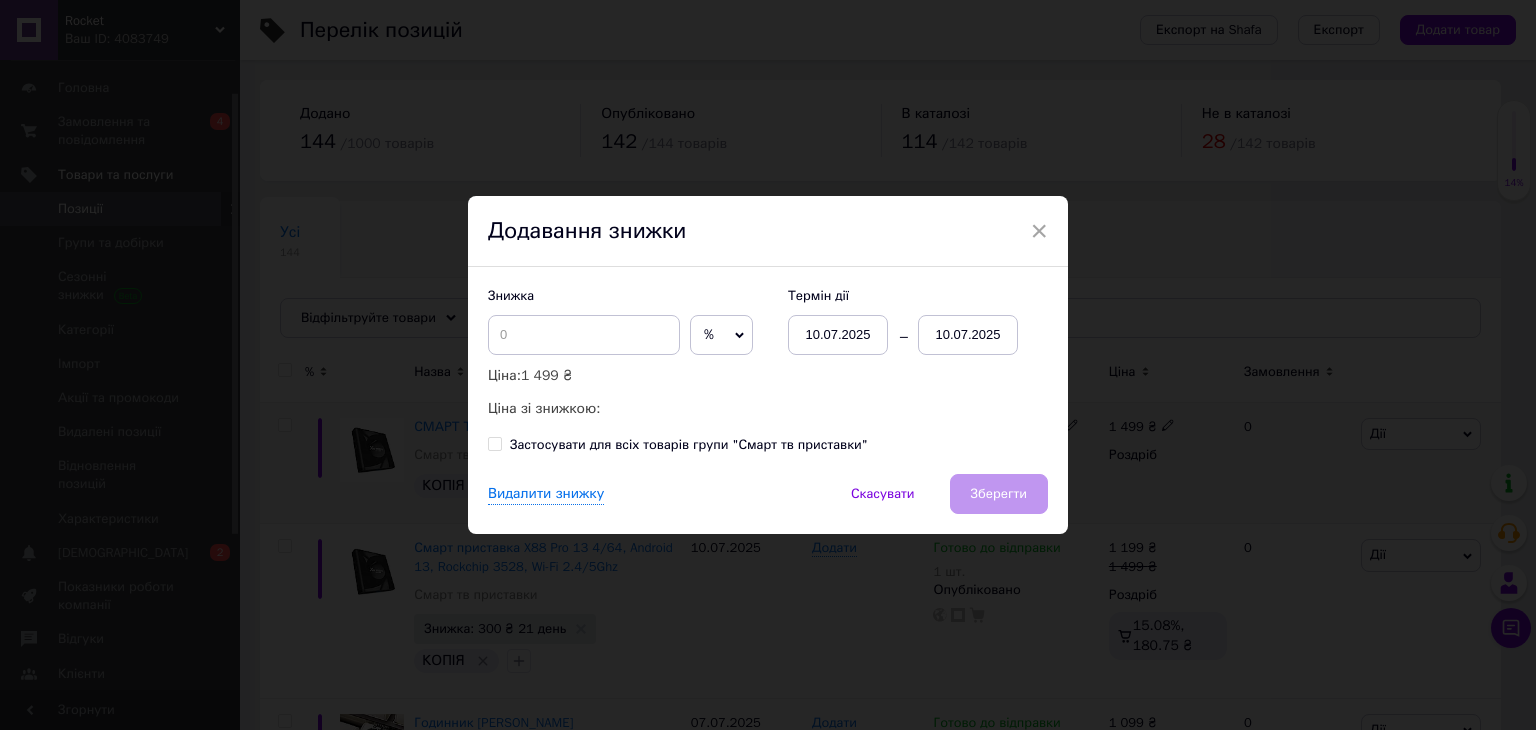 click on "%" at bounding box center (721, 335) 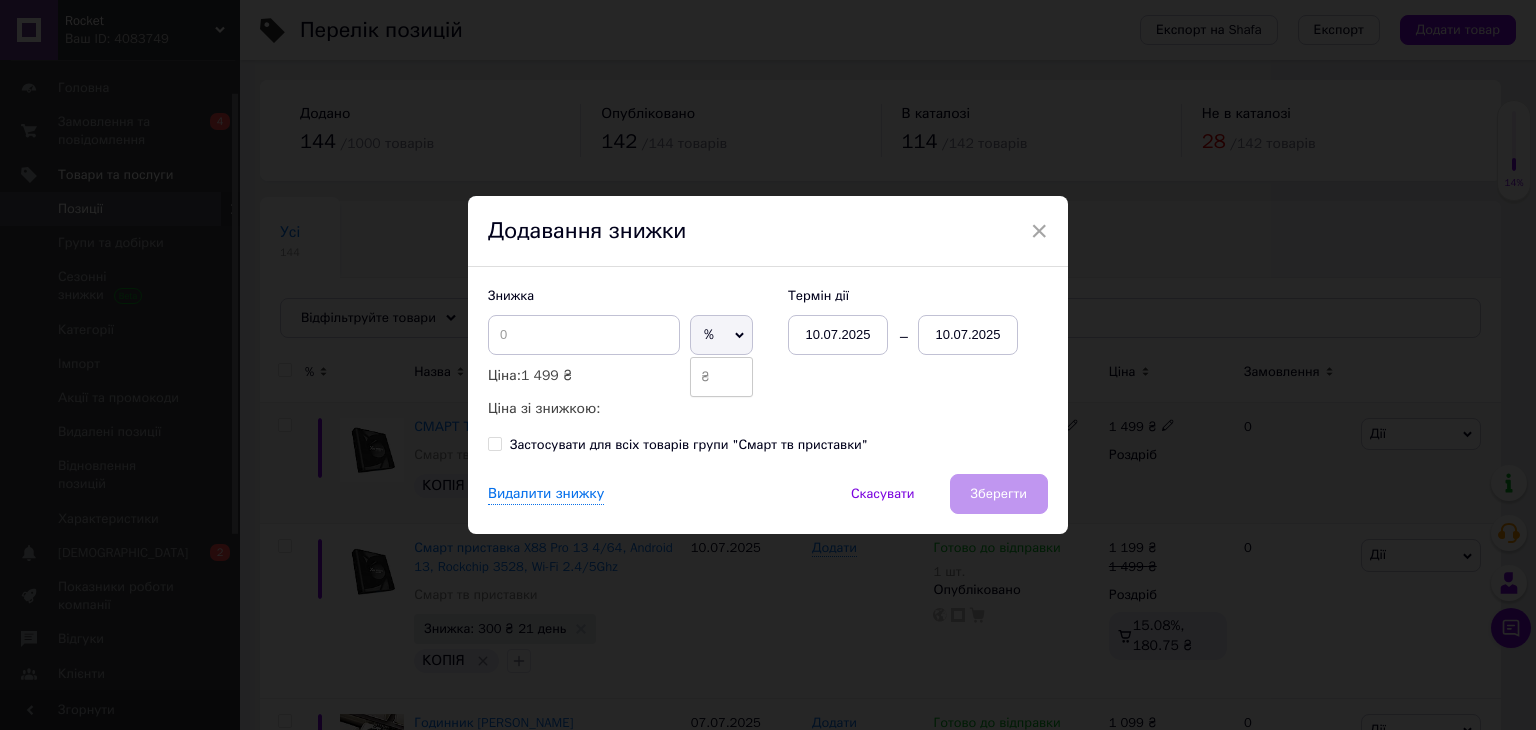 drag, startPoint x: 716, startPoint y: 381, endPoint x: 740, endPoint y: 380, distance: 24.020824 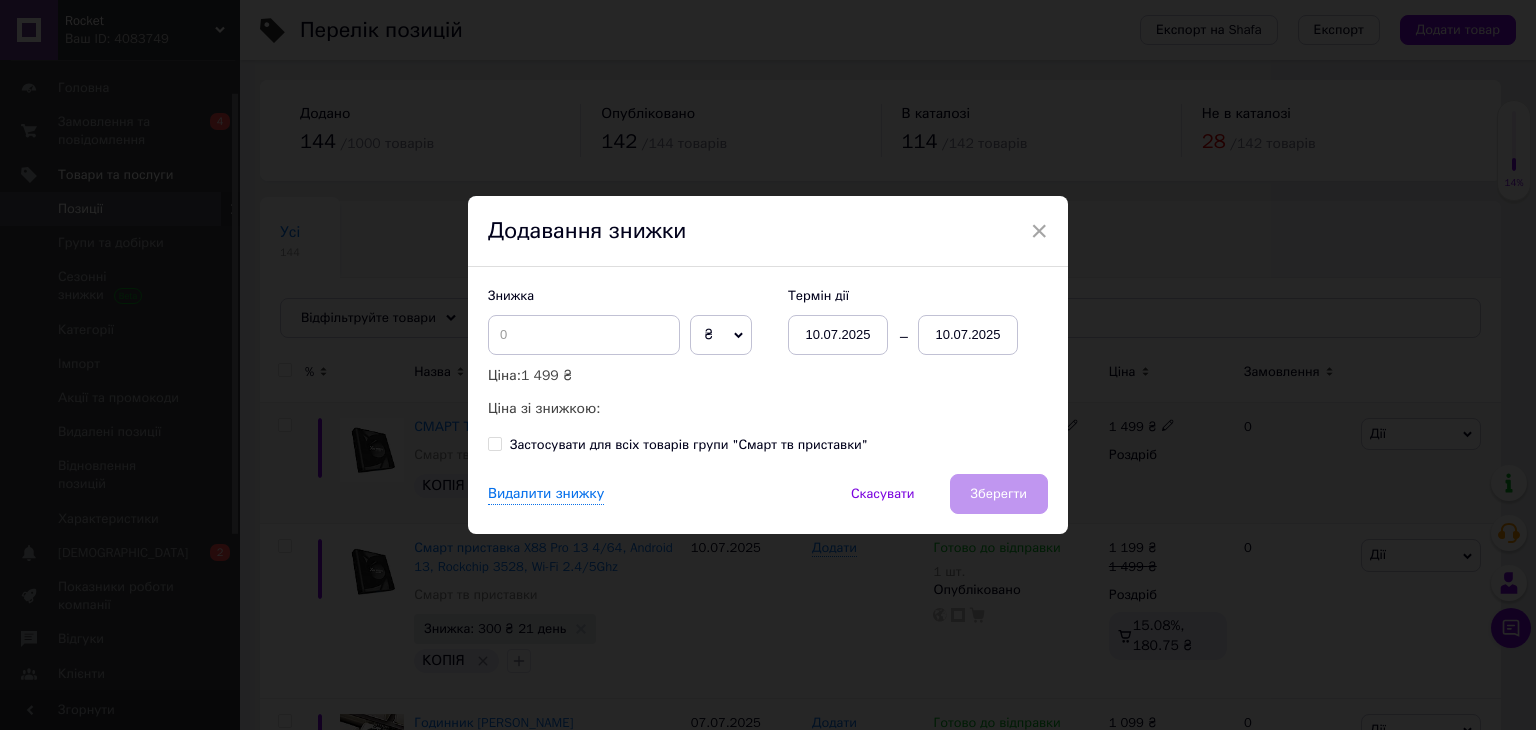 click on "10.07.2025" at bounding box center [968, 335] 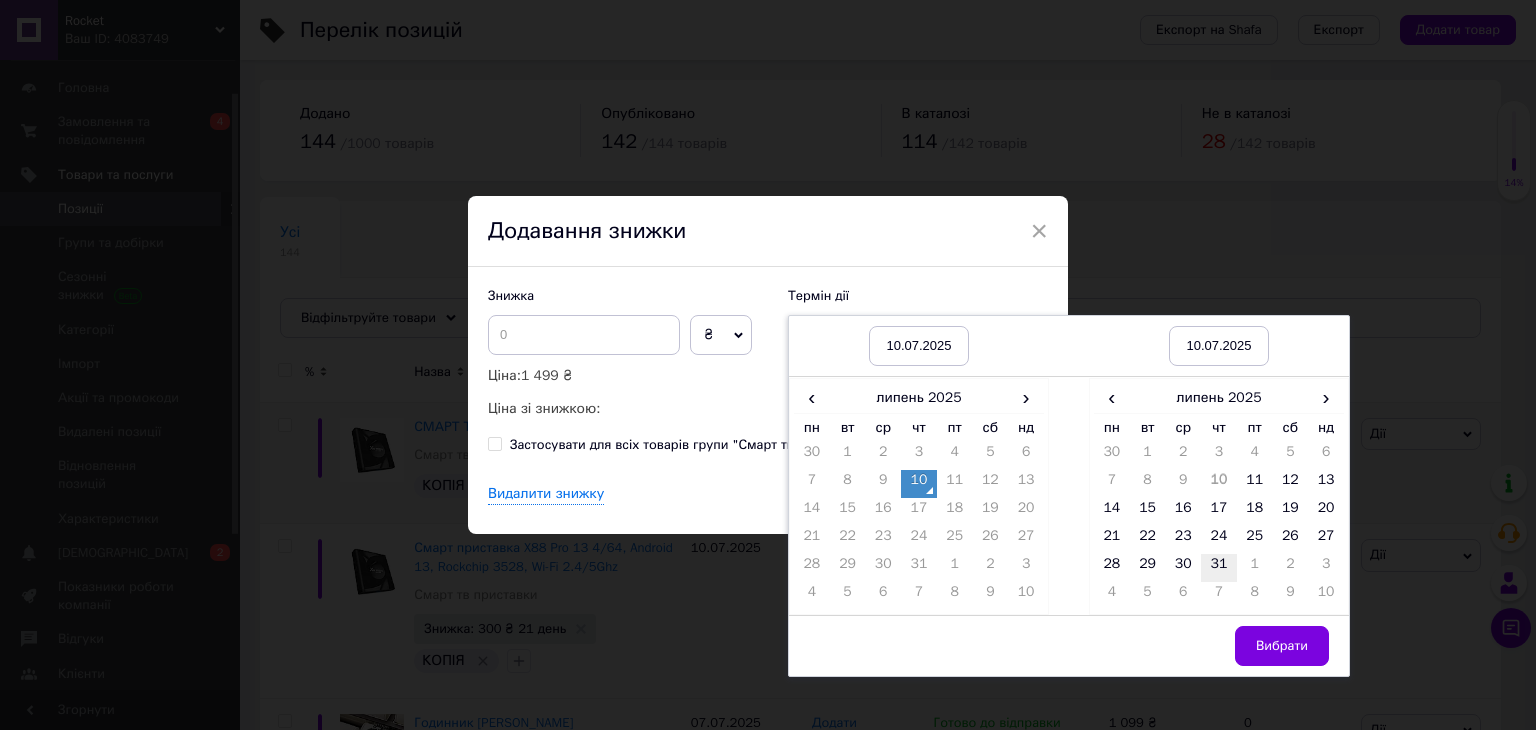 click on "31" at bounding box center (1219, 568) 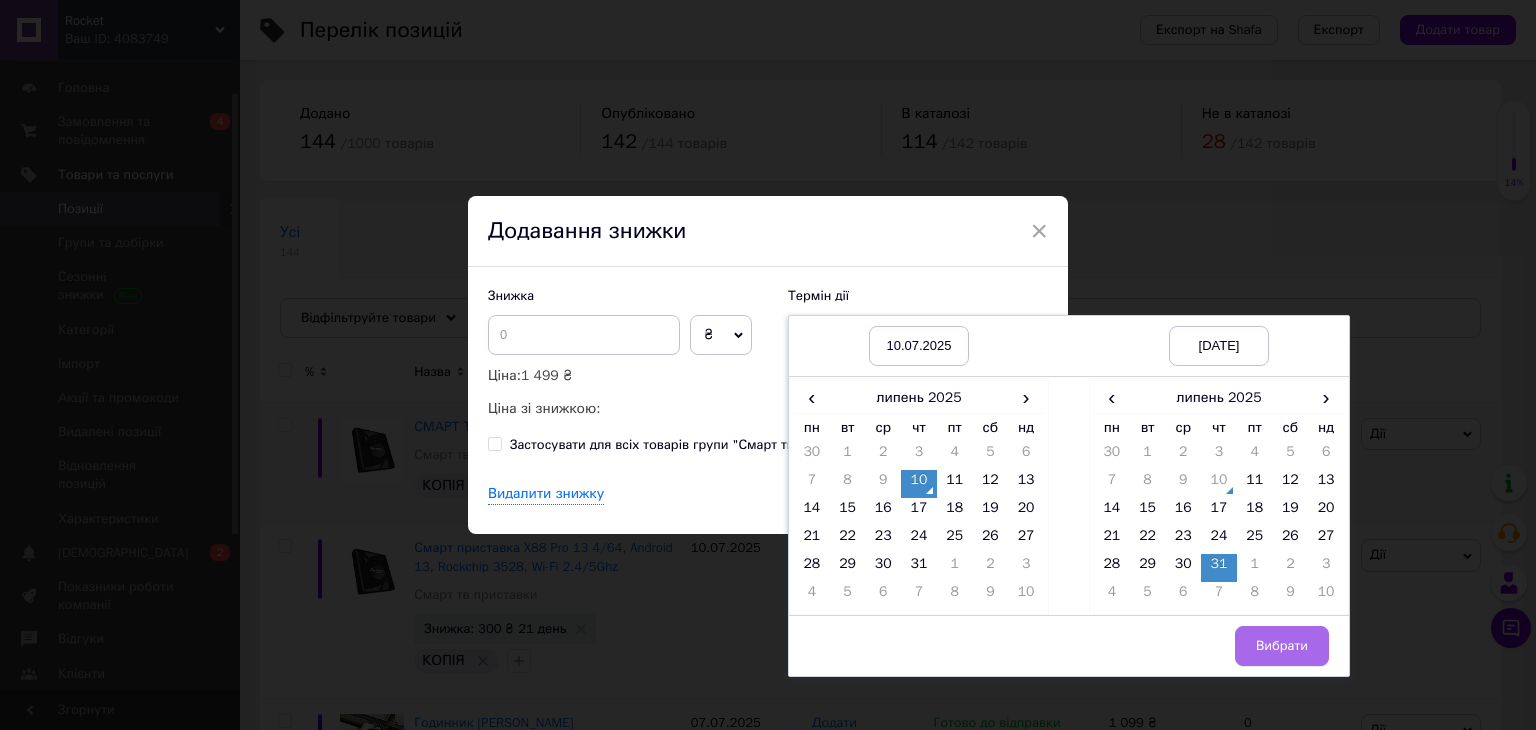 click on "Вибрати" at bounding box center (1282, 646) 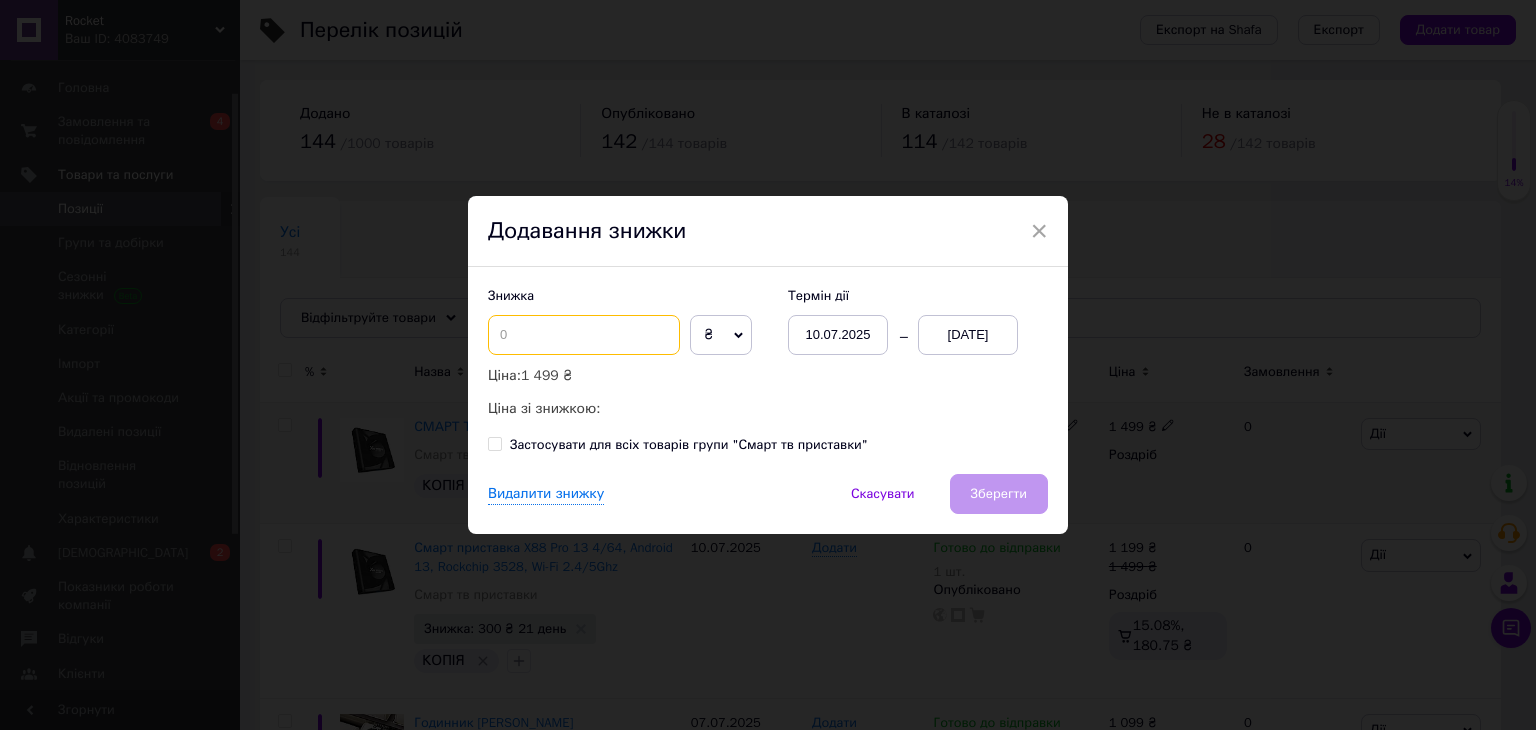 click at bounding box center (584, 335) 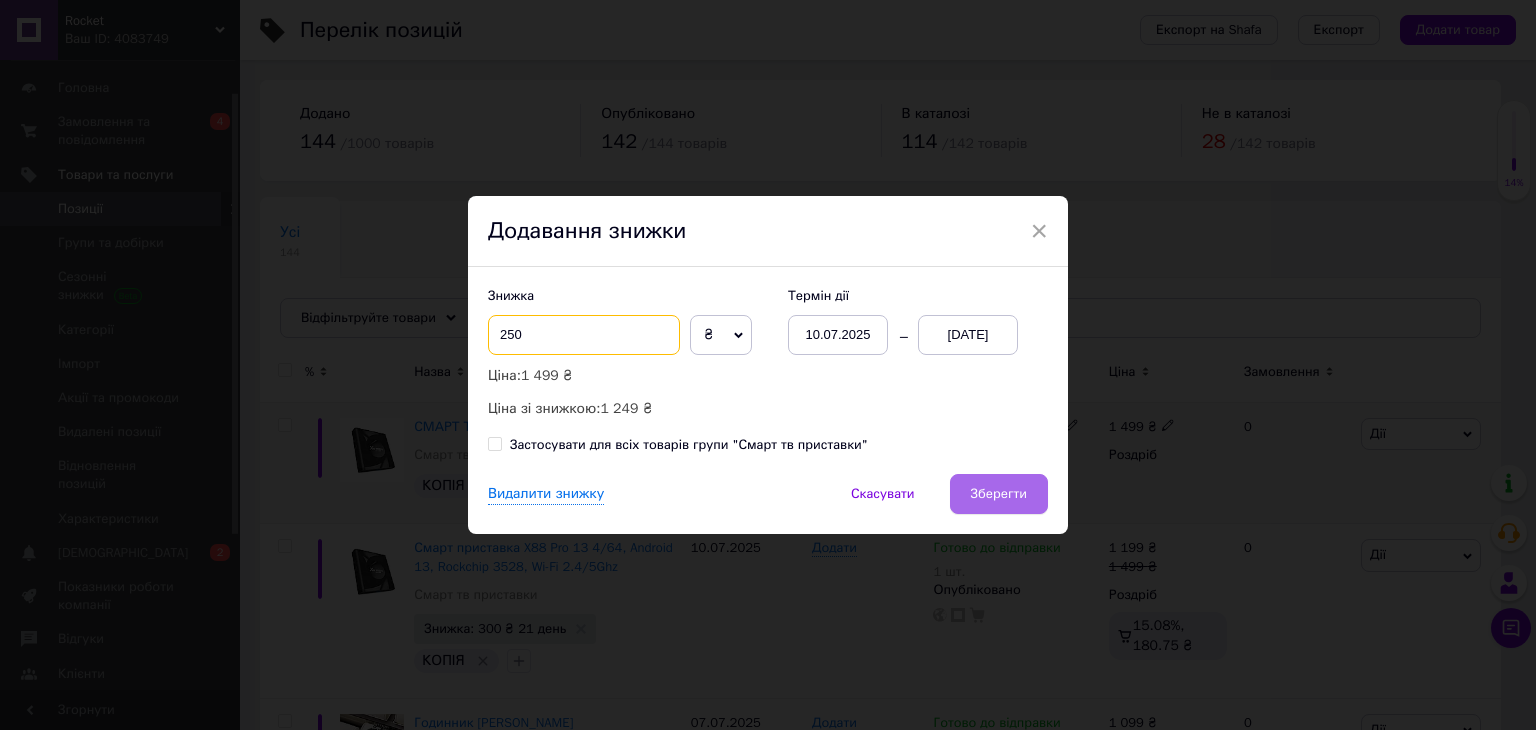 type on "250" 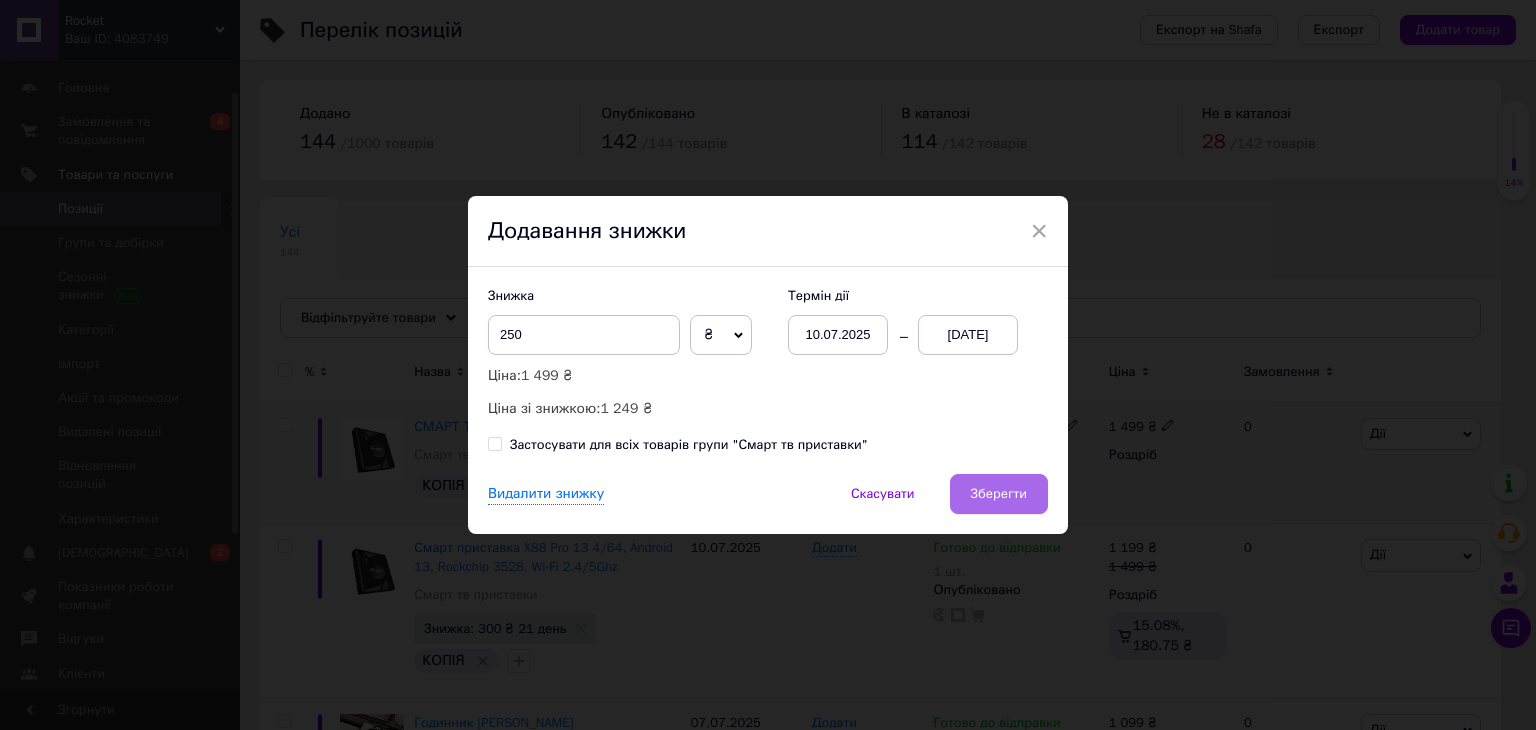 click on "Зберегти" at bounding box center [999, 494] 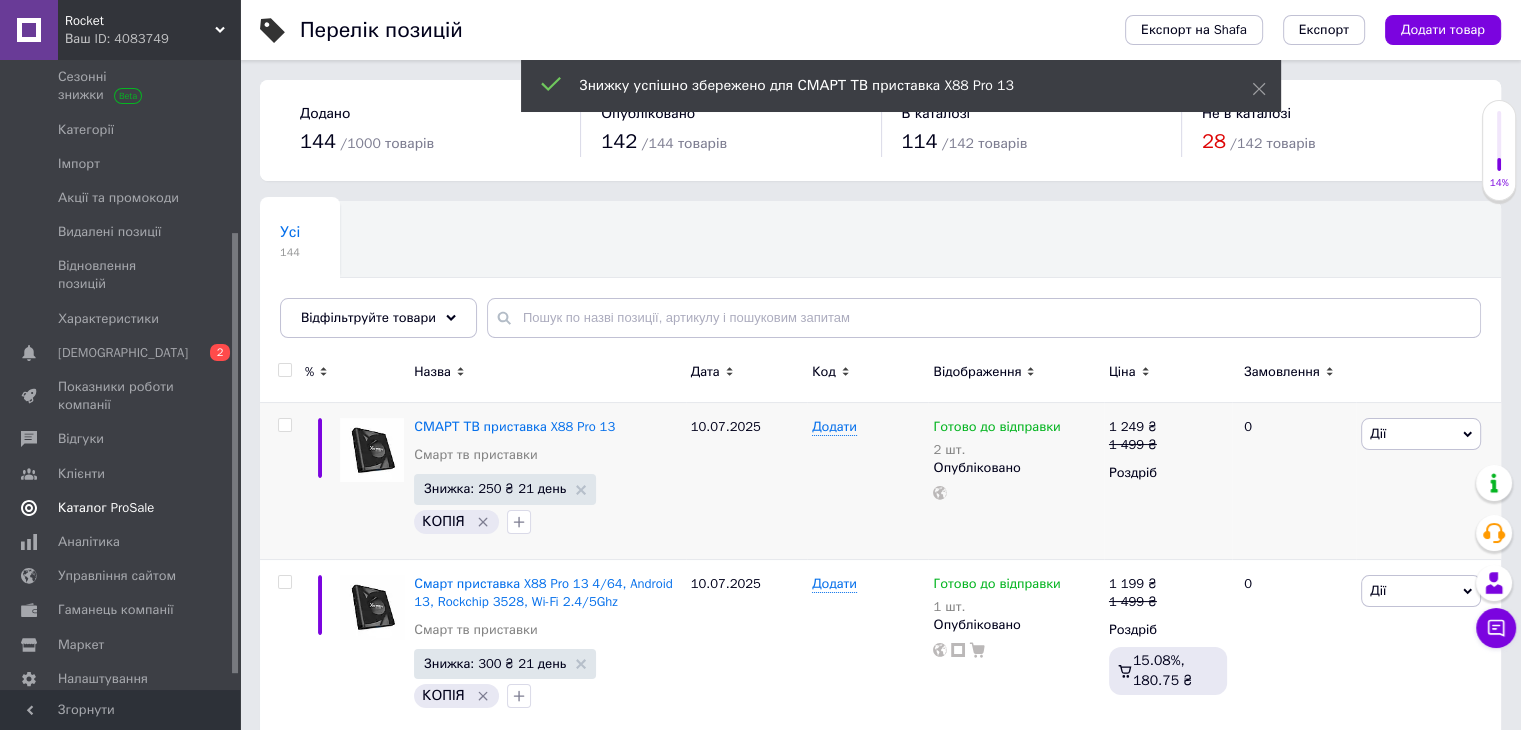 click on "Каталог ProSale" at bounding box center [123, 508] 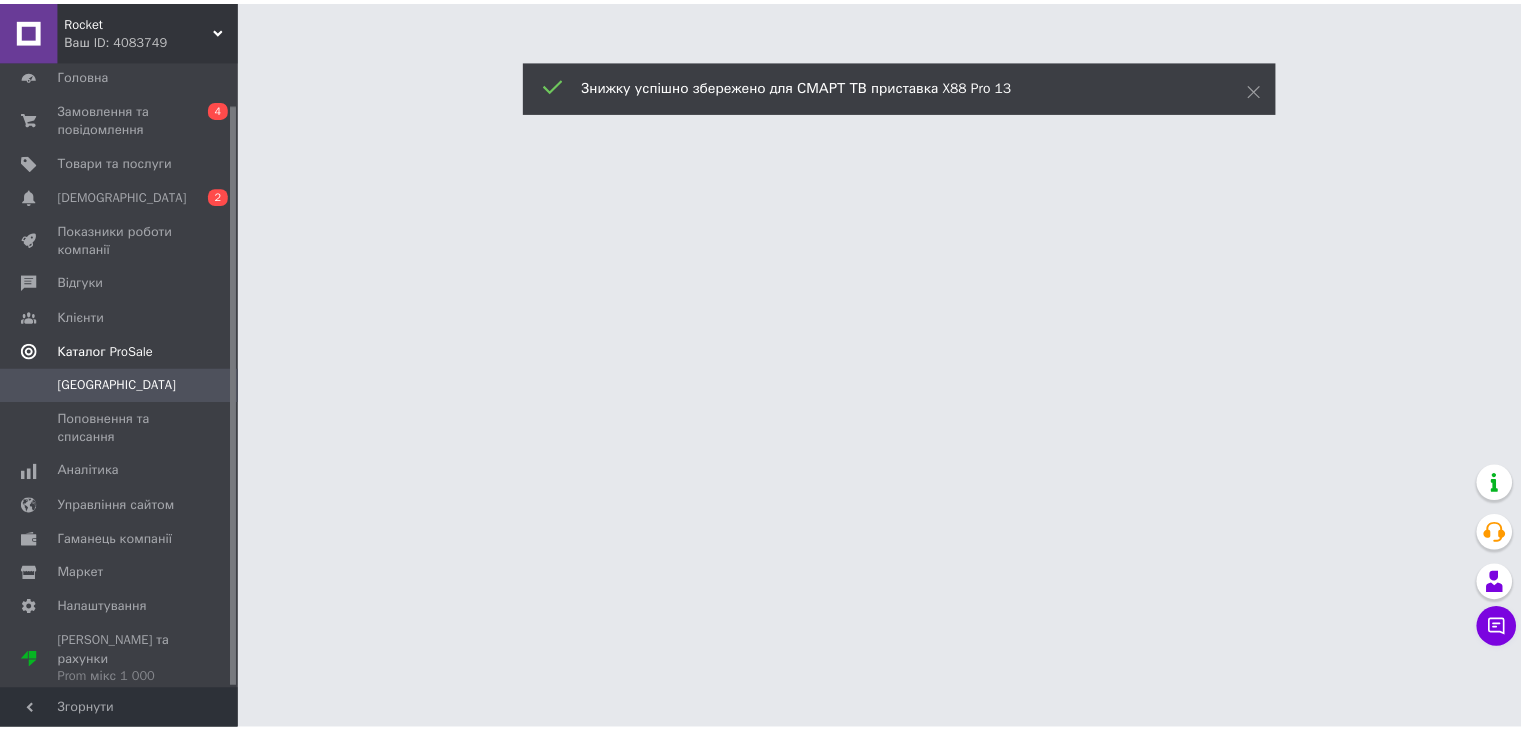 scroll, scrollTop: 45, scrollLeft: 0, axis: vertical 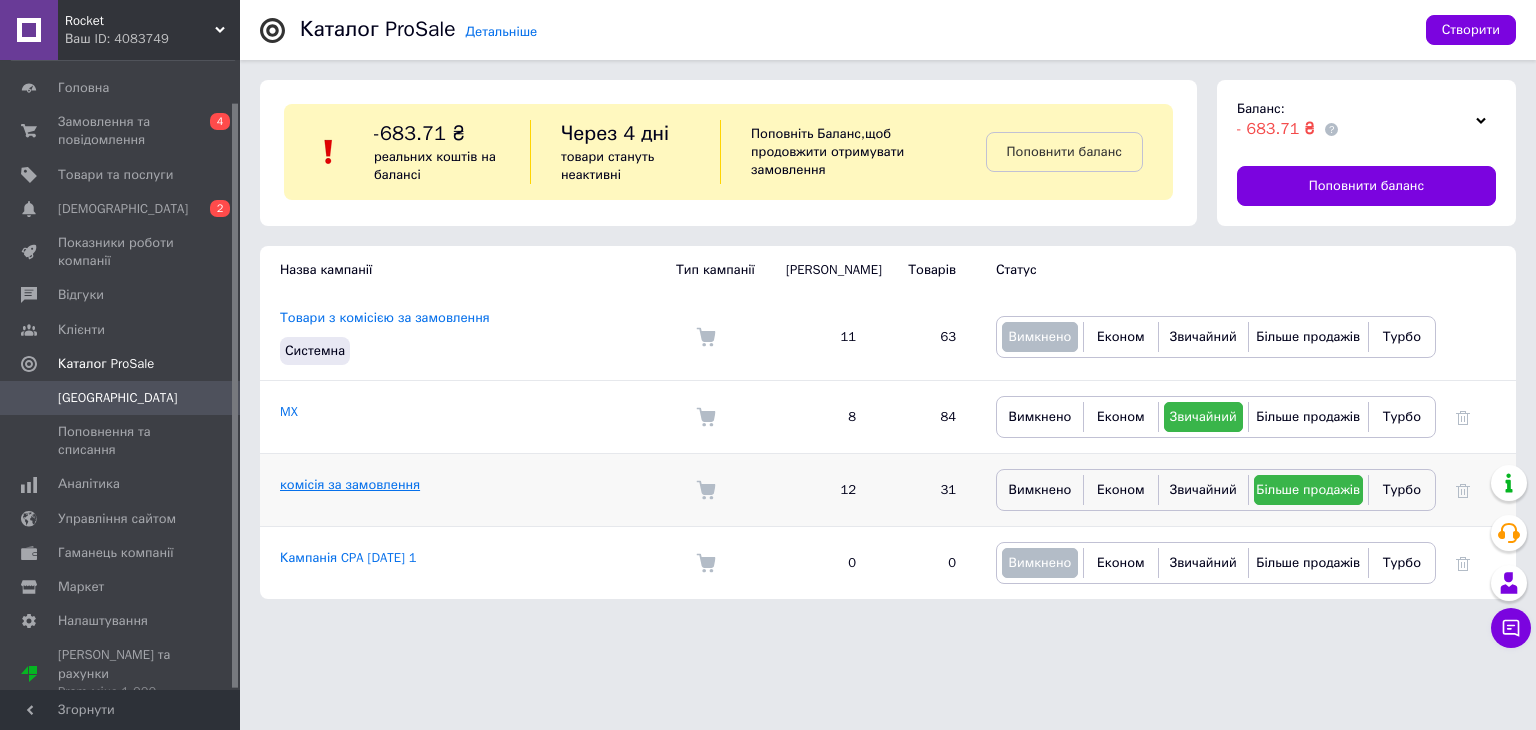 click on "комісія за замовлення" at bounding box center (350, 484) 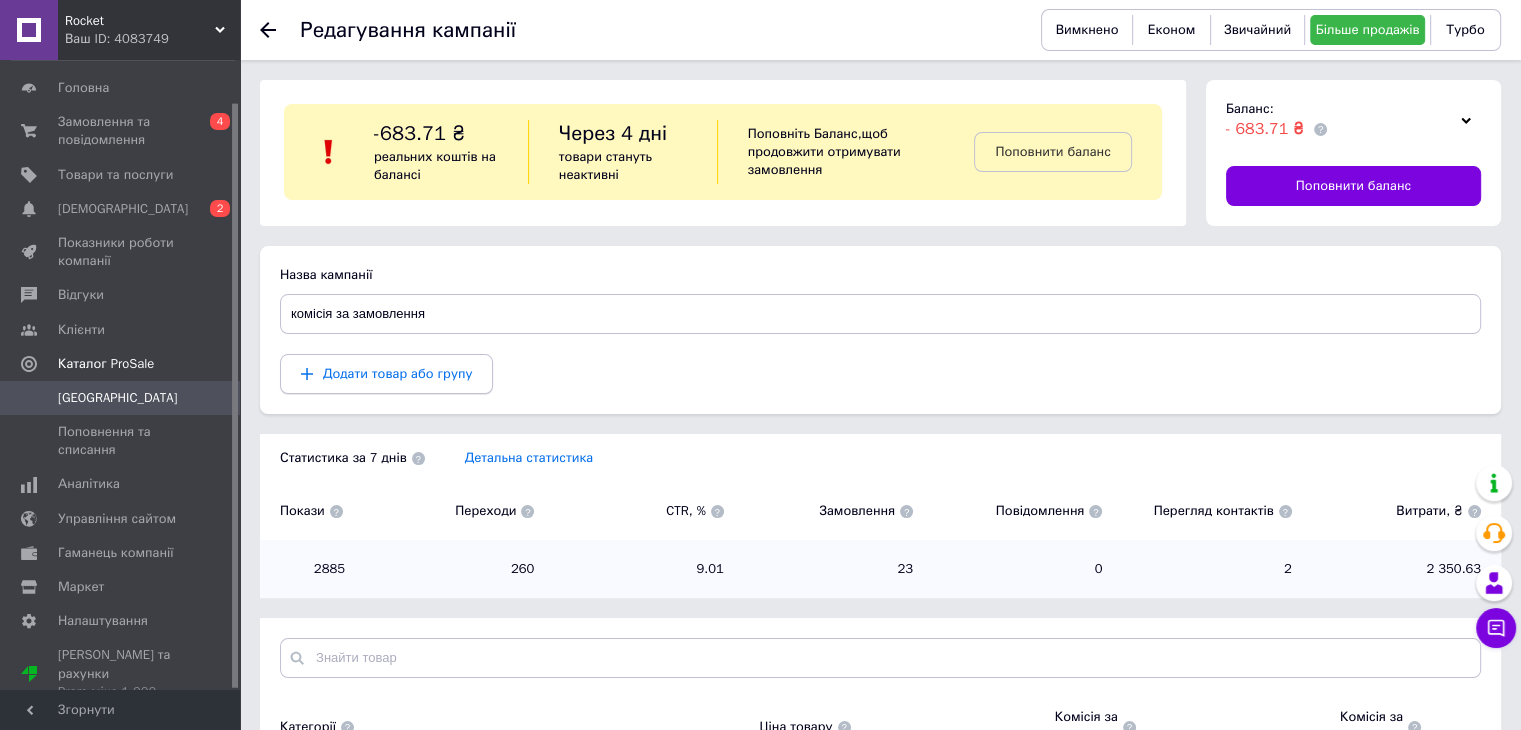 click on "Додати товар або групу" at bounding box center [386, 374] 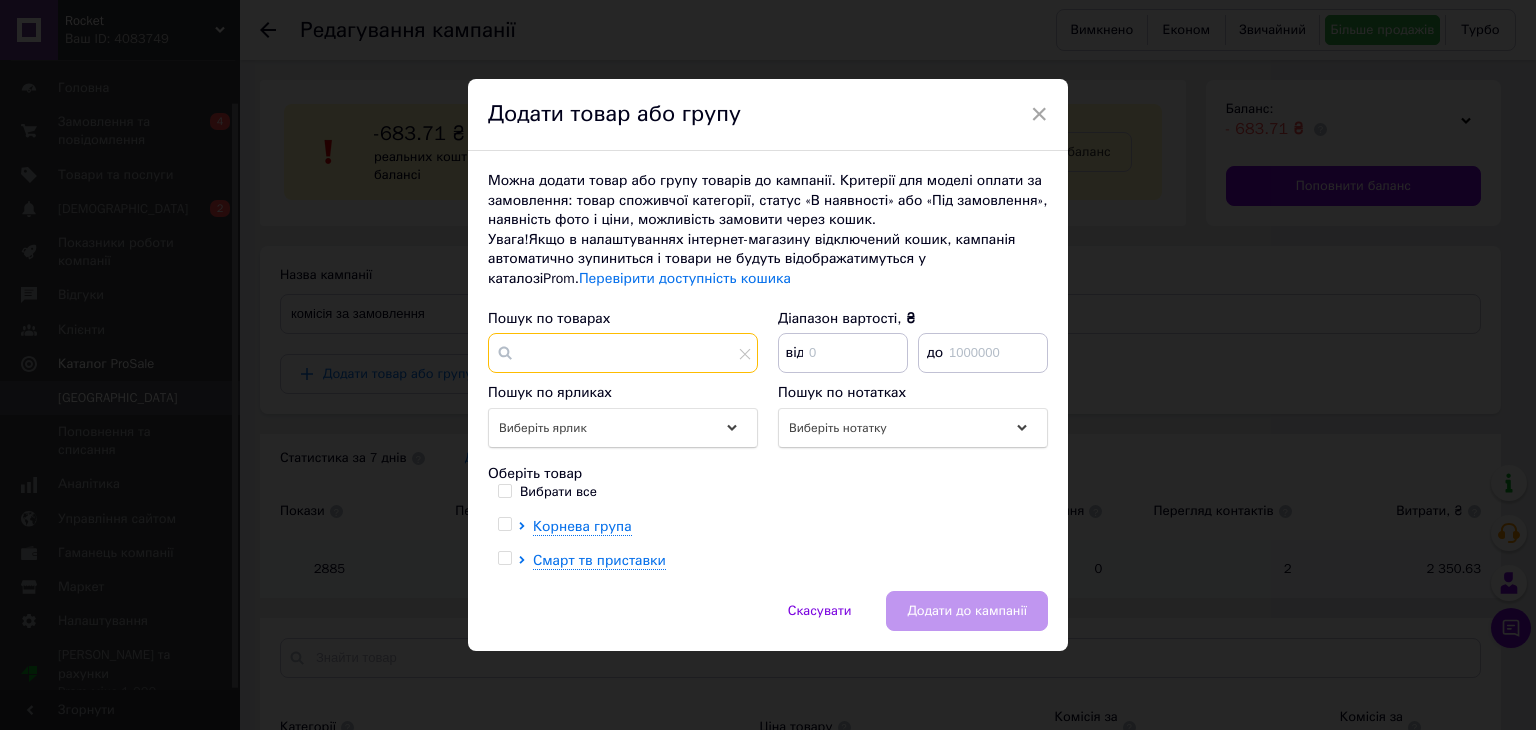 click at bounding box center (623, 353) 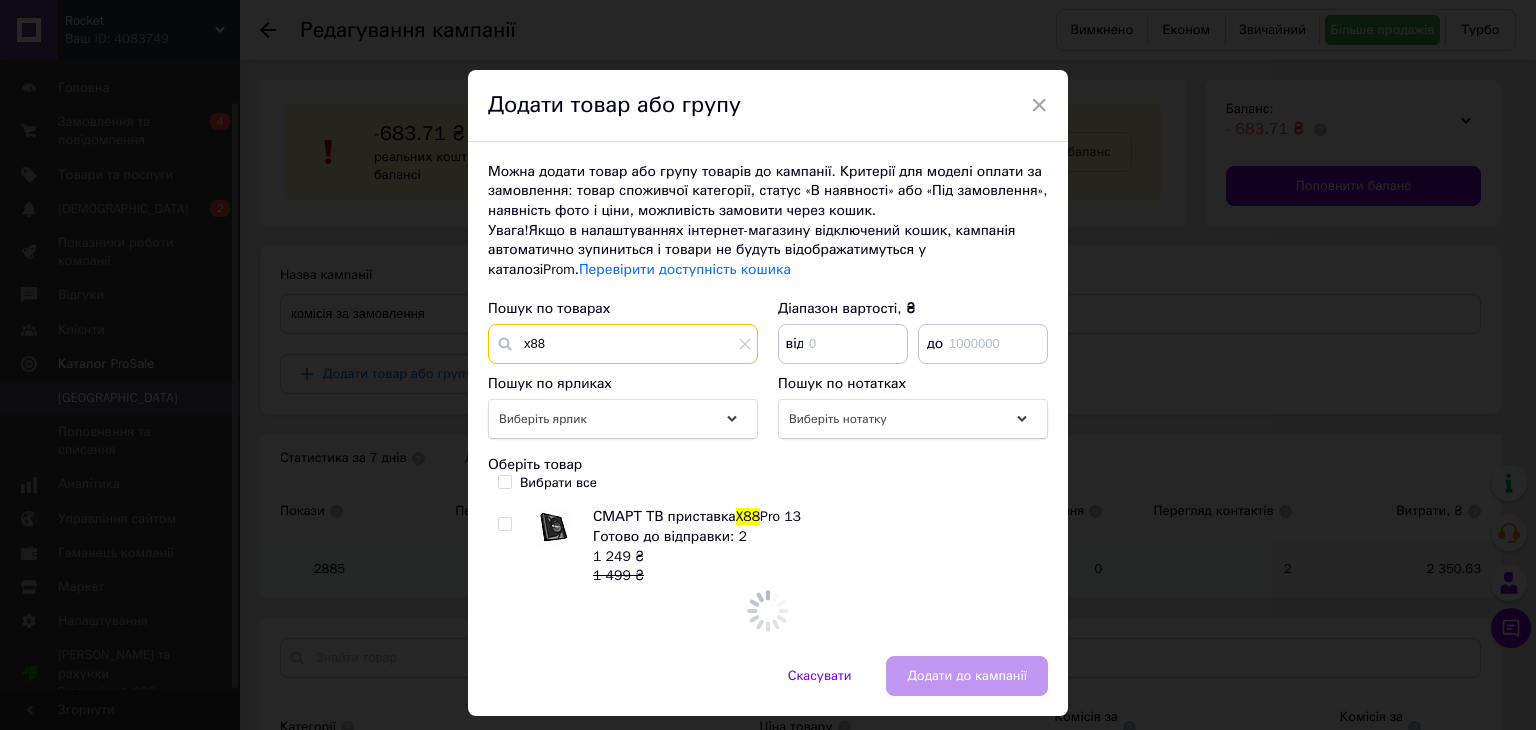 type on "x88" 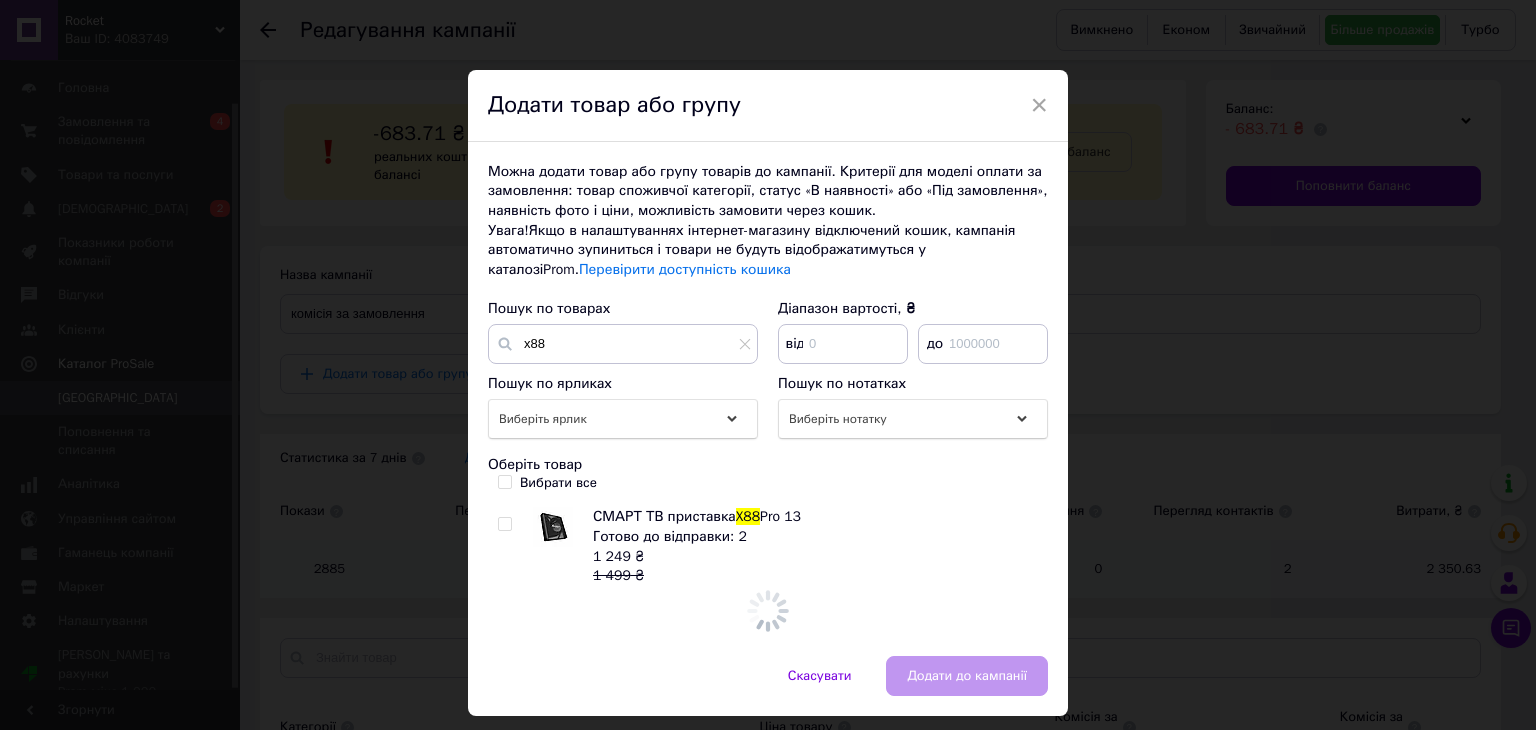 click on "Готово до відправки: 2" at bounding box center (815, 537) 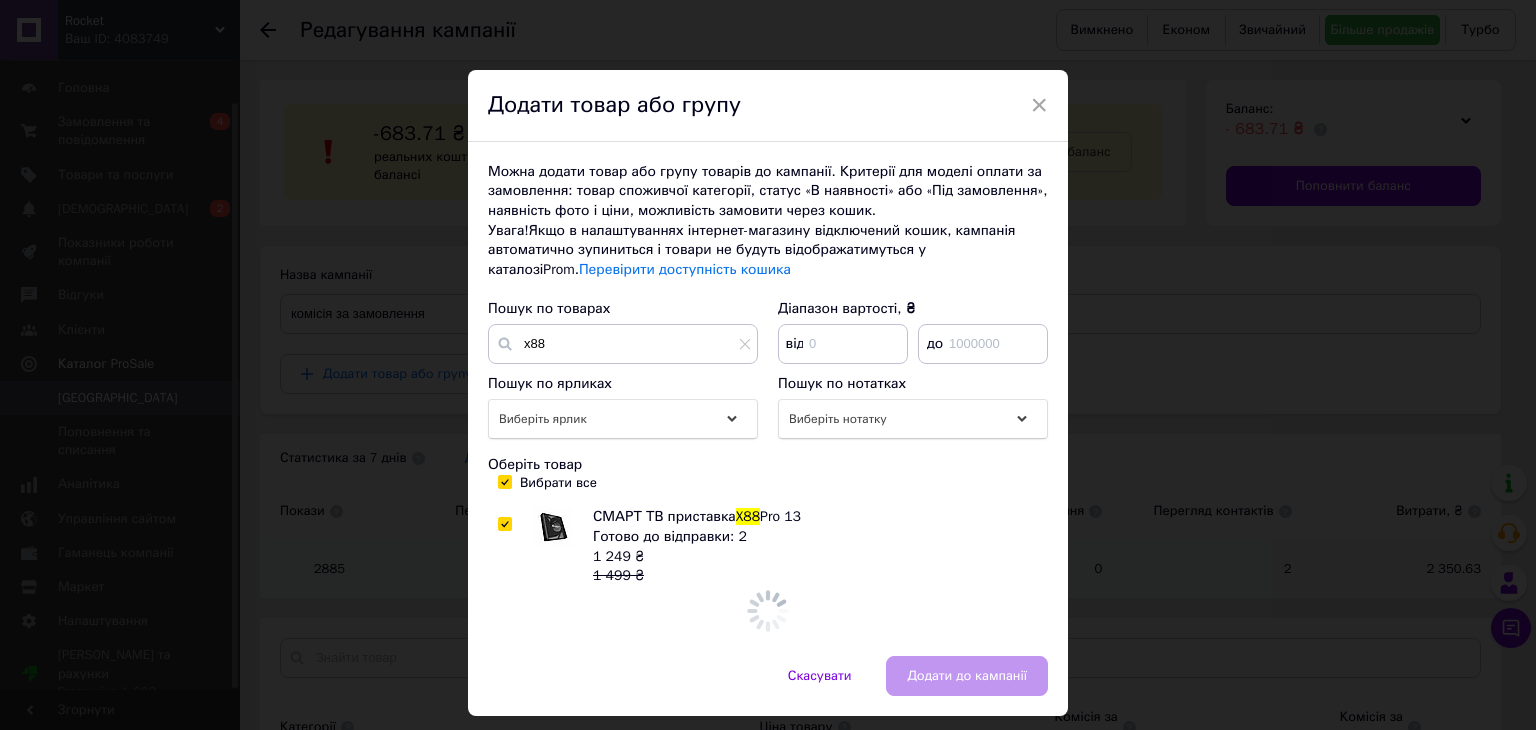 checkbox on "true" 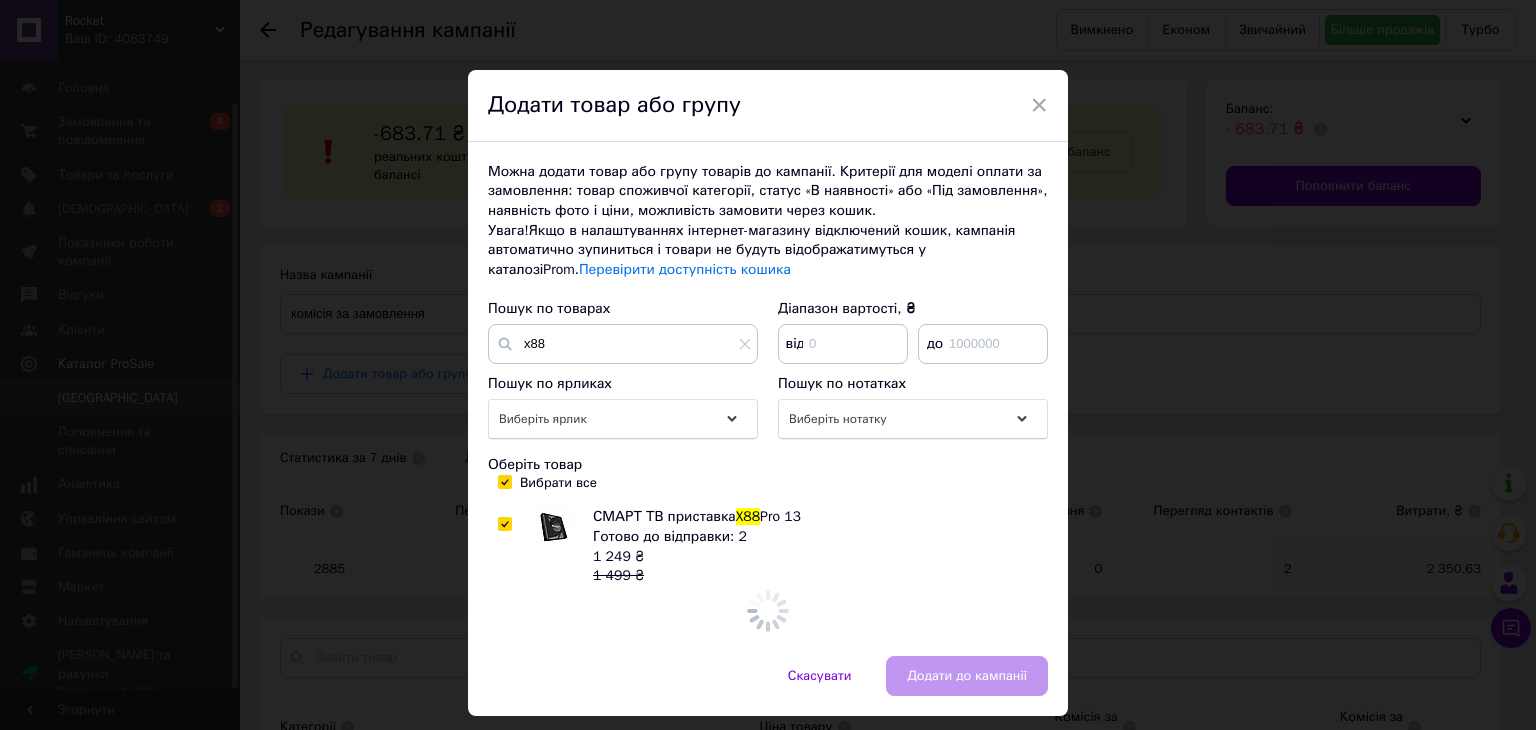 checkbox on "true" 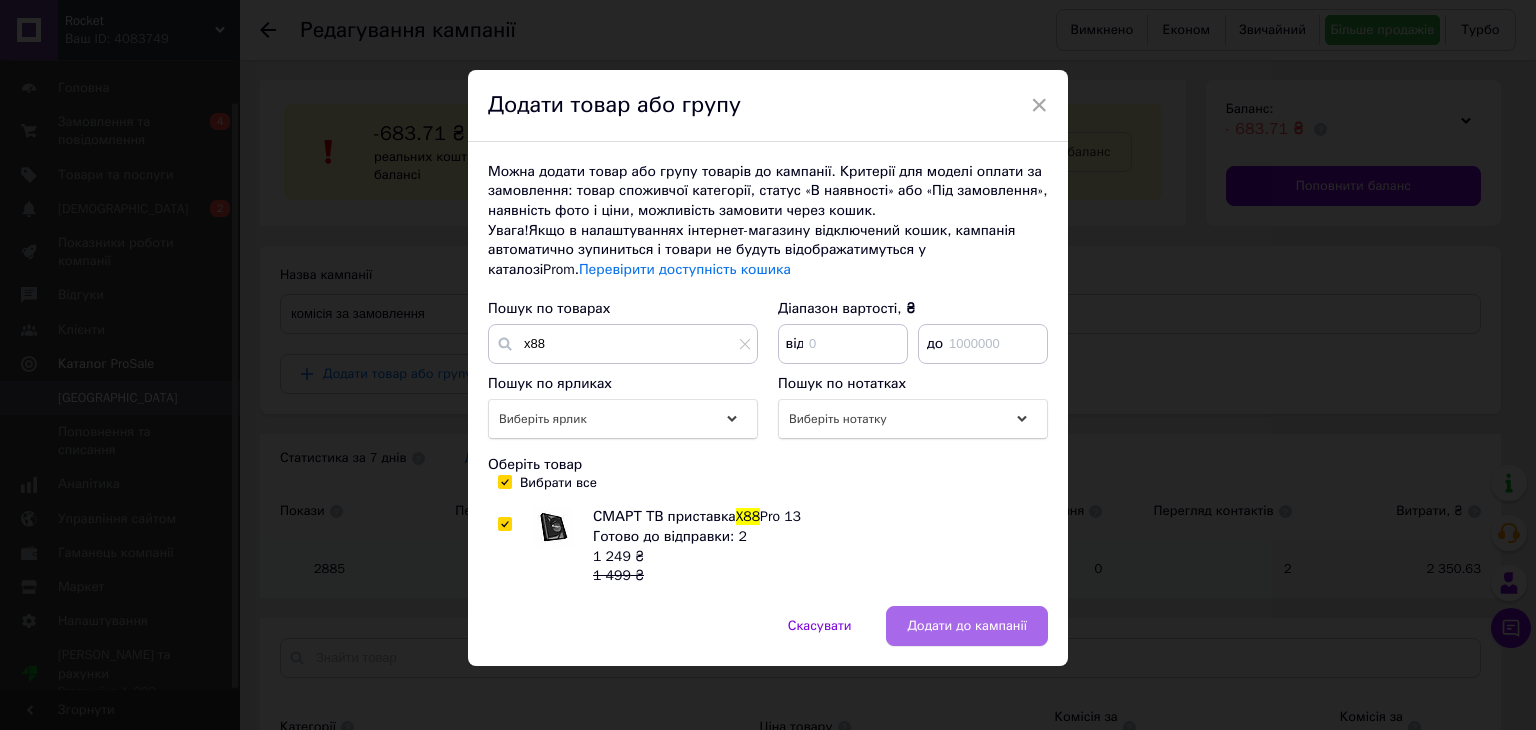 click on "Додати до кампанії" at bounding box center [967, 626] 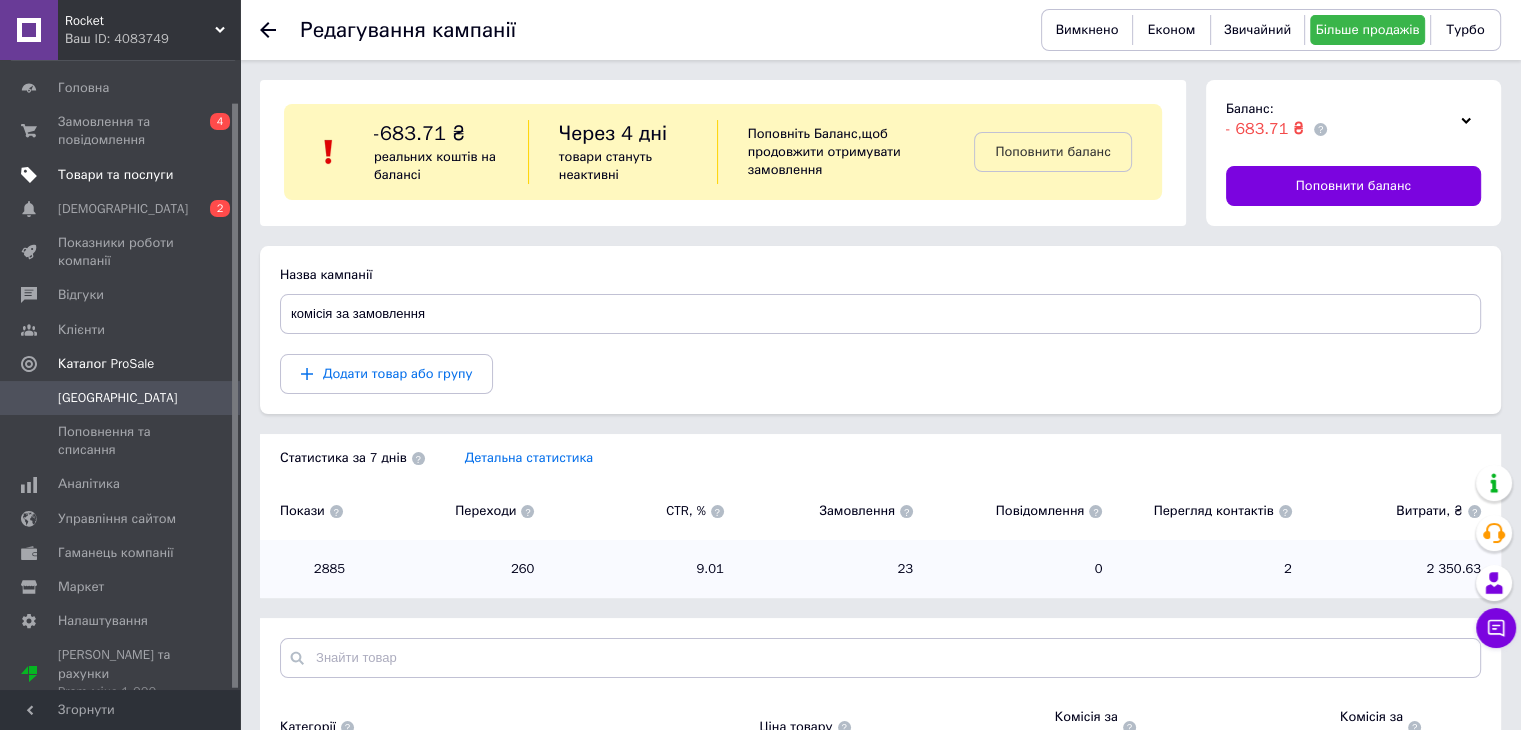 click on "Товари та послуги" at bounding box center (115, 175) 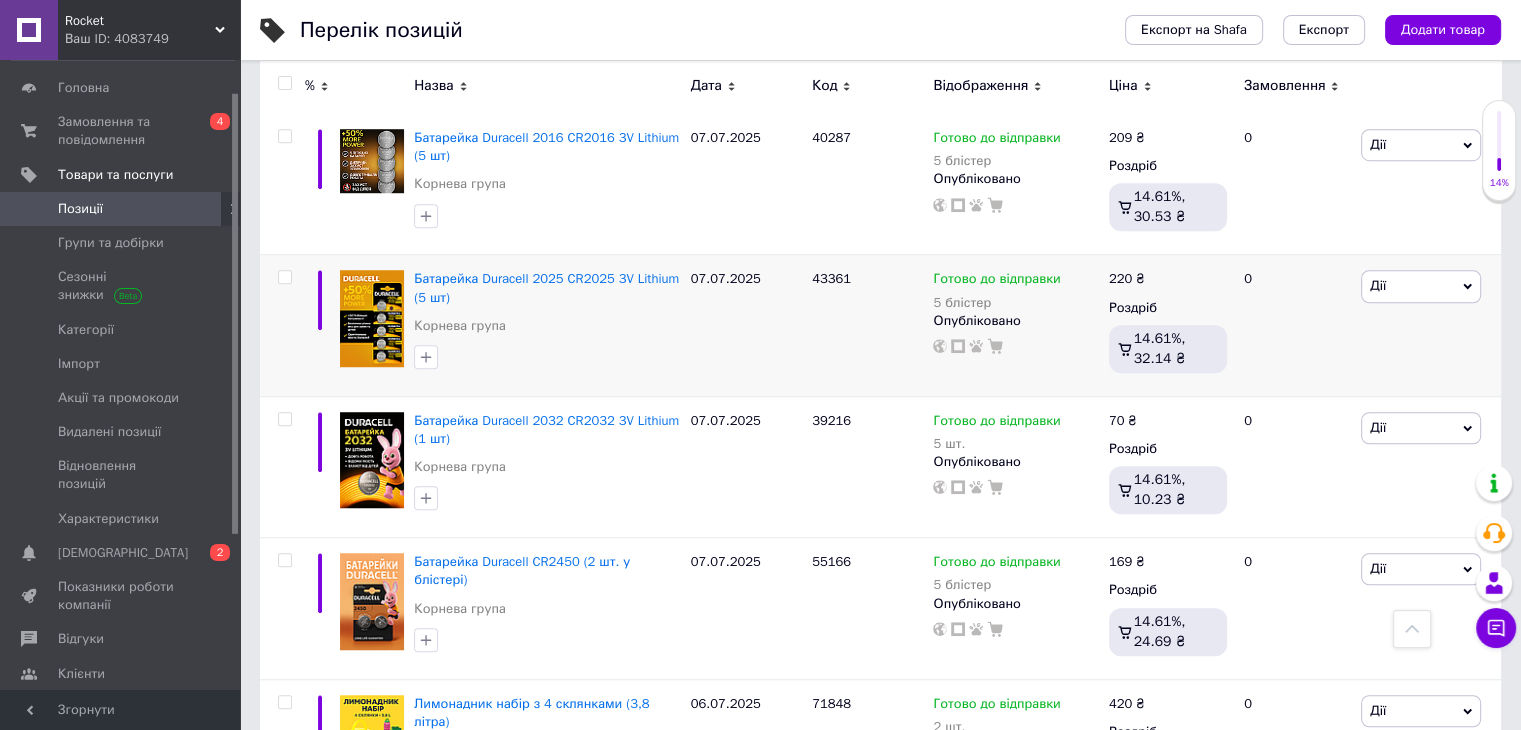 scroll, scrollTop: 2684, scrollLeft: 0, axis: vertical 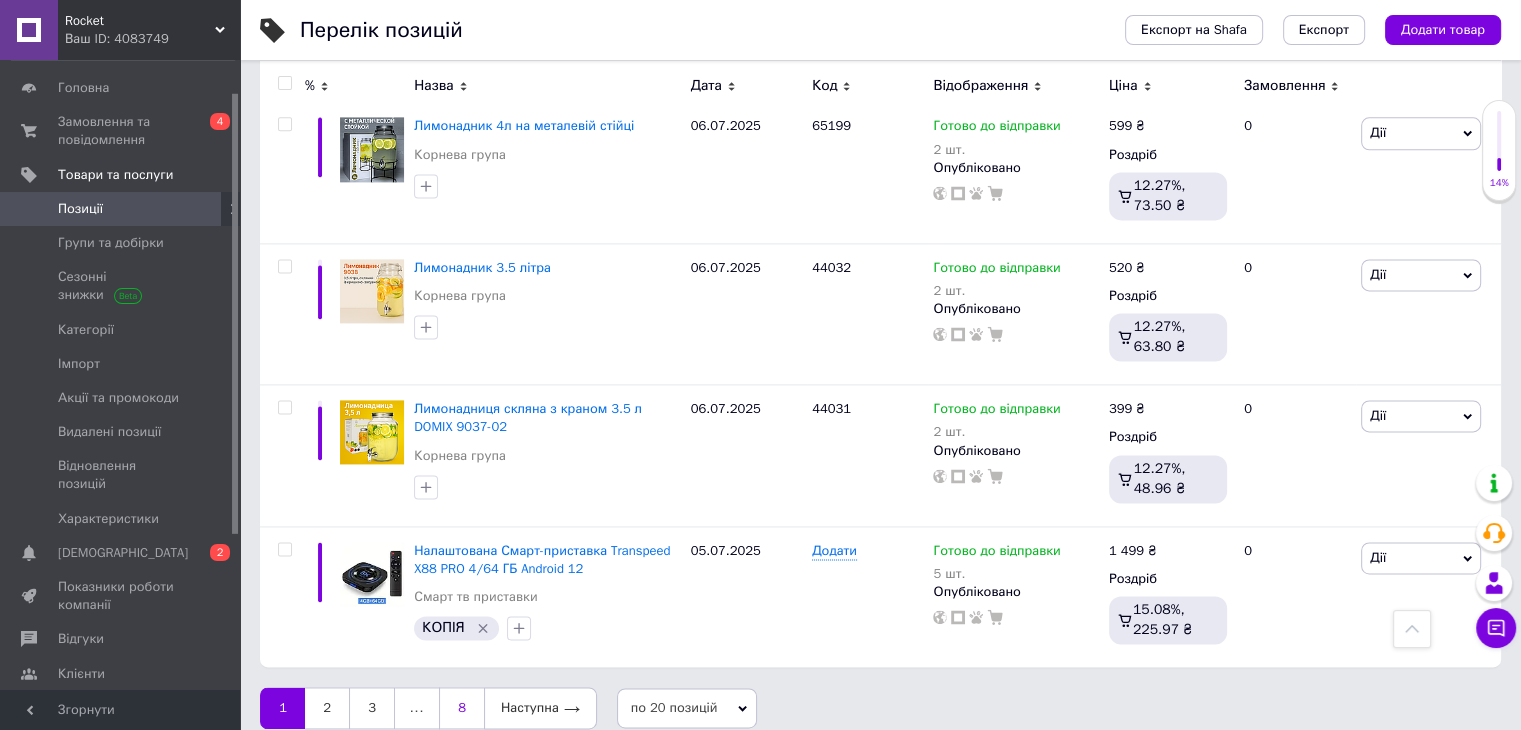 click on "8" at bounding box center (461, 708) 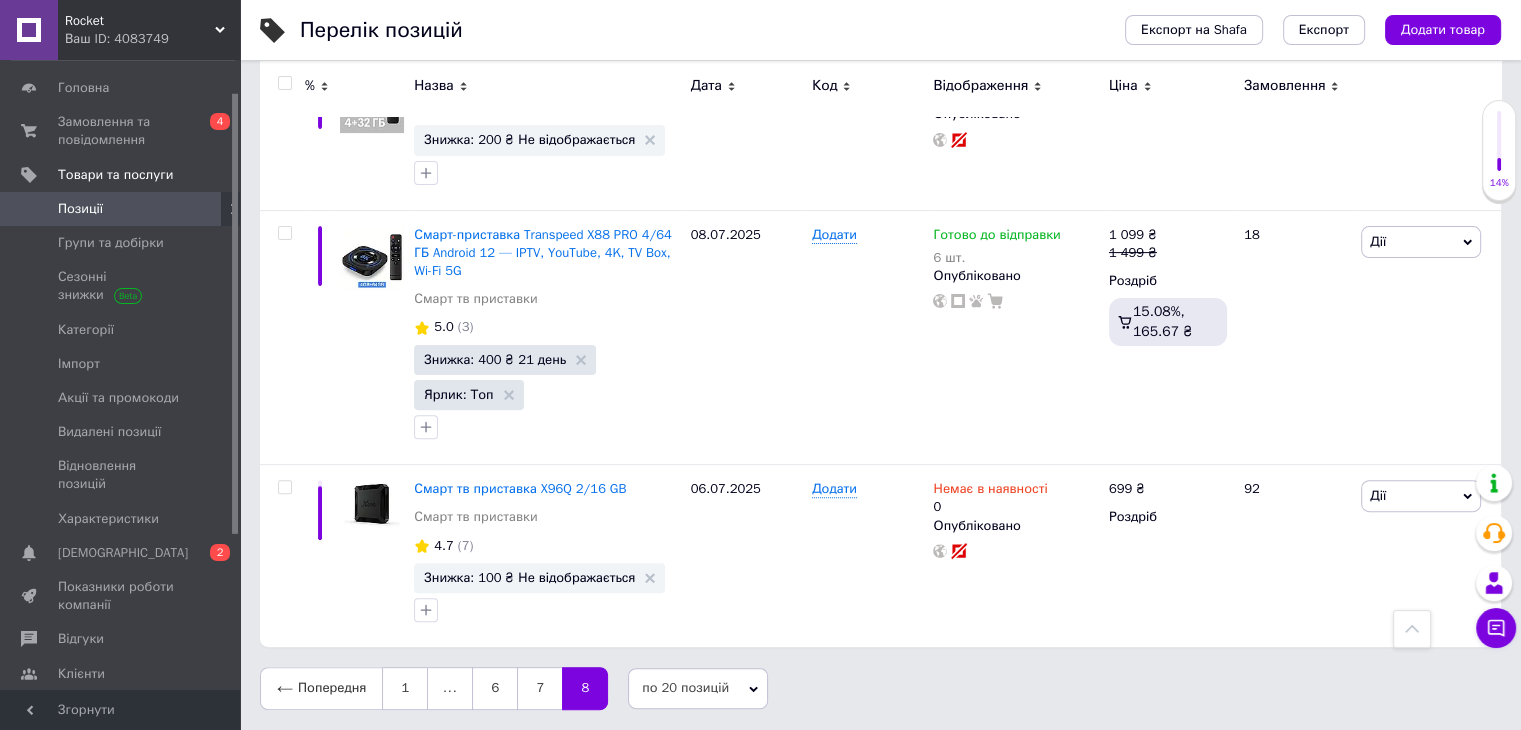 scroll, scrollTop: 523, scrollLeft: 0, axis: vertical 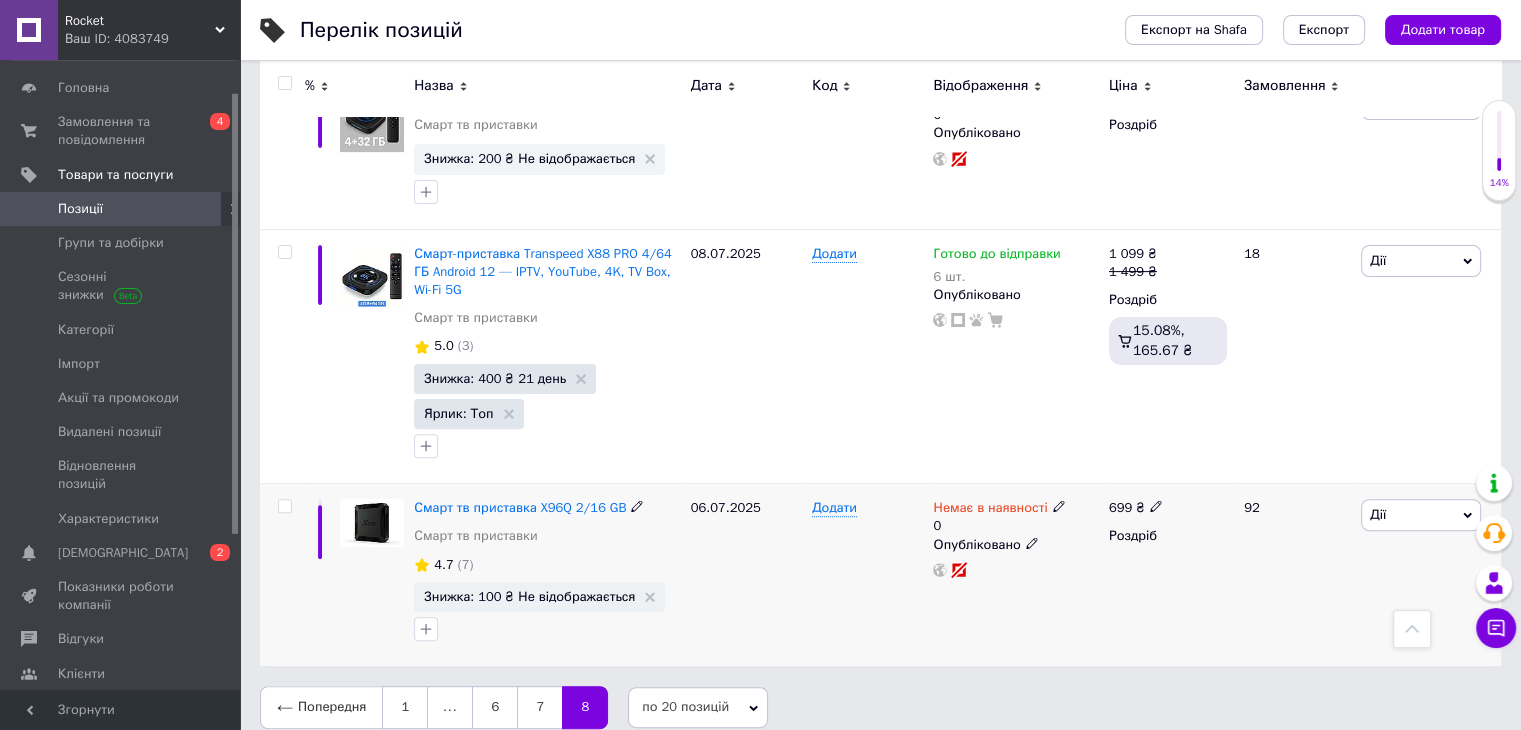click 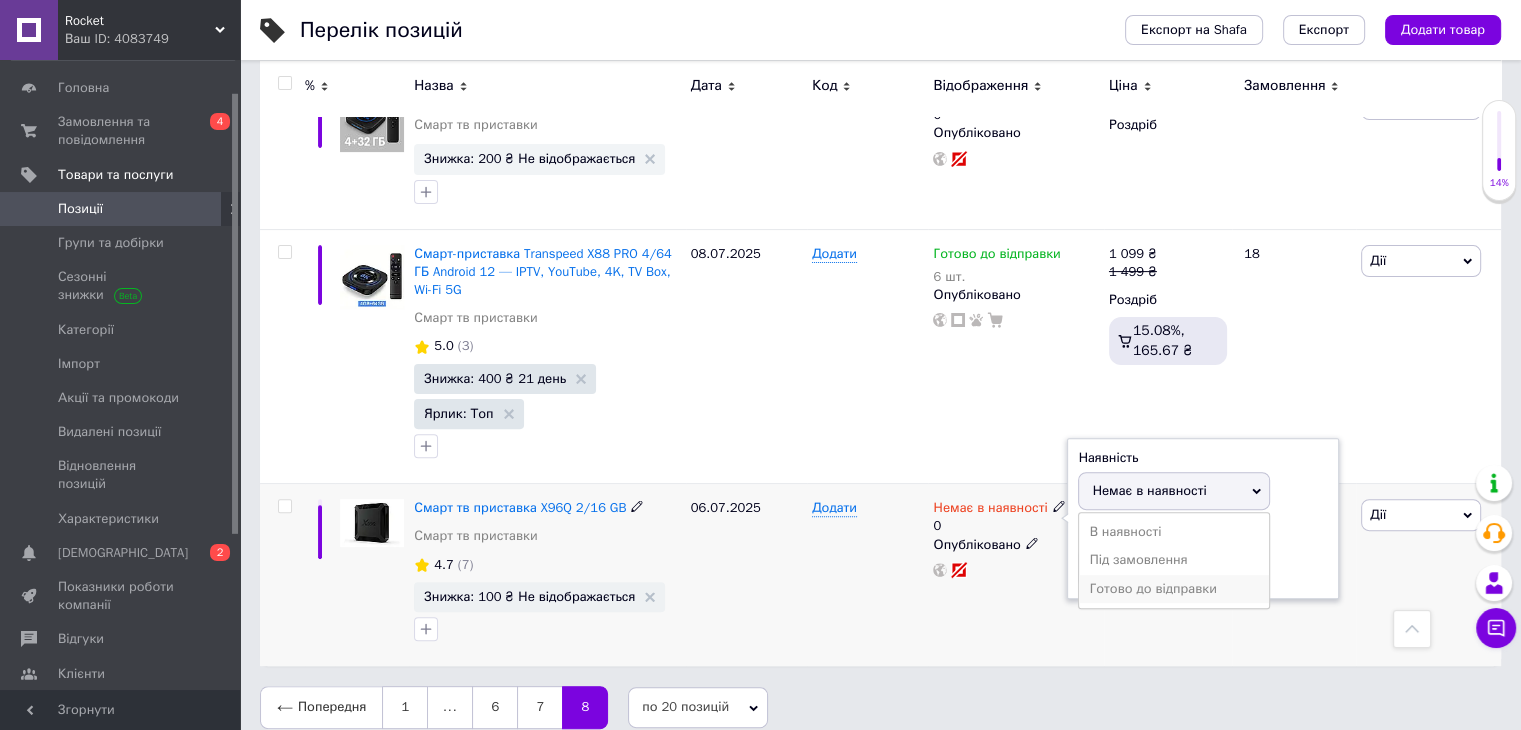 click on "Готово до відправки" at bounding box center [1174, 589] 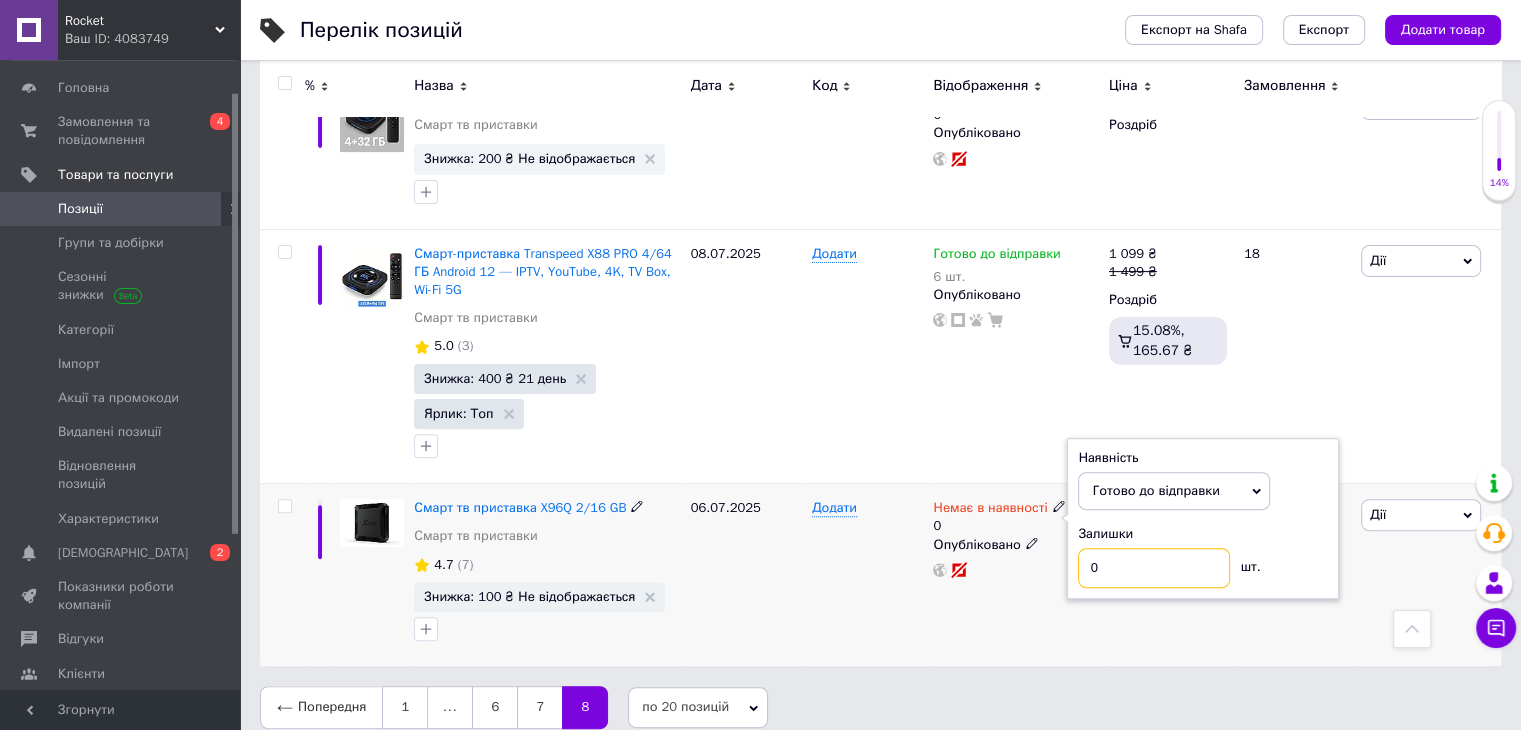 click on "0" at bounding box center [1154, 568] 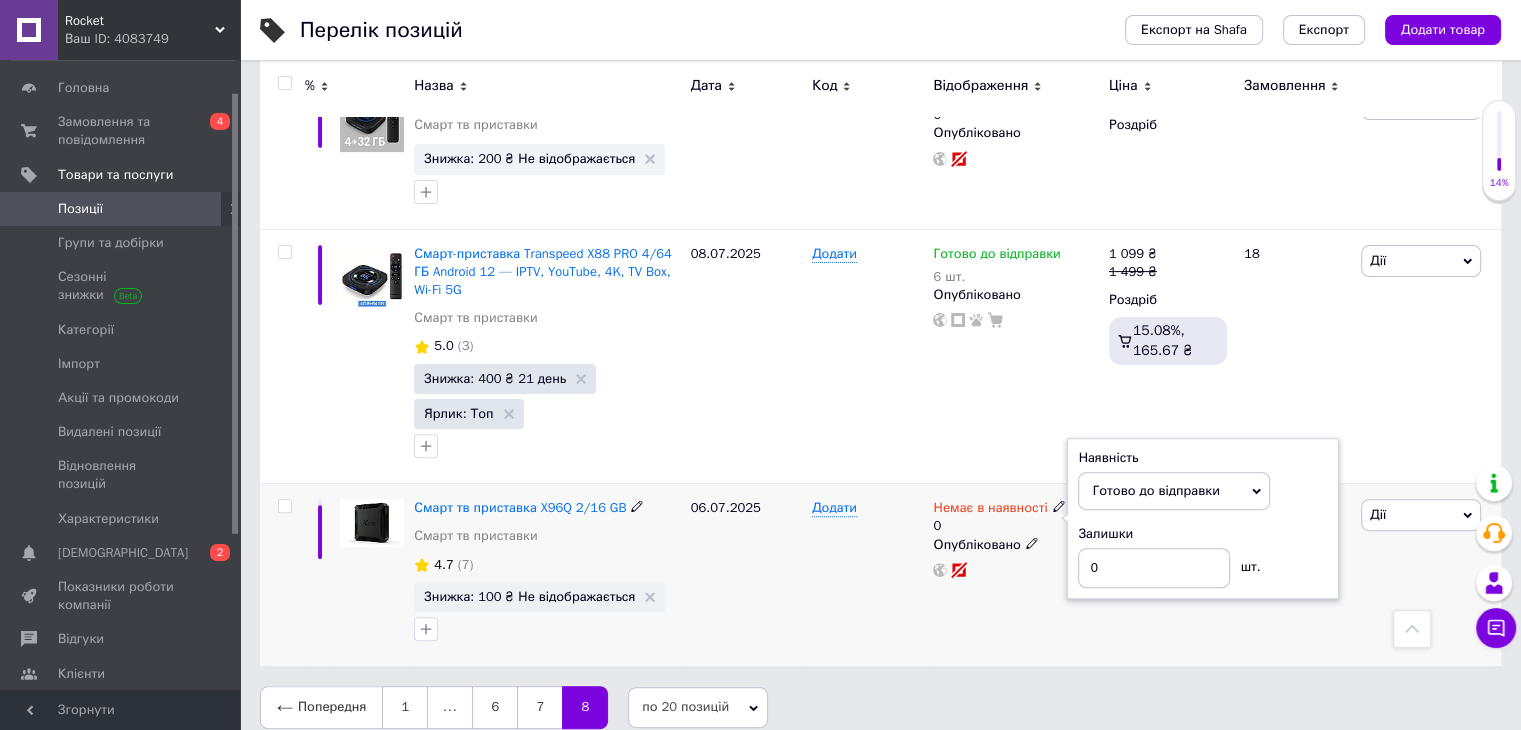 drag, startPoint x: 1144, startPoint y: 602, endPoint x: 1132, endPoint y: 582, distance: 23.323807 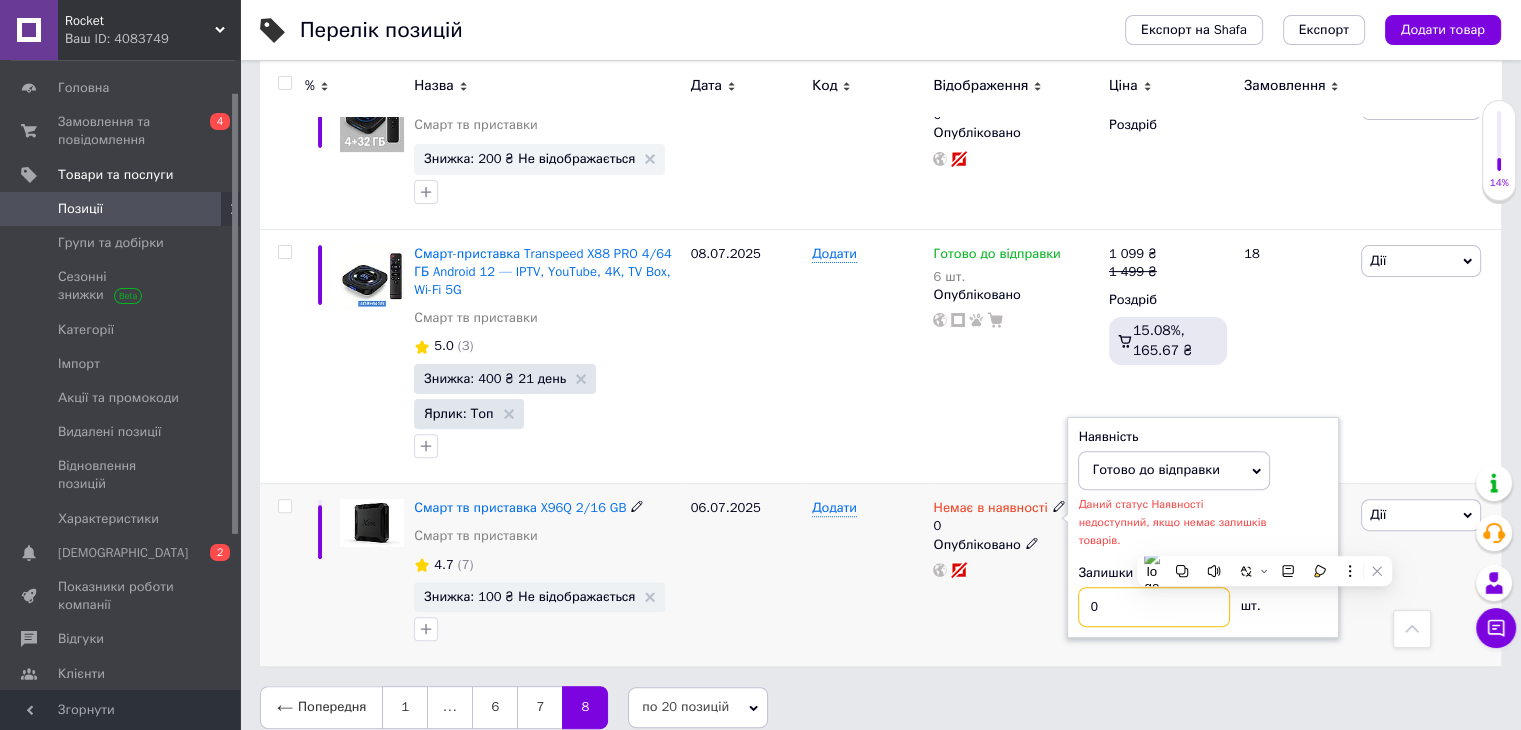 click on "0" at bounding box center (1154, 607) 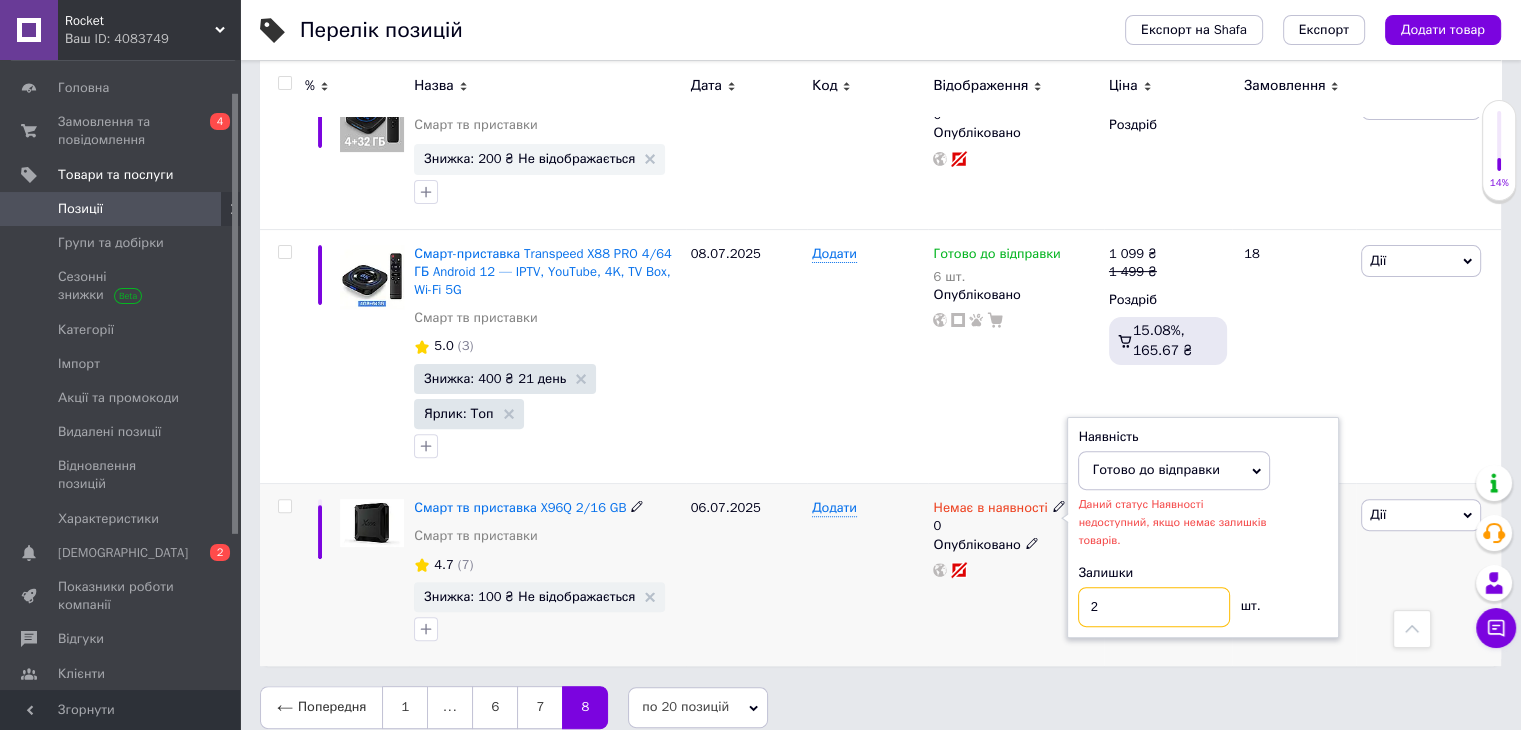 type on "20" 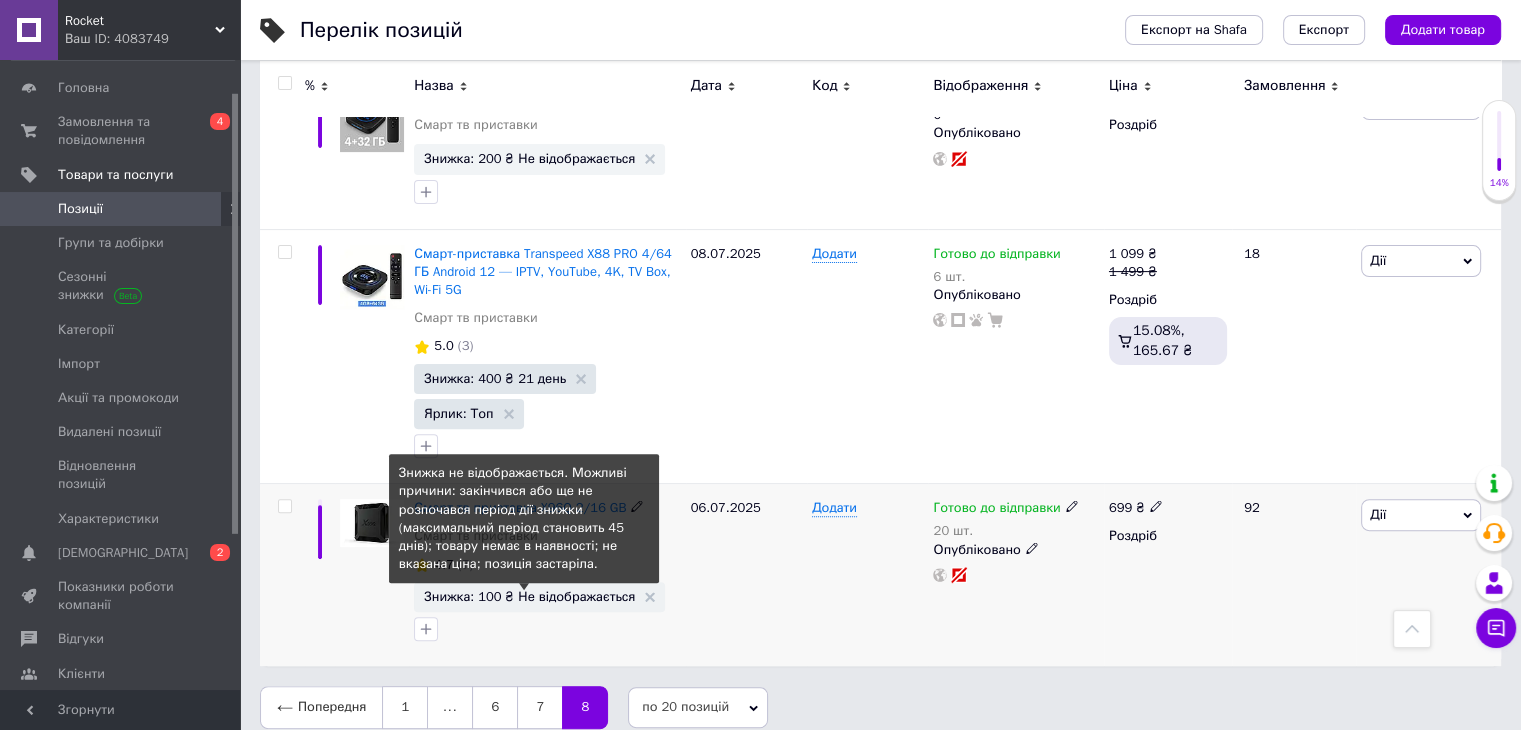 click on "Знижка: 100 ₴ Не відображається" at bounding box center (529, 596) 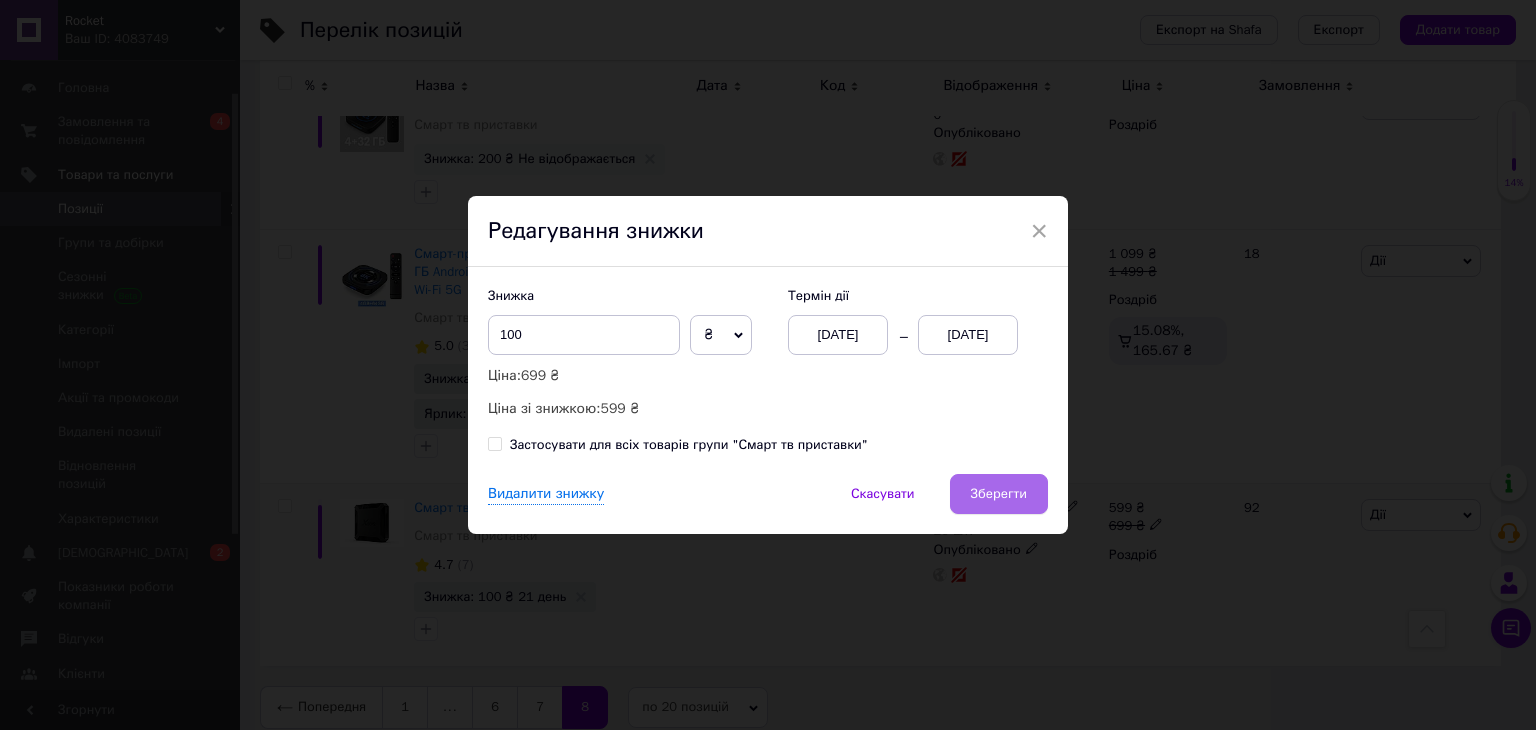 click on "Зберегти" at bounding box center (999, 494) 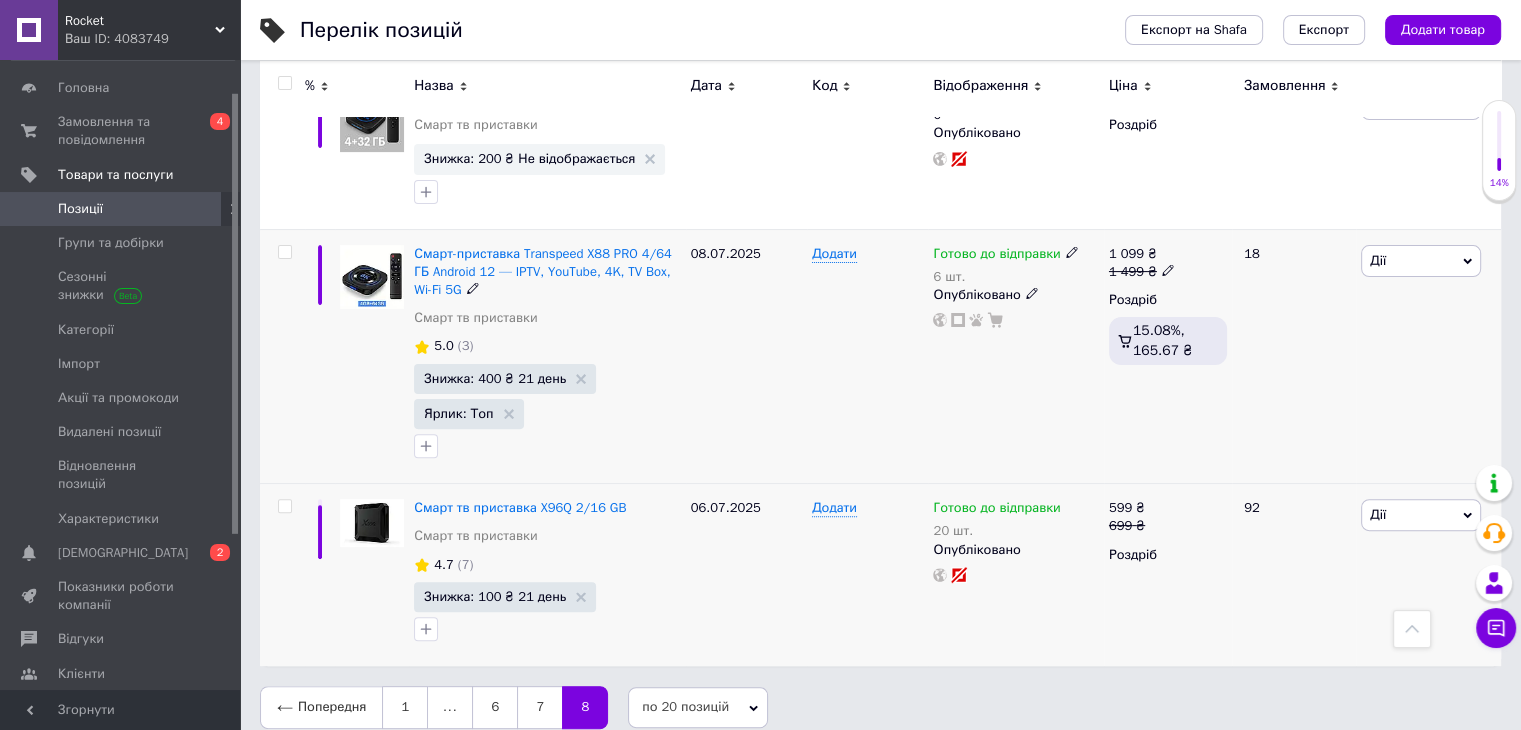scroll, scrollTop: 423, scrollLeft: 0, axis: vertical 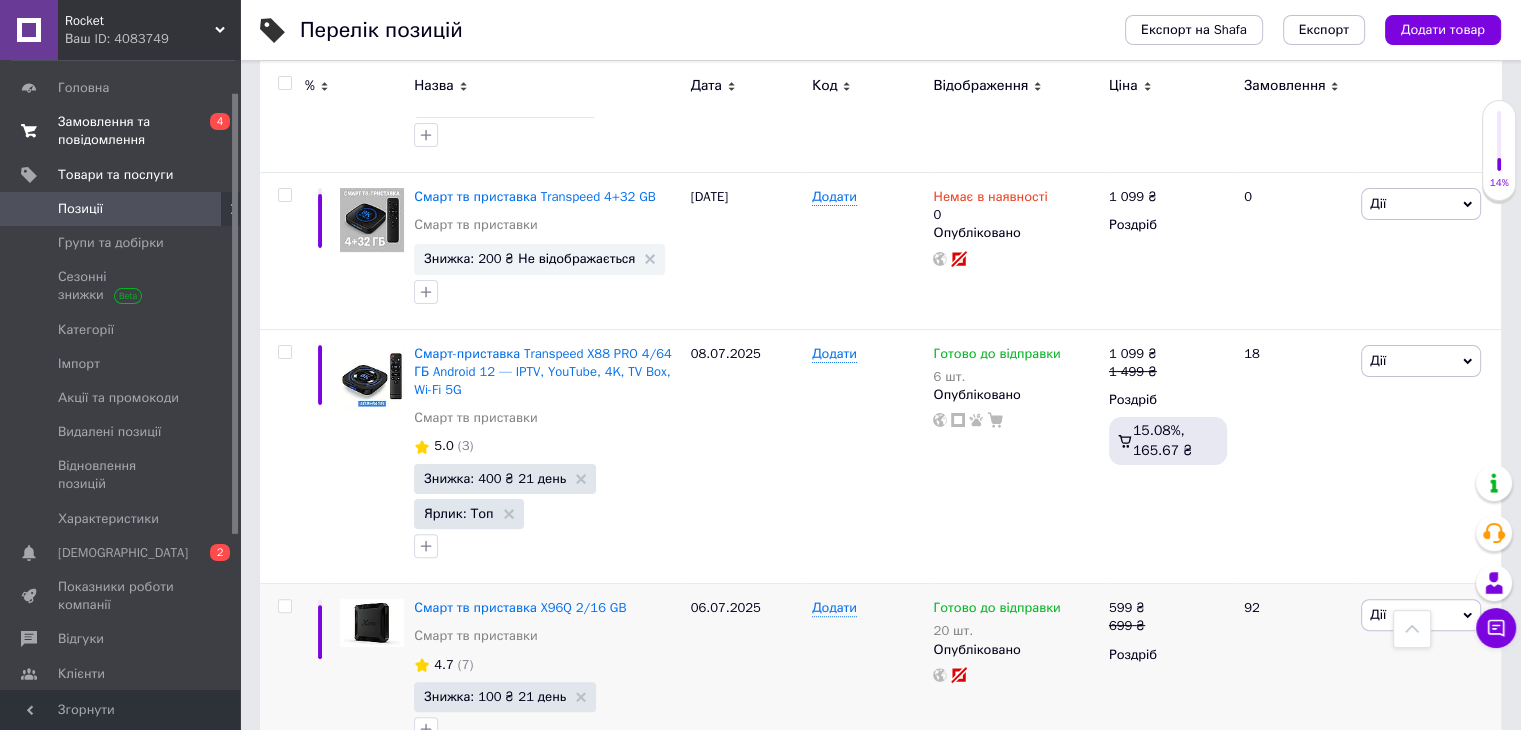 click on "0 4" at bounding box center [212, 131] 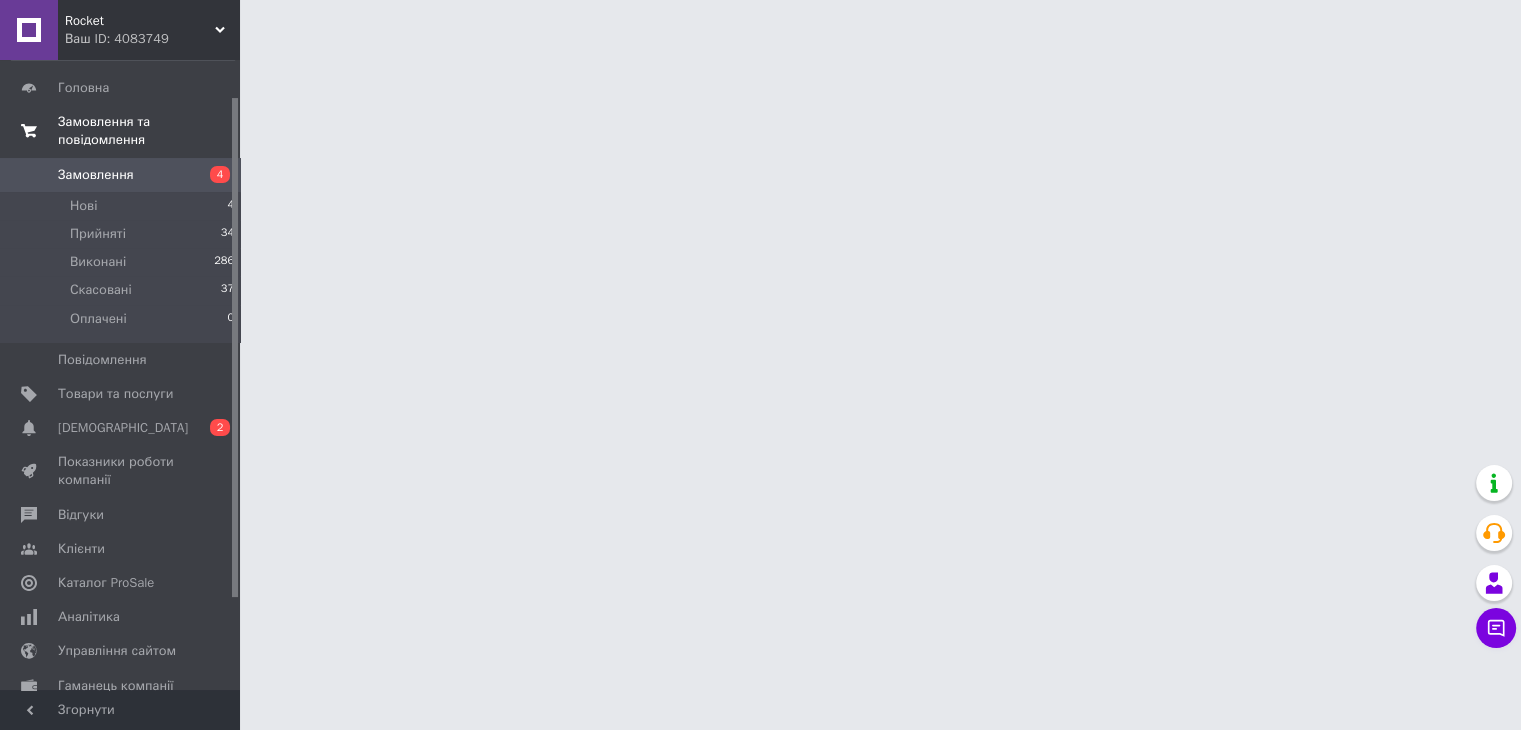 scroll, scrollTop: 0, scrollLeft: 0, axis: both 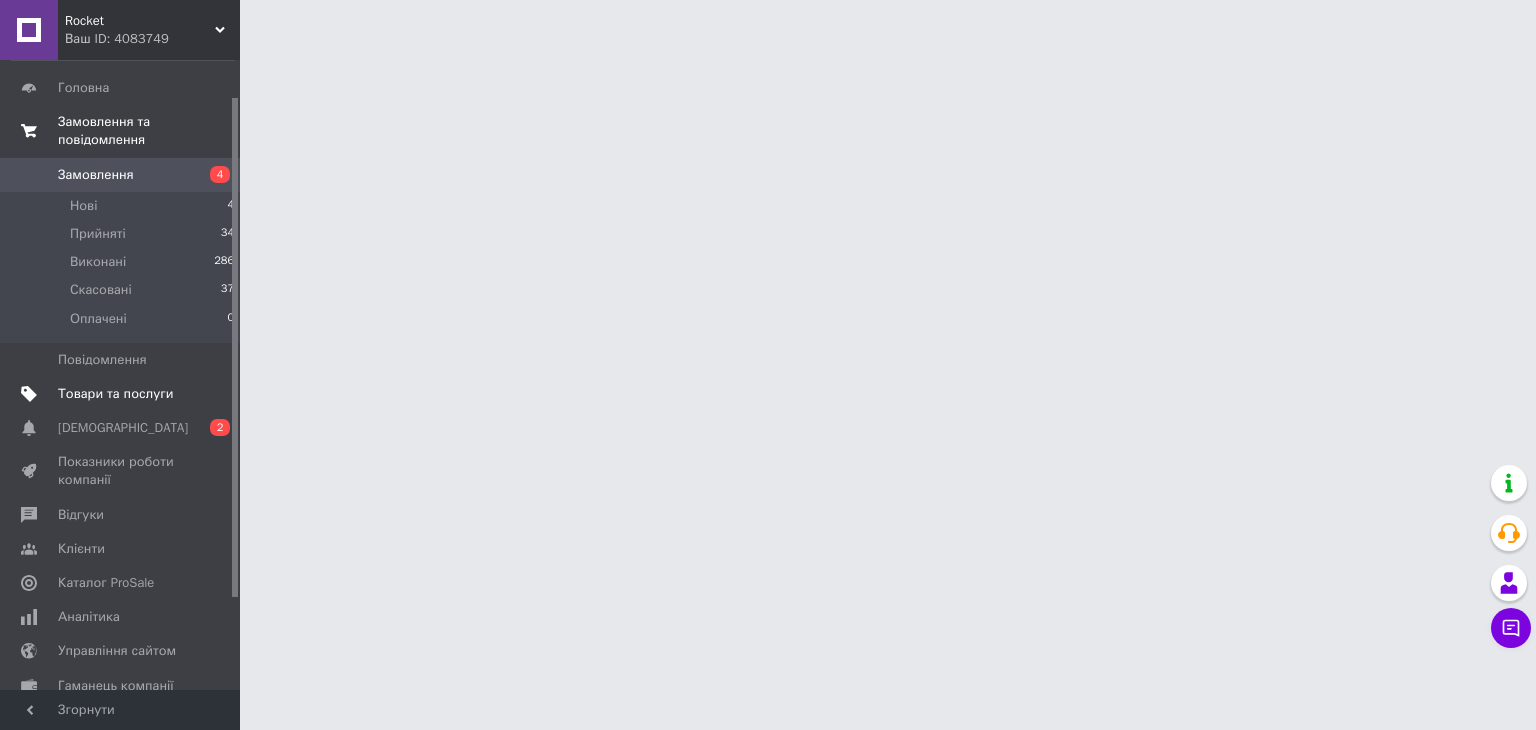 click on "Товари та послуги" at bounding box center (115, 394) 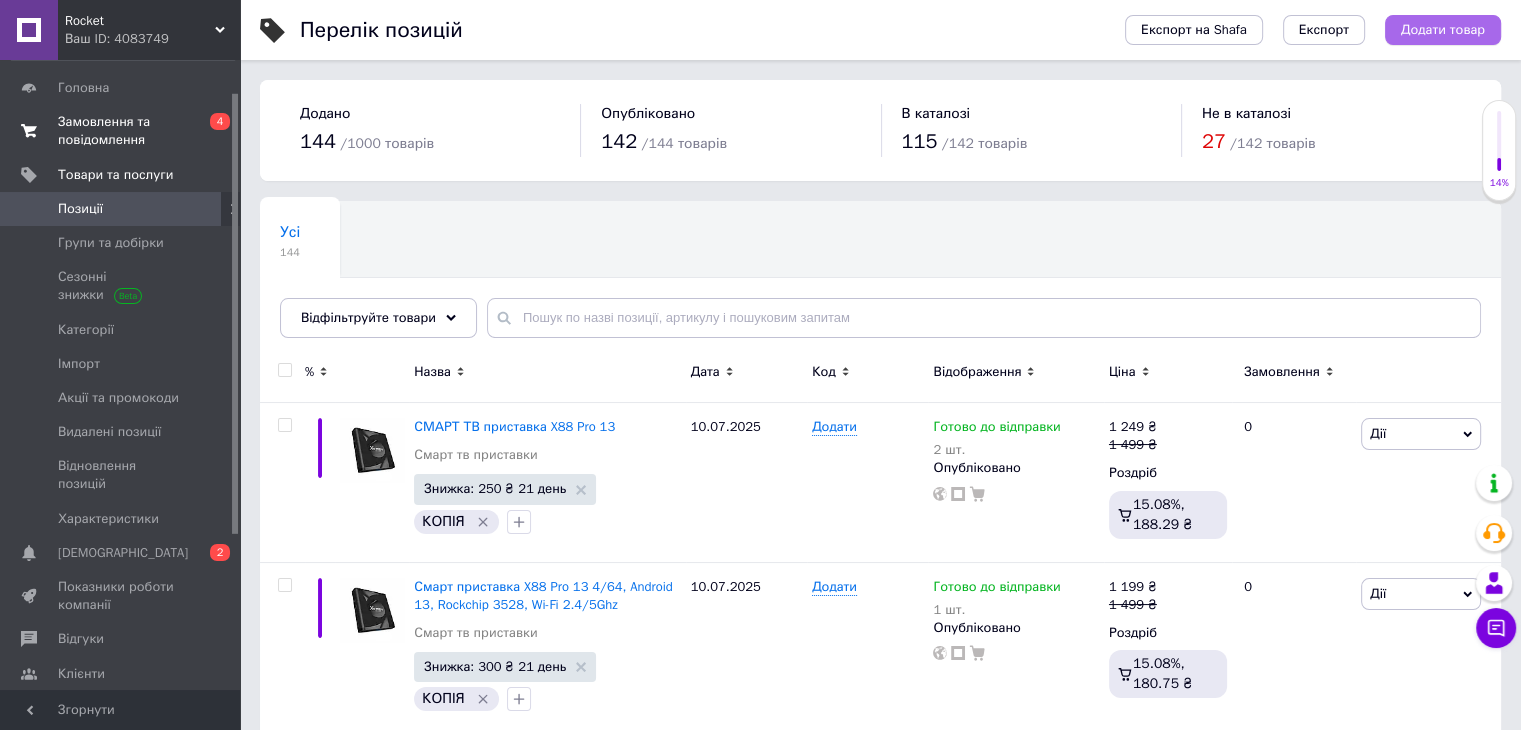 click on "Додати товар" at bounding box center (1443, 30) 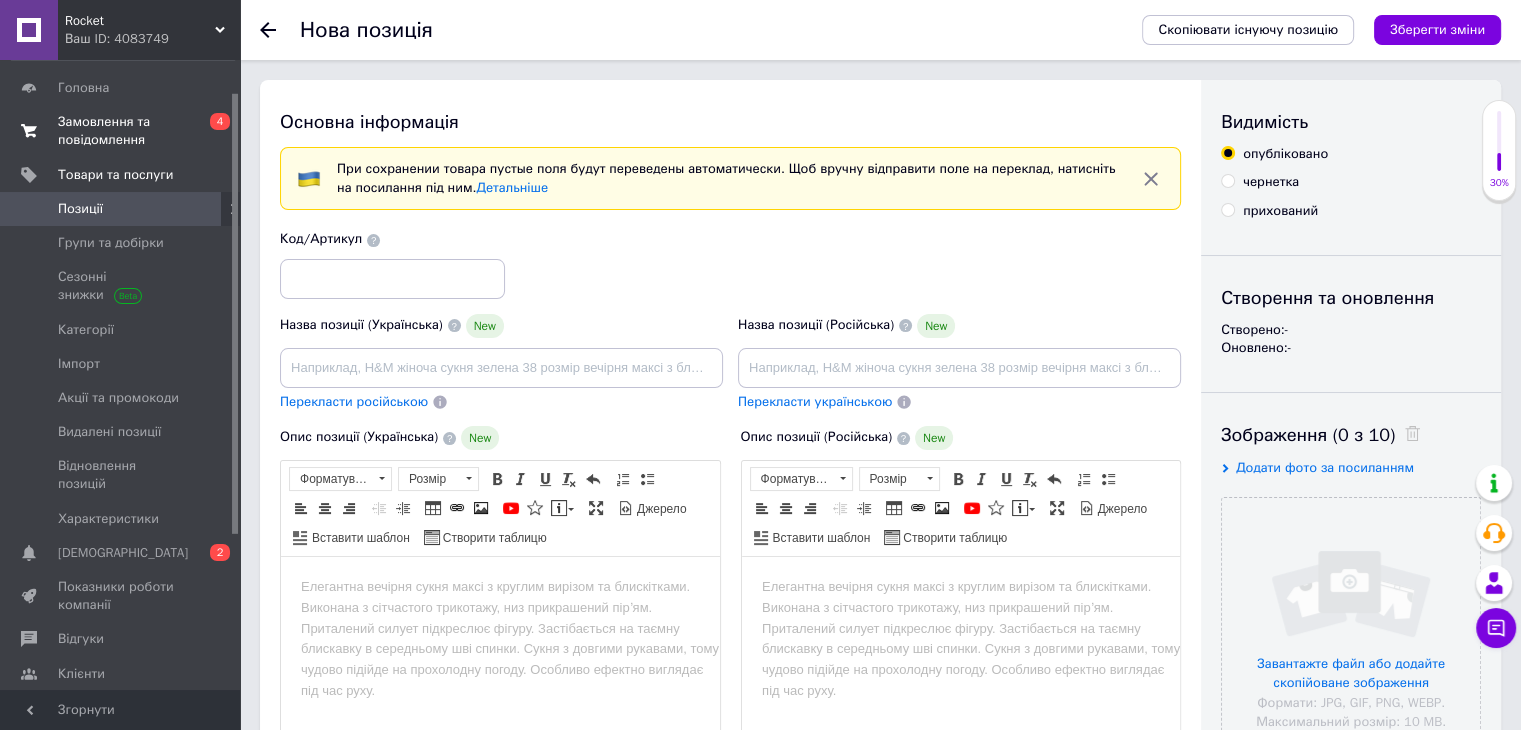 scroll, scrollTop: 0, scrollLeft: 0, axis: both 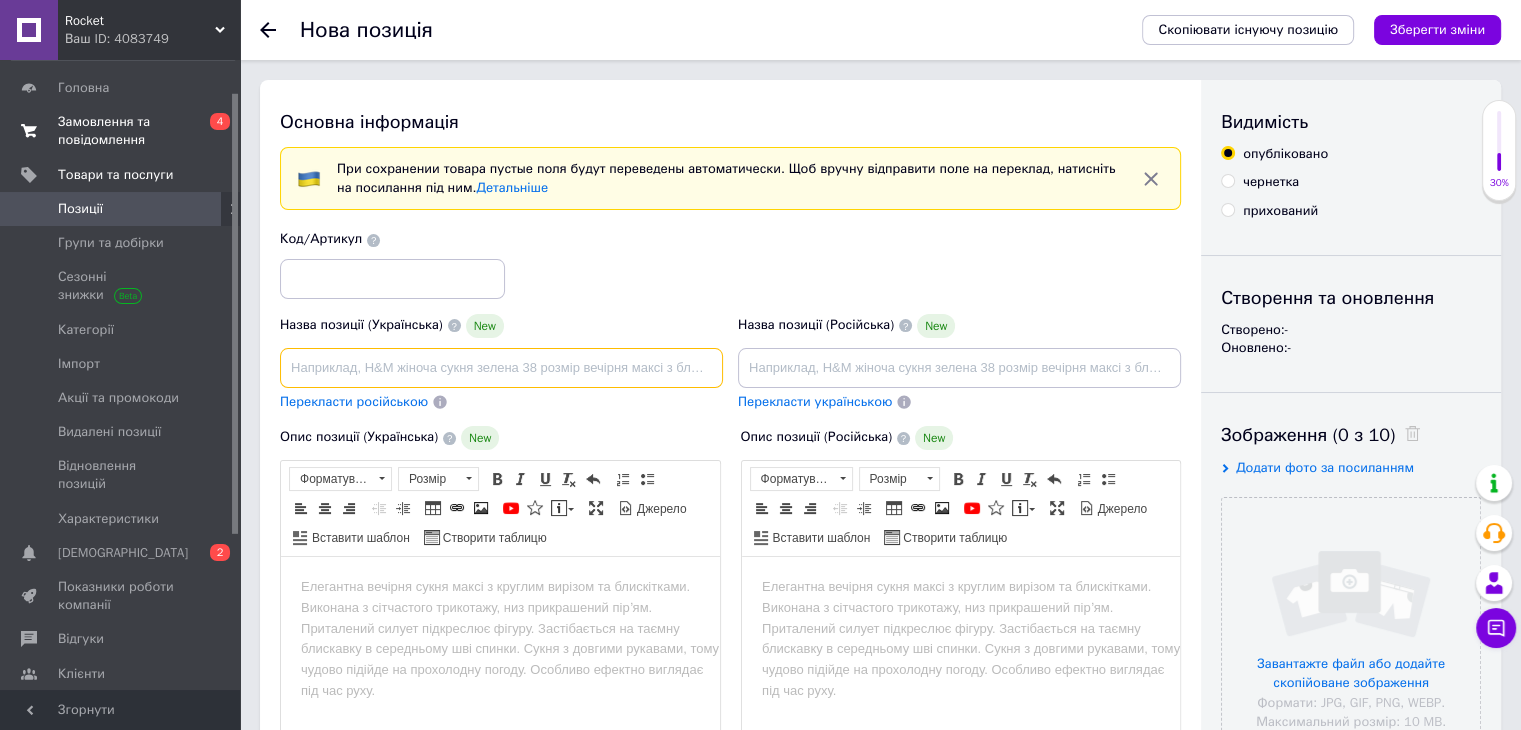 click at bounding box center [501, 368] 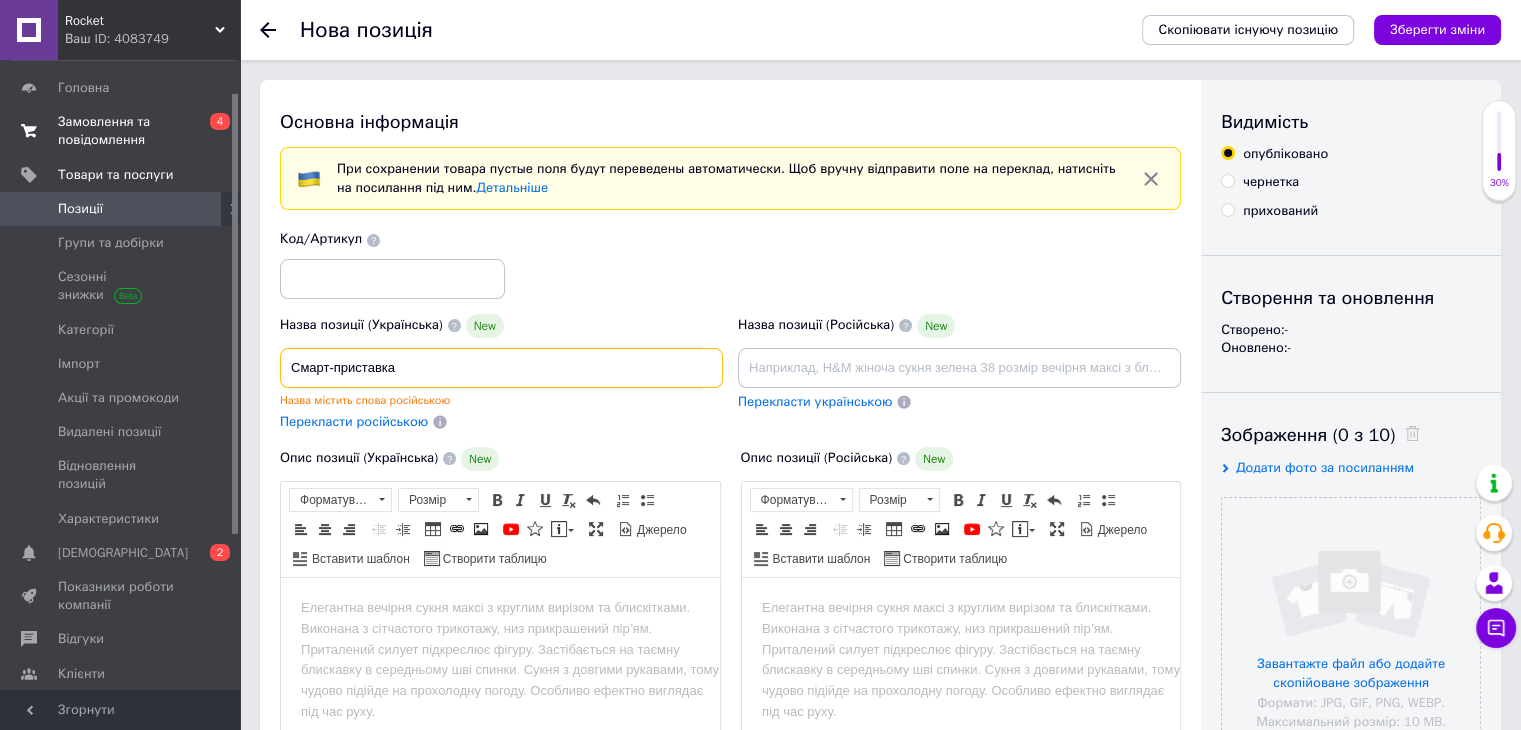 paste on "Yinfinl 4K Ultra HD" 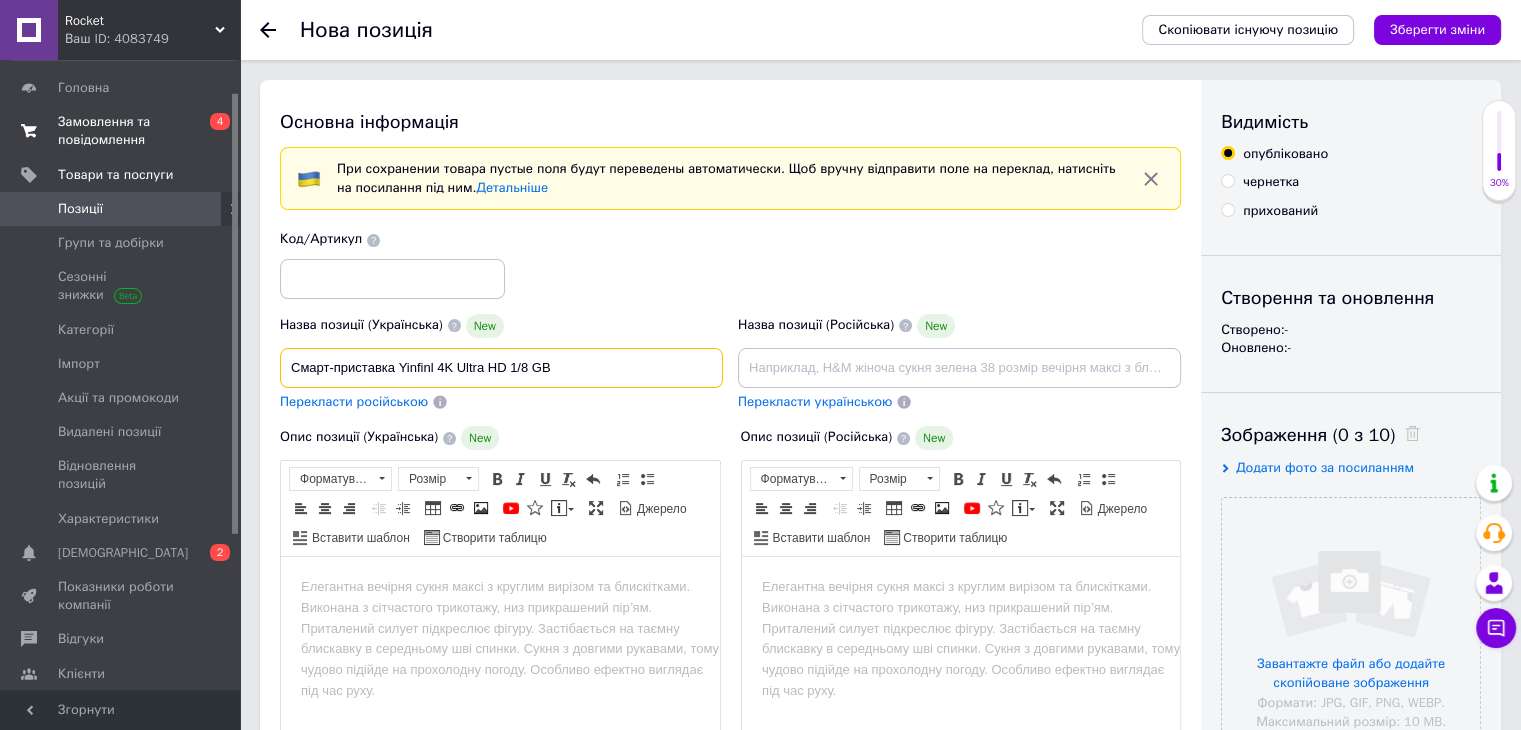 type on "Смарт-приставка Yinfinl 4K Ultra HD 1/8 GB" 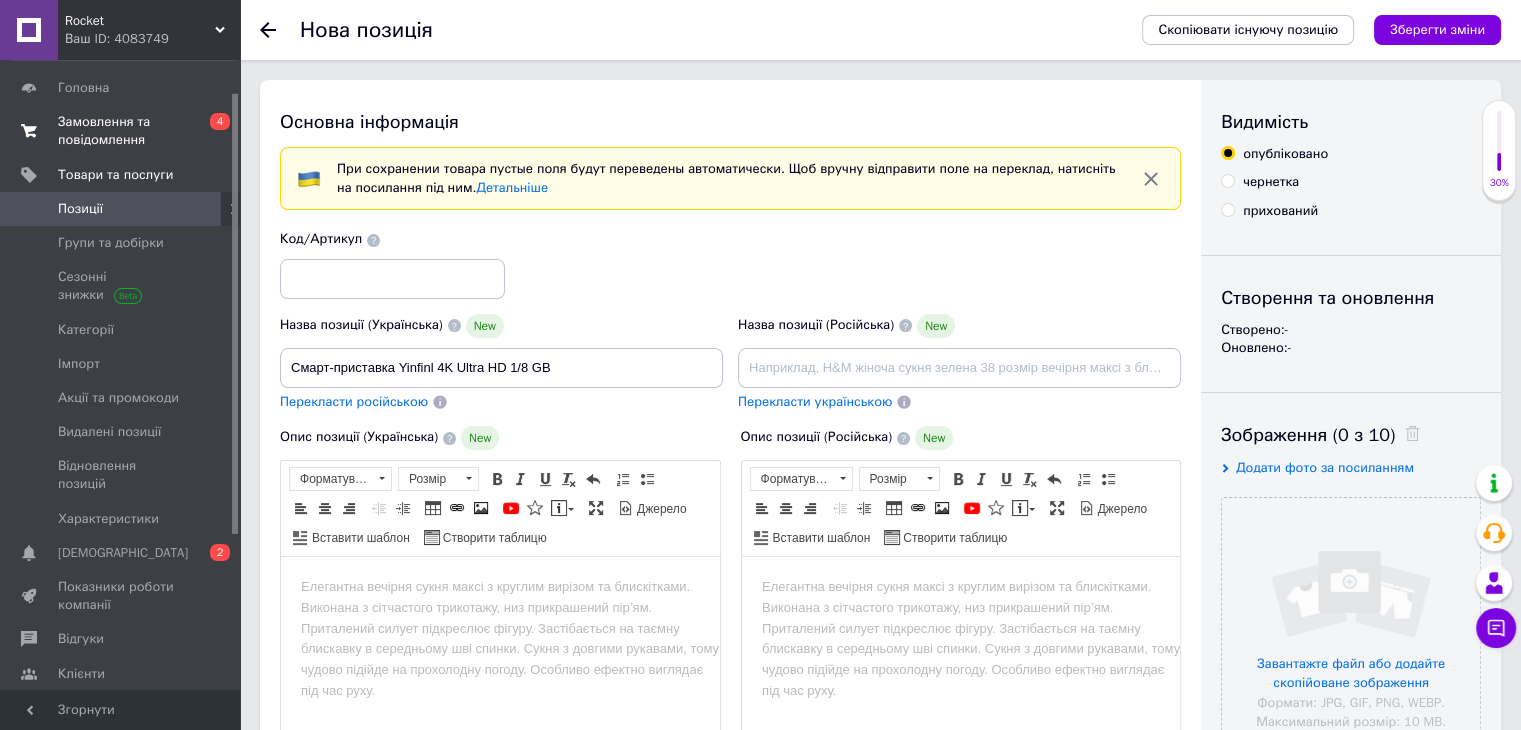 click on "Опис позиції (Українська)" at bounding box center [359, 436] 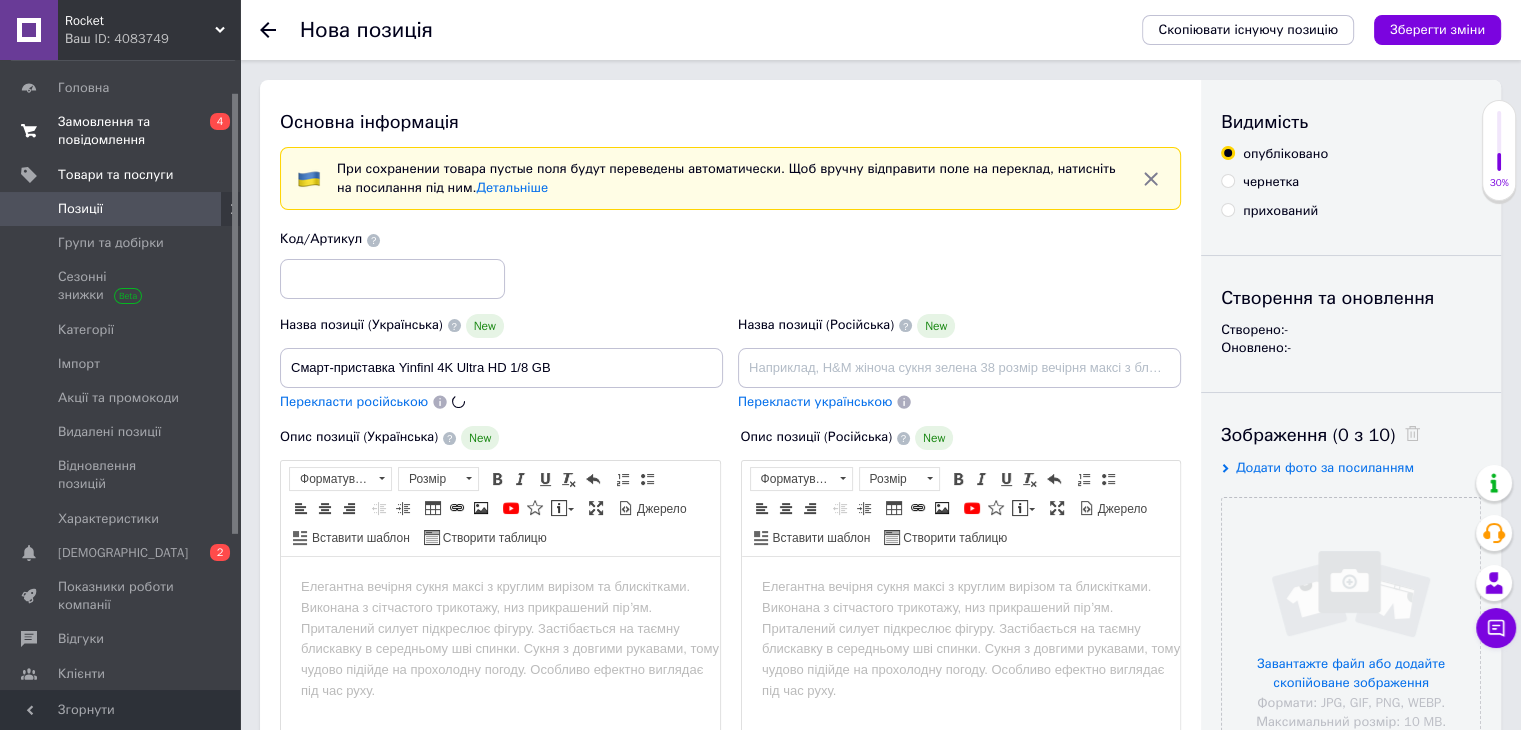 type on "Смарт-приставка Yinfinl 4K Ultra HD 1/8GB" 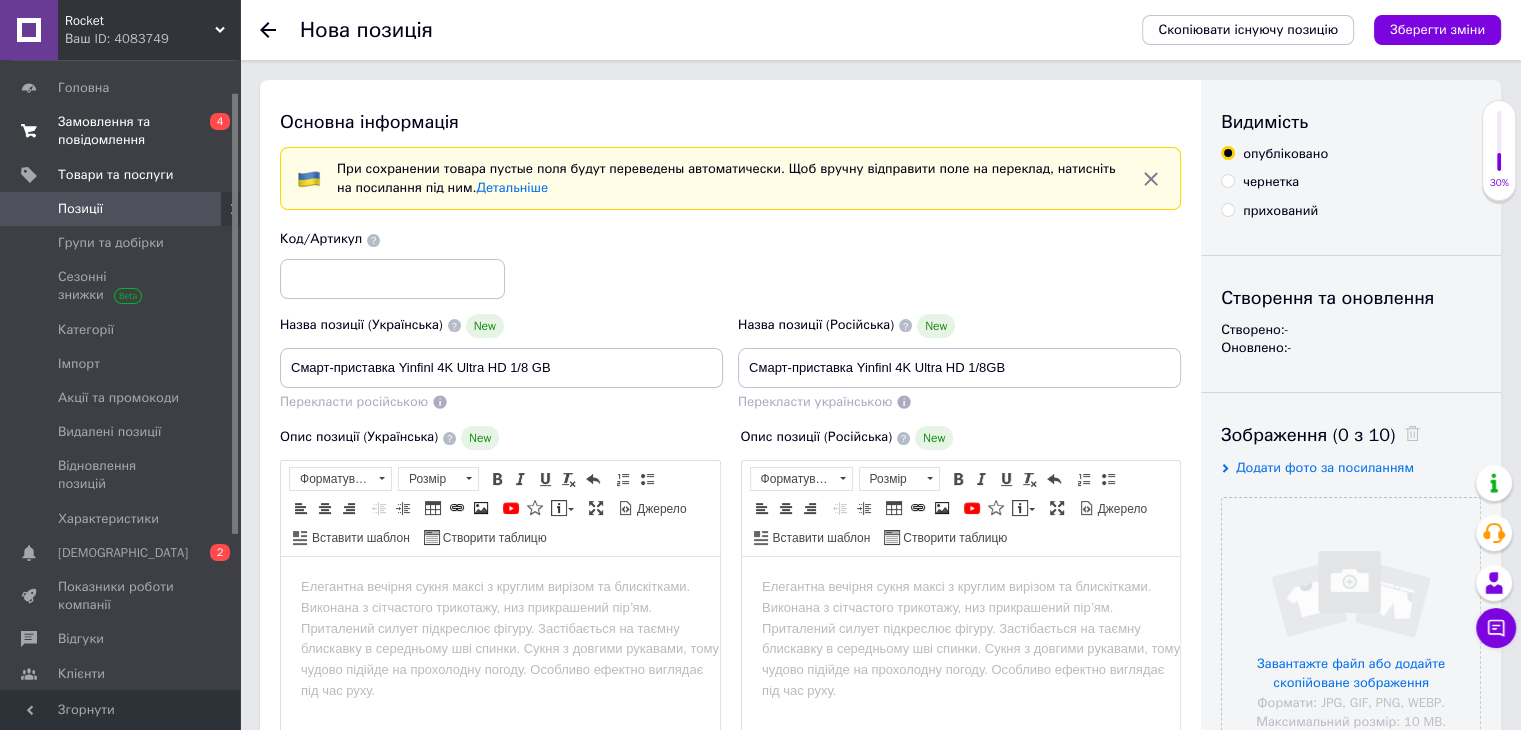 click at bounding box center (500, 587) 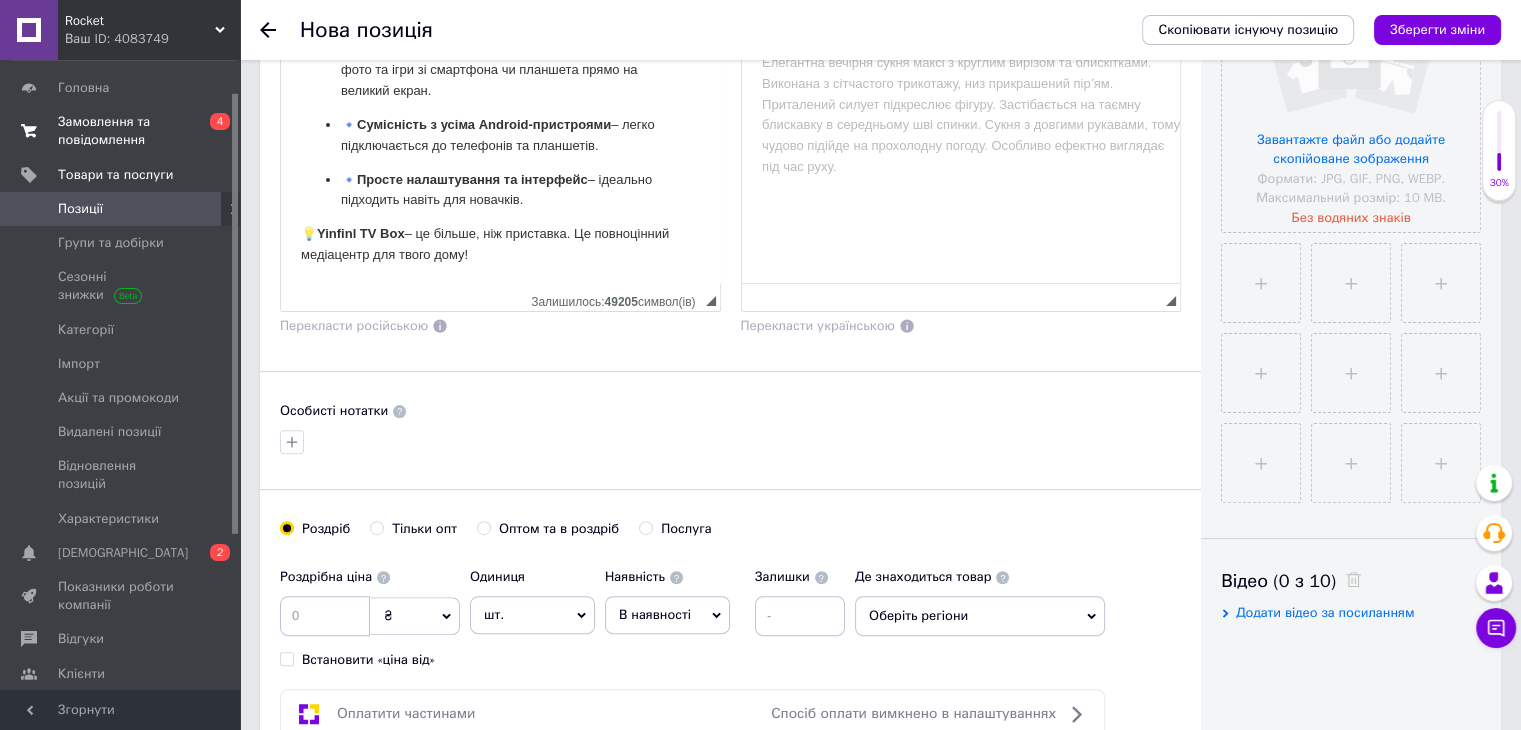 scroll, scrollTop: 573, scrollLeft: 0, axis: vertical 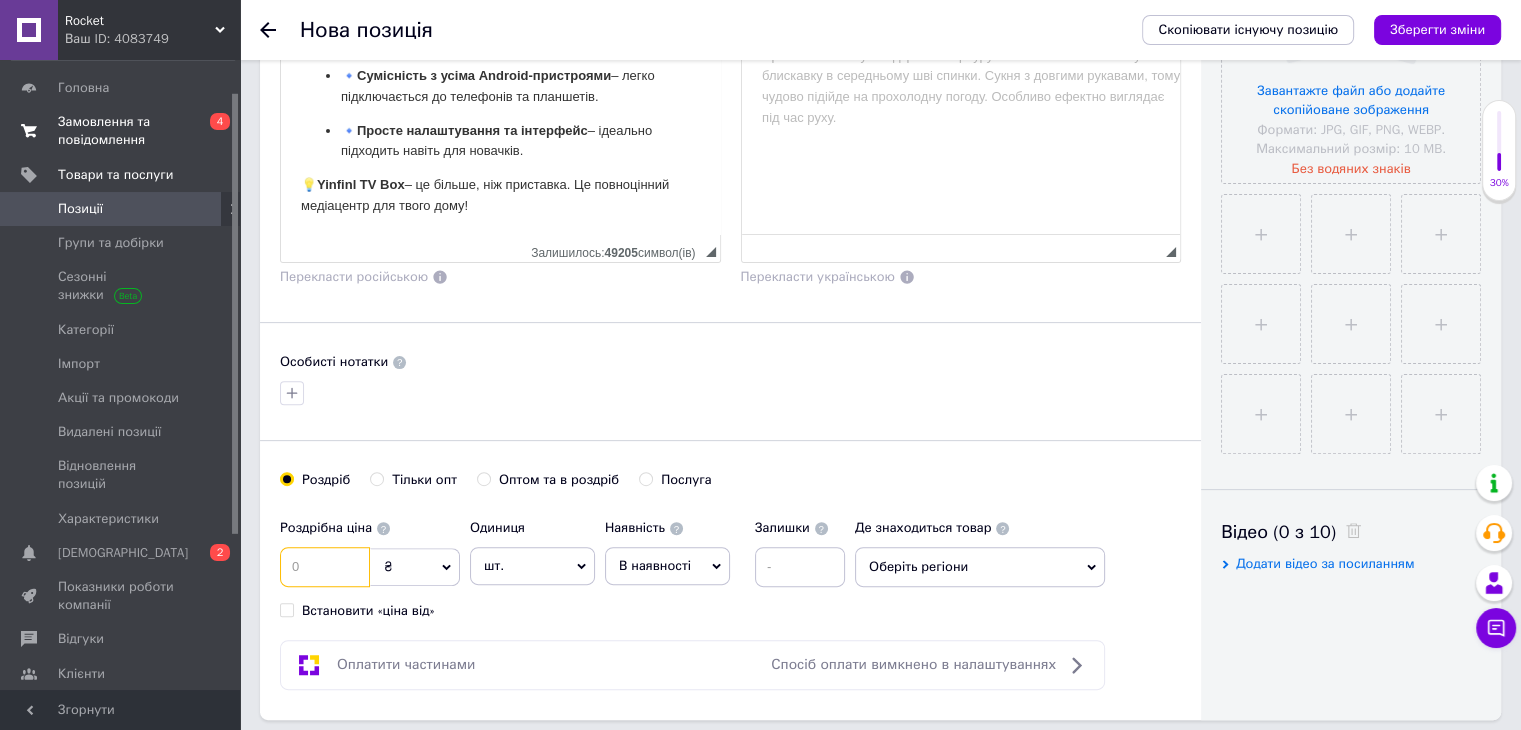 click at bounding box center (325, 567) 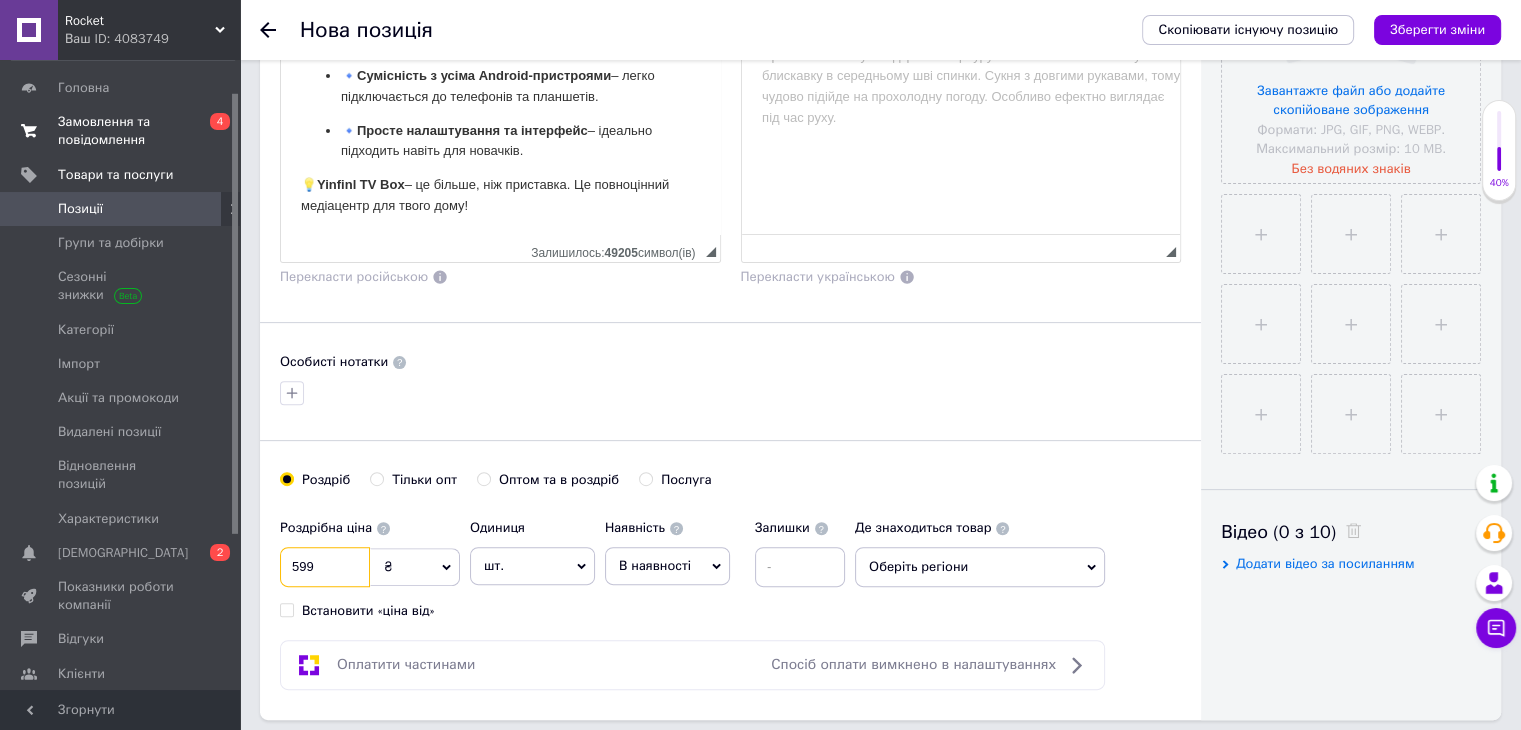 type on "599" 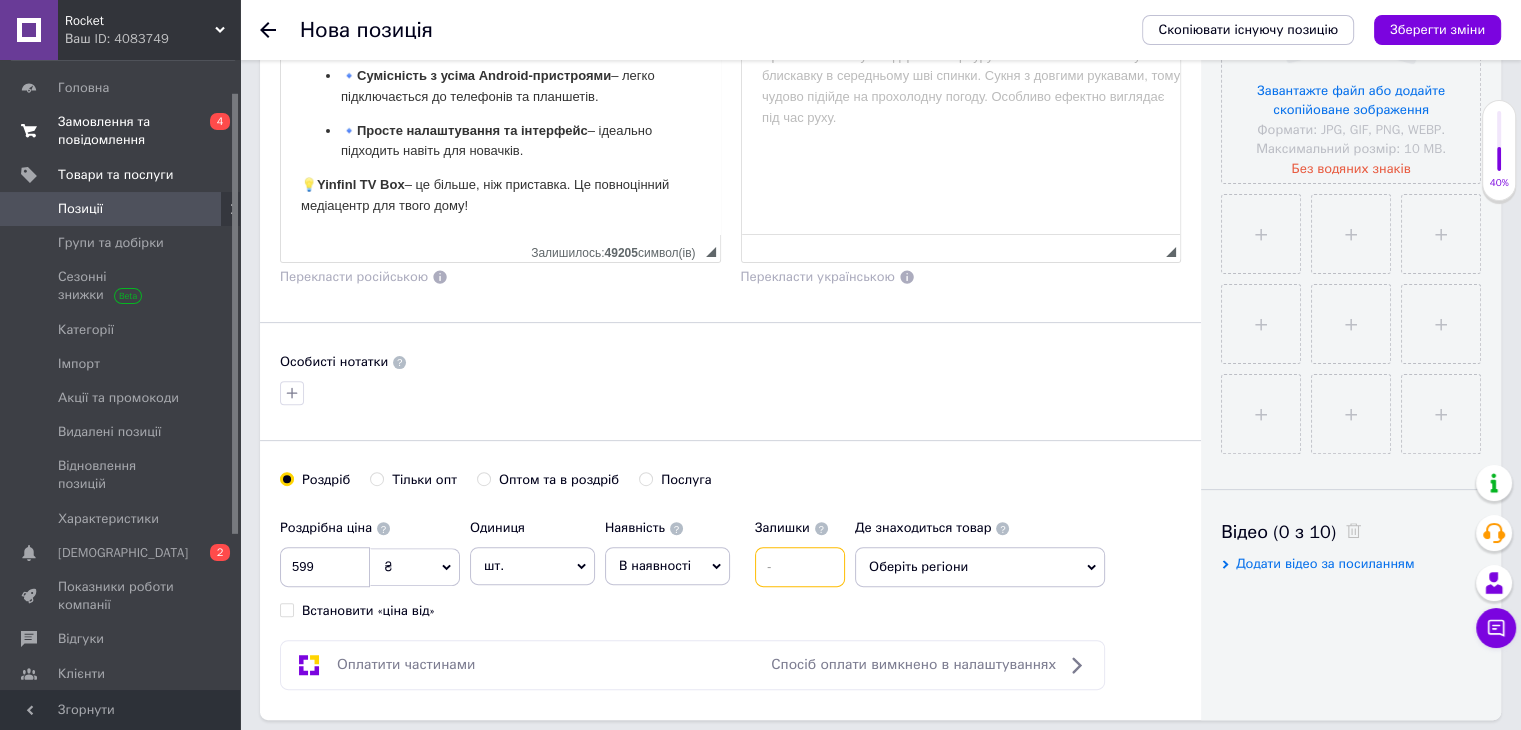 click at bounding box center [800, 567] 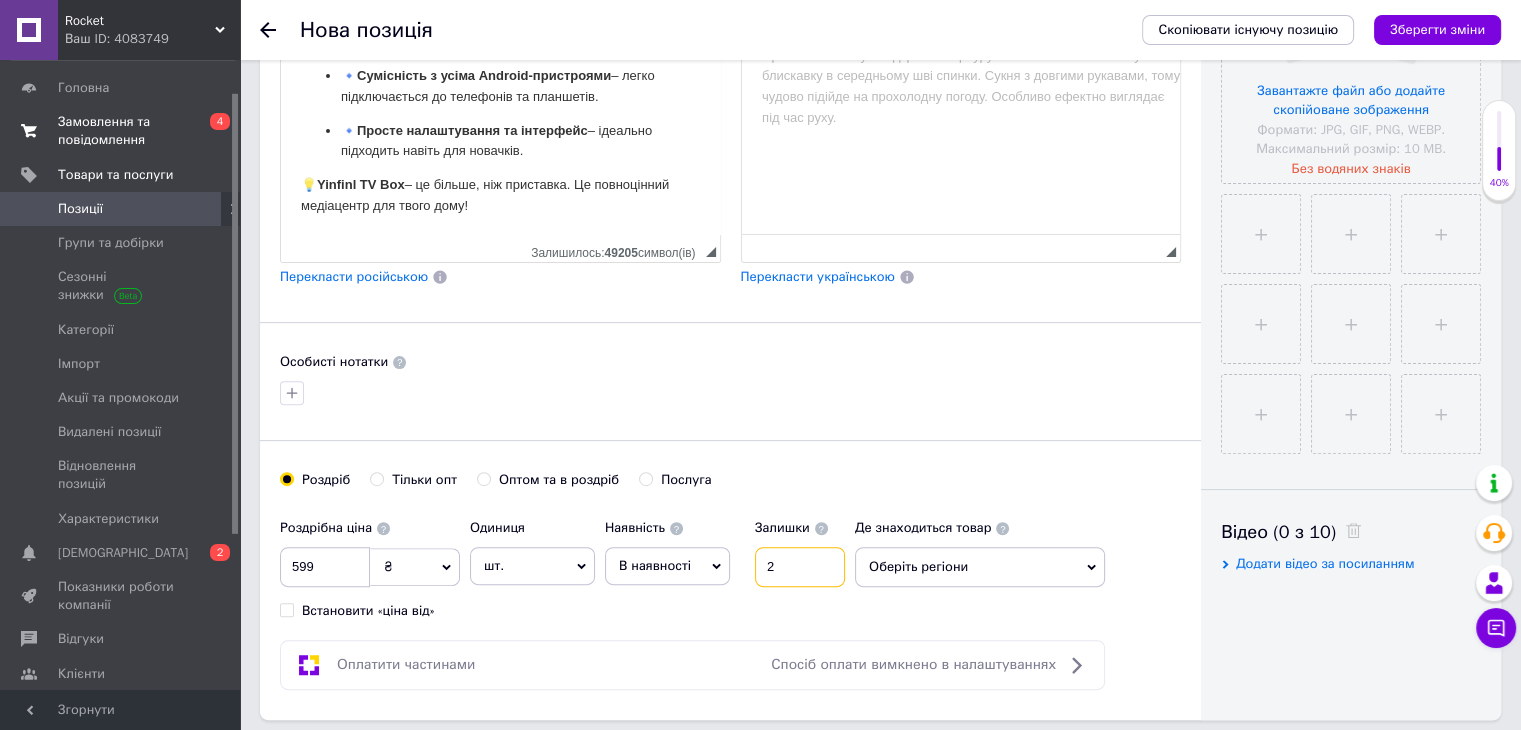 type on "2" 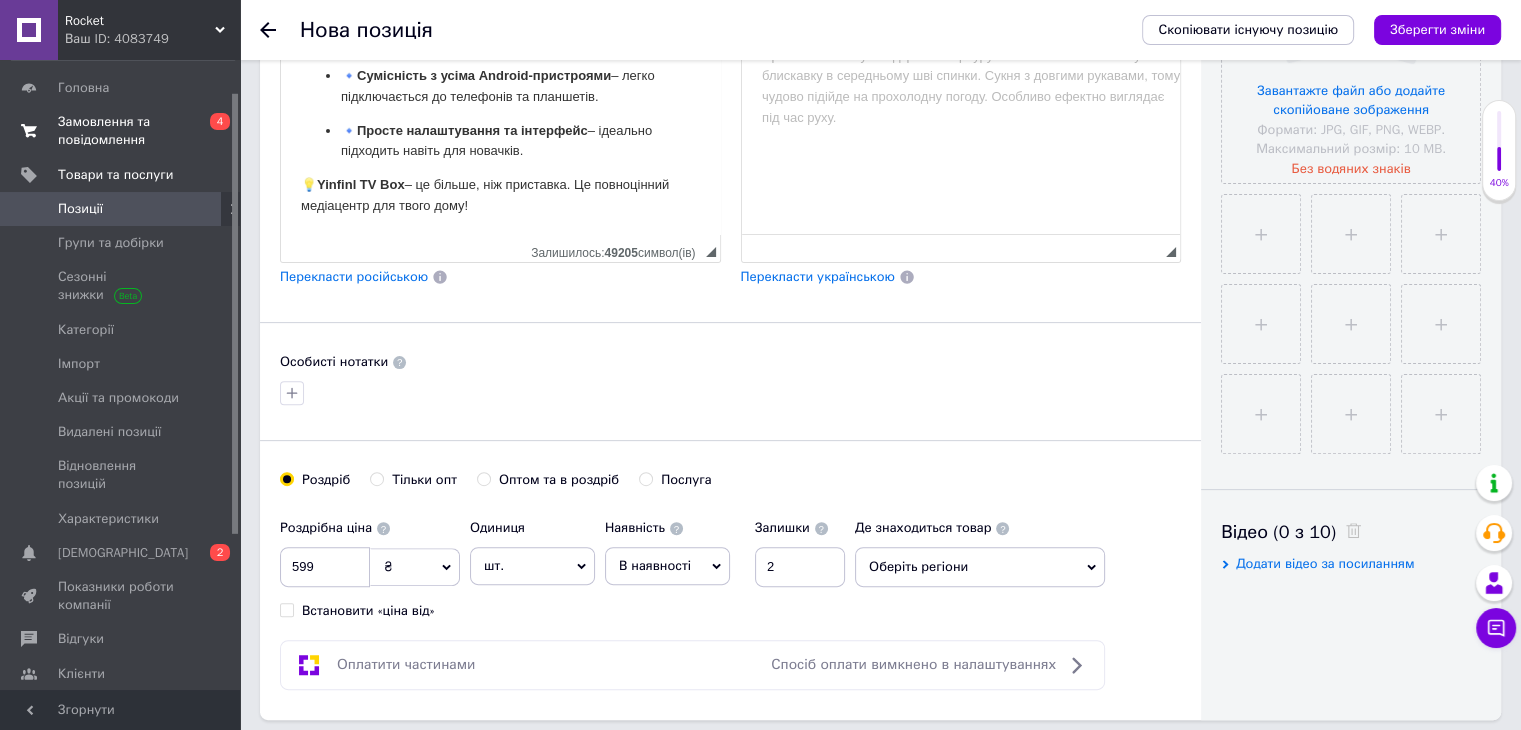 click on "В наявності" at bounding box center (667, 566) 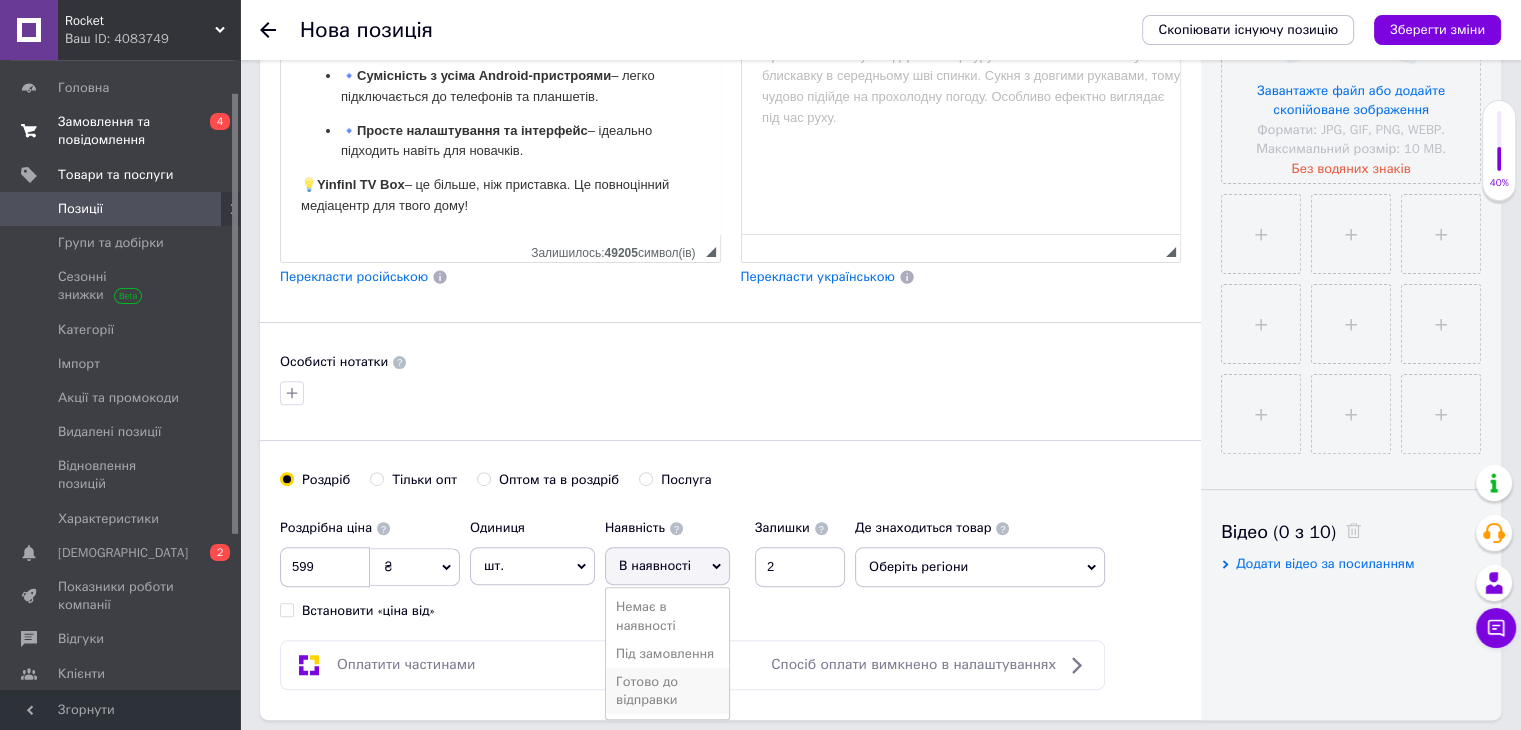click on "Готово до відправки" at bounding box center (667, 691) 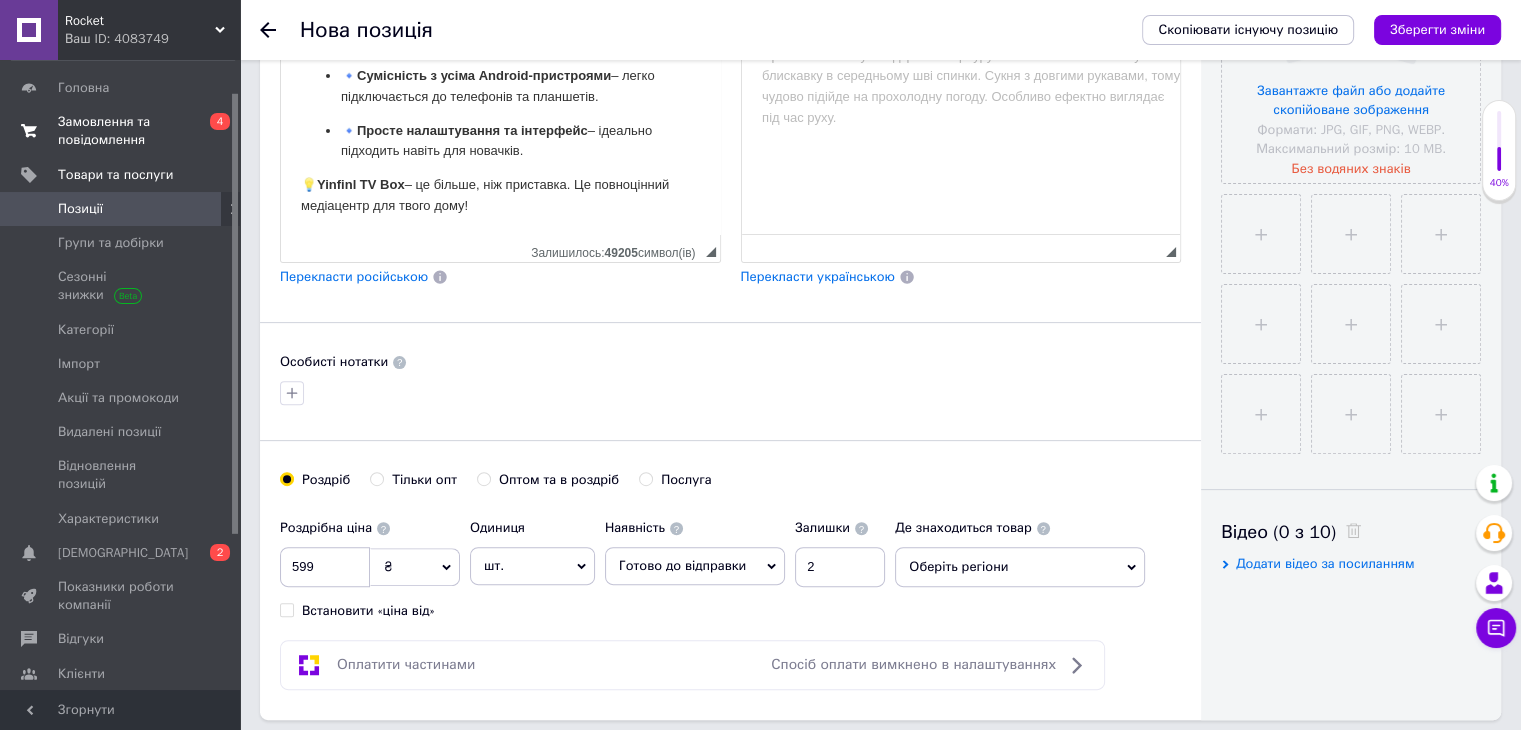 click on "Перекласти російською" at bounding box center [354, 276] 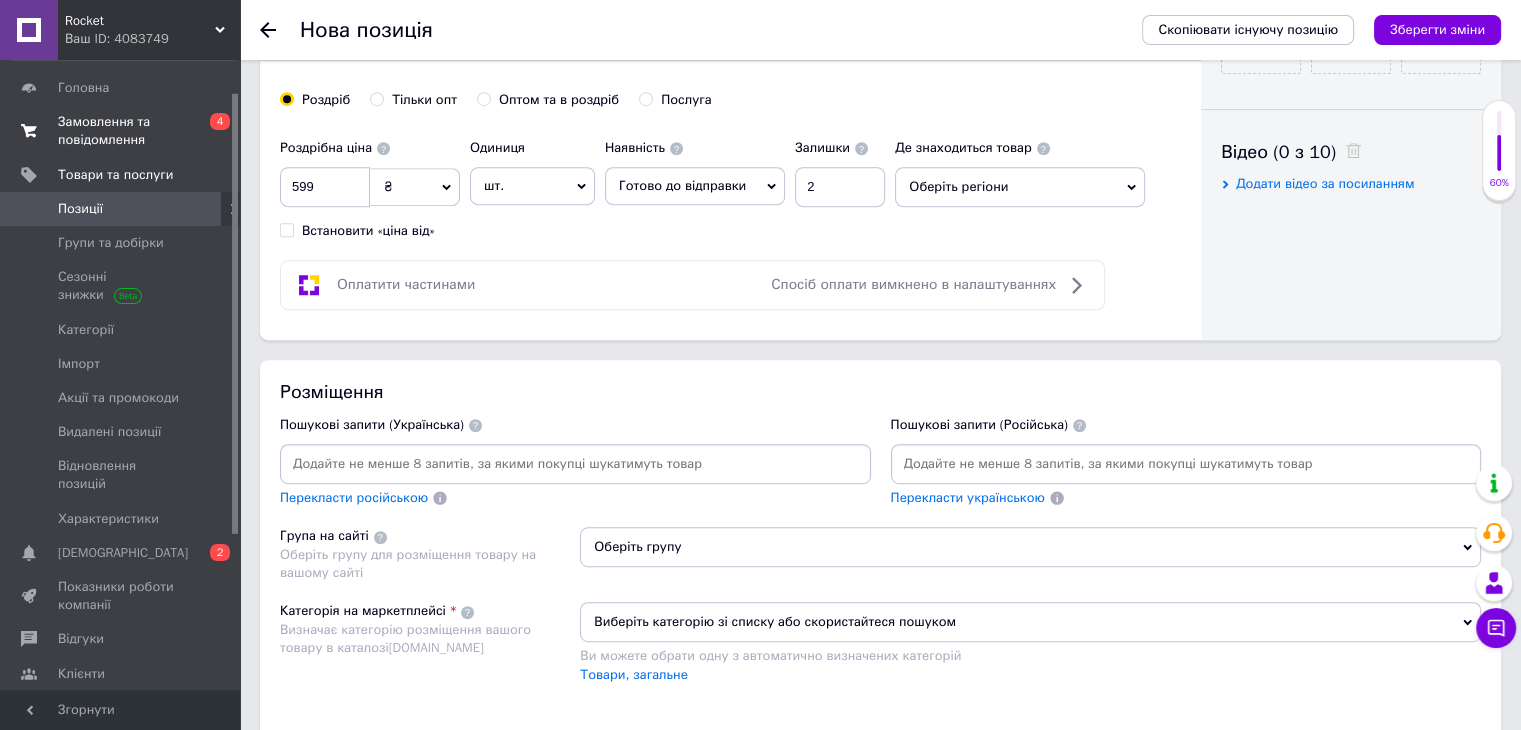 scroll, scrollTop: 1073, scrollLeft: 0, axis: vertical 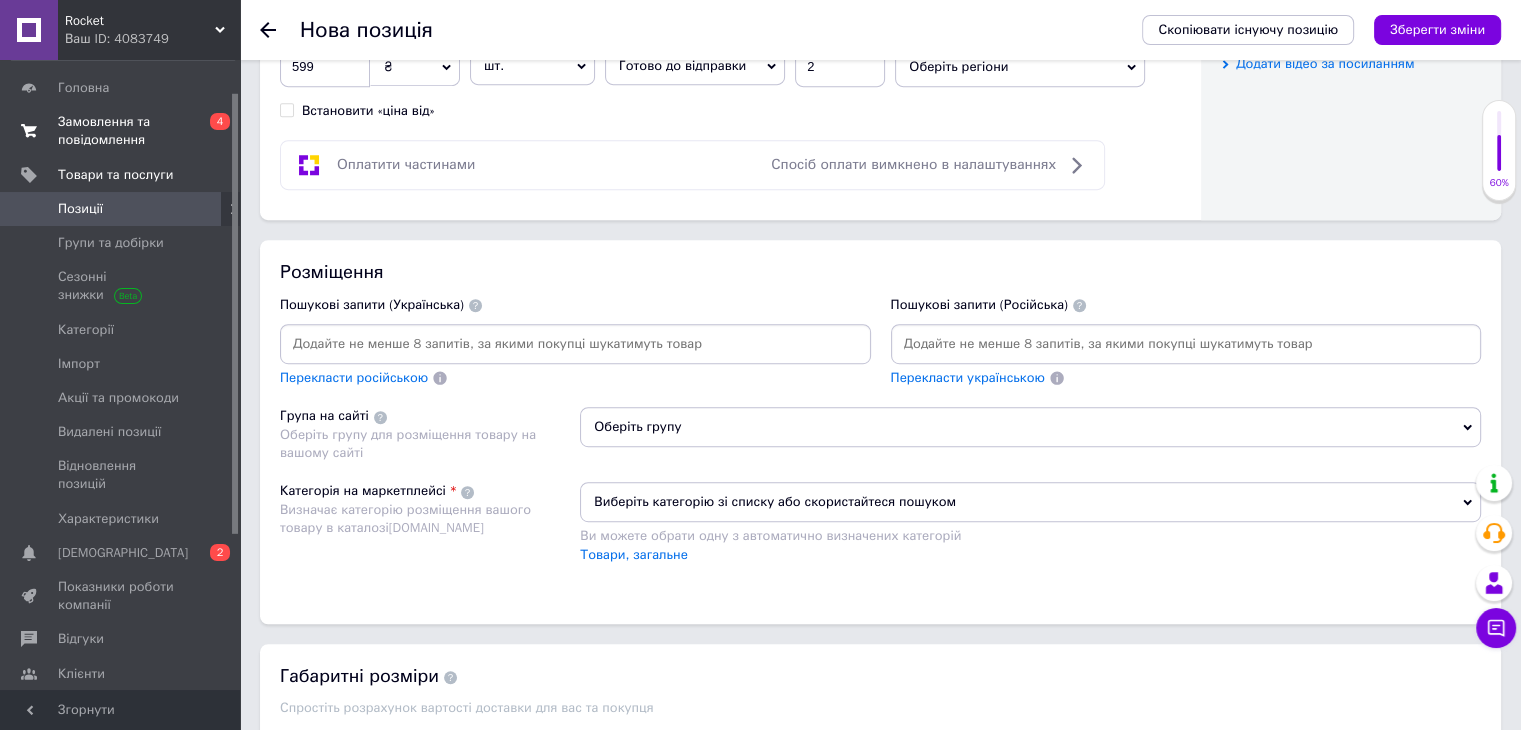 click at bounding box center (575, 344) 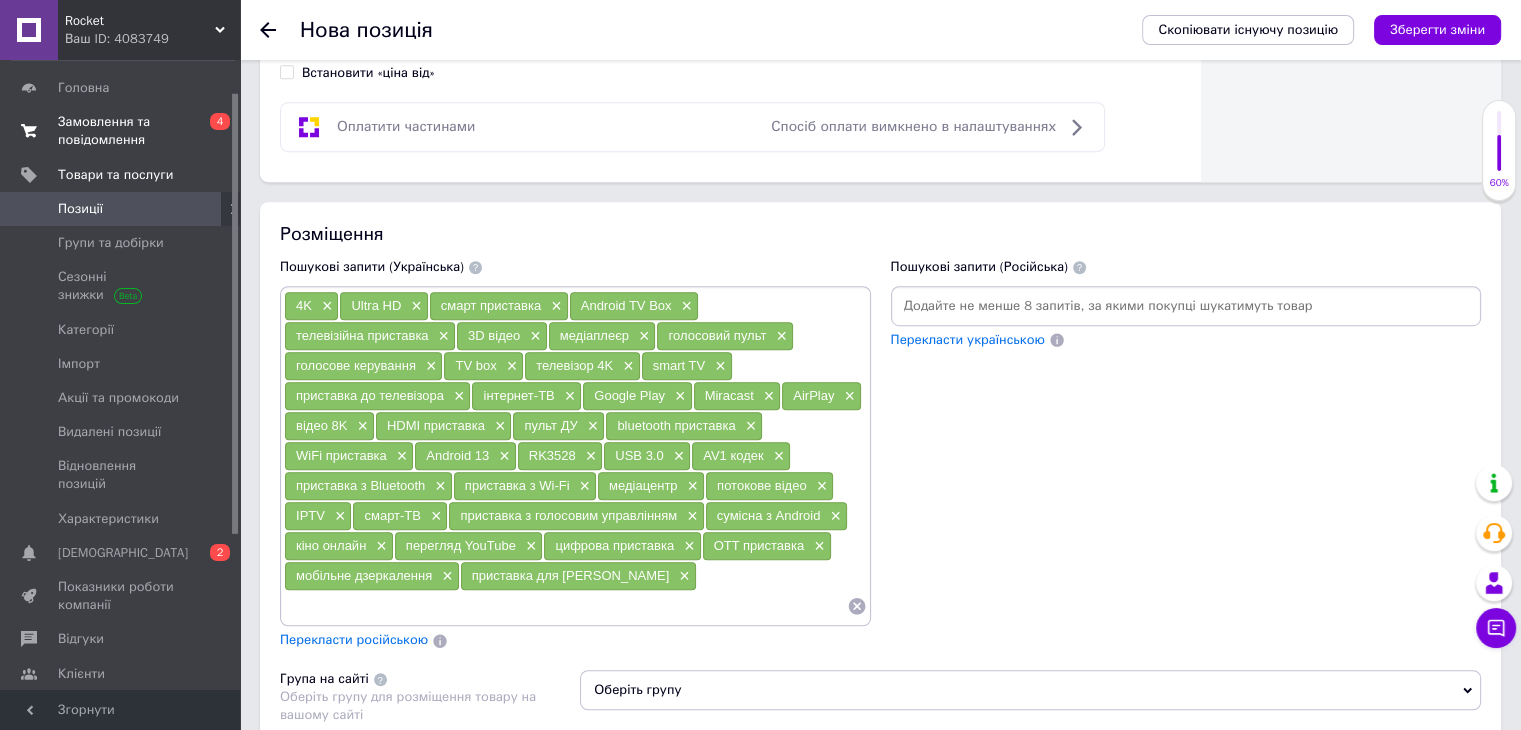 scroll, scrollTop: 1173, scrollLeft: 0, axis: vertical 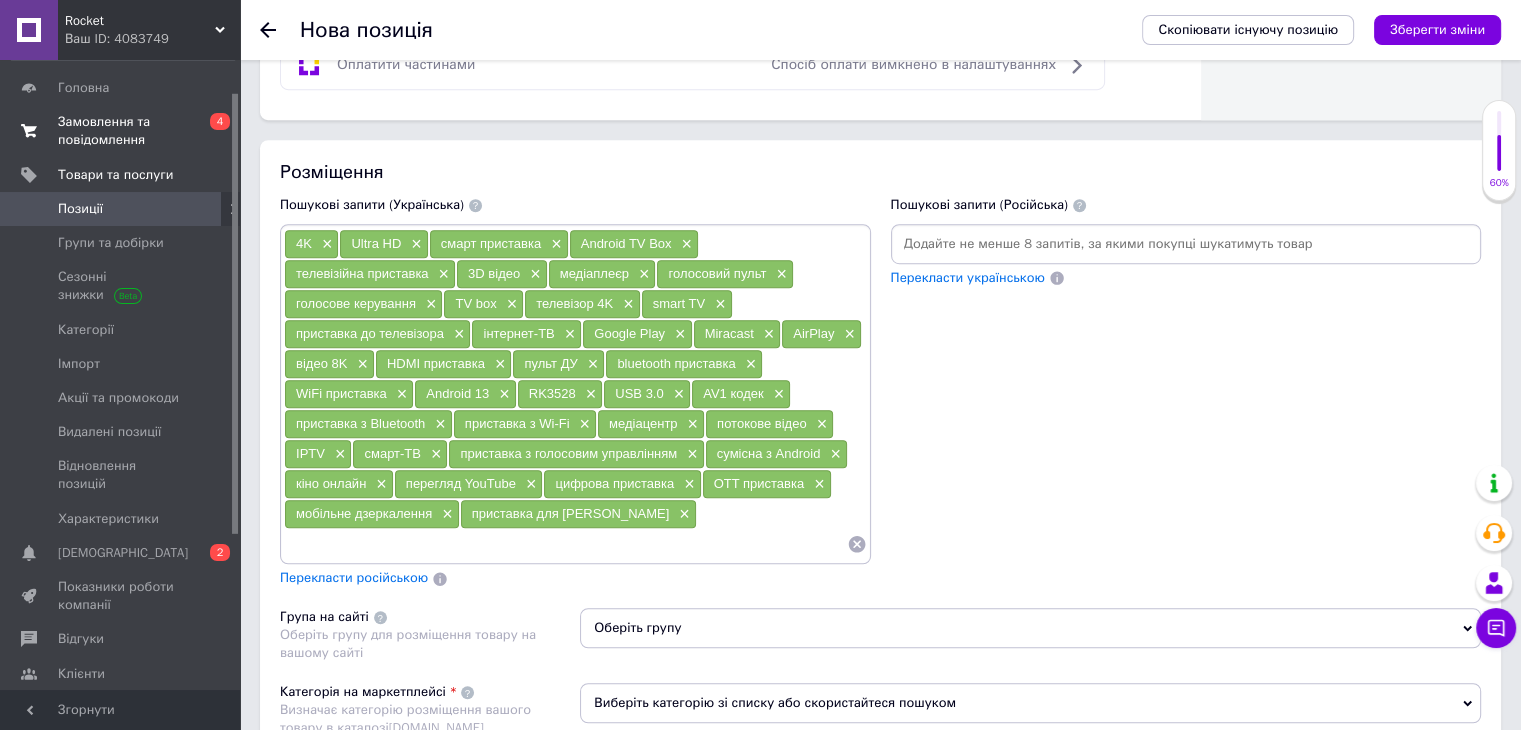 click on "Перекласти російською" at bounding box center (354, 577) 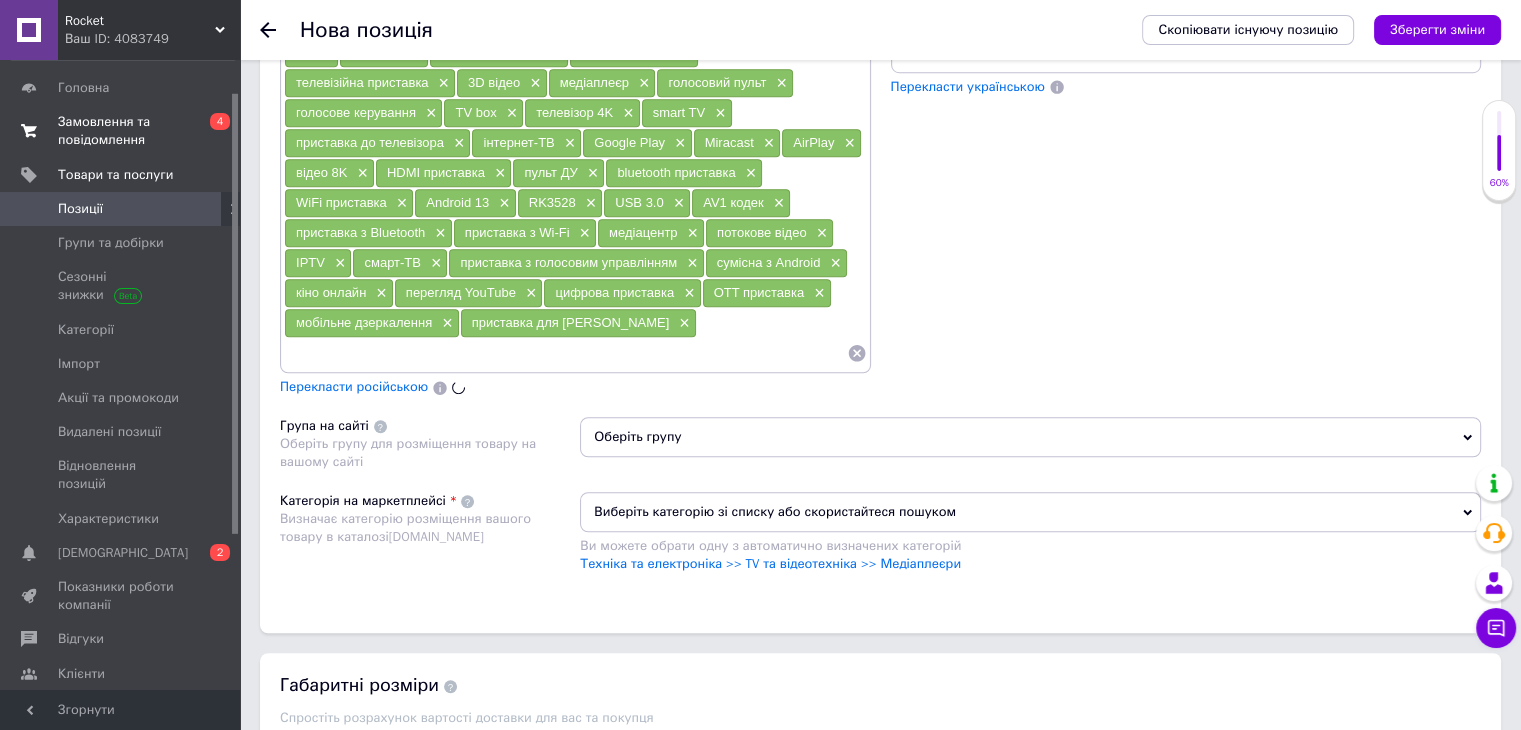 scroll, scrollTop: 1373, scrollLeft: 0, axis: vertical 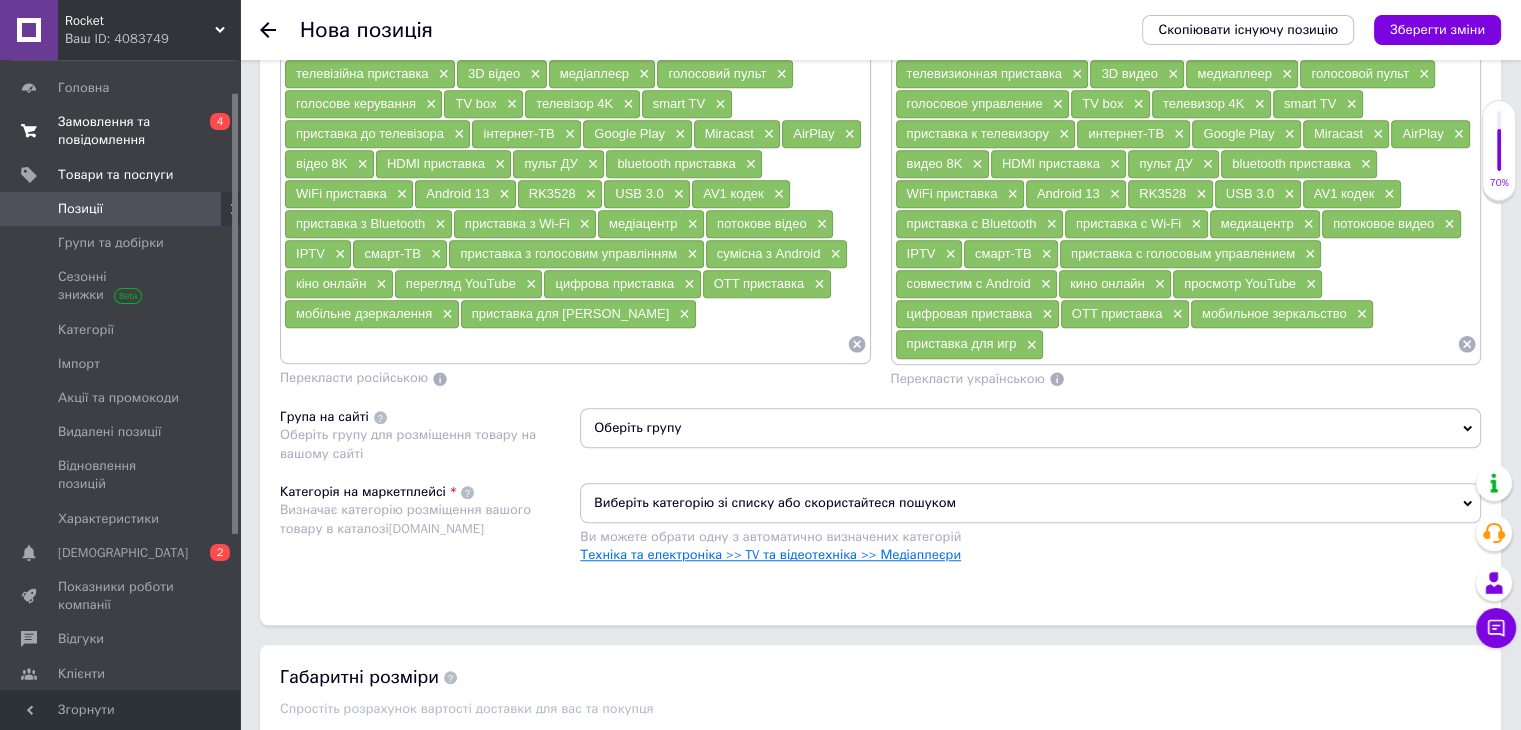 click on "Техніка та електроніка >> TV та відеотехніка >> Медіаплеєри" at bounding box center (770, 554) 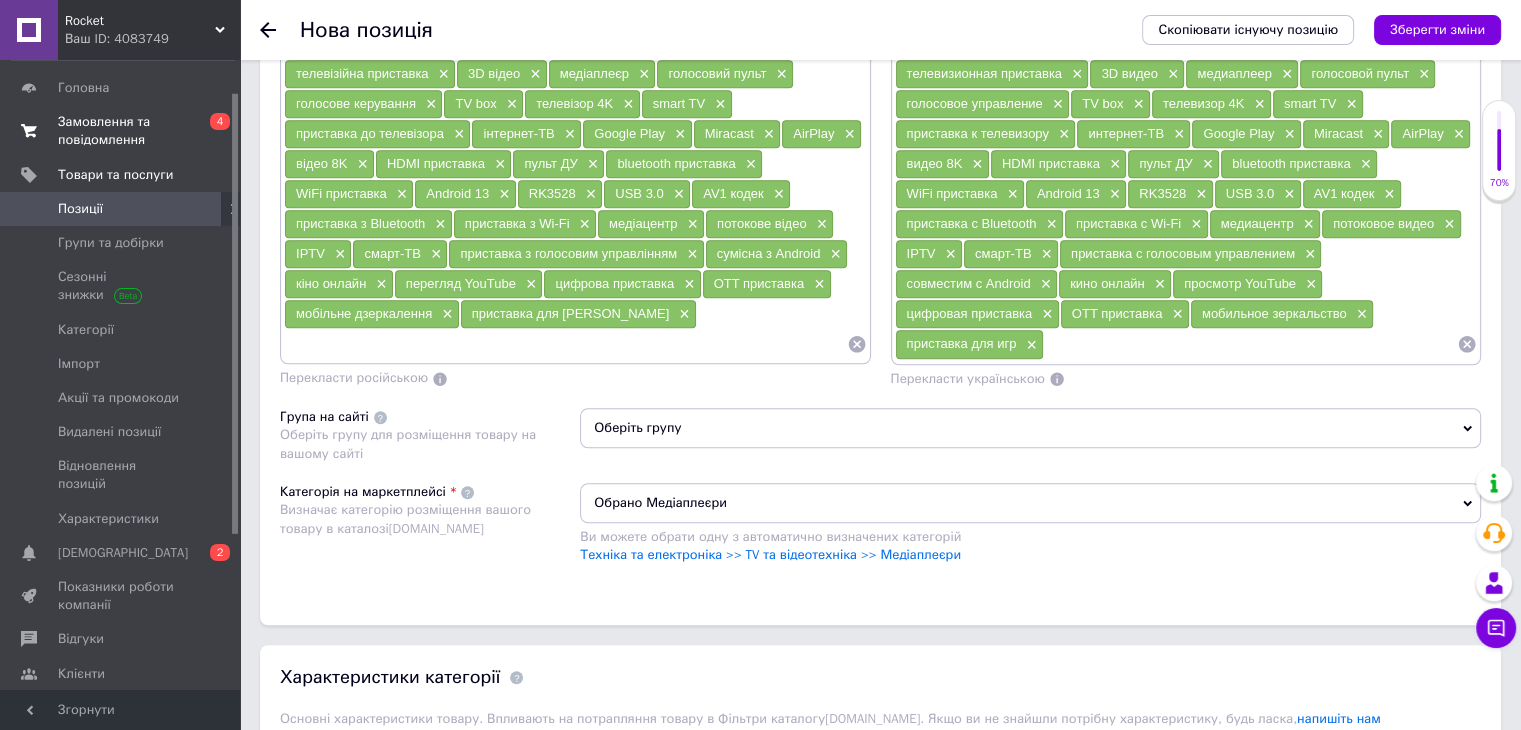 scroll, scrollTop: 1673, scrollLeft: 0, axis: vertical 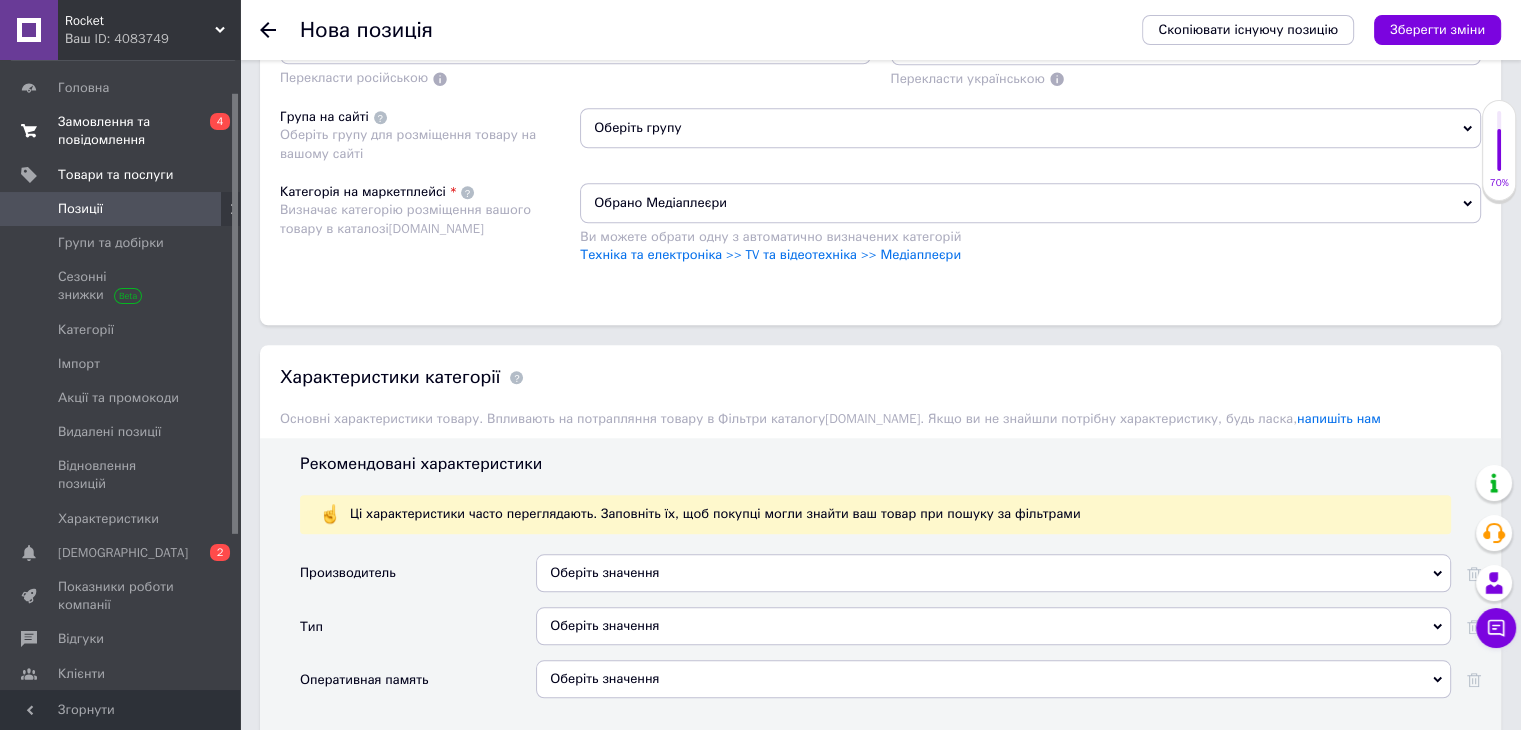 click on "Оберіть значення" at bounding box center [993, 573] 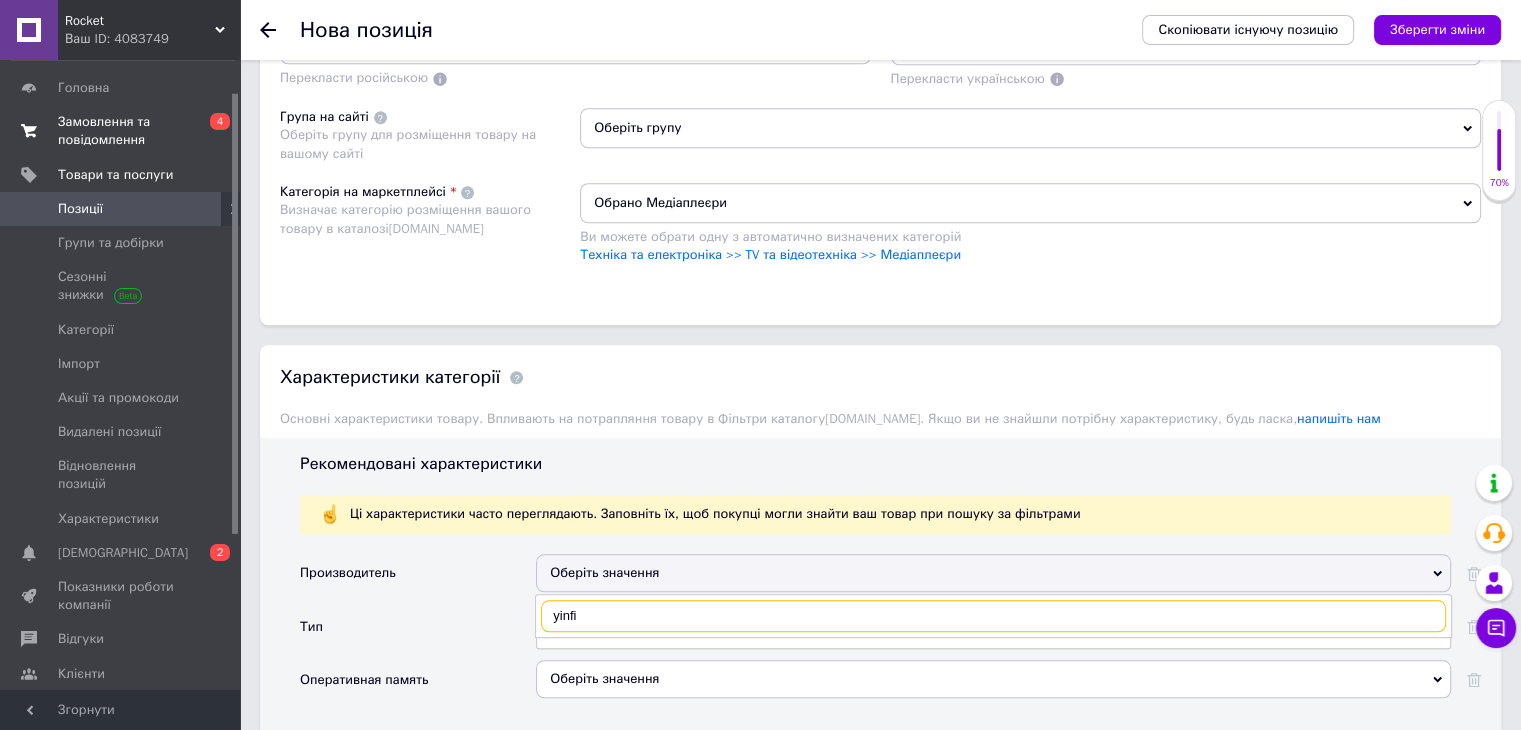 type on "yinfin" 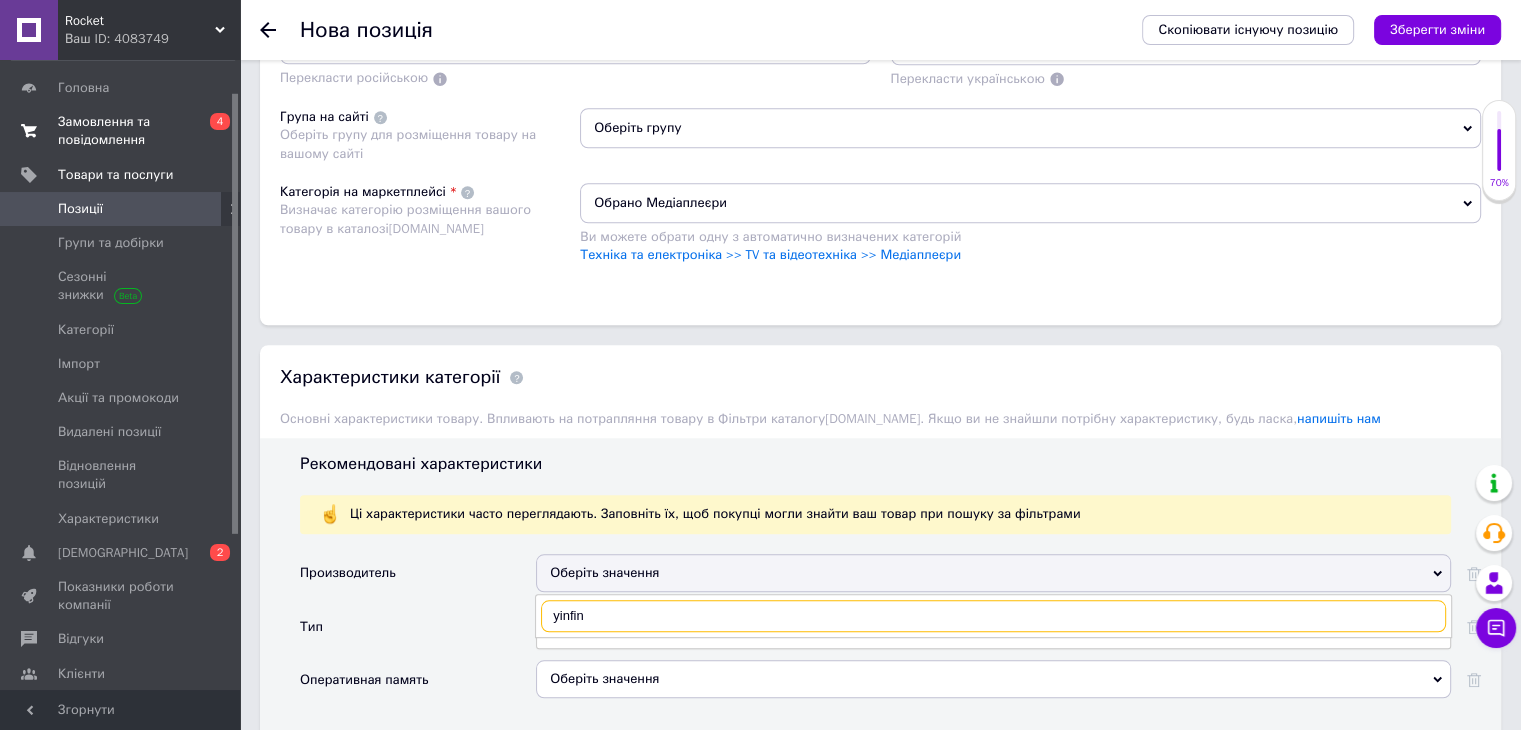 click on "yinfin" at bounding box center [993, 616] 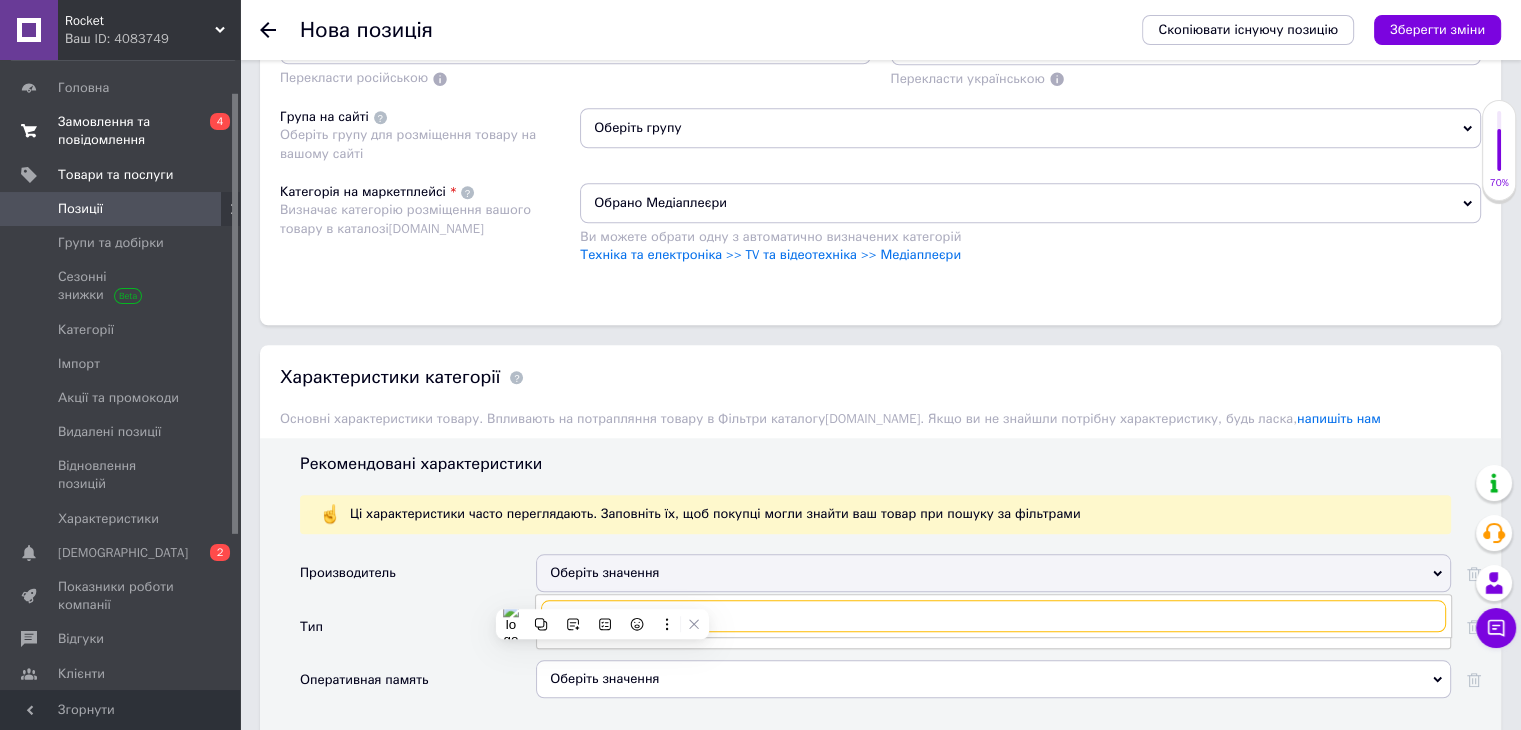 type 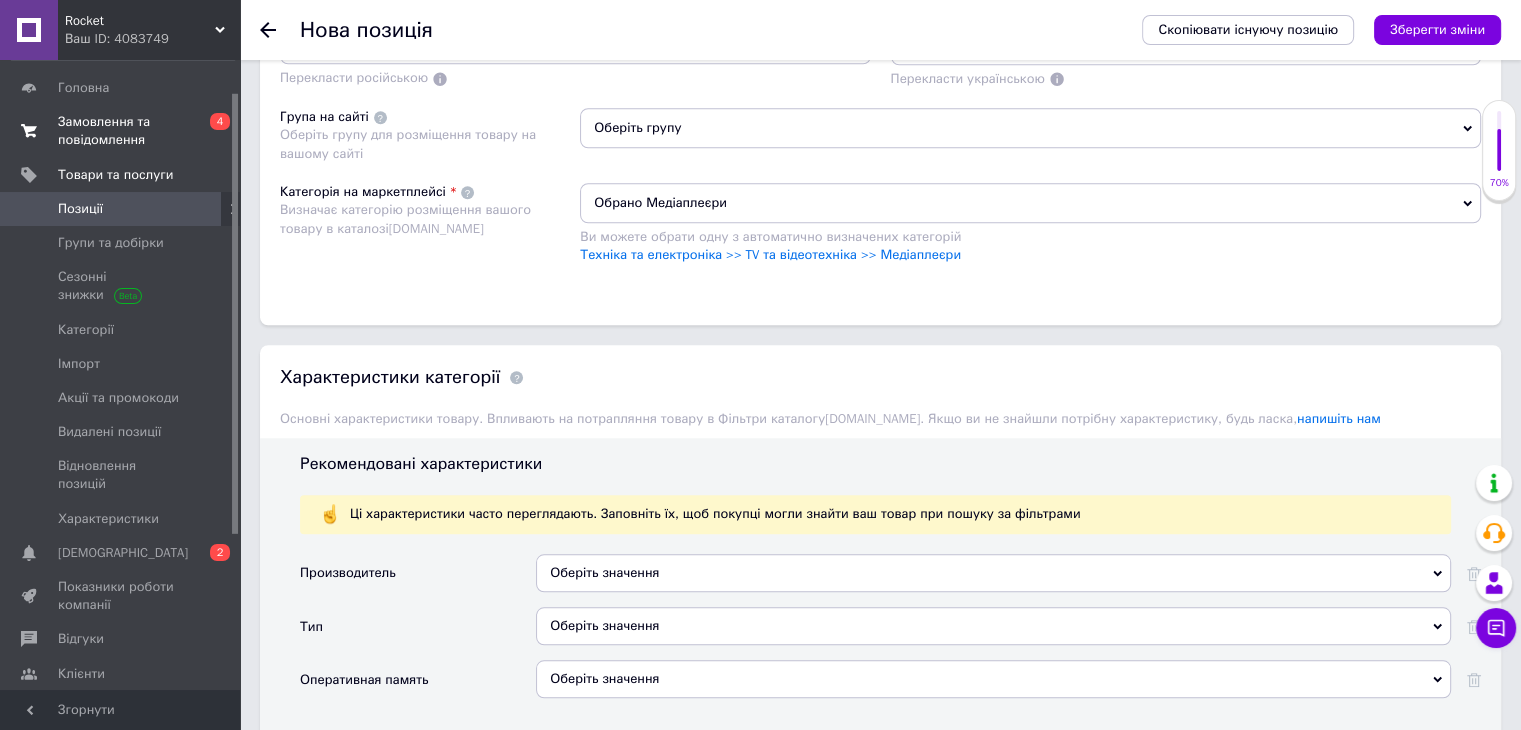 click on "Производитель" at bounding box center [418, 580] 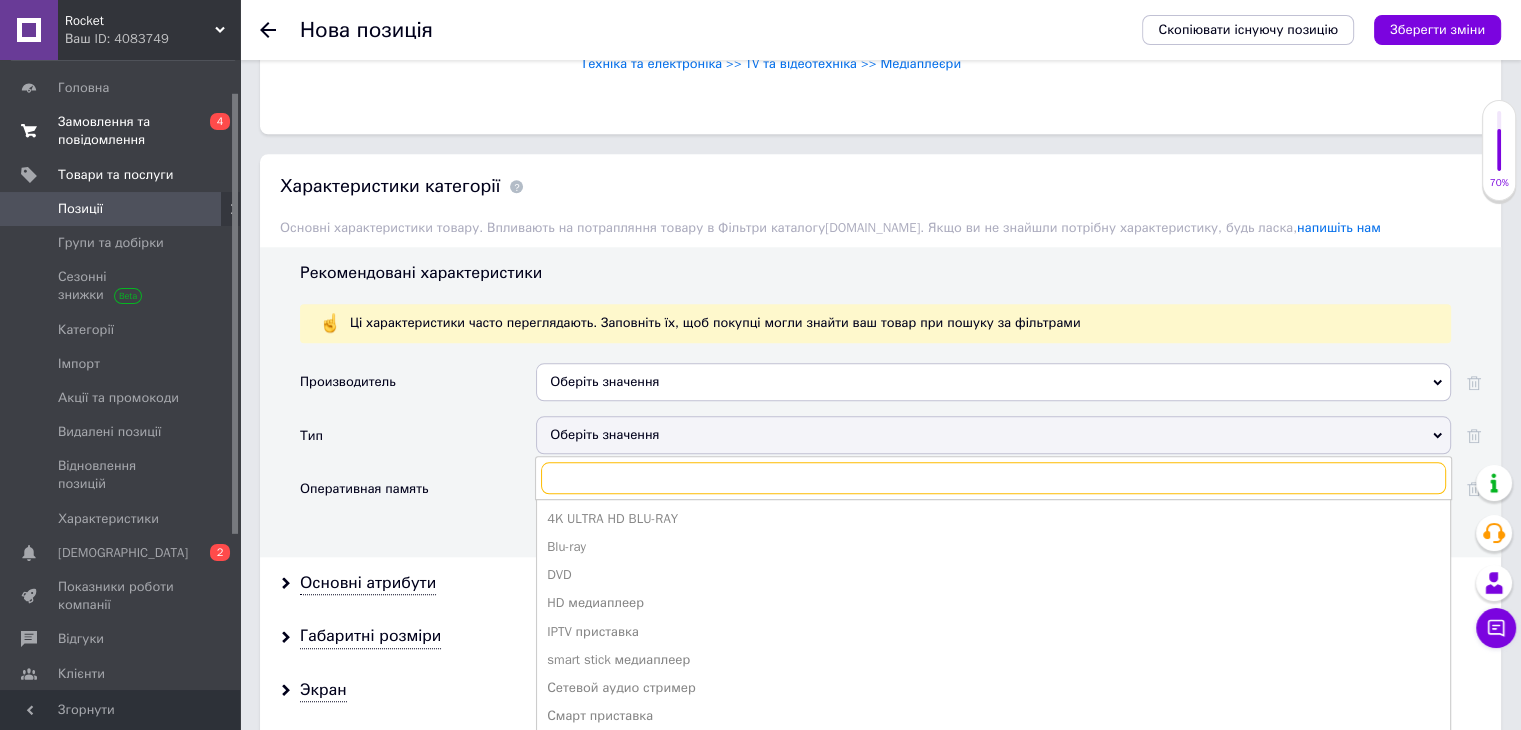 scroll, scrollTop: 1873, scrollLeft: 0, axis: vertical 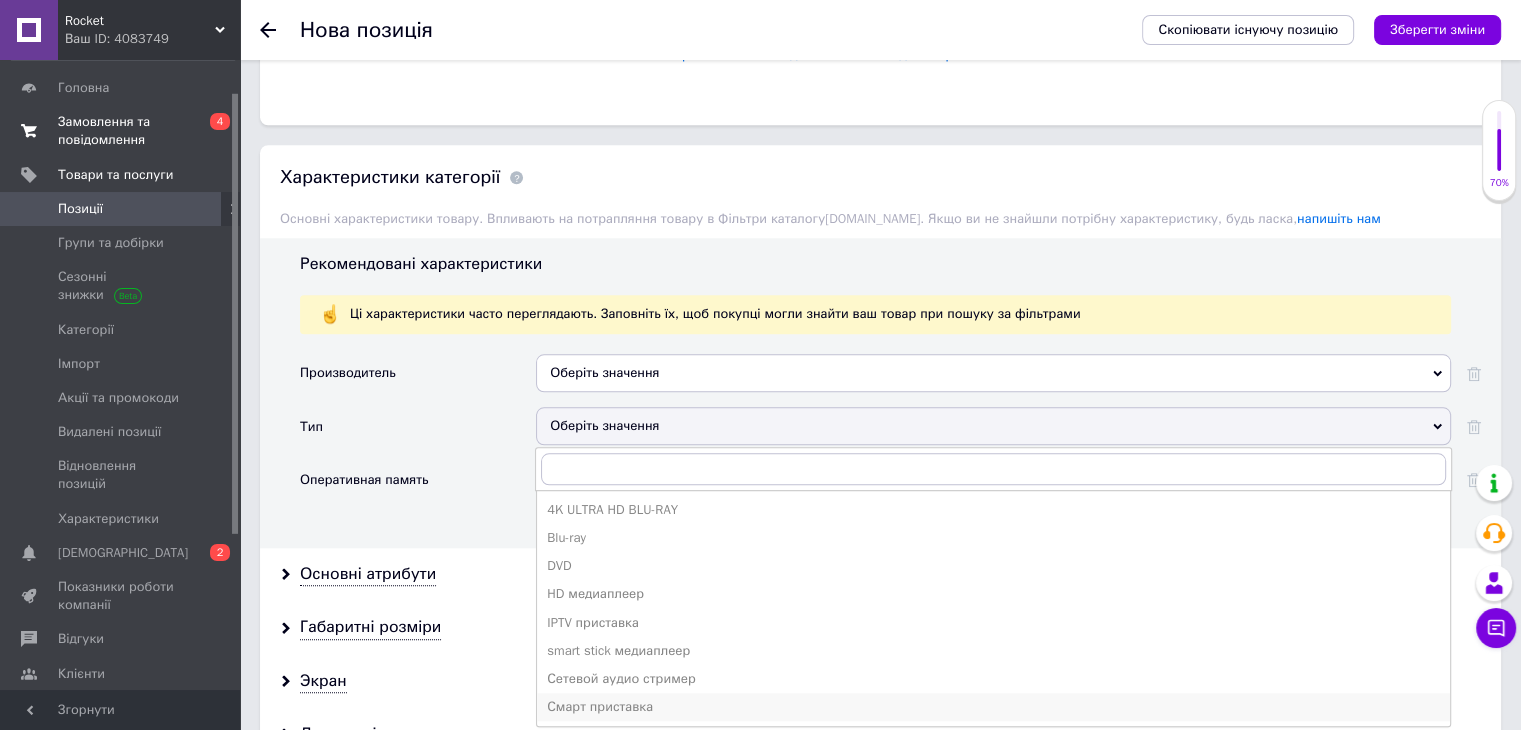click on "Смарт приставка" at bounding box center [993, 707] 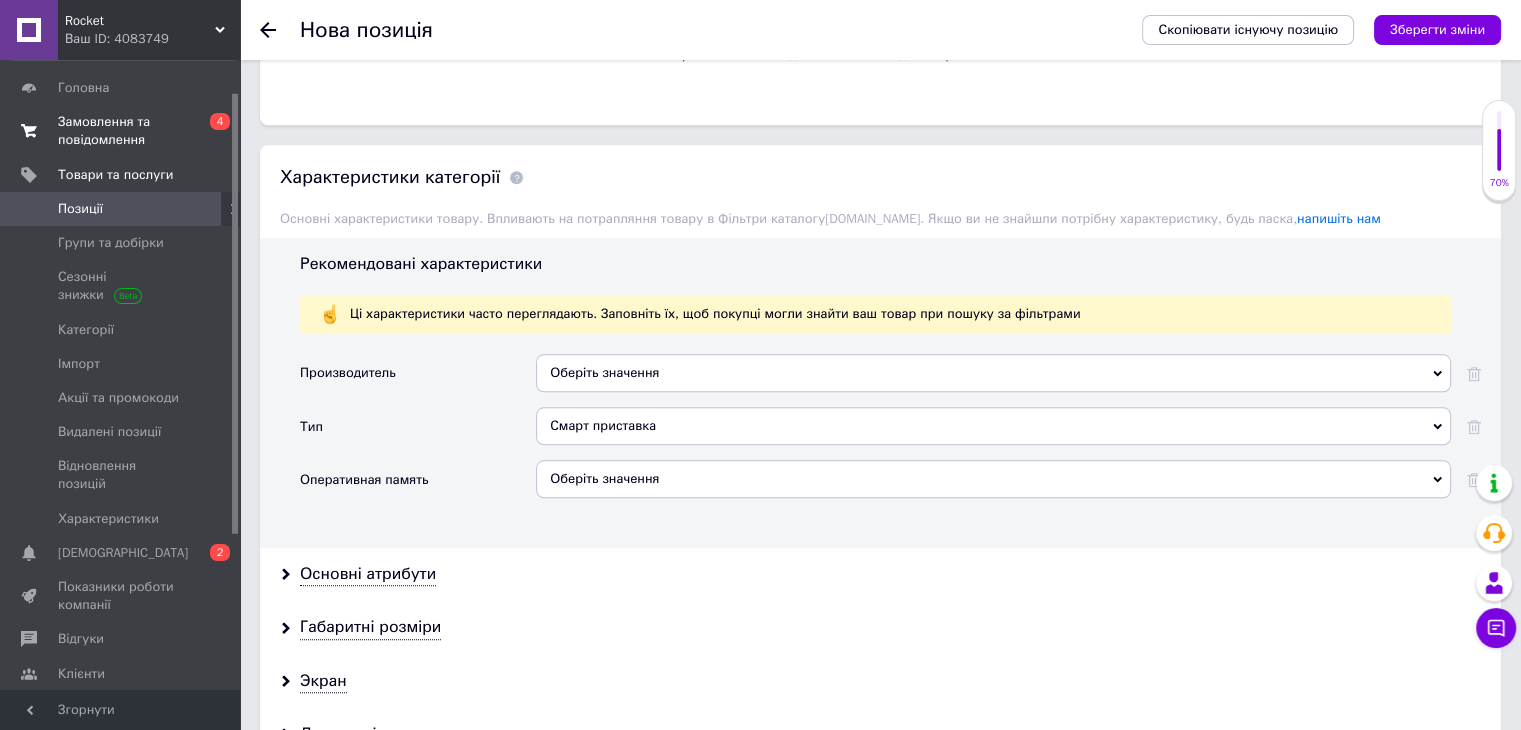 click on "Оберіть значення" at bounding box center (993, 479) 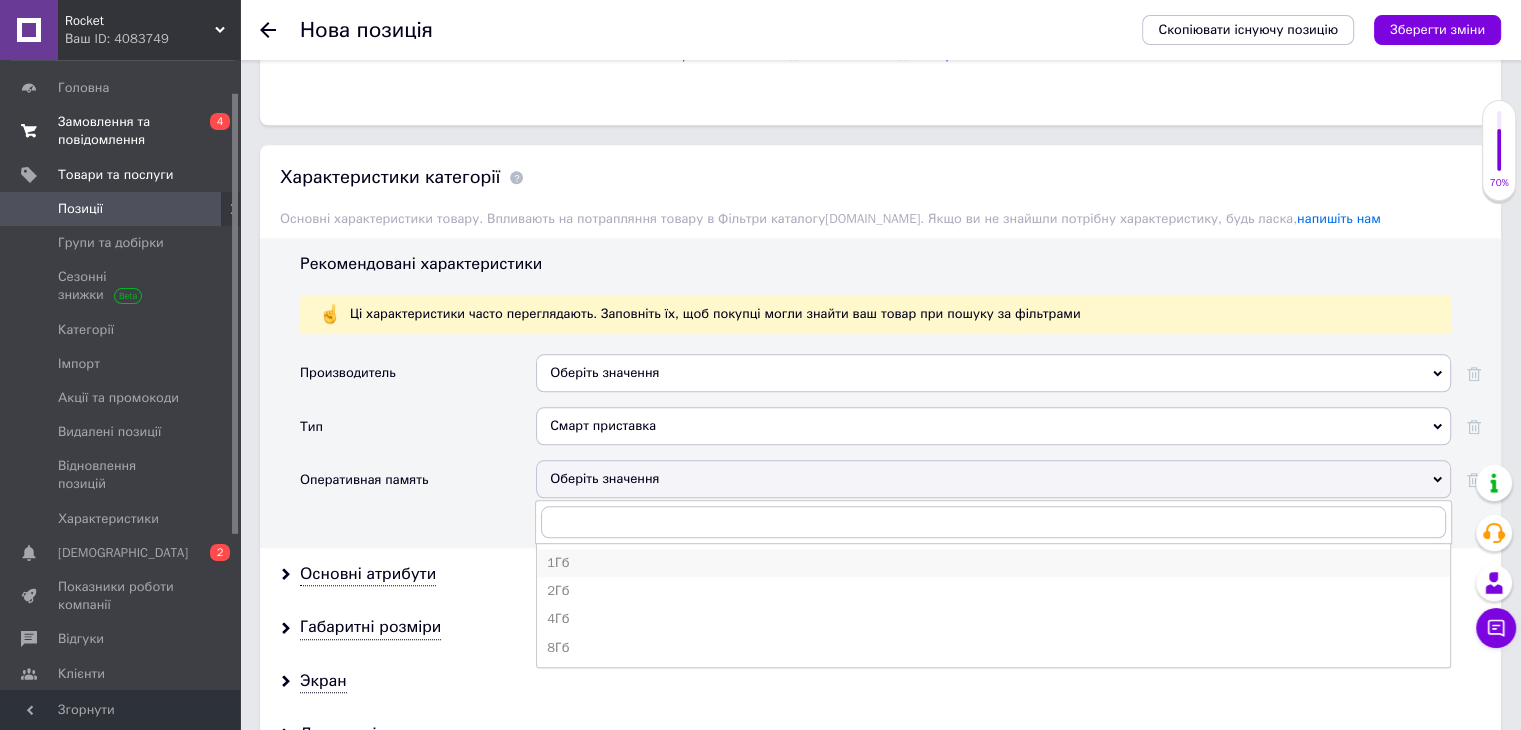 click on "1Гб" at bounding box center (993, 563) 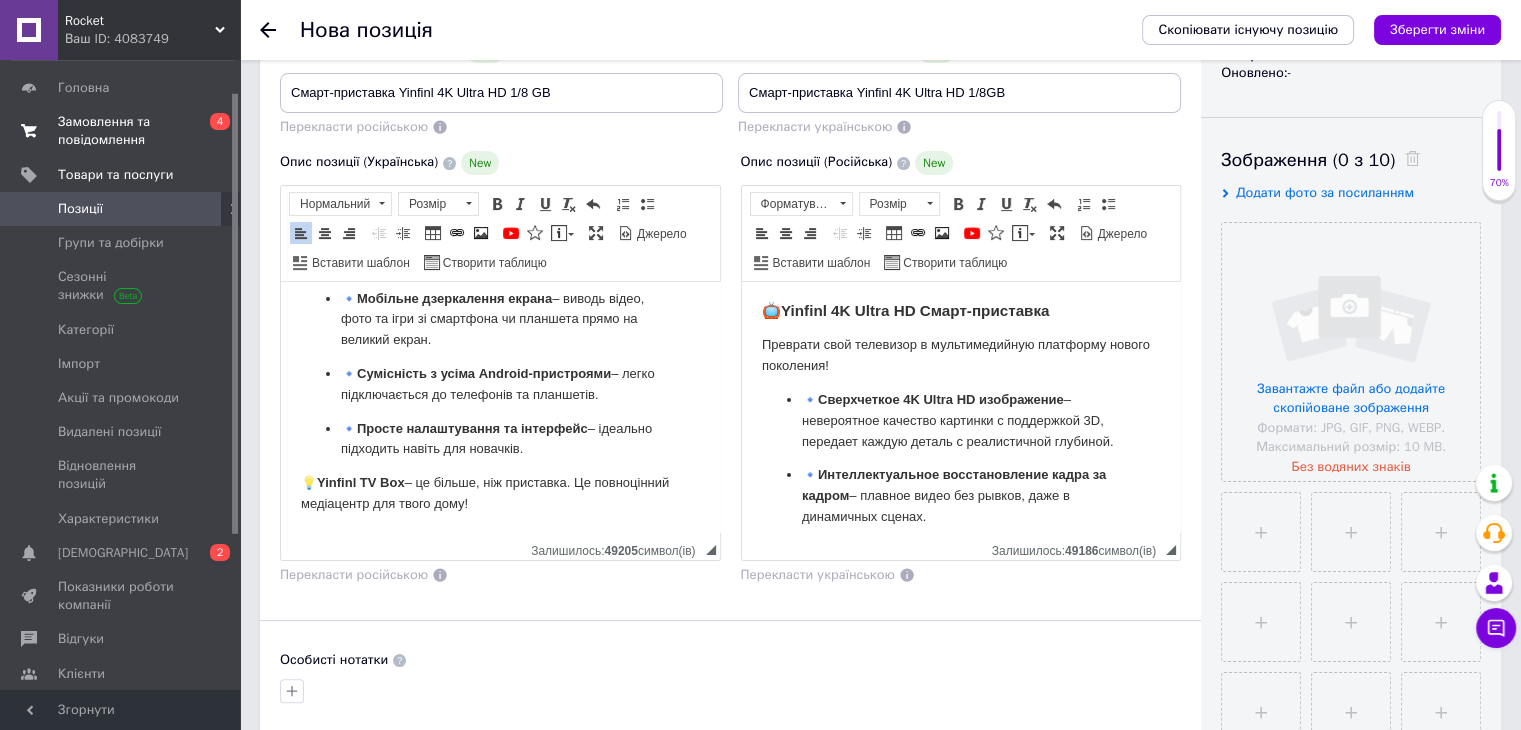 scroll, scrollTop: 273, scrollLeft: 0, axis: vertical 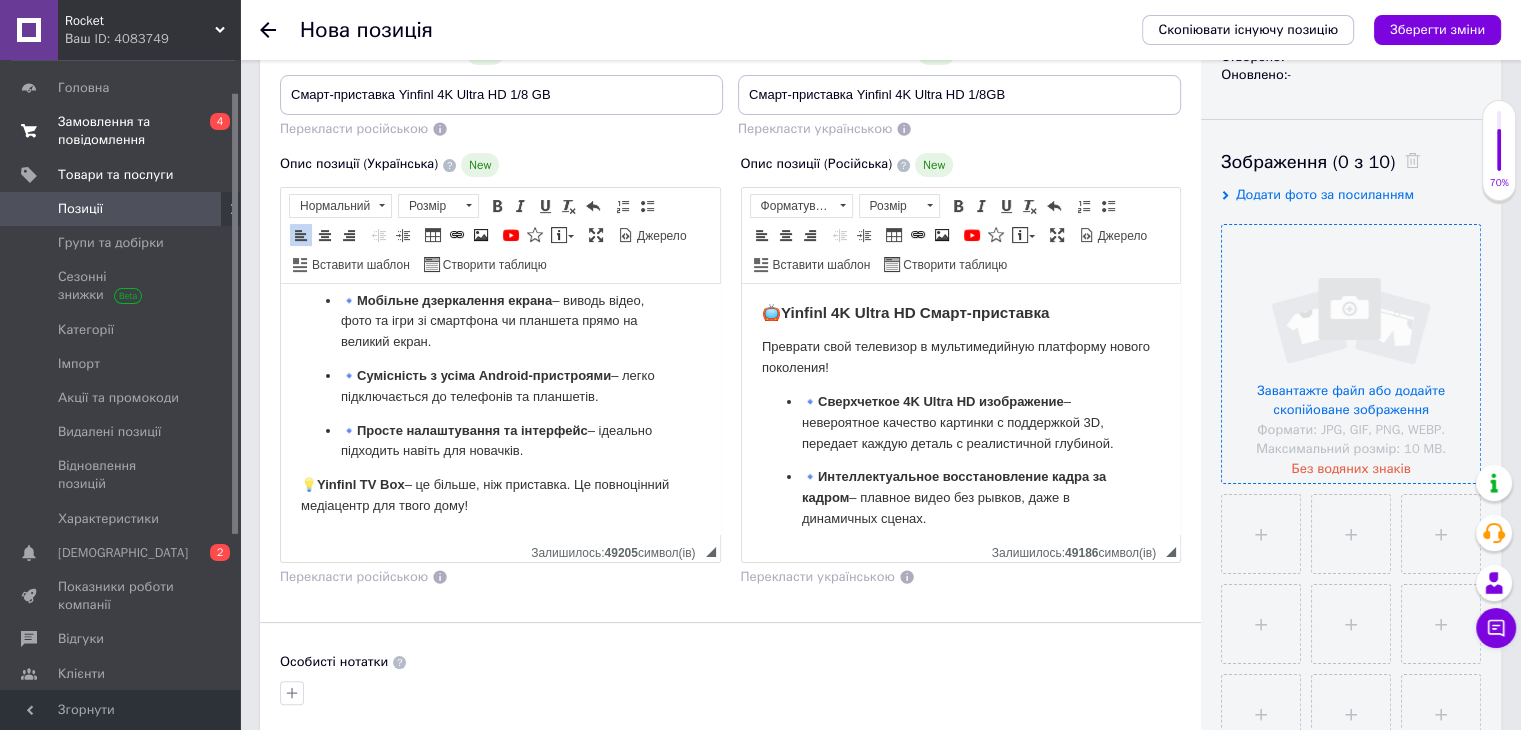click at bounding box center (1351, 354) 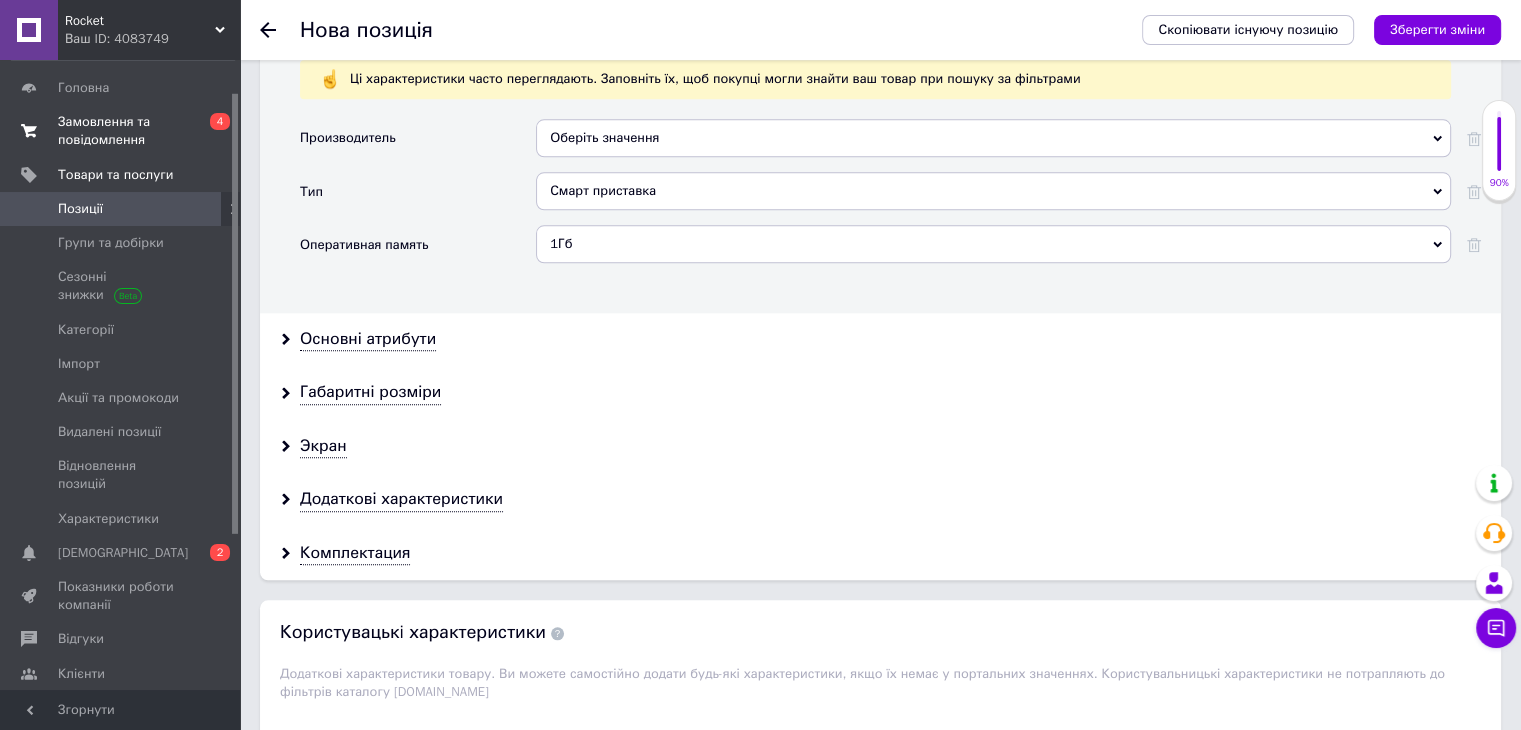 scroll, scrollTop: 2173, scrollLeft: 0, axis: vertical 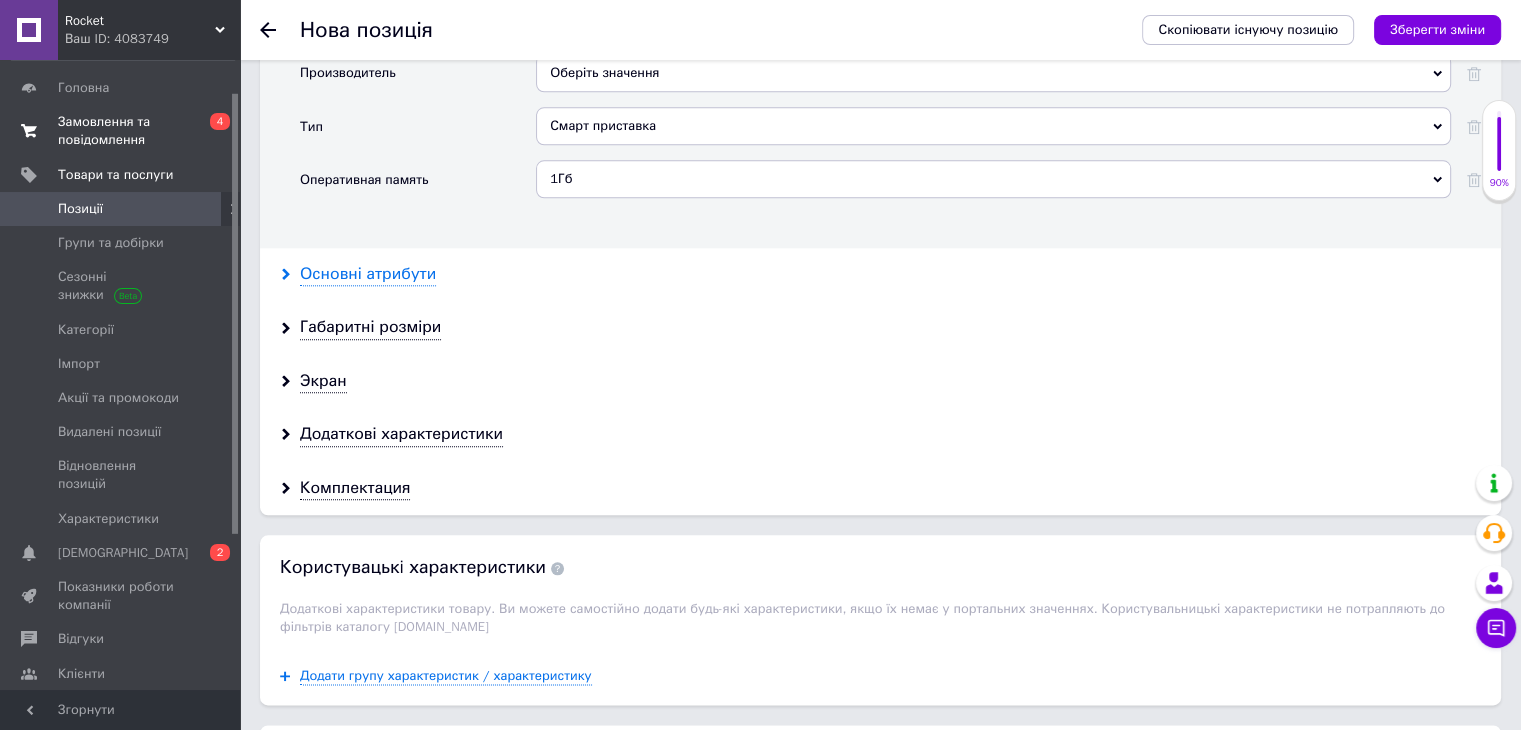 click on "Основні атрибути" at bounding box center [368, 274] 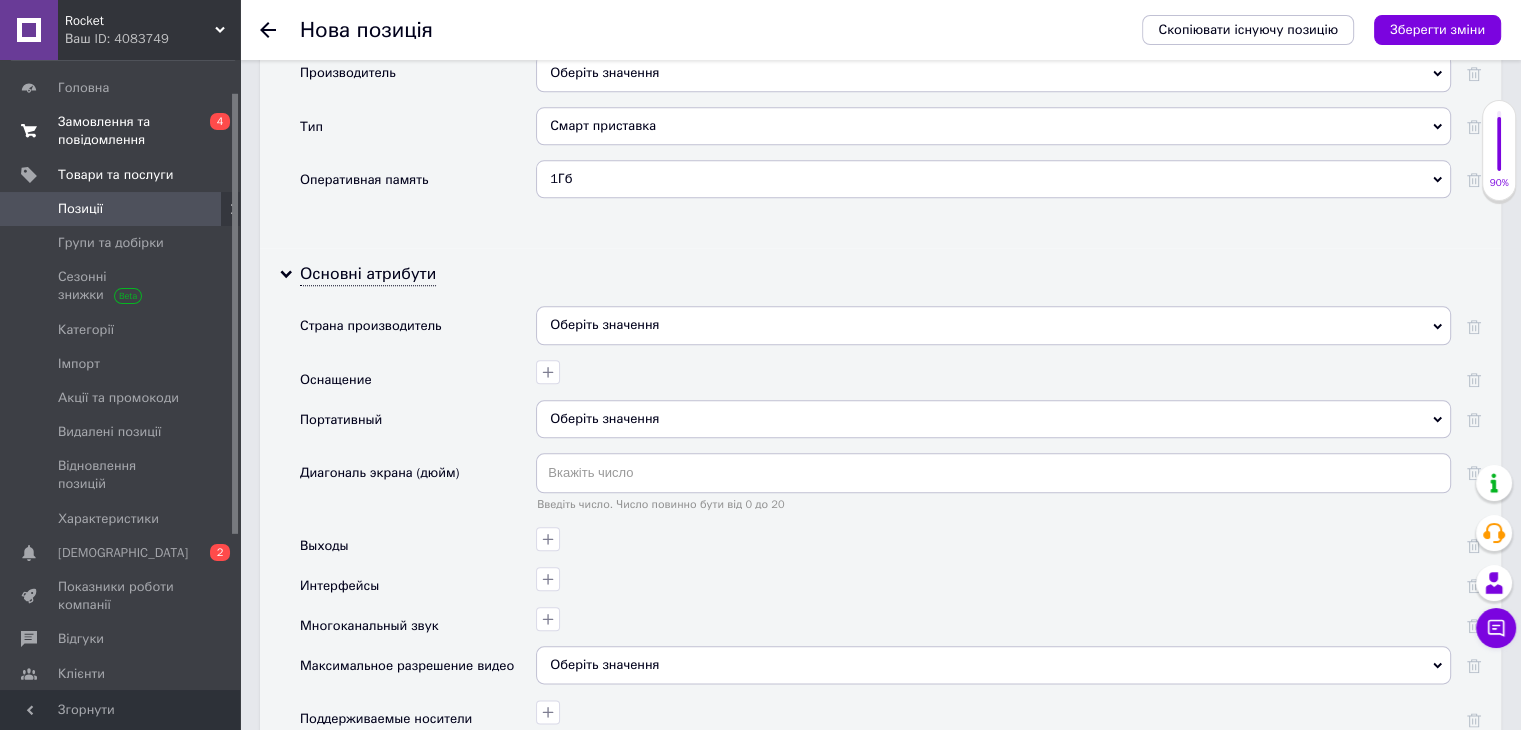 click on "Оберіть значення" at bounding box center (993, 325) 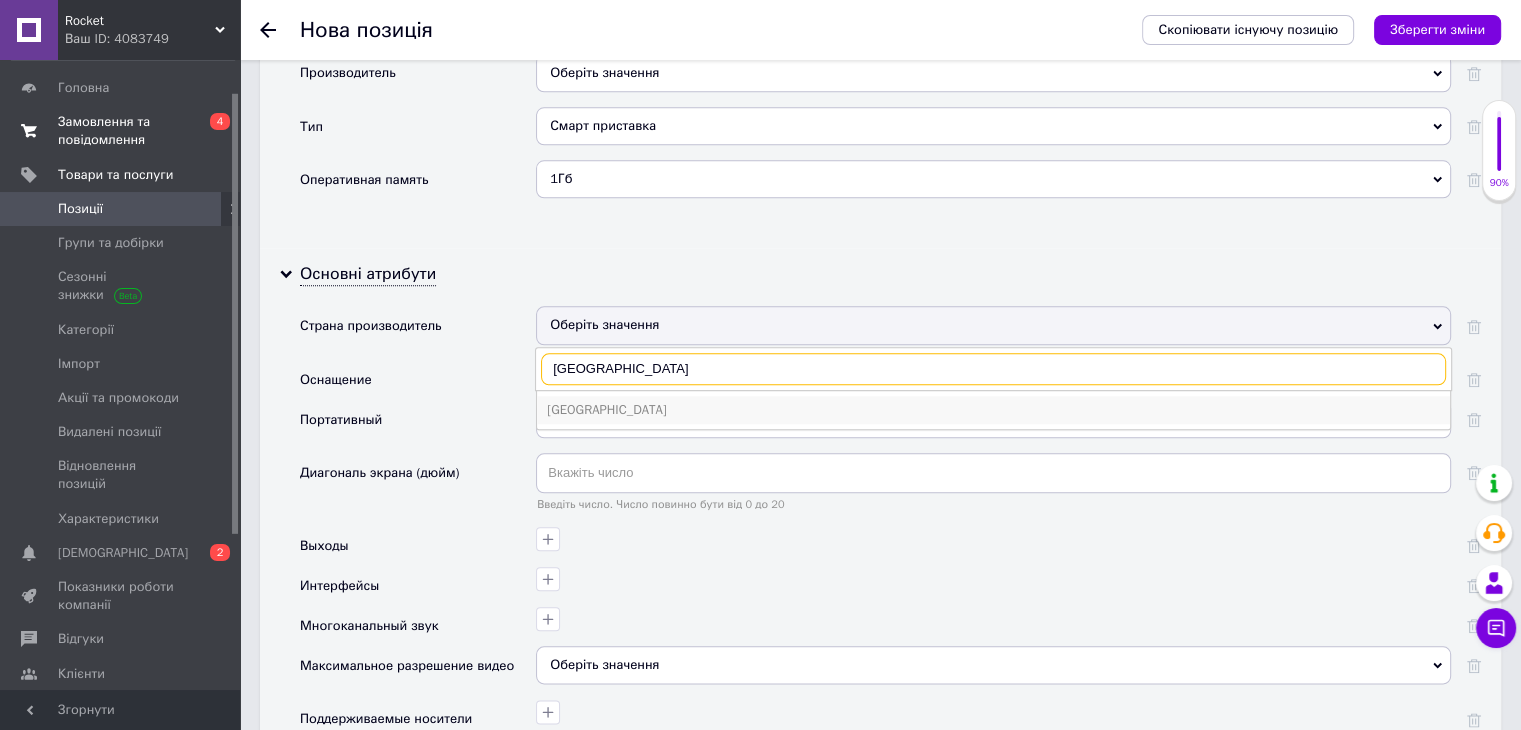 type on "[GEOGRAPHIC_DATA]" 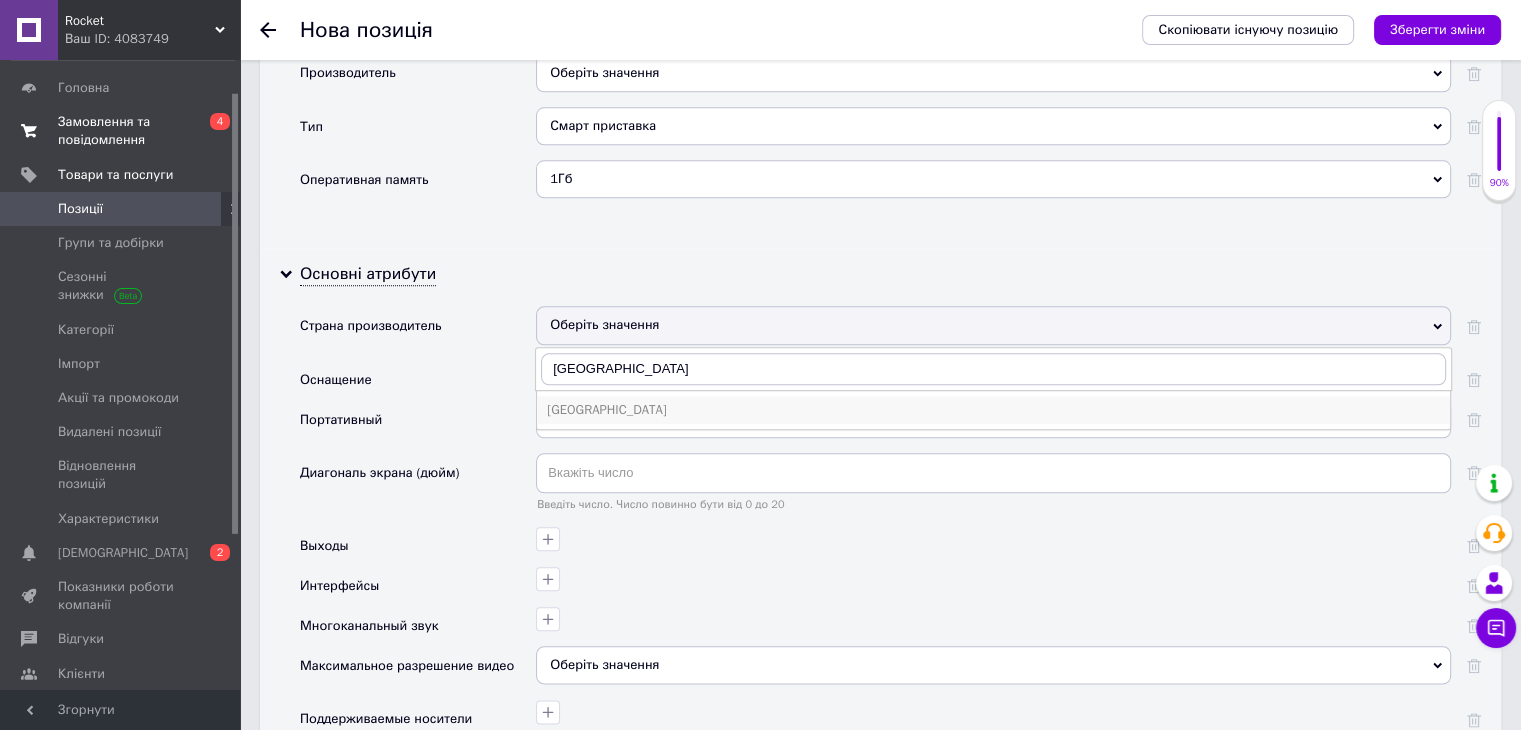 click on "[GEOGRAPHIC_DATA]" at bounding box center (993, 410) 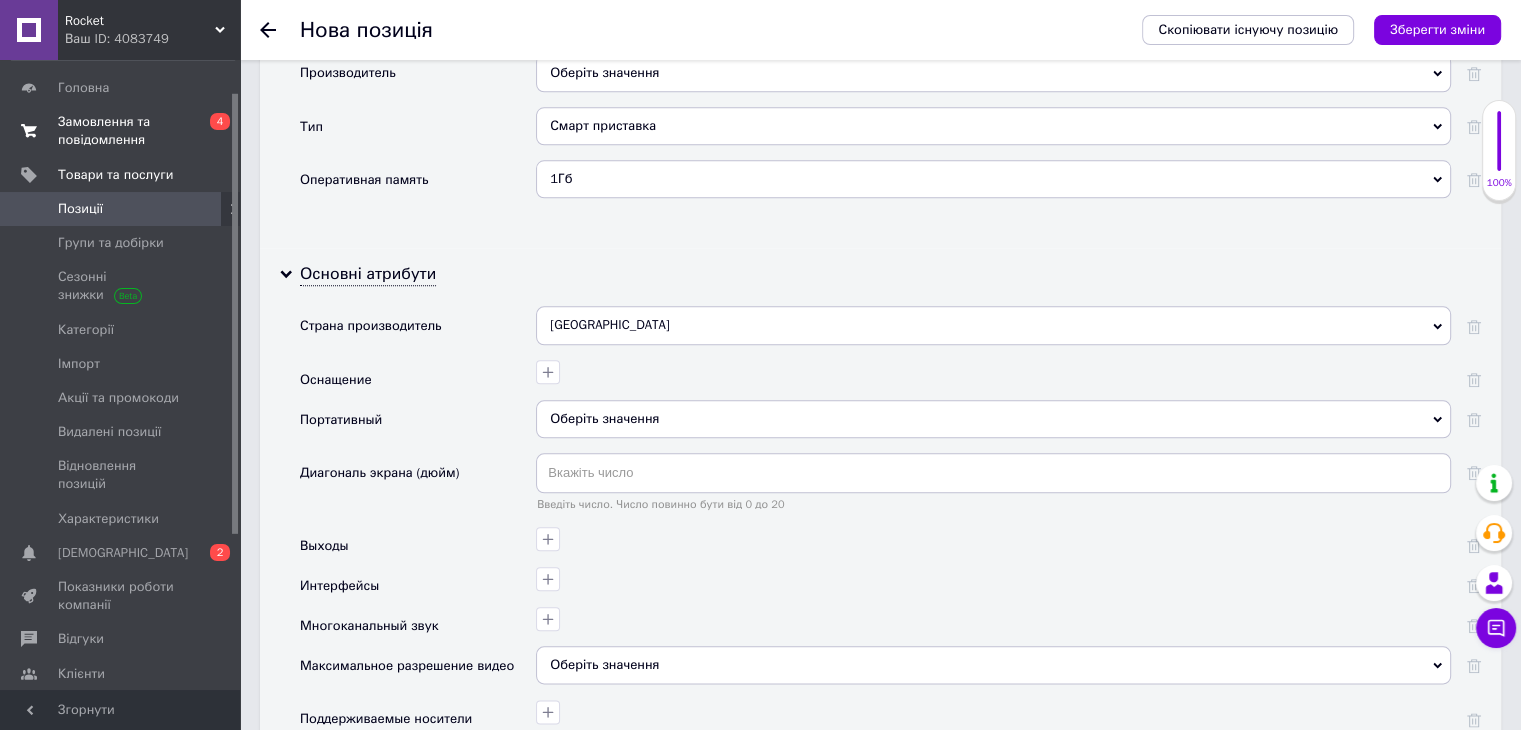 click on "Оберіть значення" at bounding box center [604, 418] 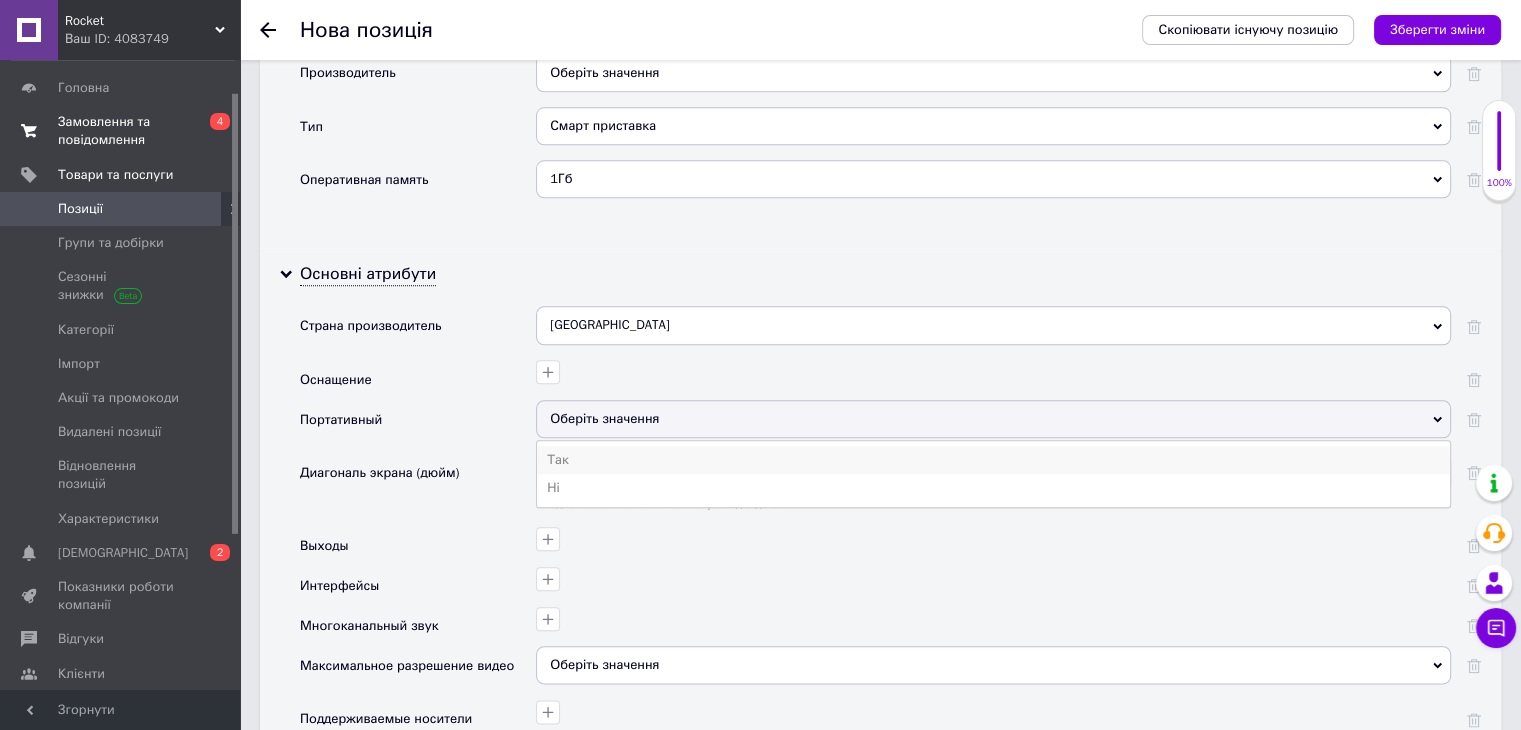 click on "Так" at bounding box center [993, 460] 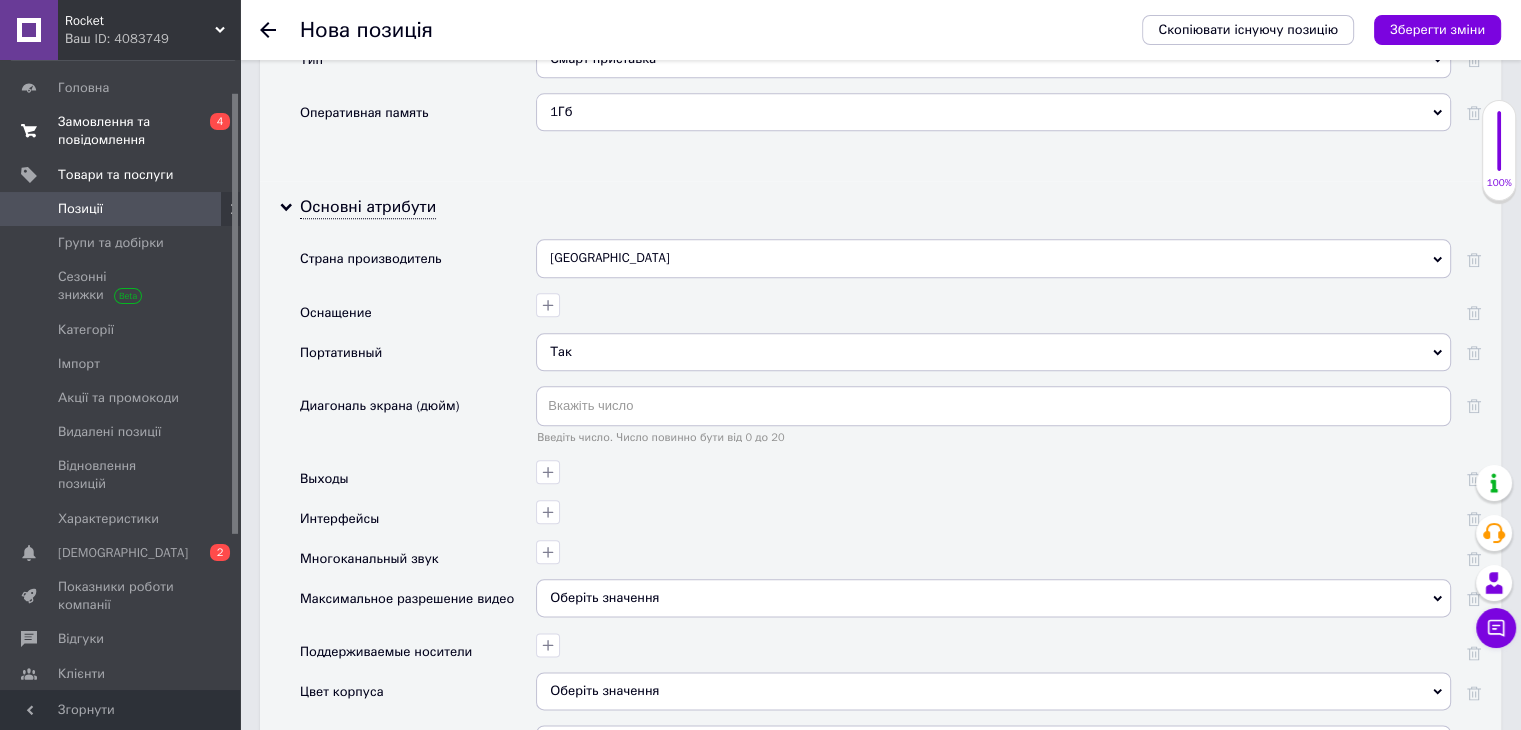 scroll, scrollTop: 2273, scrollLeft: 0, axis: vertical 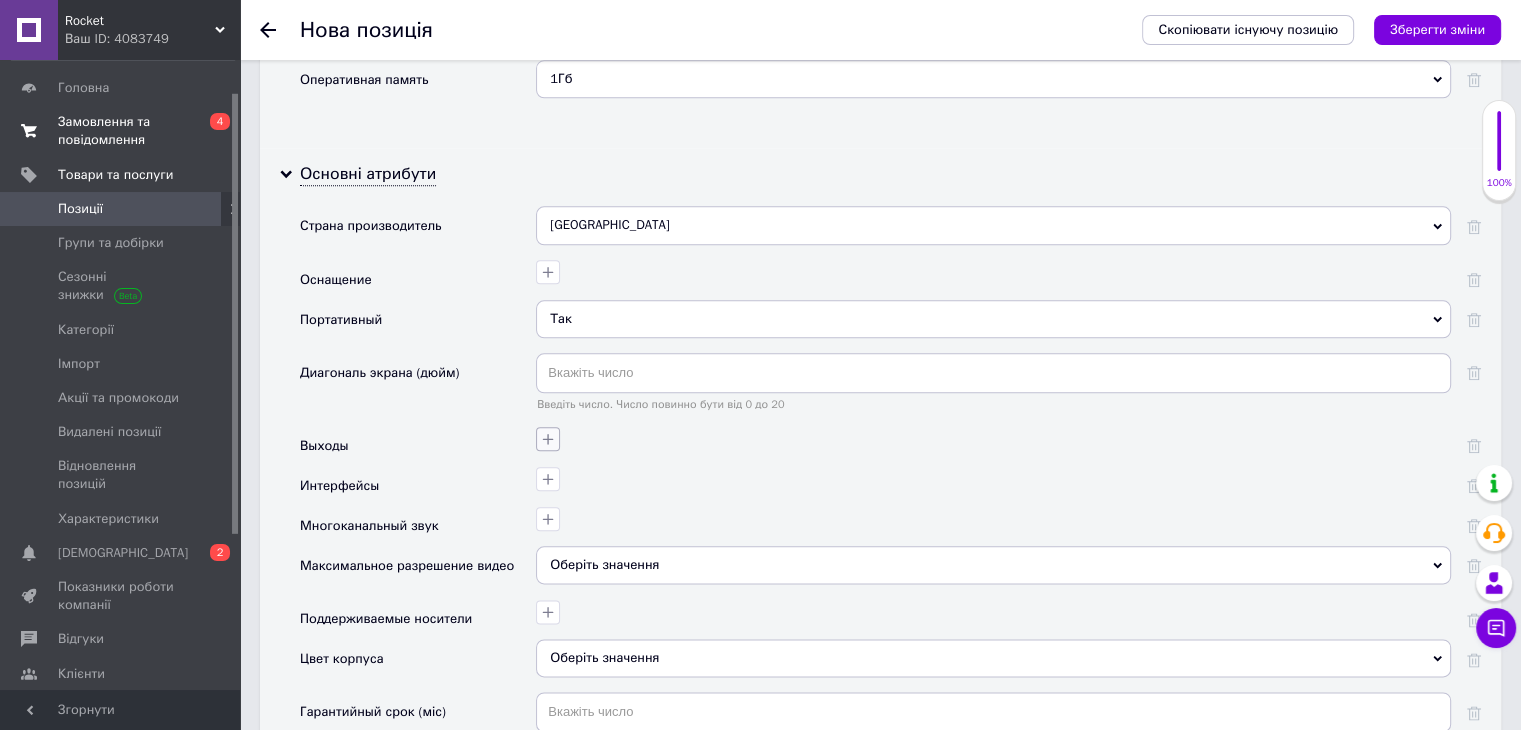 click 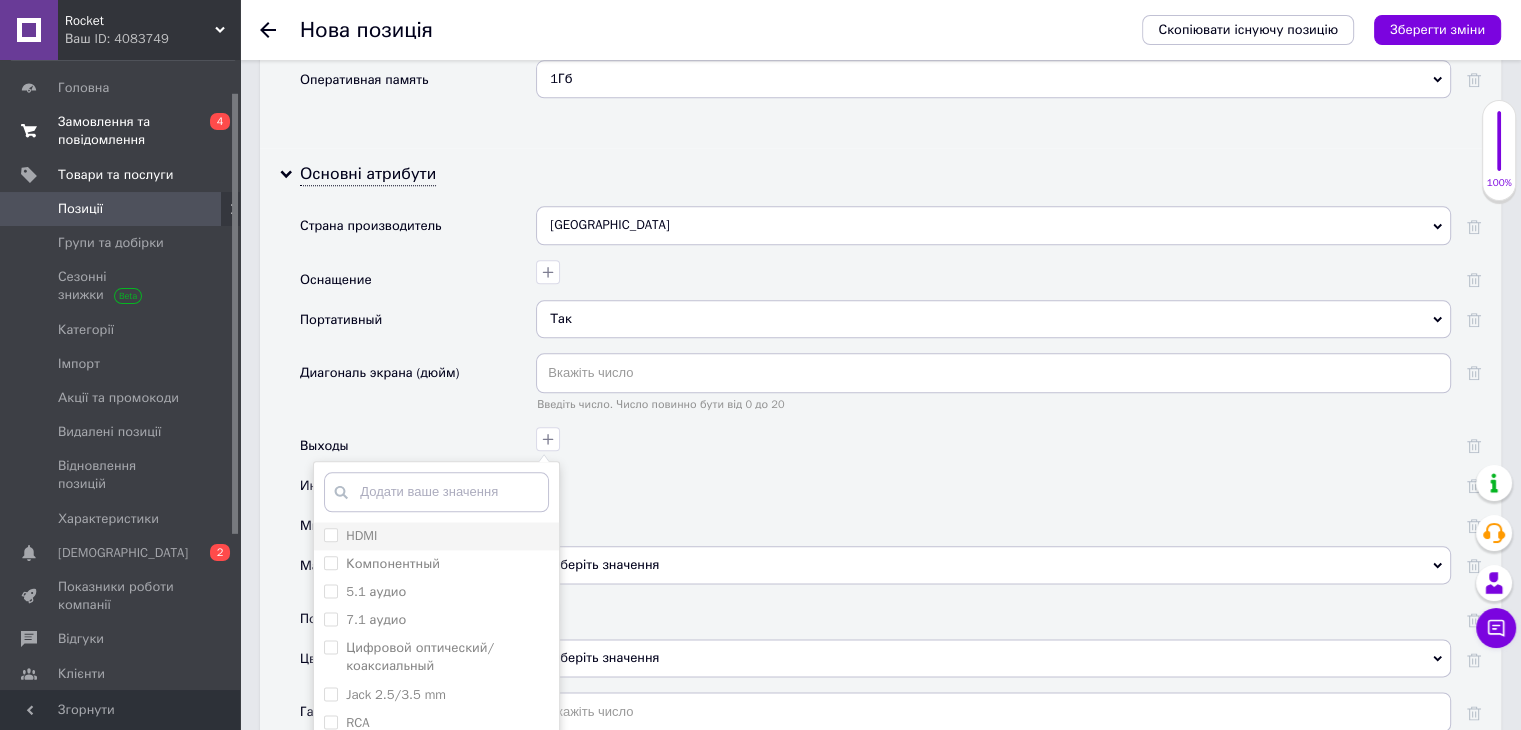 click on "HDMI" at bounding box center (330, 534) 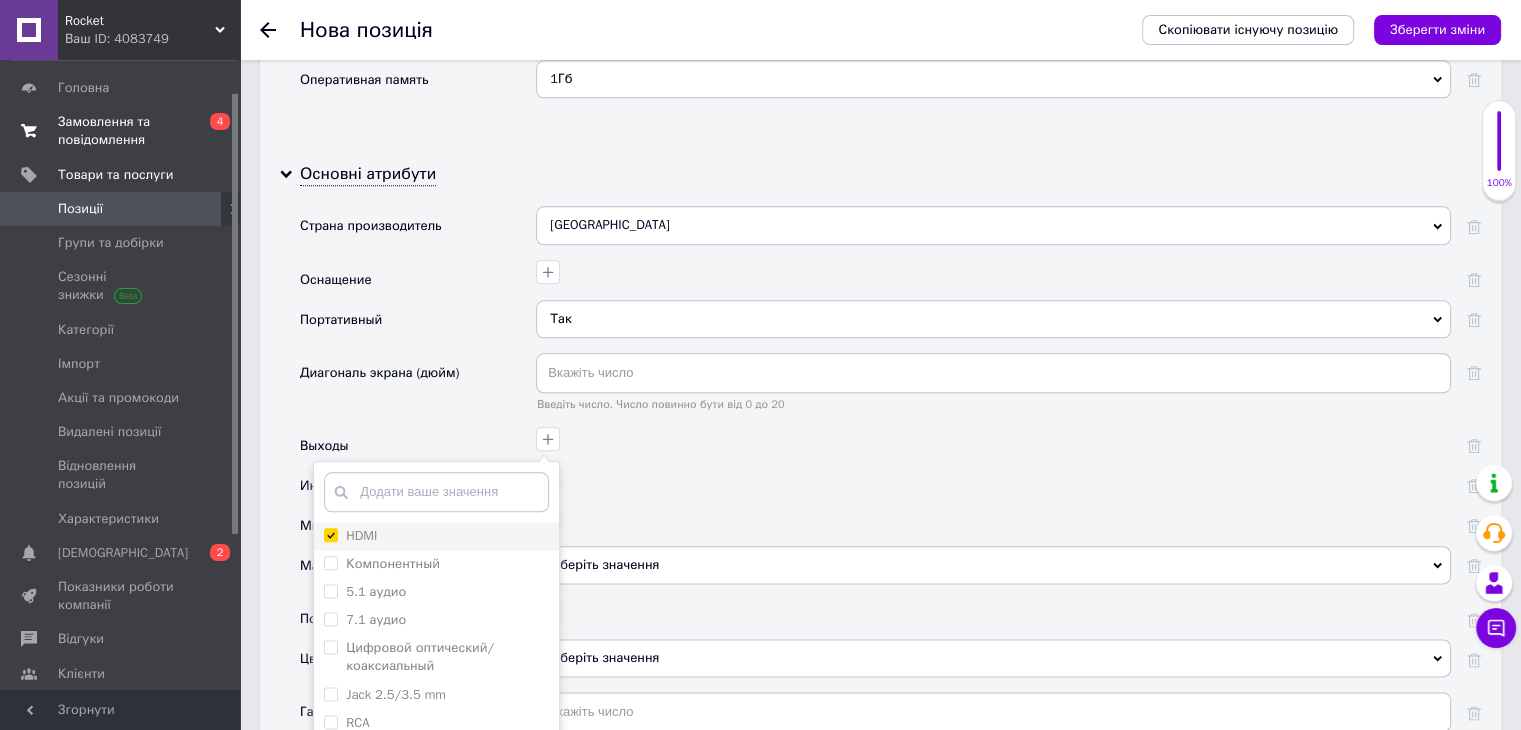 checkbox on "true" 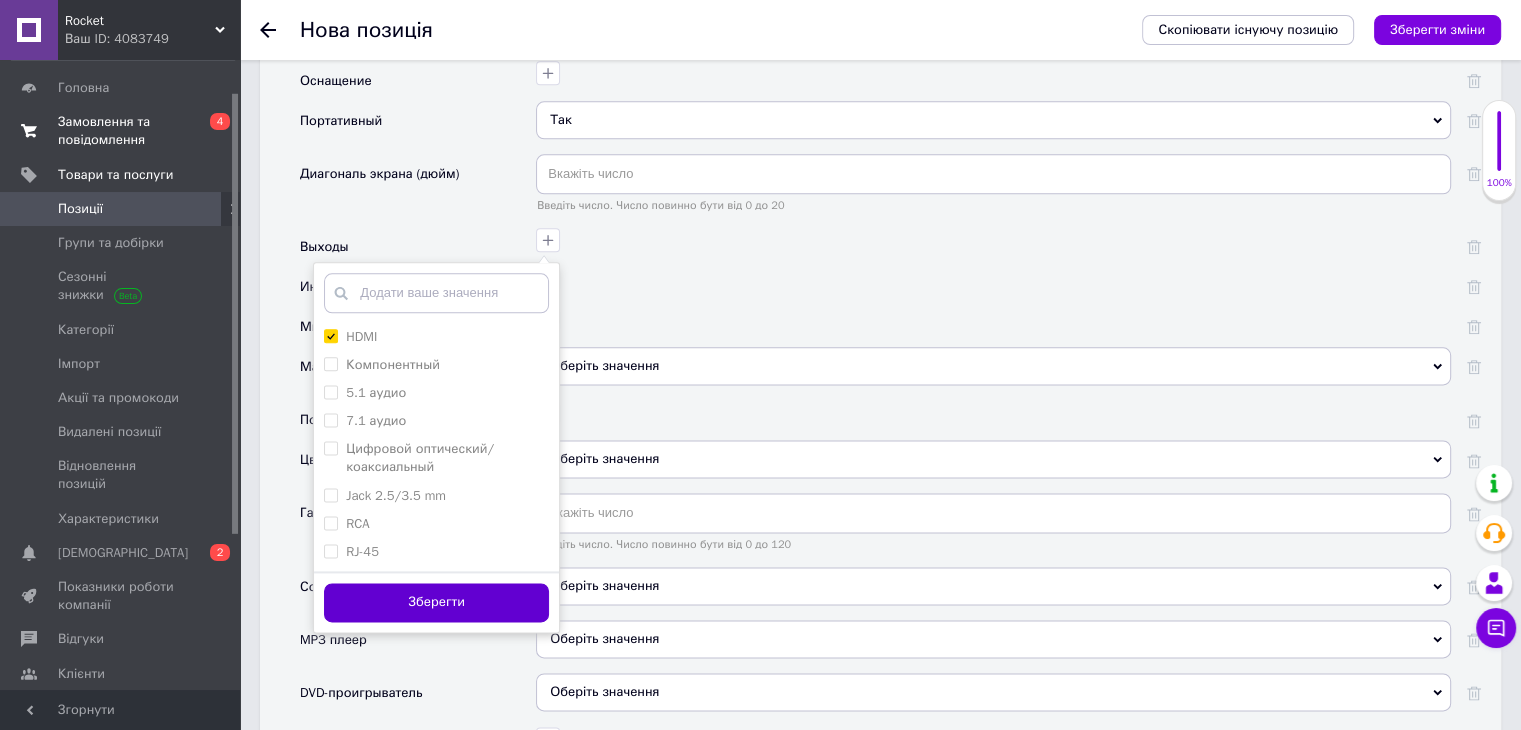 scroll, scrollTop: 2473, scrollLeft: 0, axis: vertical 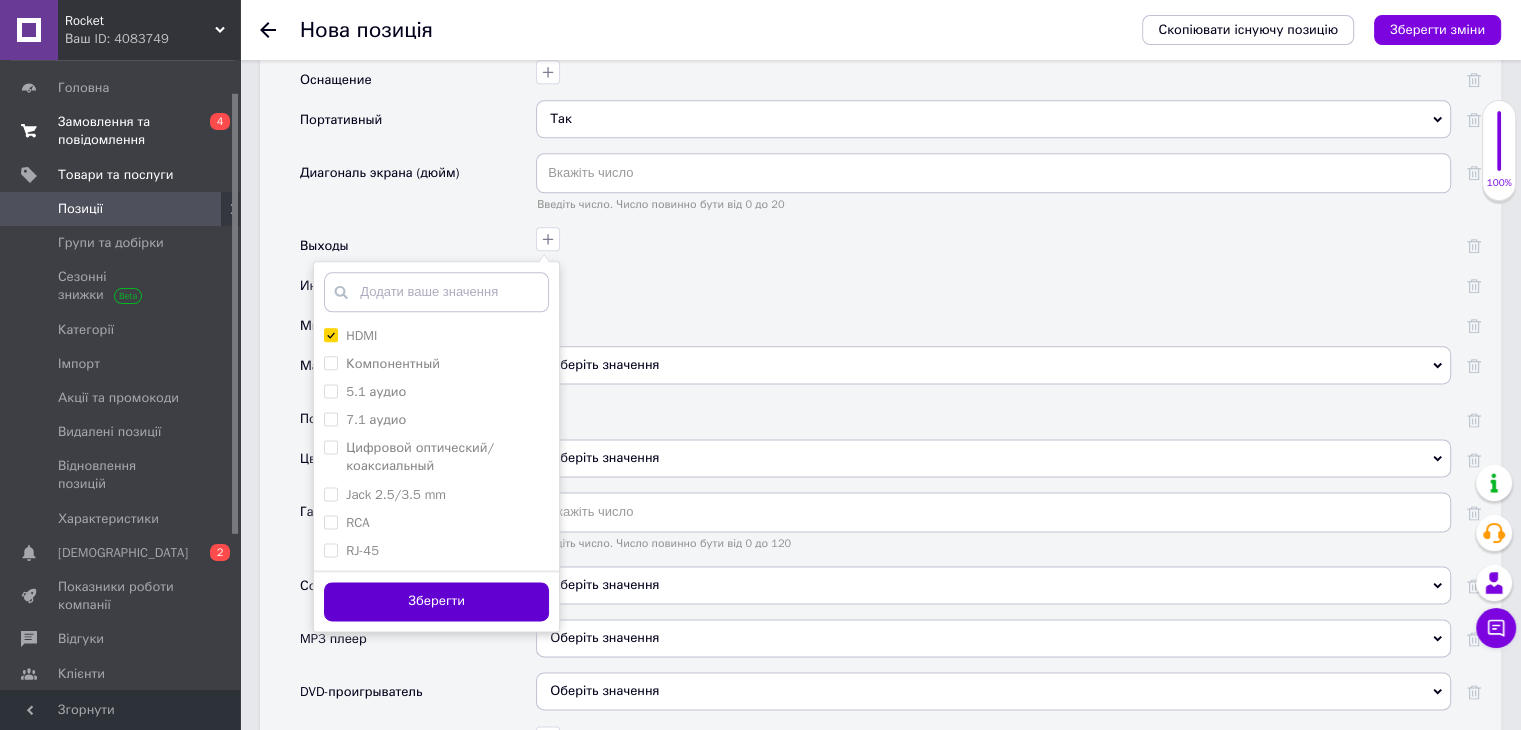 click on "Зберегти" at bounding box center [436, 601] 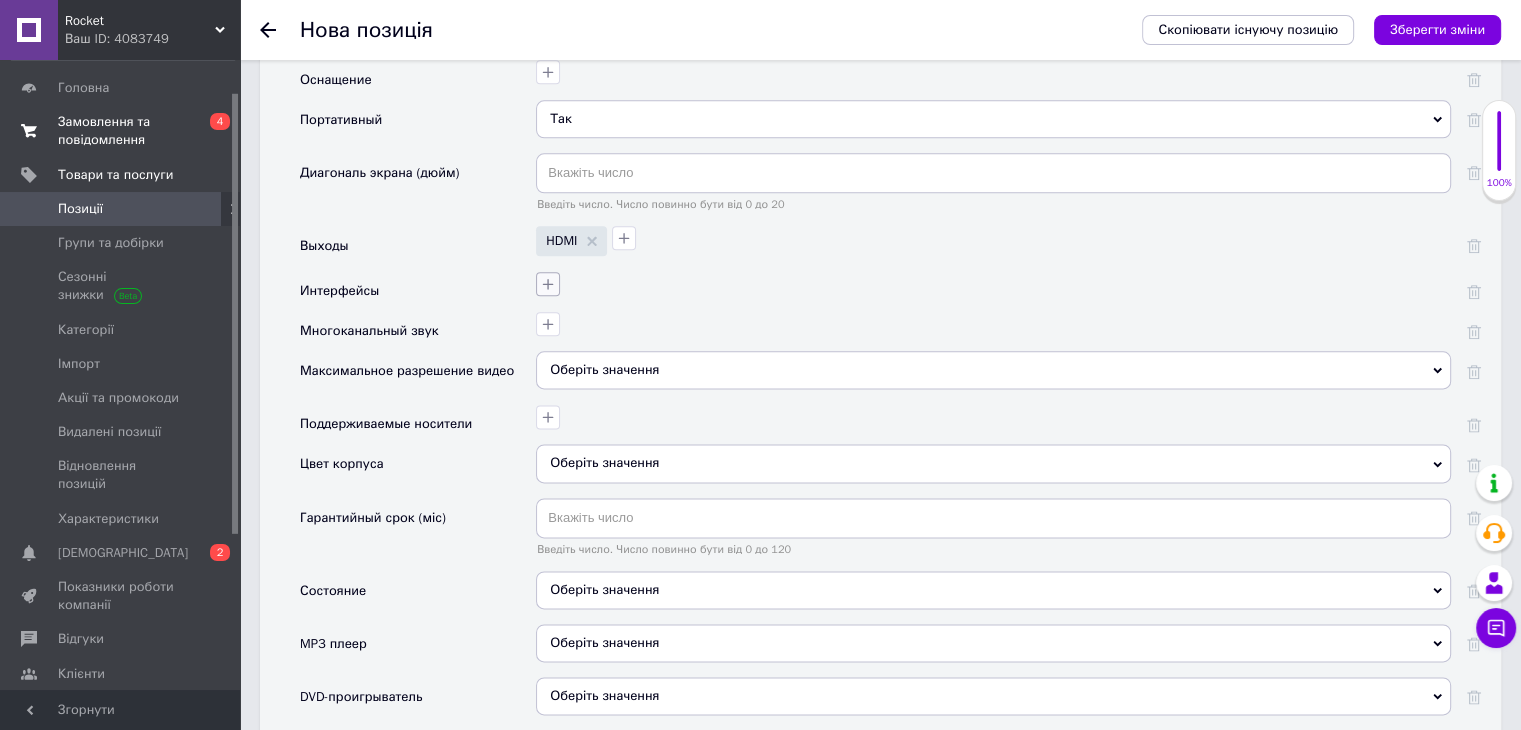 click 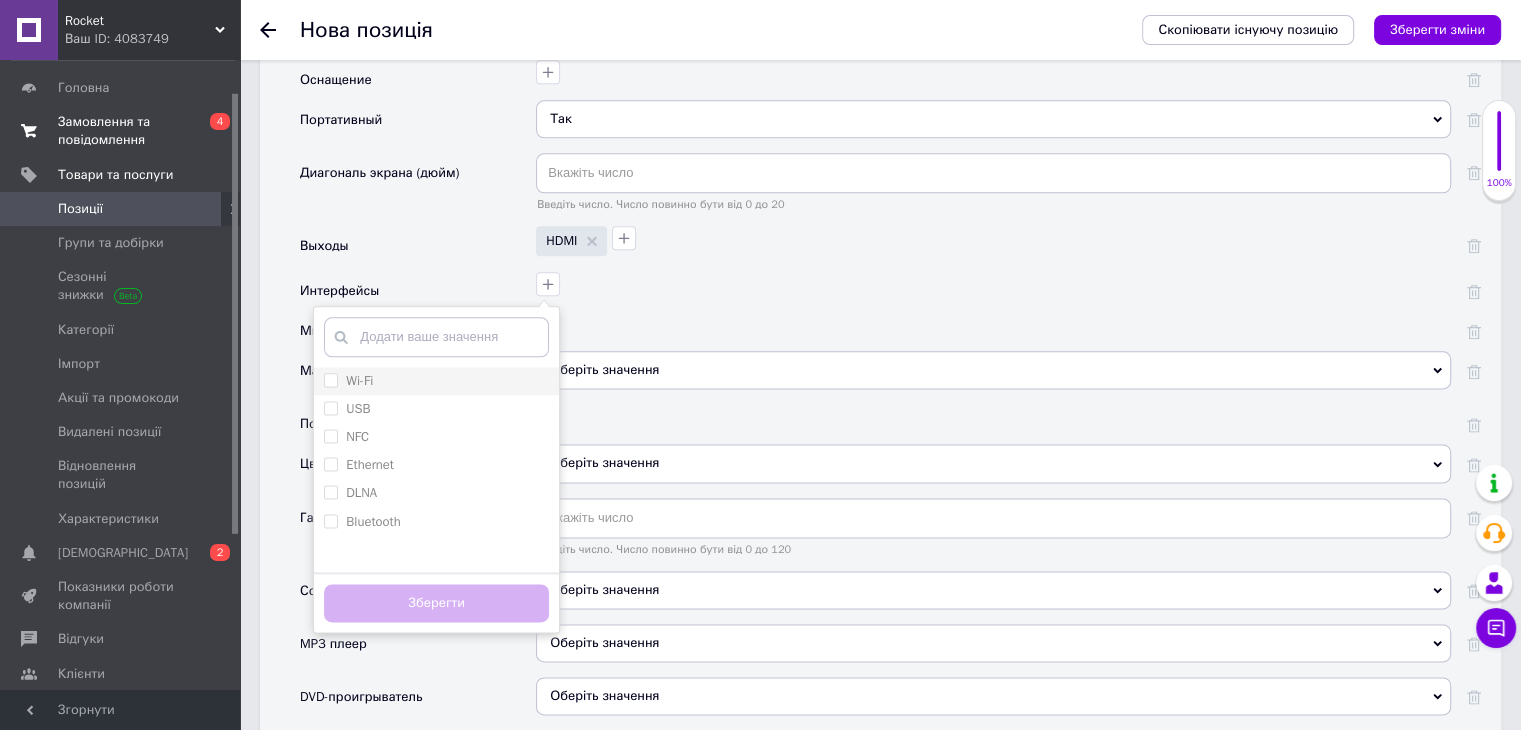 click on "Wi-Fi" at bounding box center [359, 380] 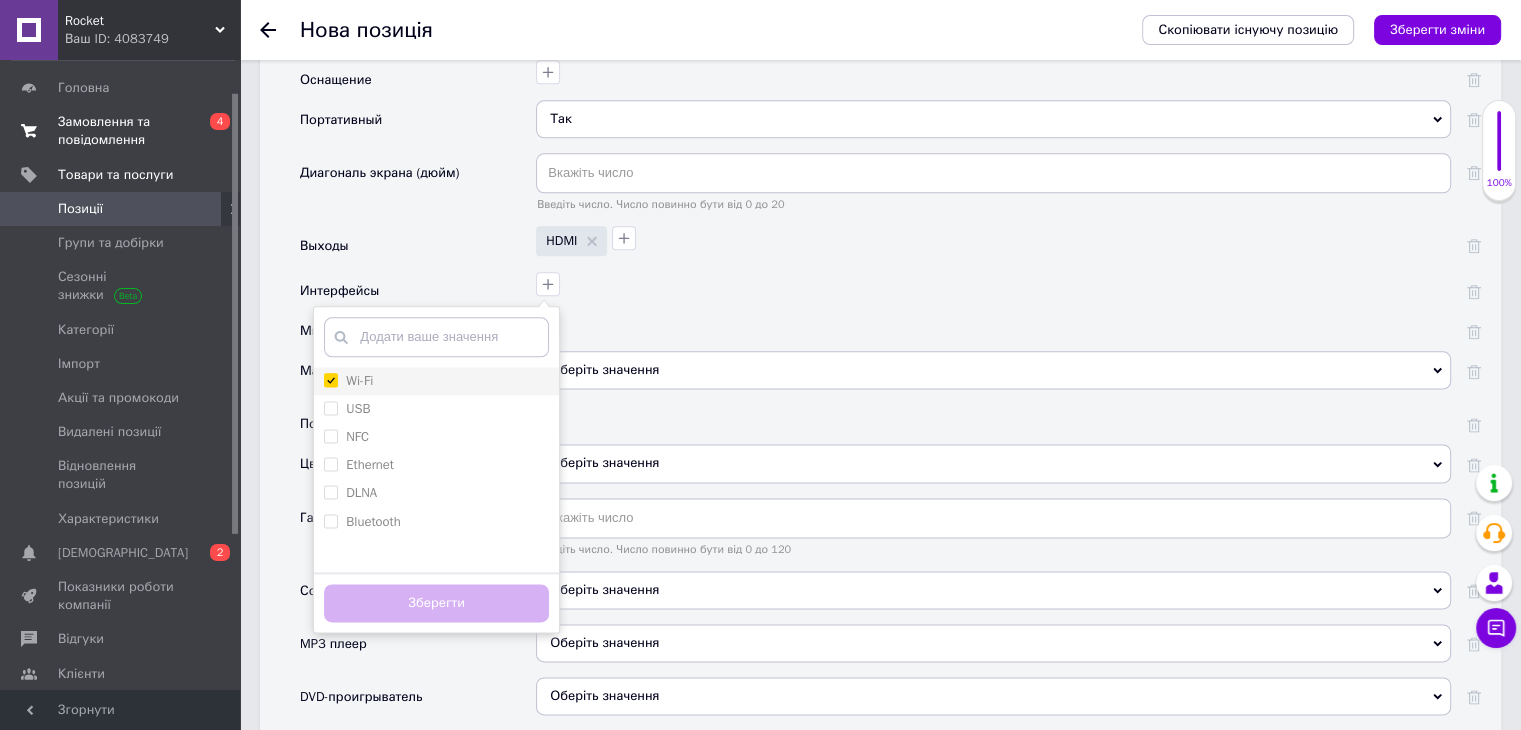 checkbox on "true" 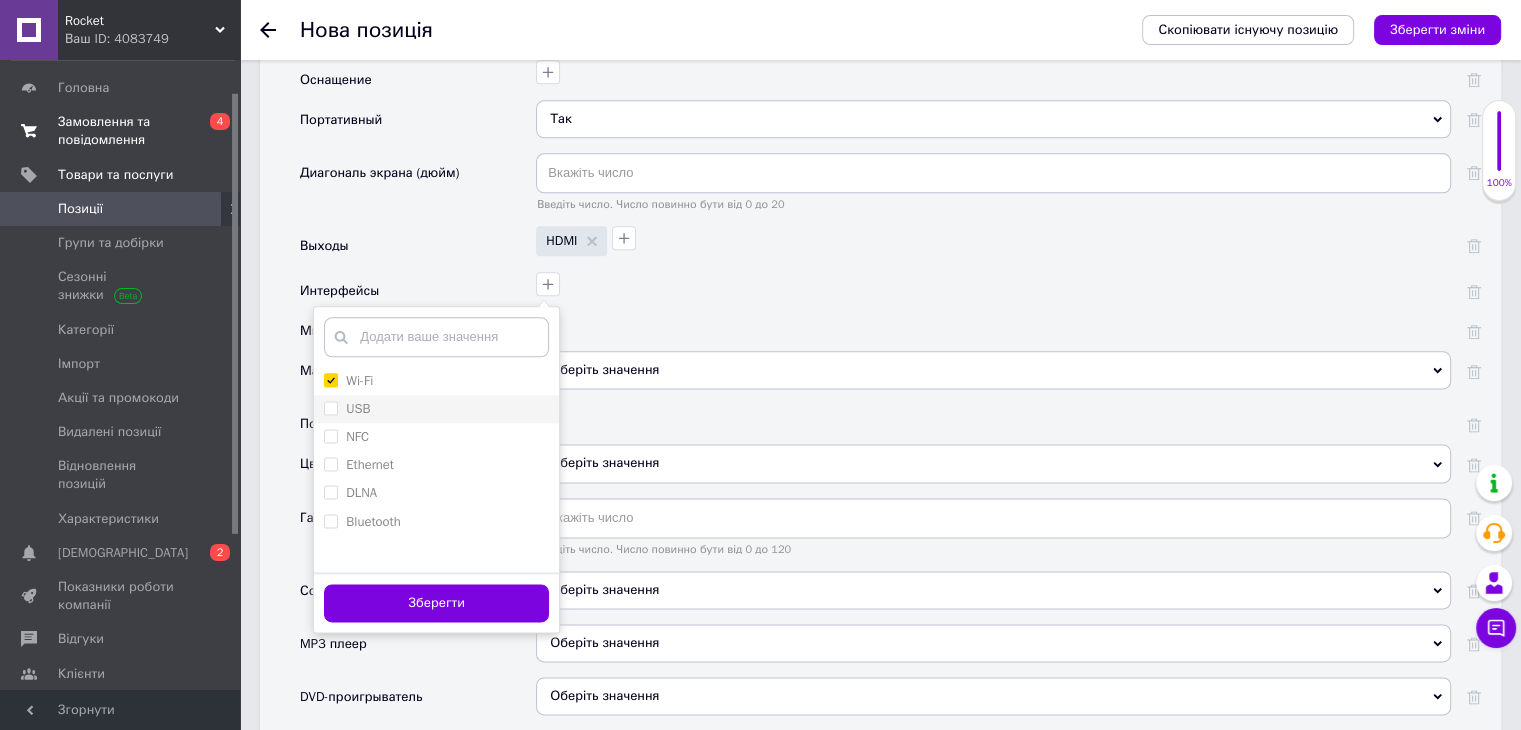 click on "USB" at bounding box center [358, 408] 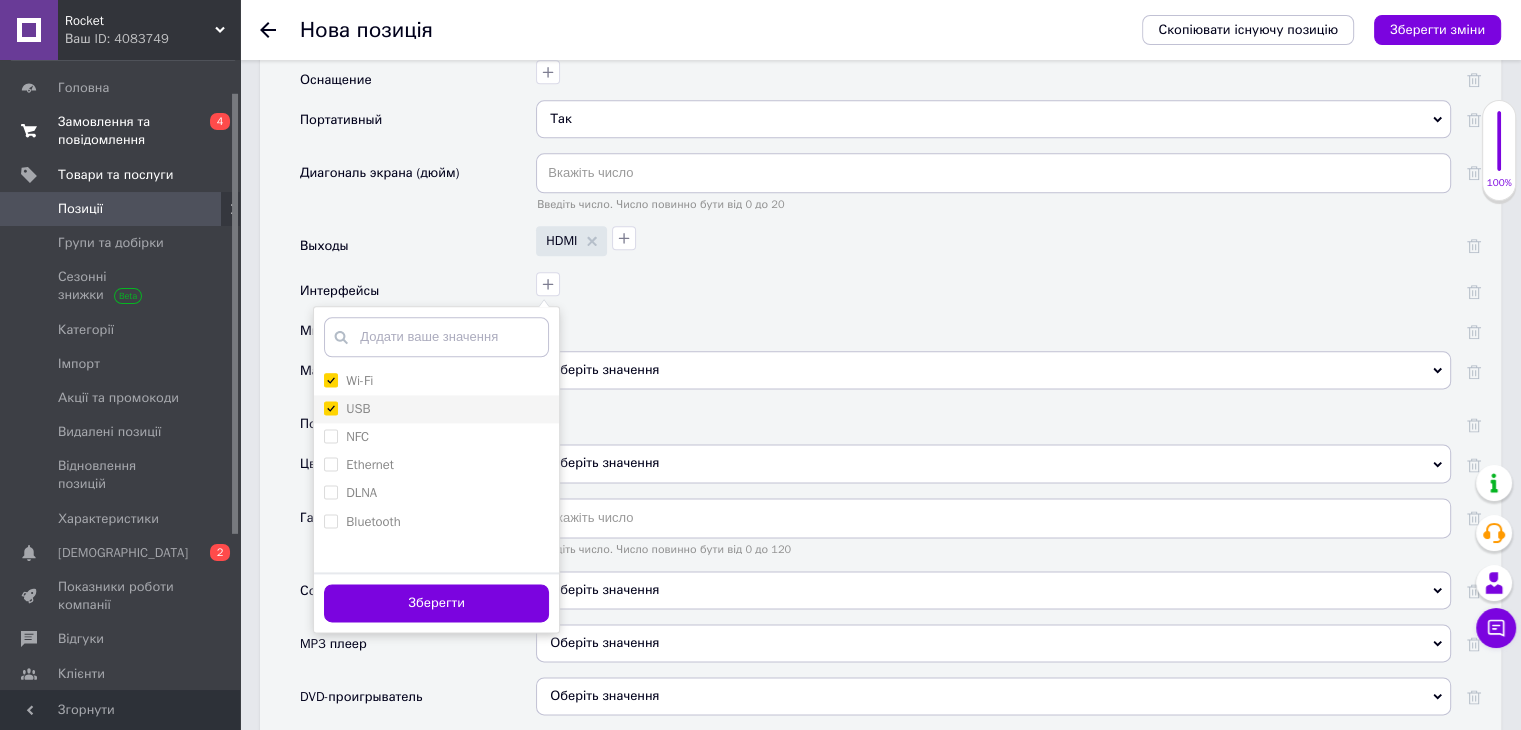 checkbox on "true" 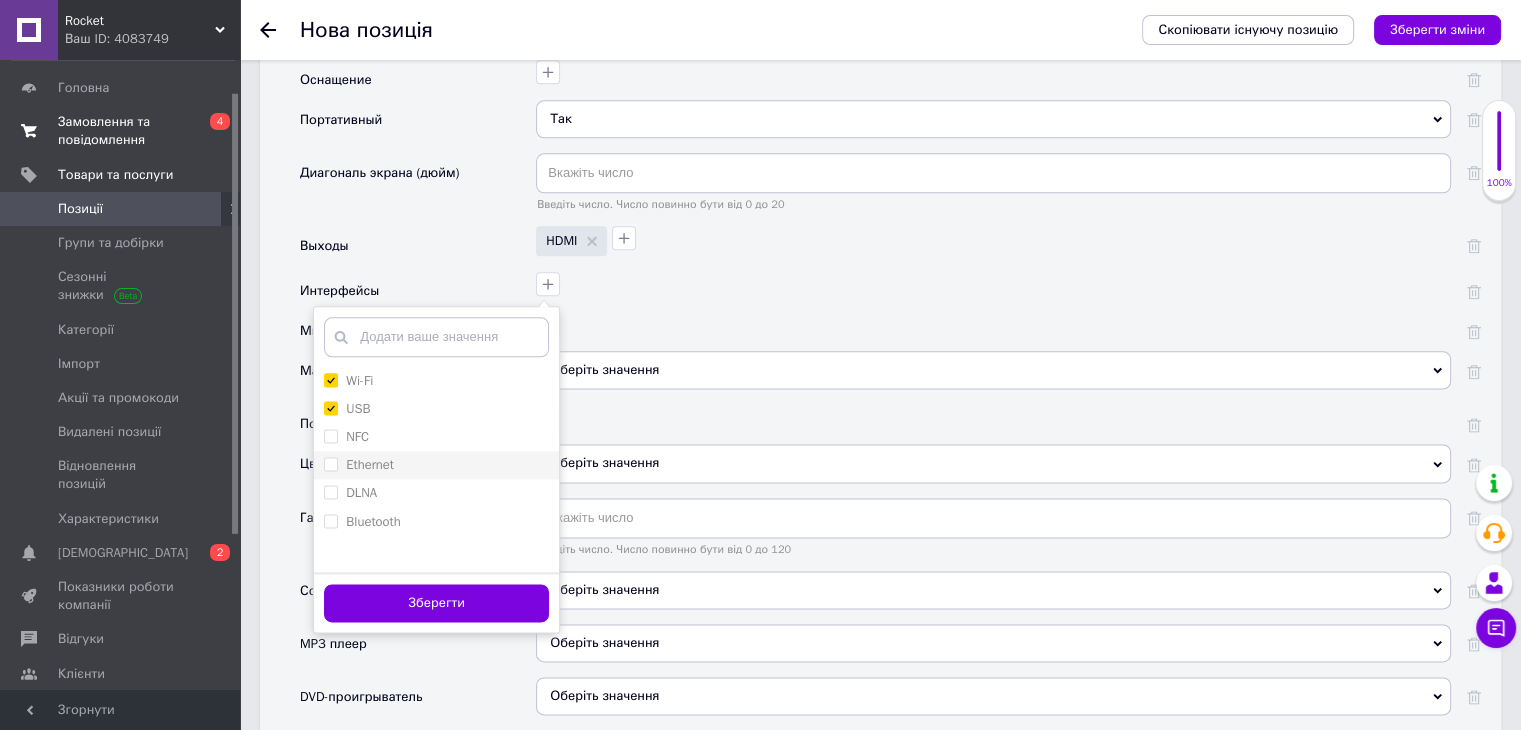 click on "Ethernet" at bounding box center (370, 464) 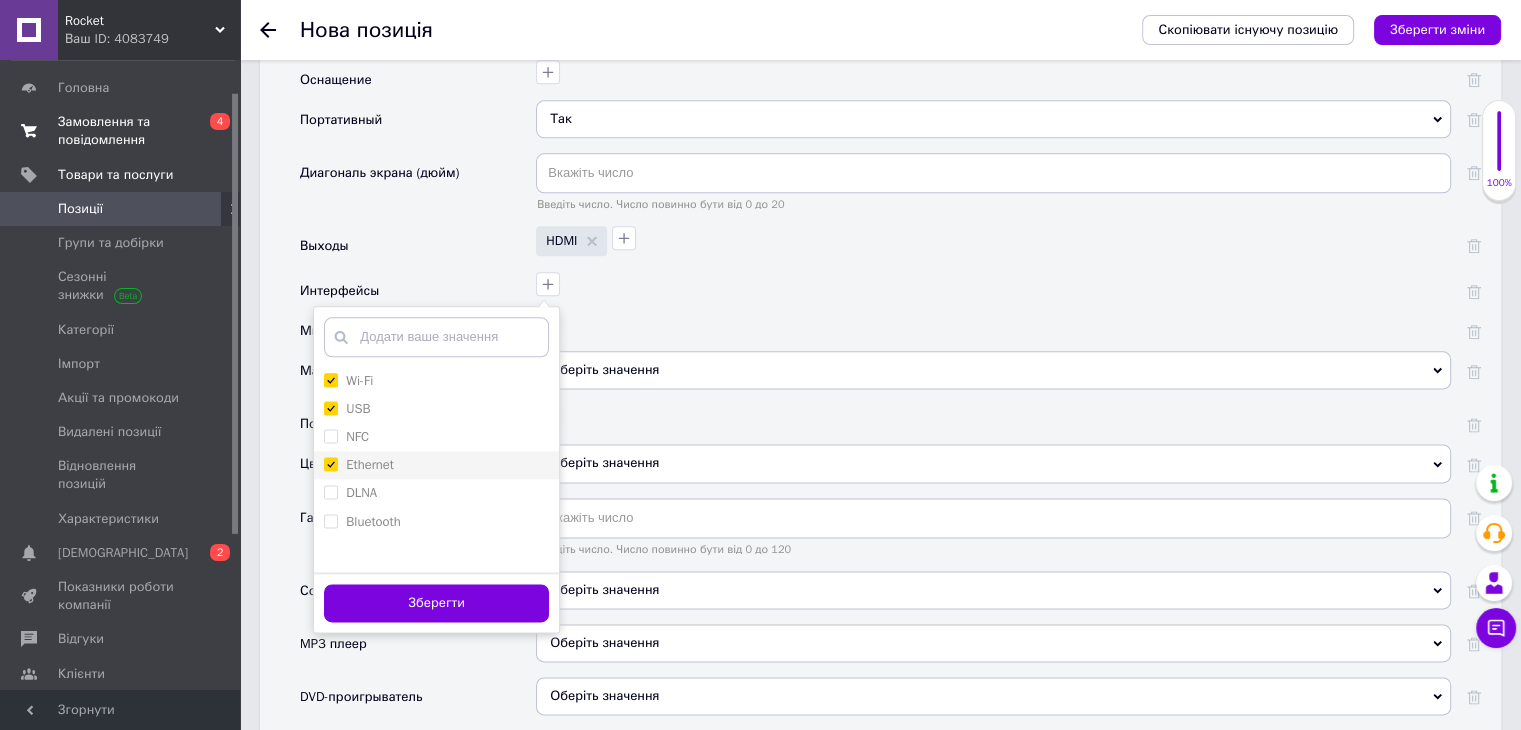 checkbox on "true" 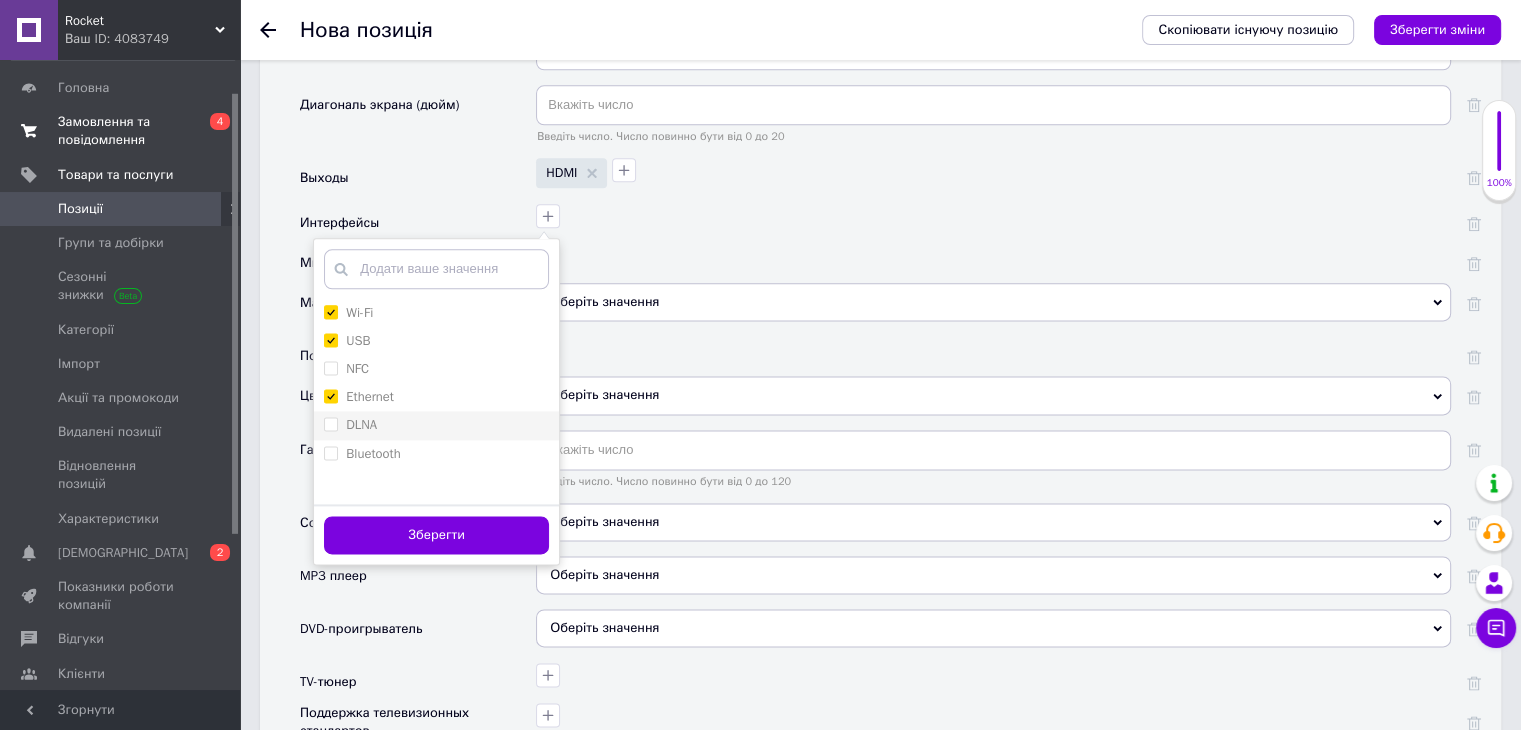 scroll, scrollTop: 2573, scrollLeft: 0, axis: vertical 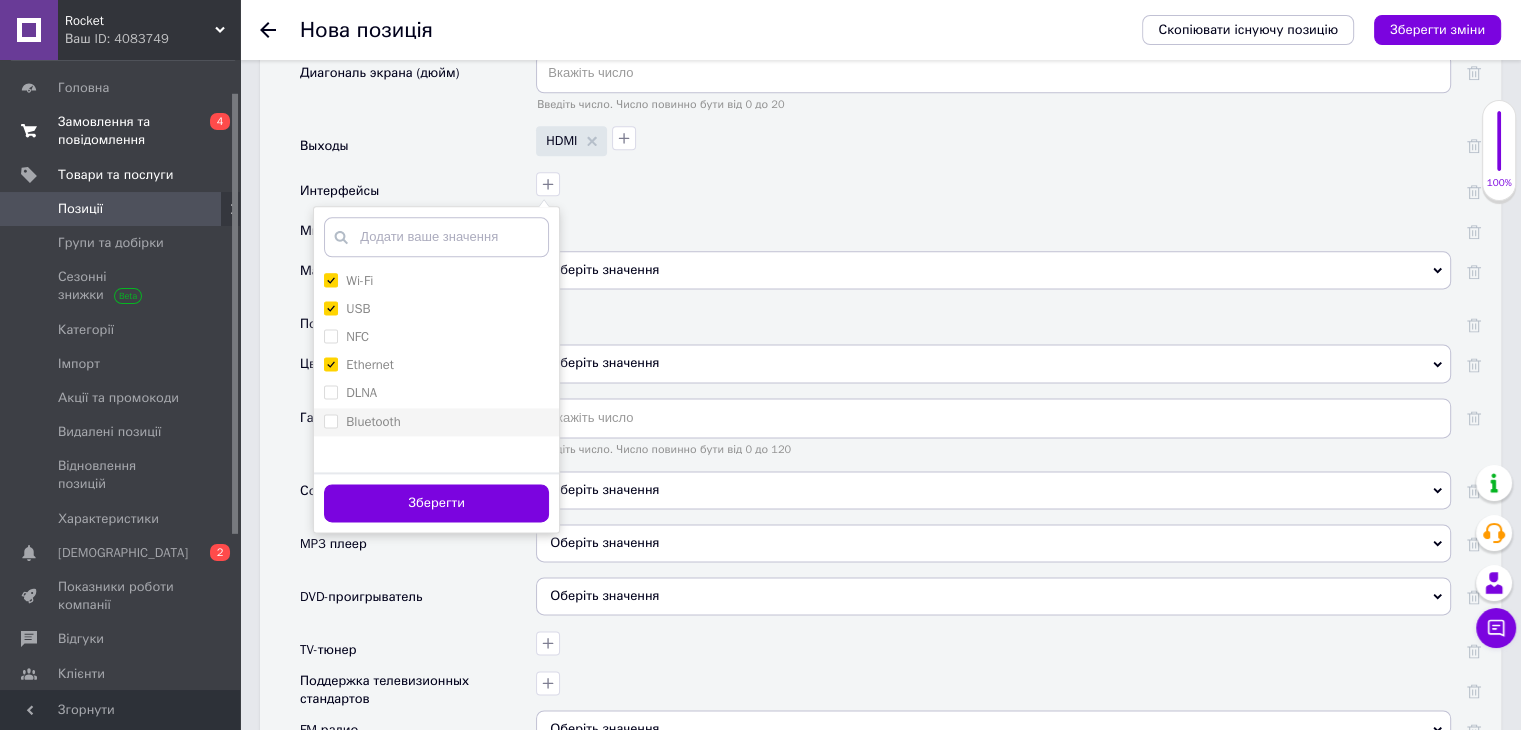 click on "Bluetooth" at bounding box center [373, 421] 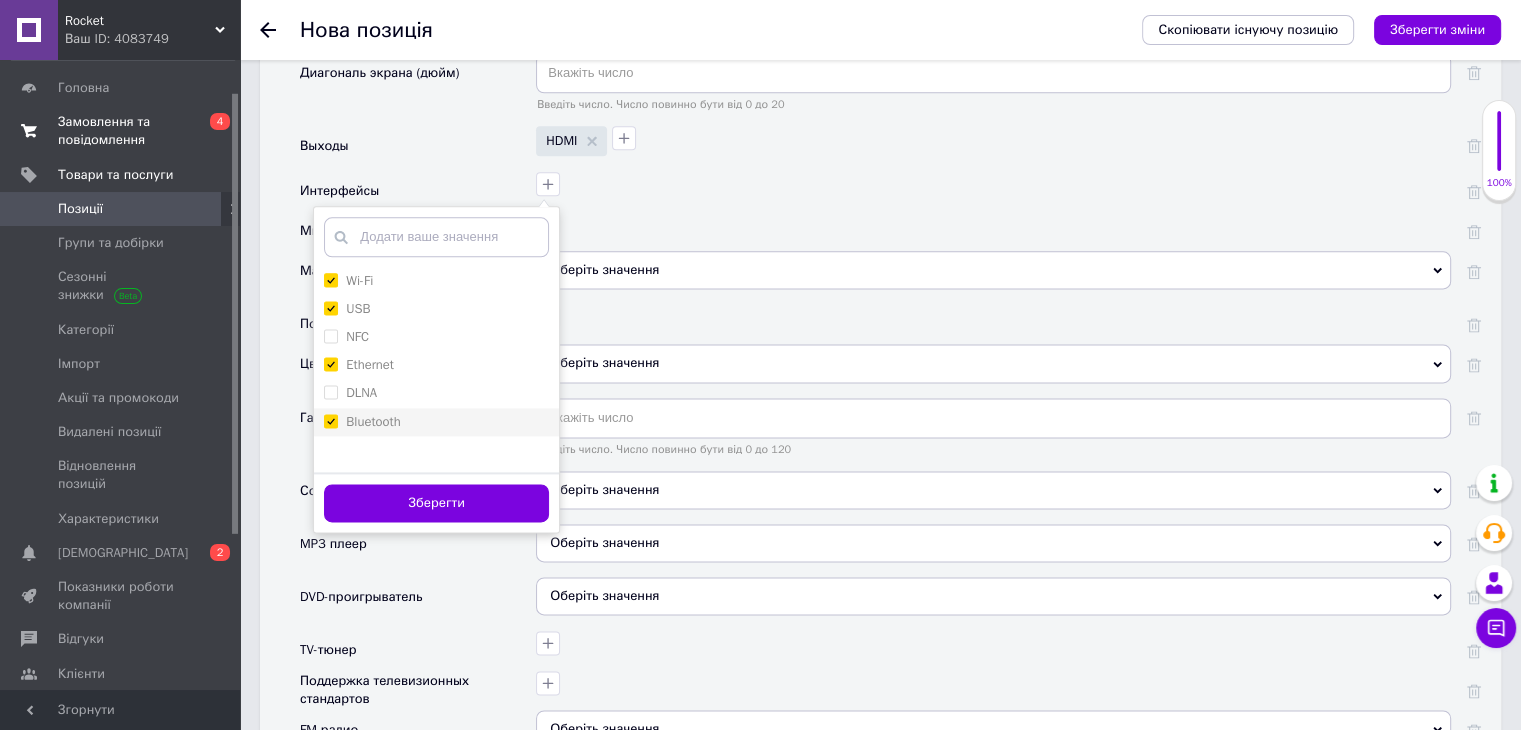 checkbox on "true" 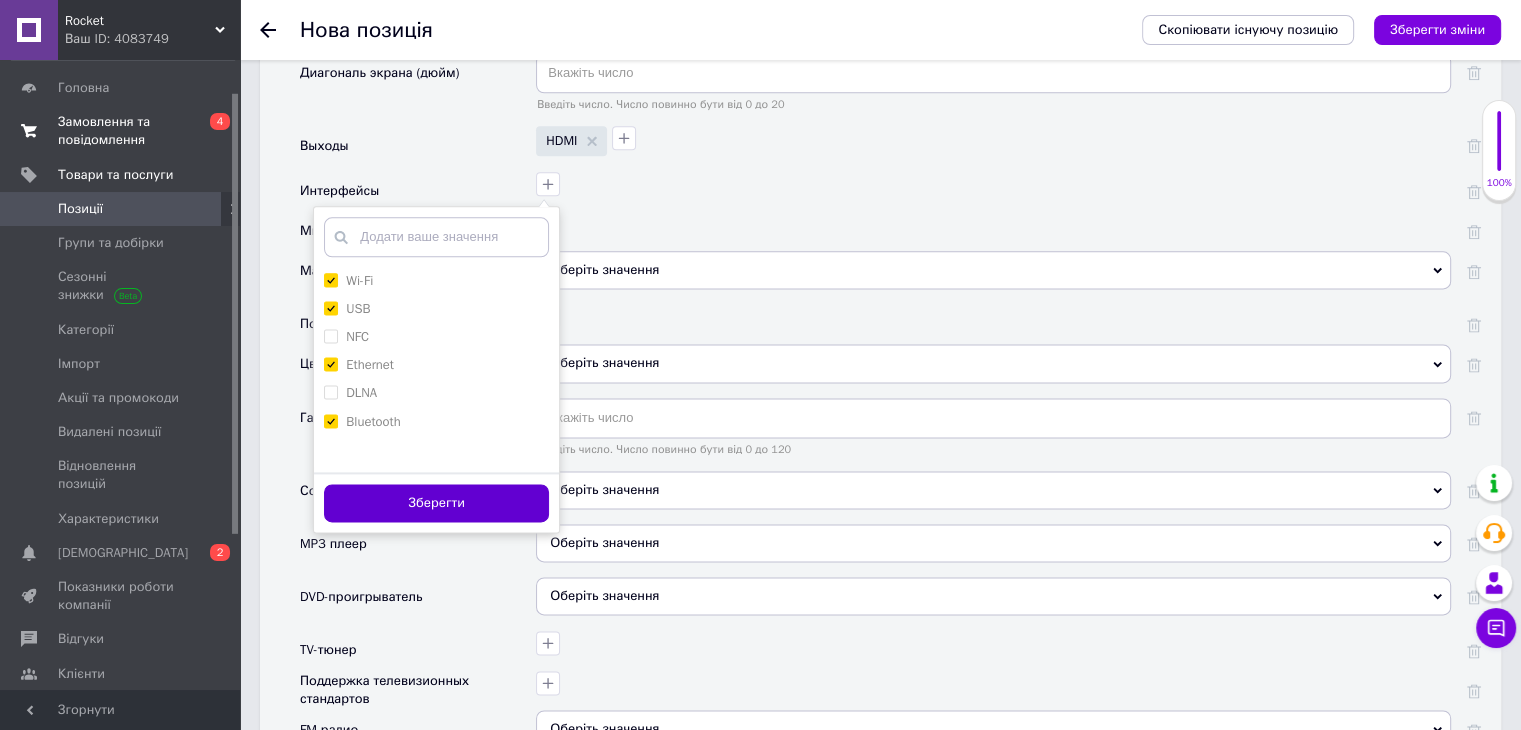 click on "Зберегти" at bounding box center (436, 503) 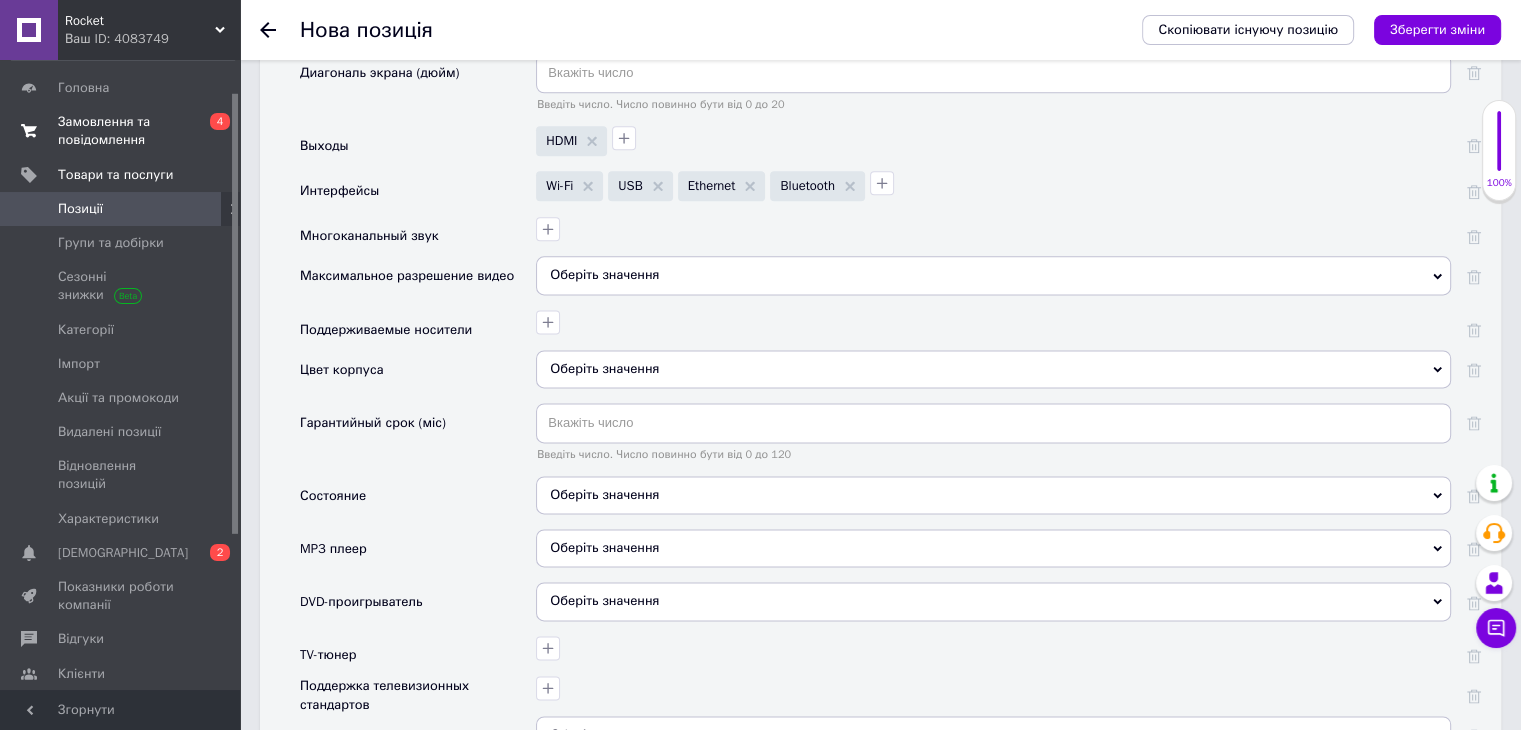 click on "Оберіть значення" at bounding box center [993, 369] 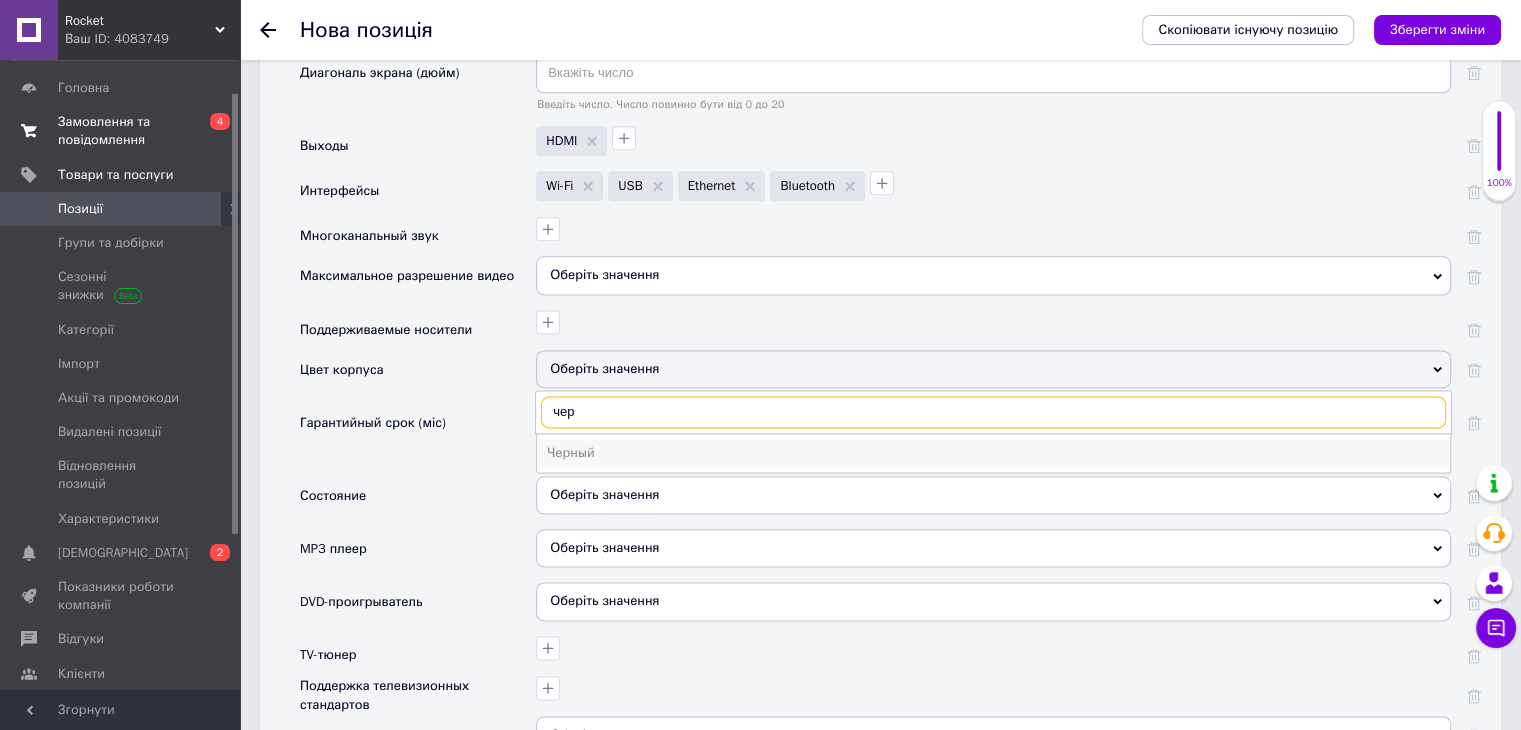type on "чер" 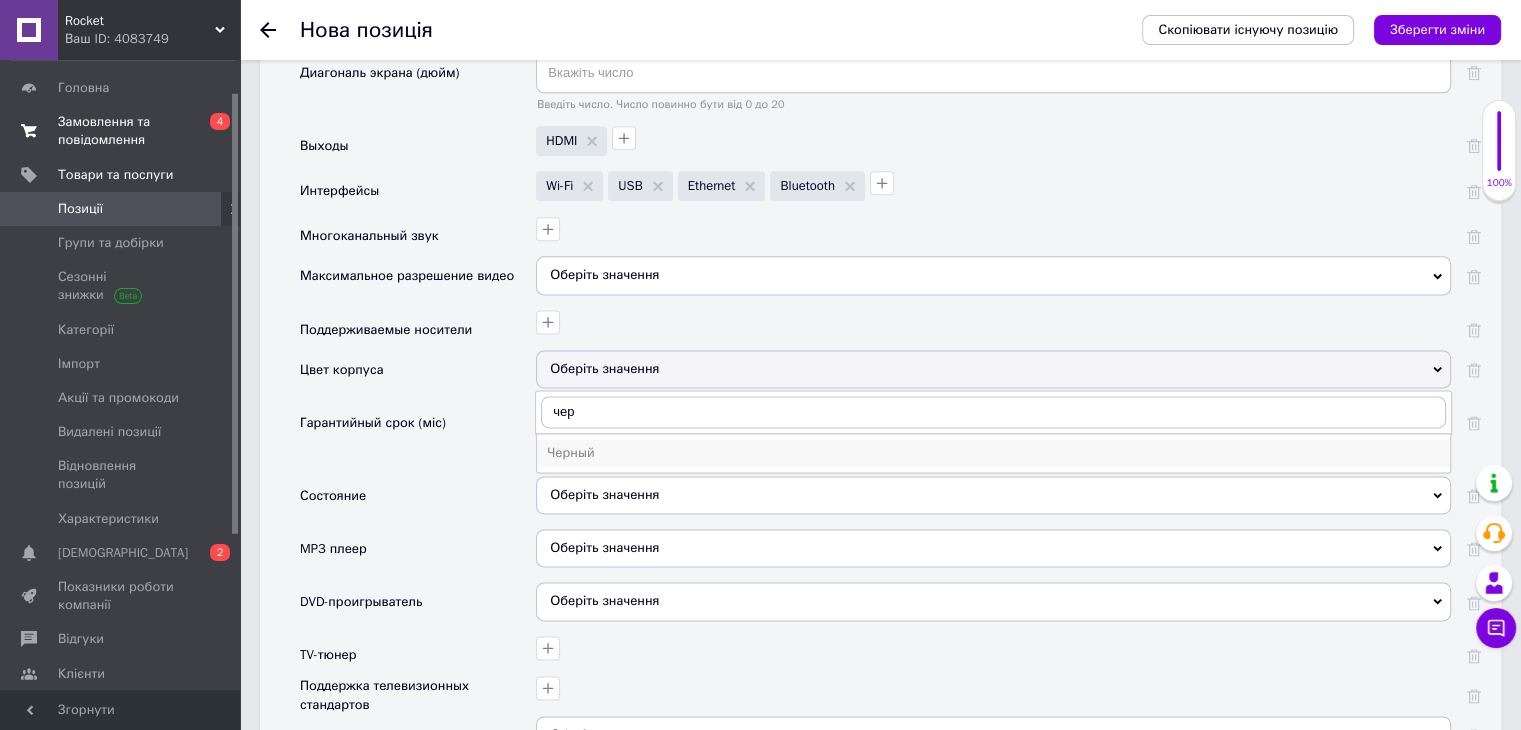 click on "Черный" at bounding box center (993, 453) 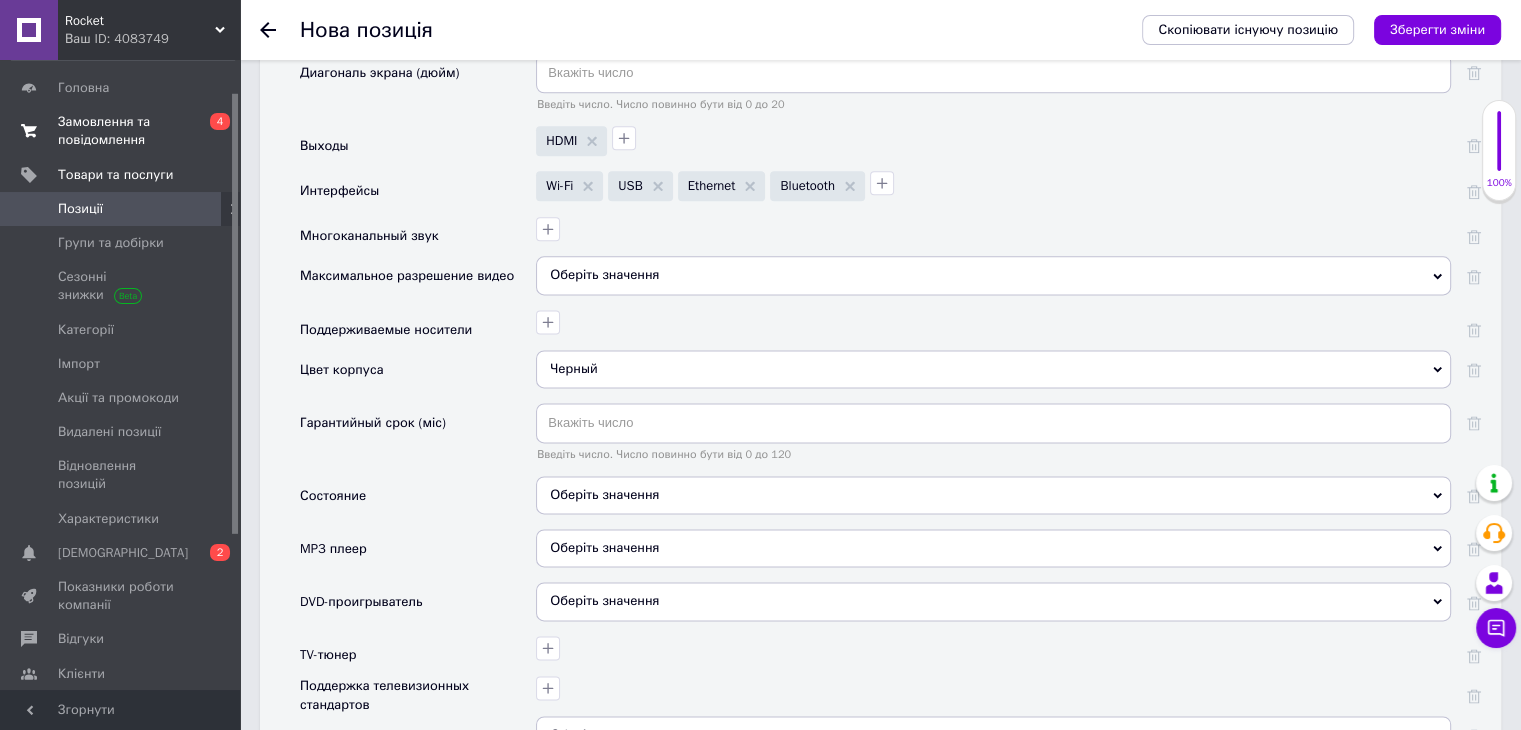scroll, scrollTop: 2673, scrollLeft: 0, axis: vertical 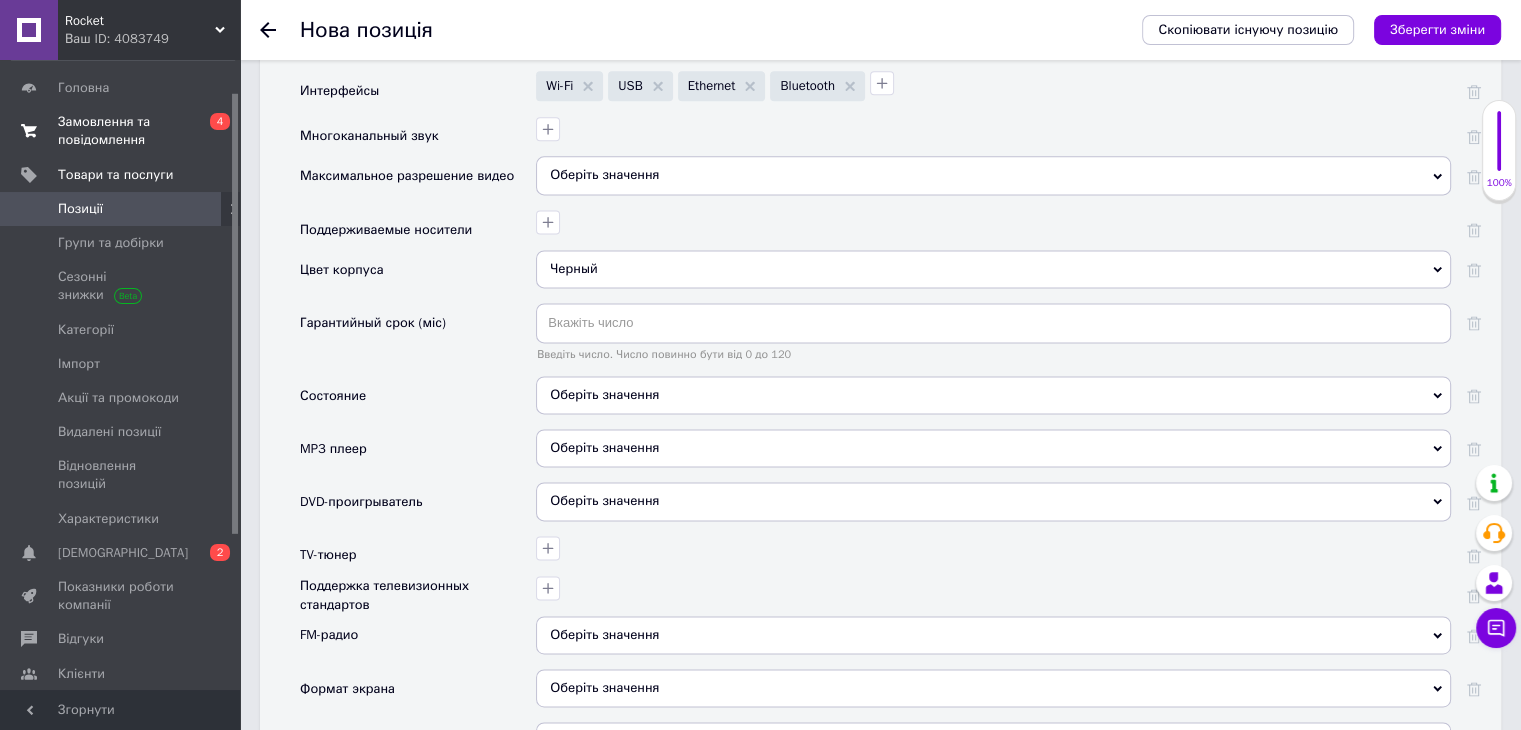 click on "Оберіть значення" at bounding box center [993, 395] 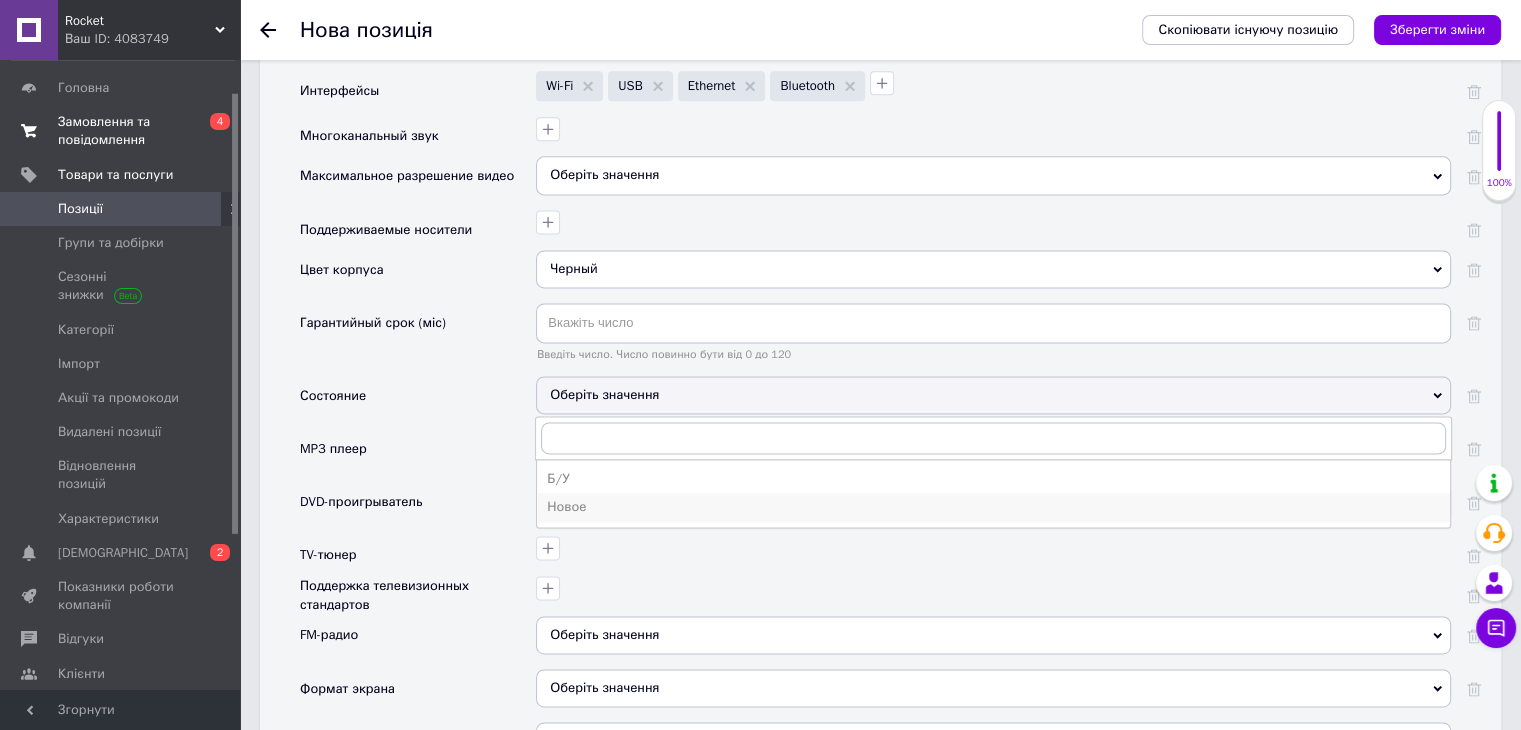 click on "Новое" at bounding box center (993, 507) 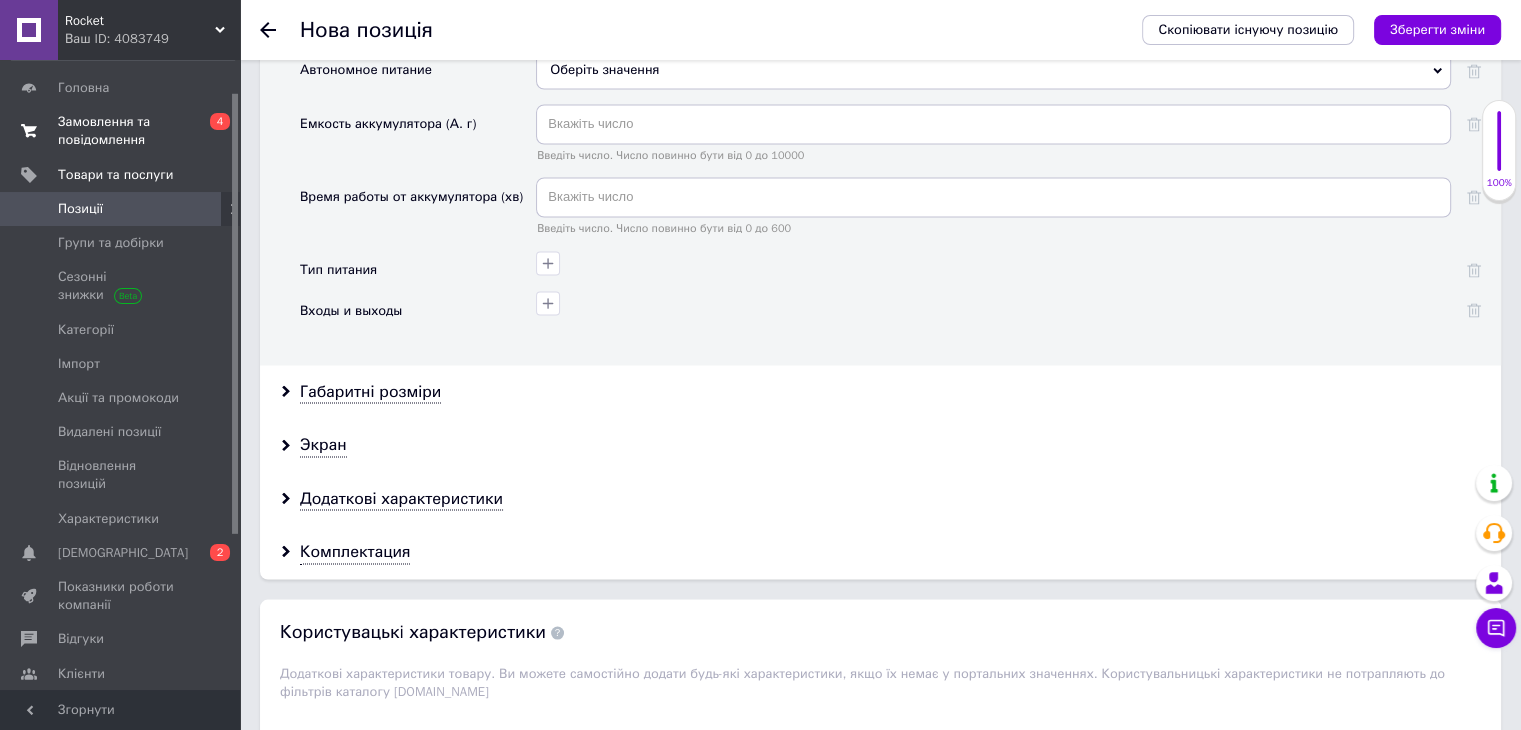 scroll, scrollTop: 3573, scrollLeft: 0, axis: vertical 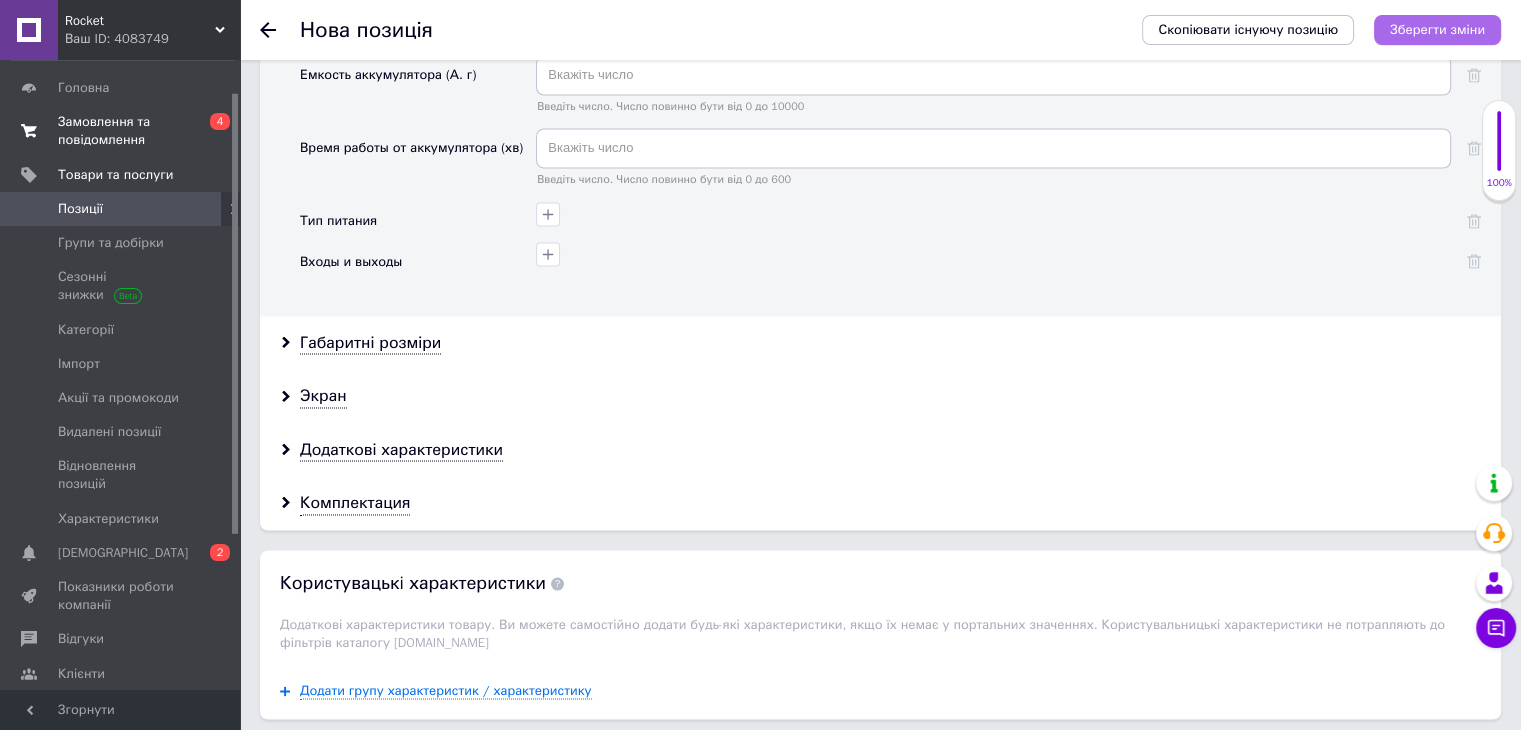 click on "Зберегти зміни" at bounding box center (1437, 29) 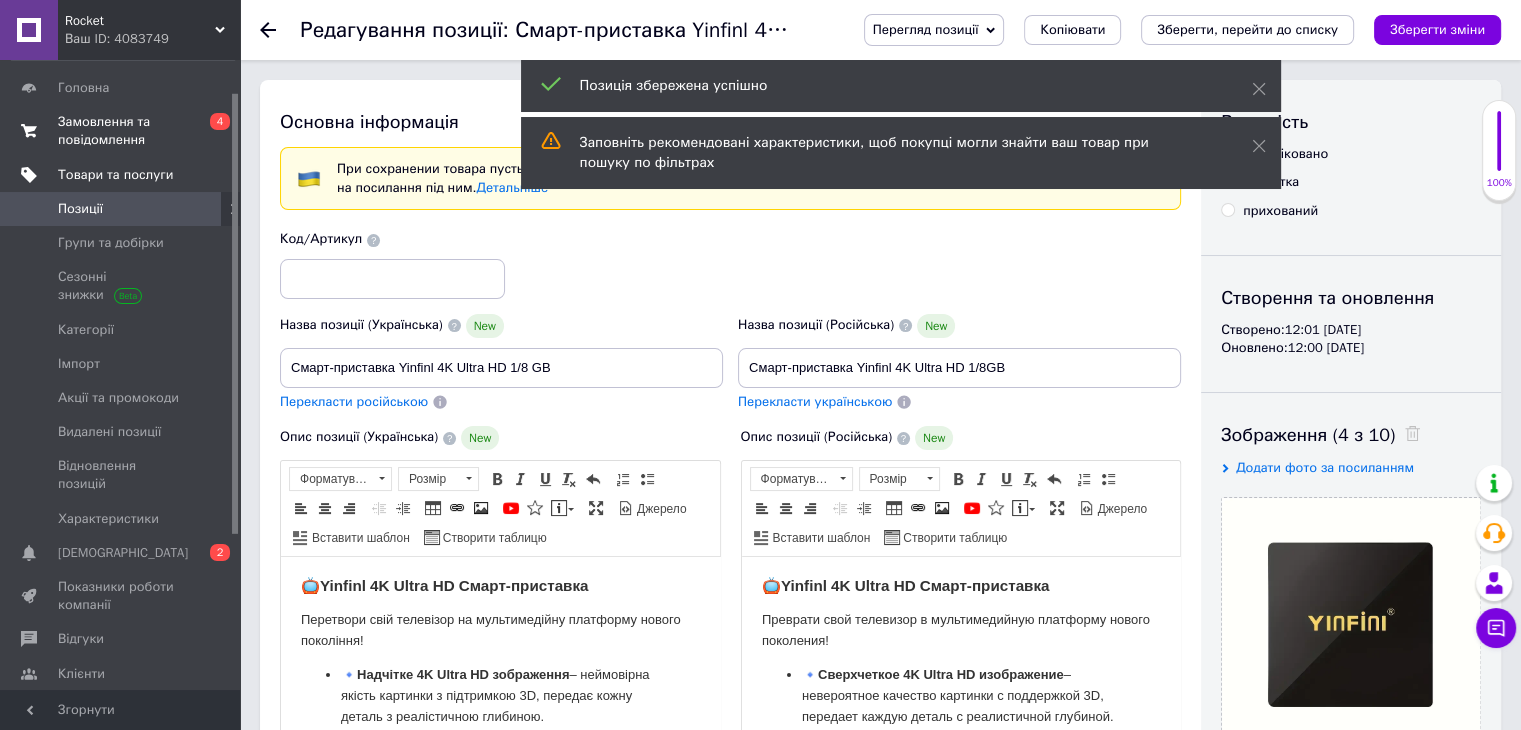 scroll, scrollTop: 0, scrollLeft: 0, axis: both 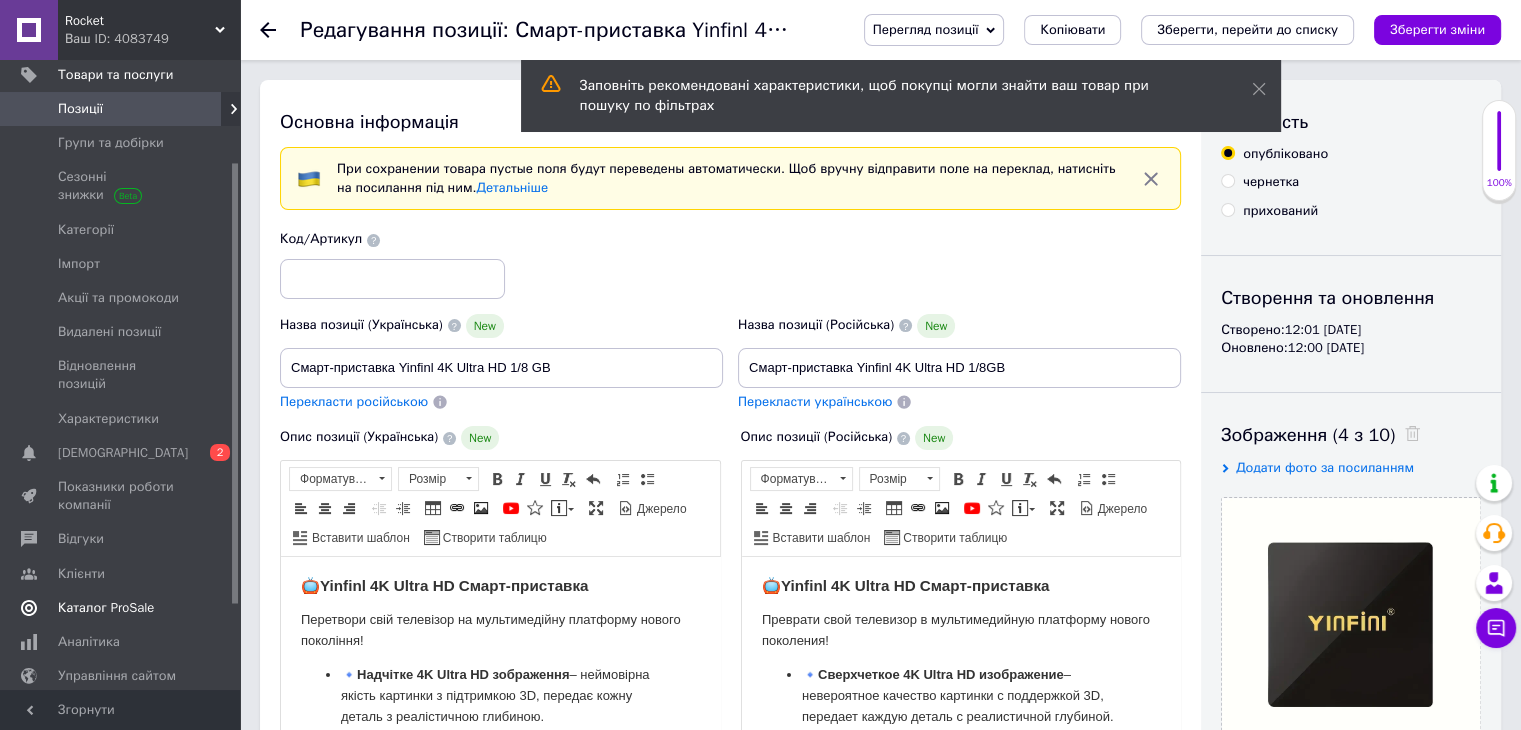 click on "Каталог ProSale" at bounding box center [106, 608] 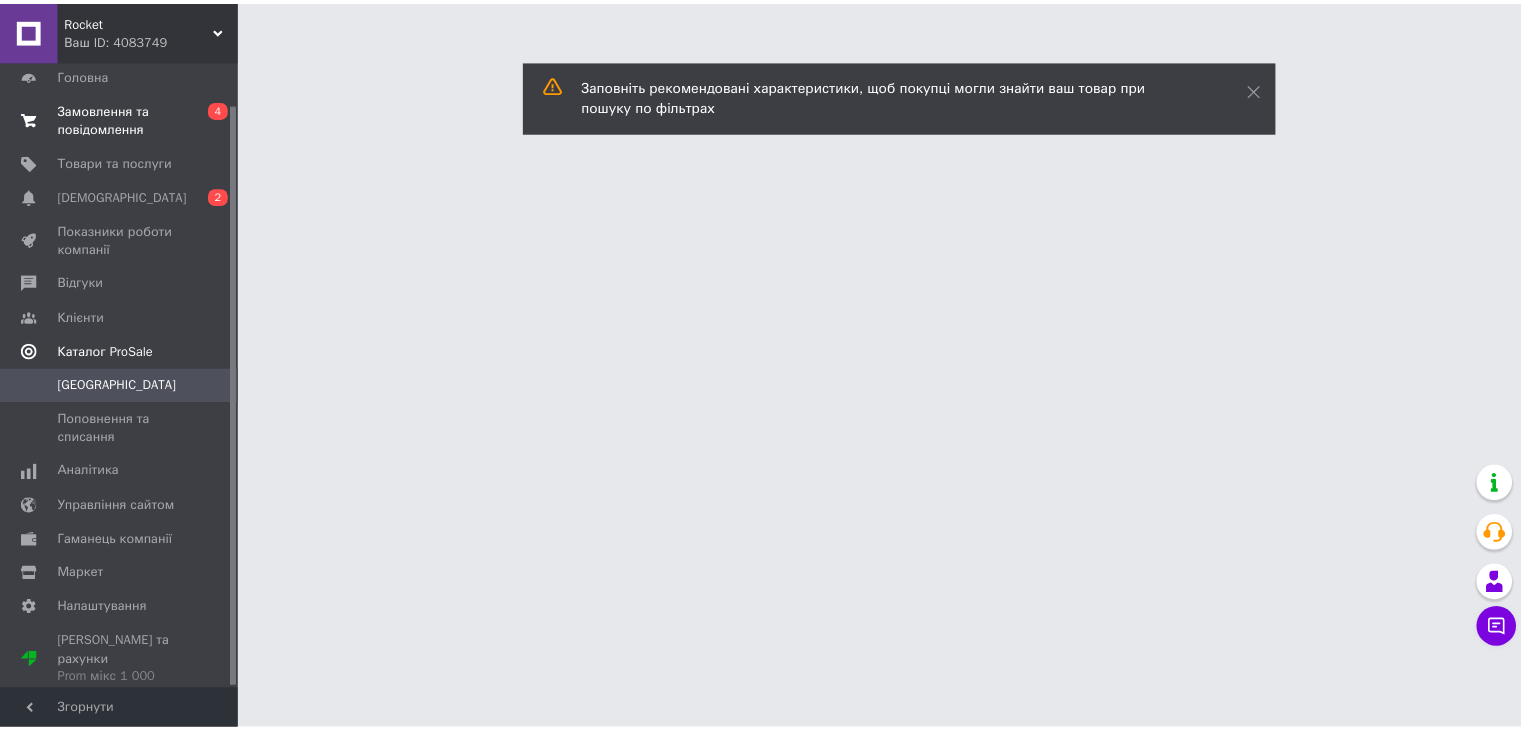 scroll, scrollTop: 45, scrollLeft: 0, axis: vertical 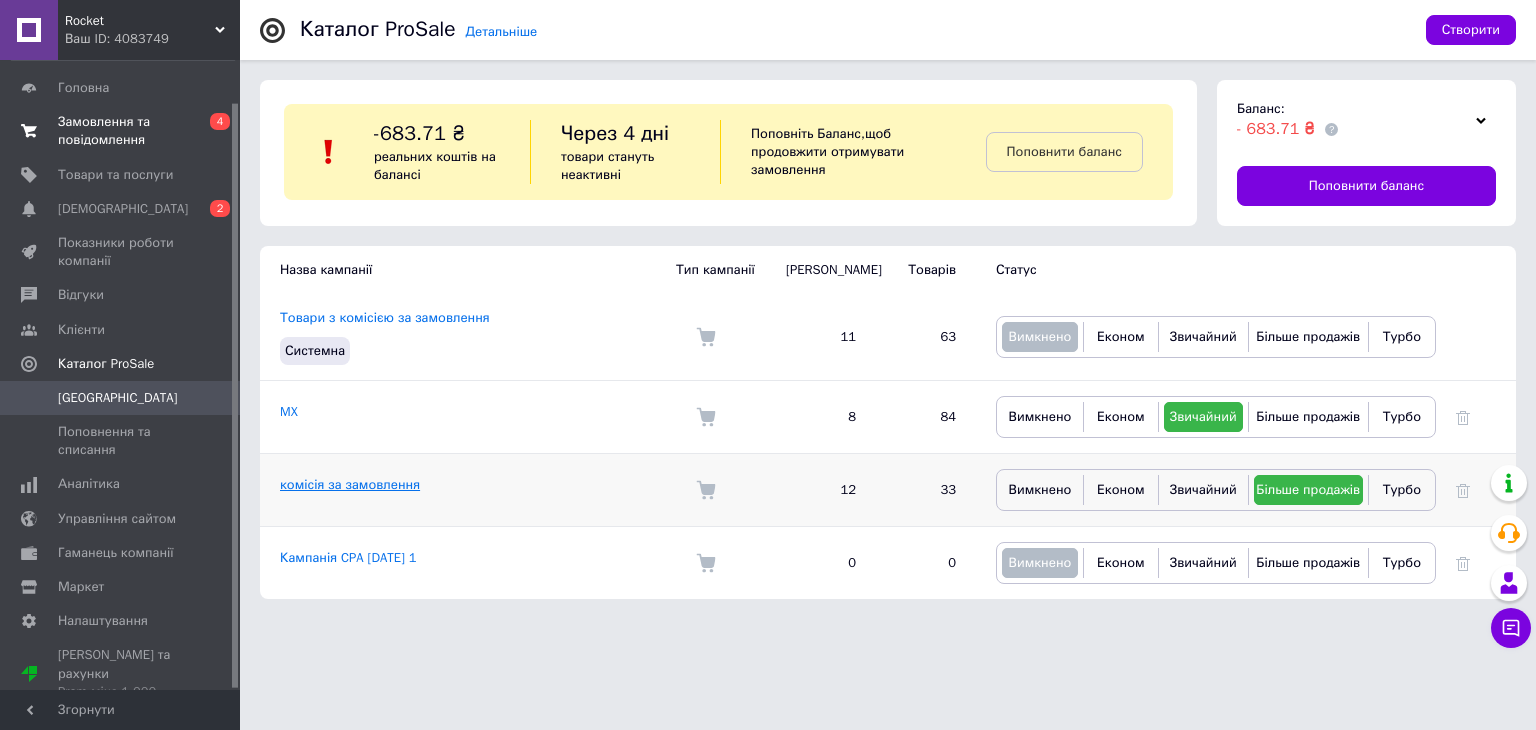 click on "комісія за замовлення" at bounding box center [350, 484] 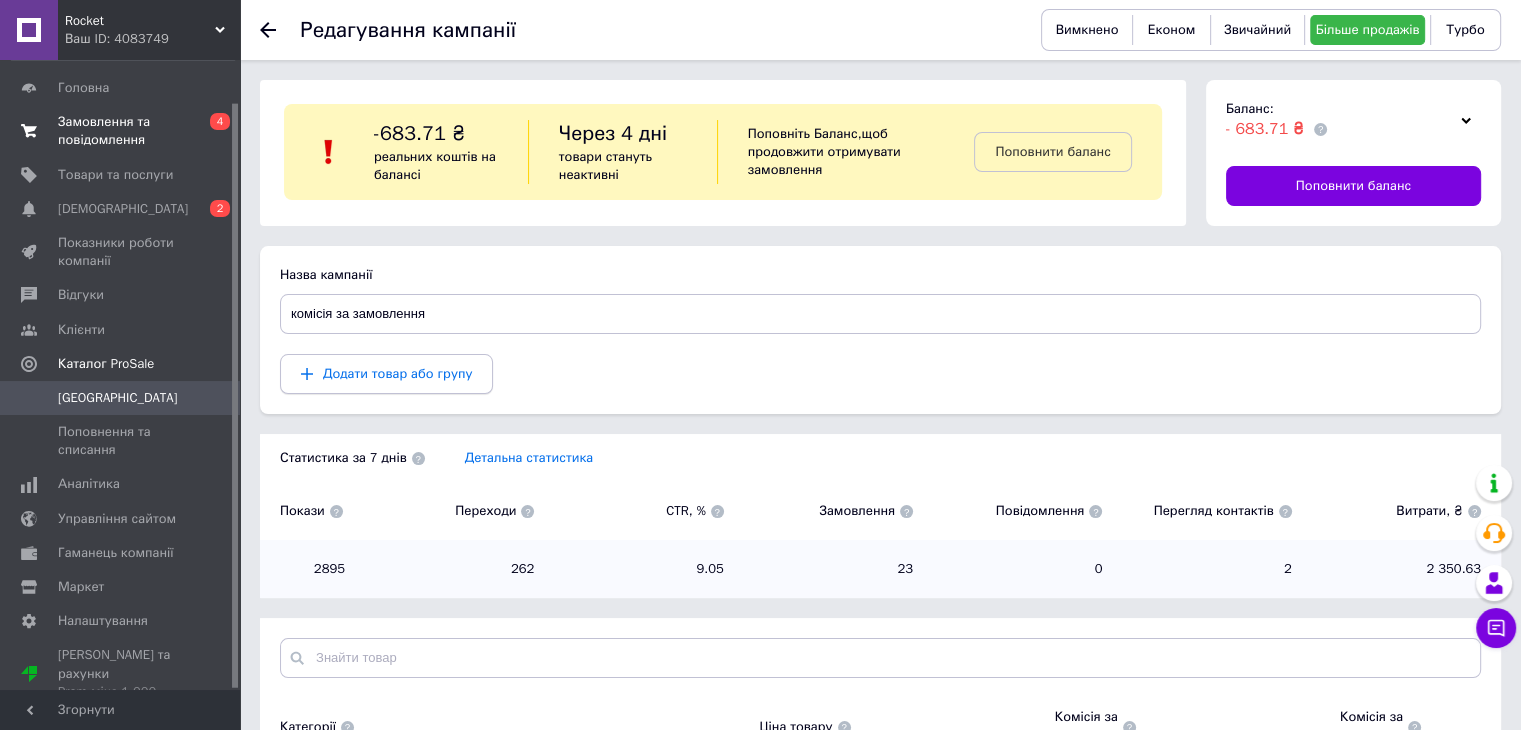 click on "Додати товар або групу" at bounding box center (397, 373) 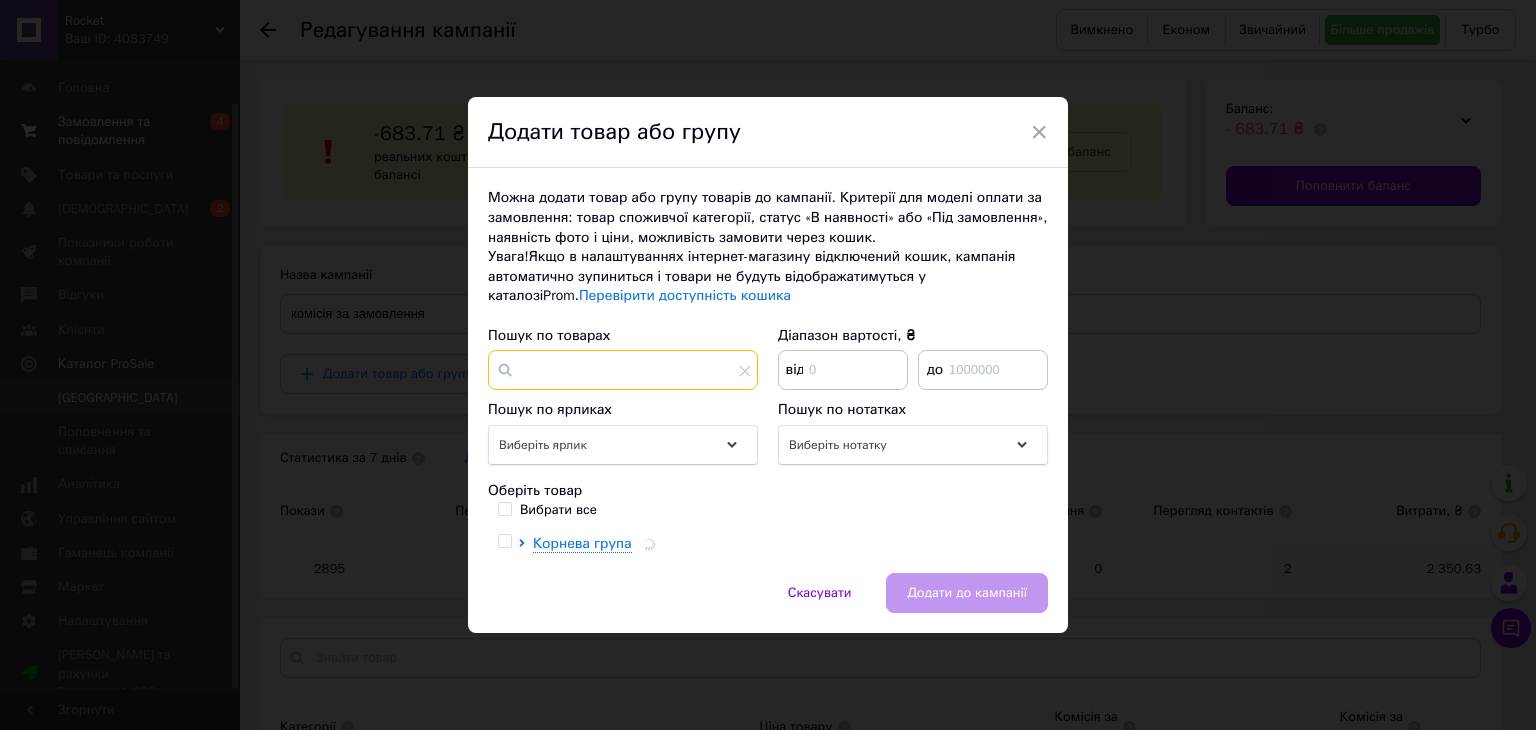 click at bounding box center (623, 370) 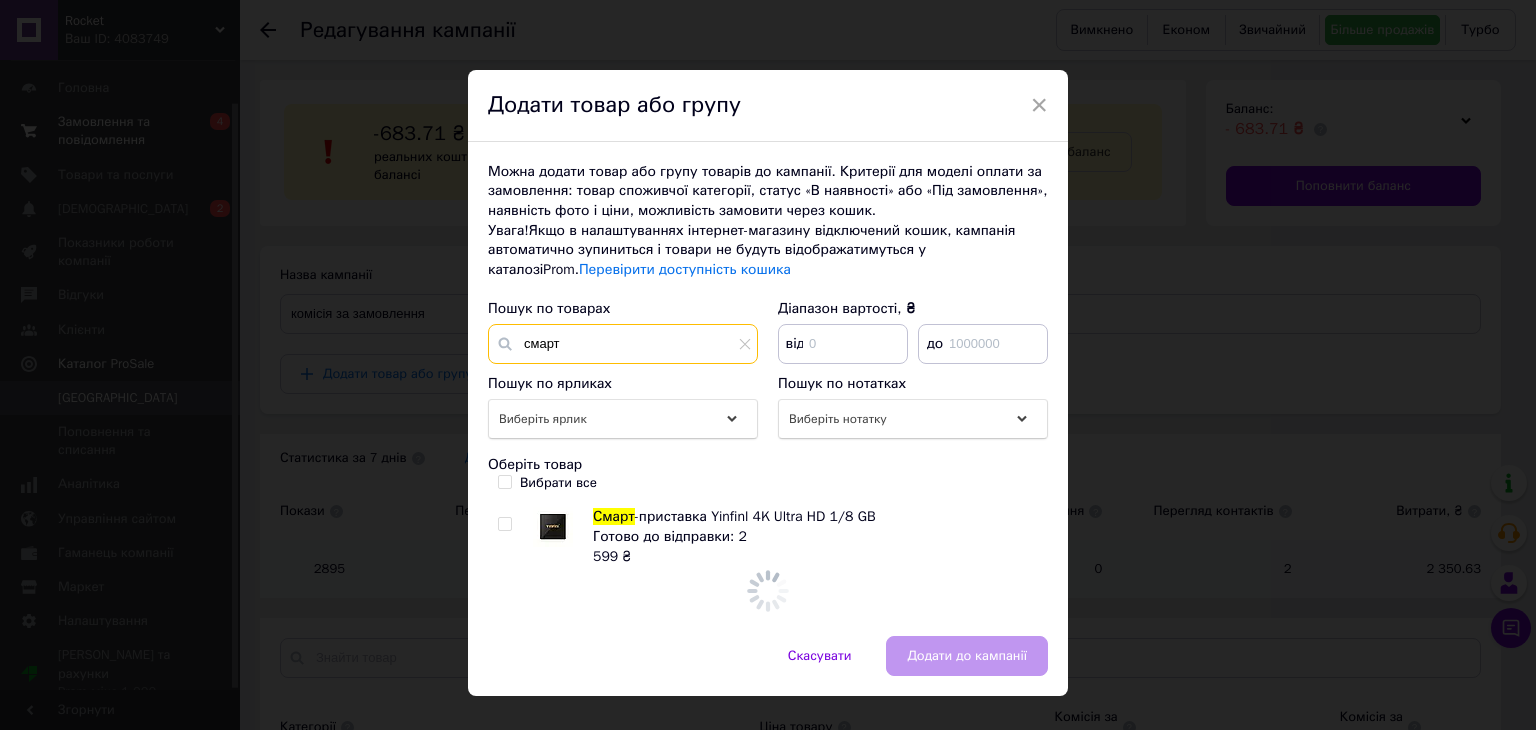 type on "смарт" 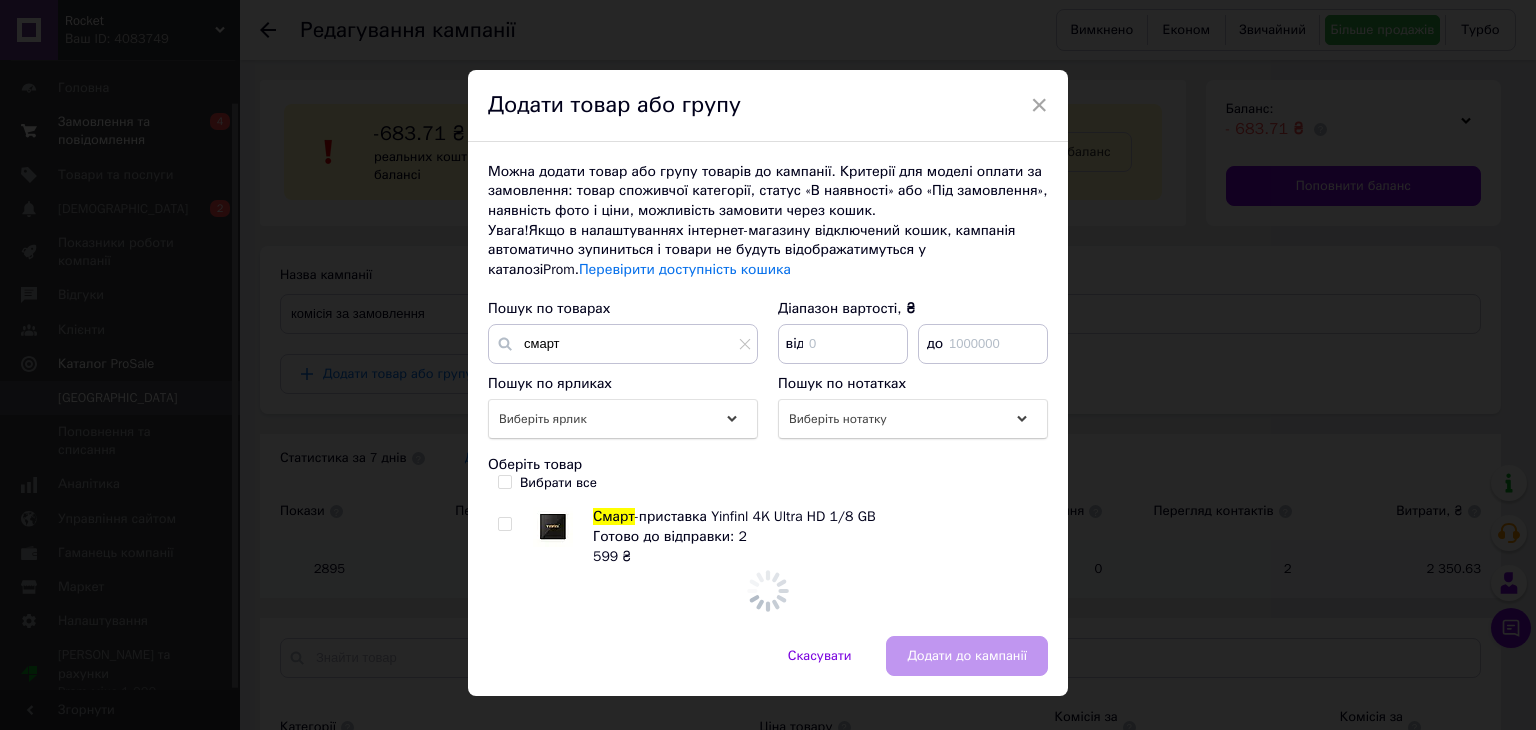 click on "-приставка Yinfinl 4K Ultra HD 1/8 GB" at bounding box center (755, 516) 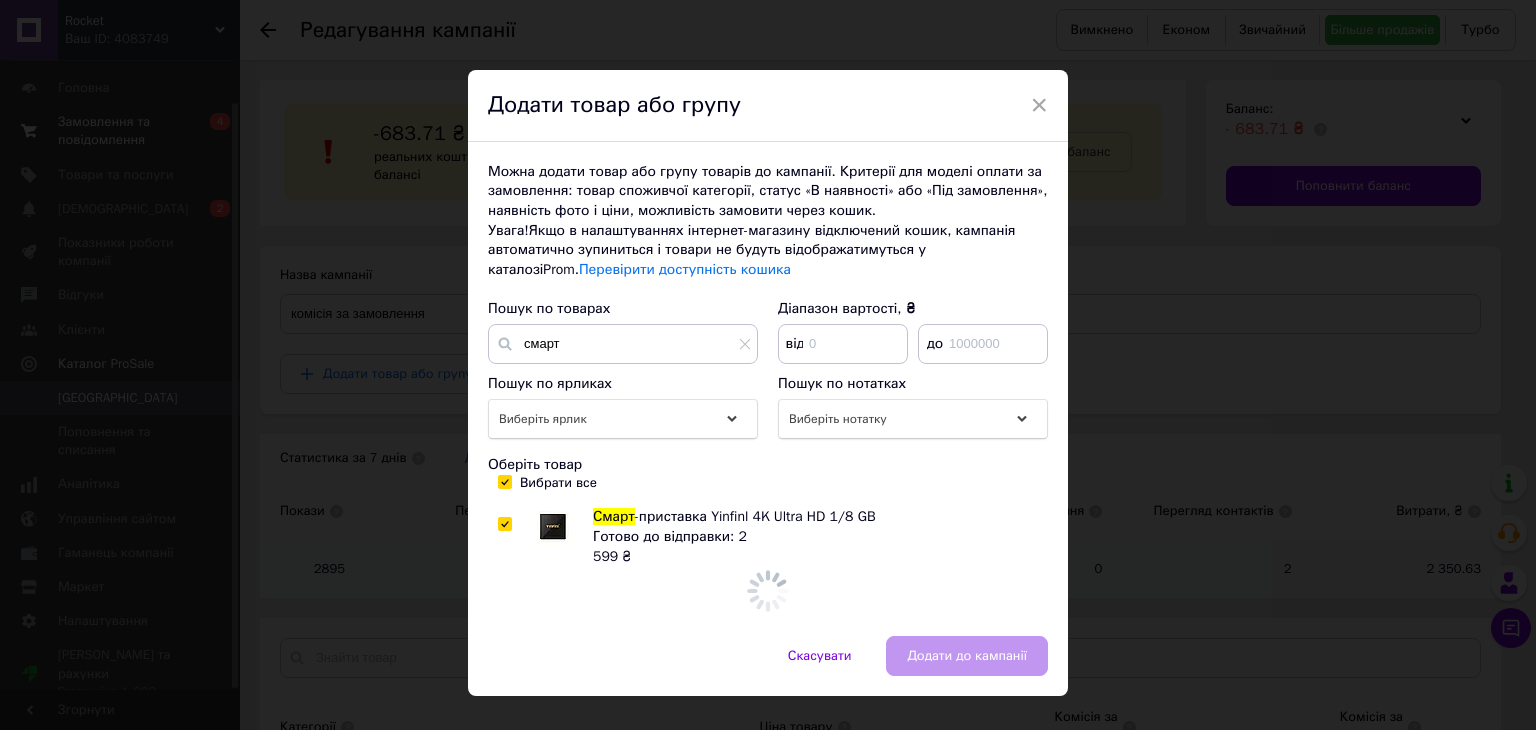 checkbox on "true" 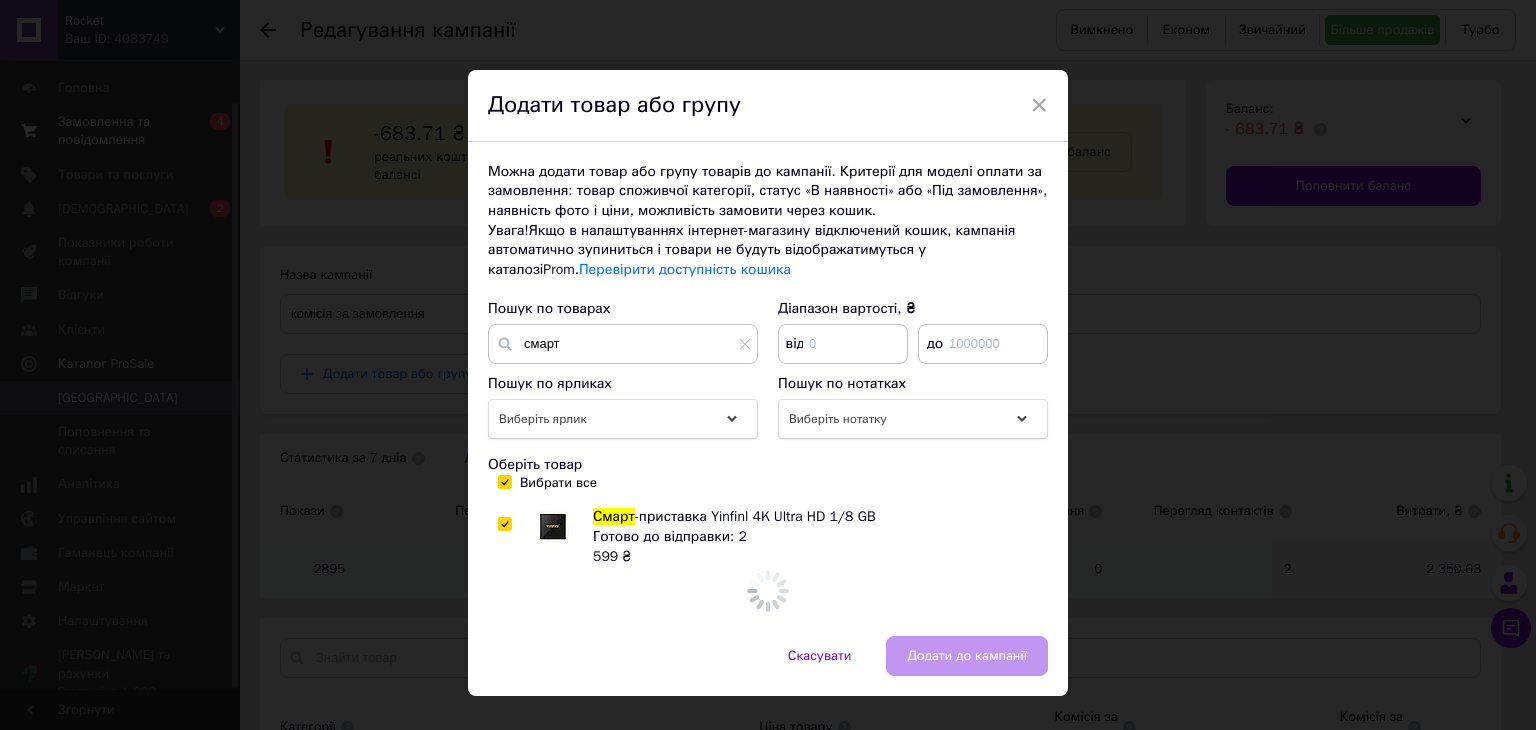 checkbox on "true" 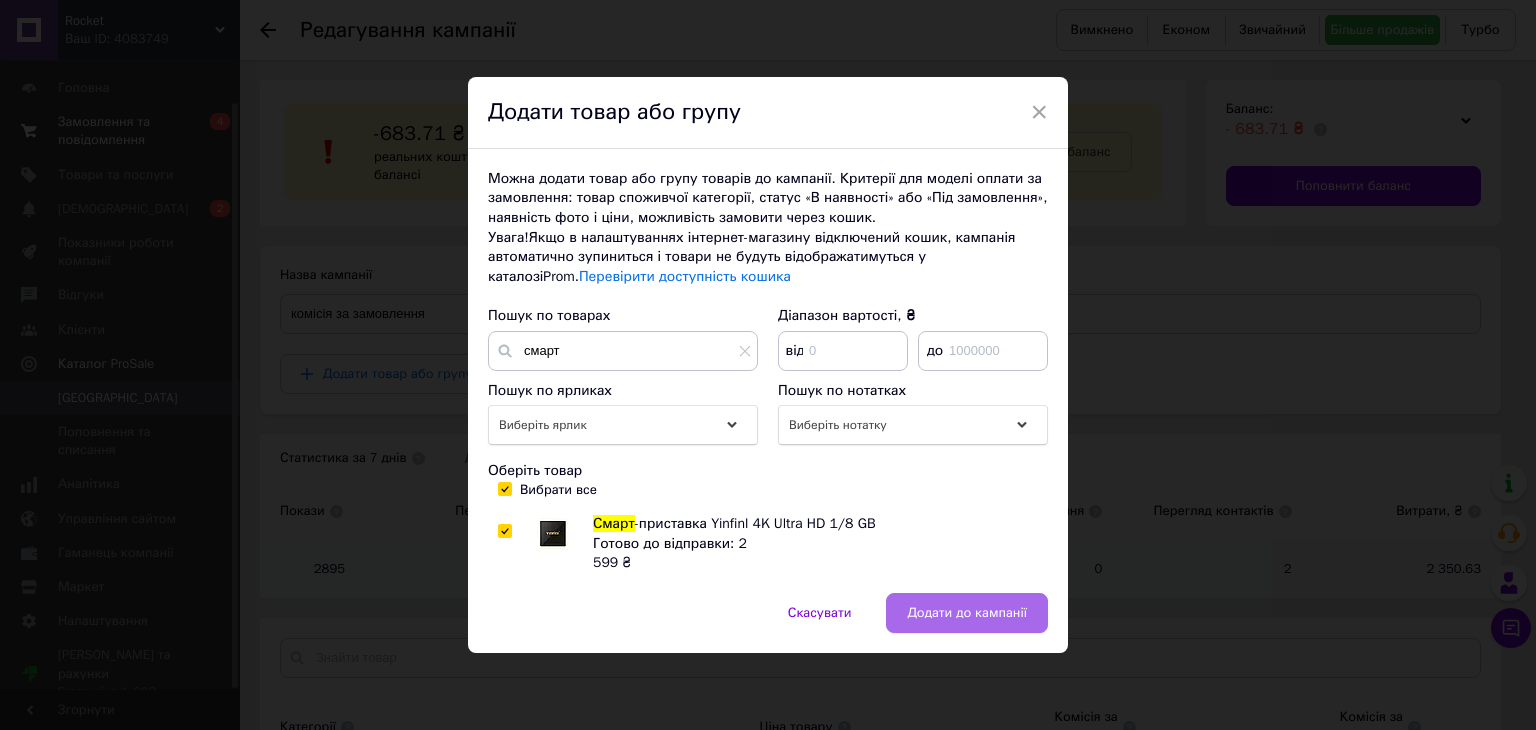click on "Додати до кампанії" at bounding box center [967, 613] 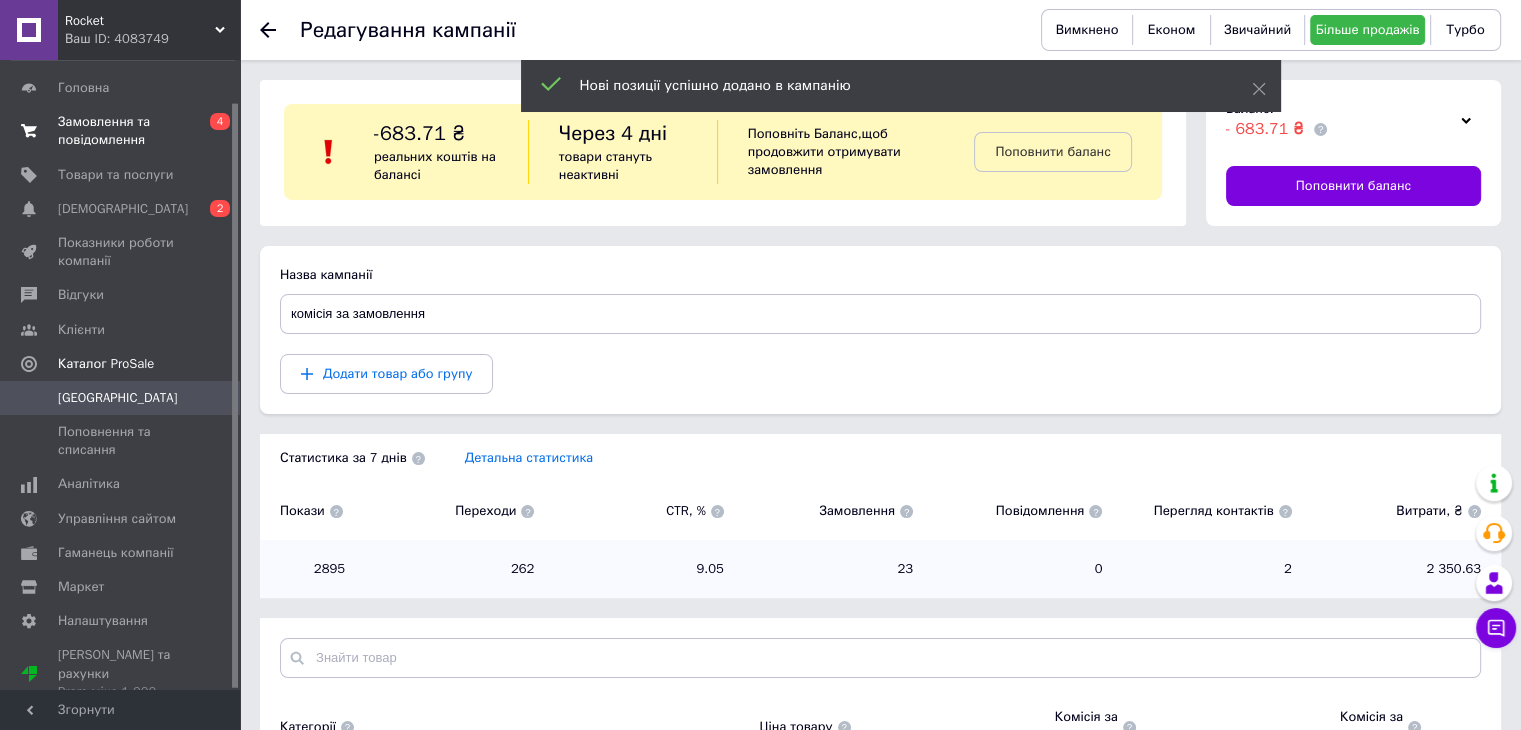 click on "Замовлення та повідомлення" at bounding box center [121, 131] 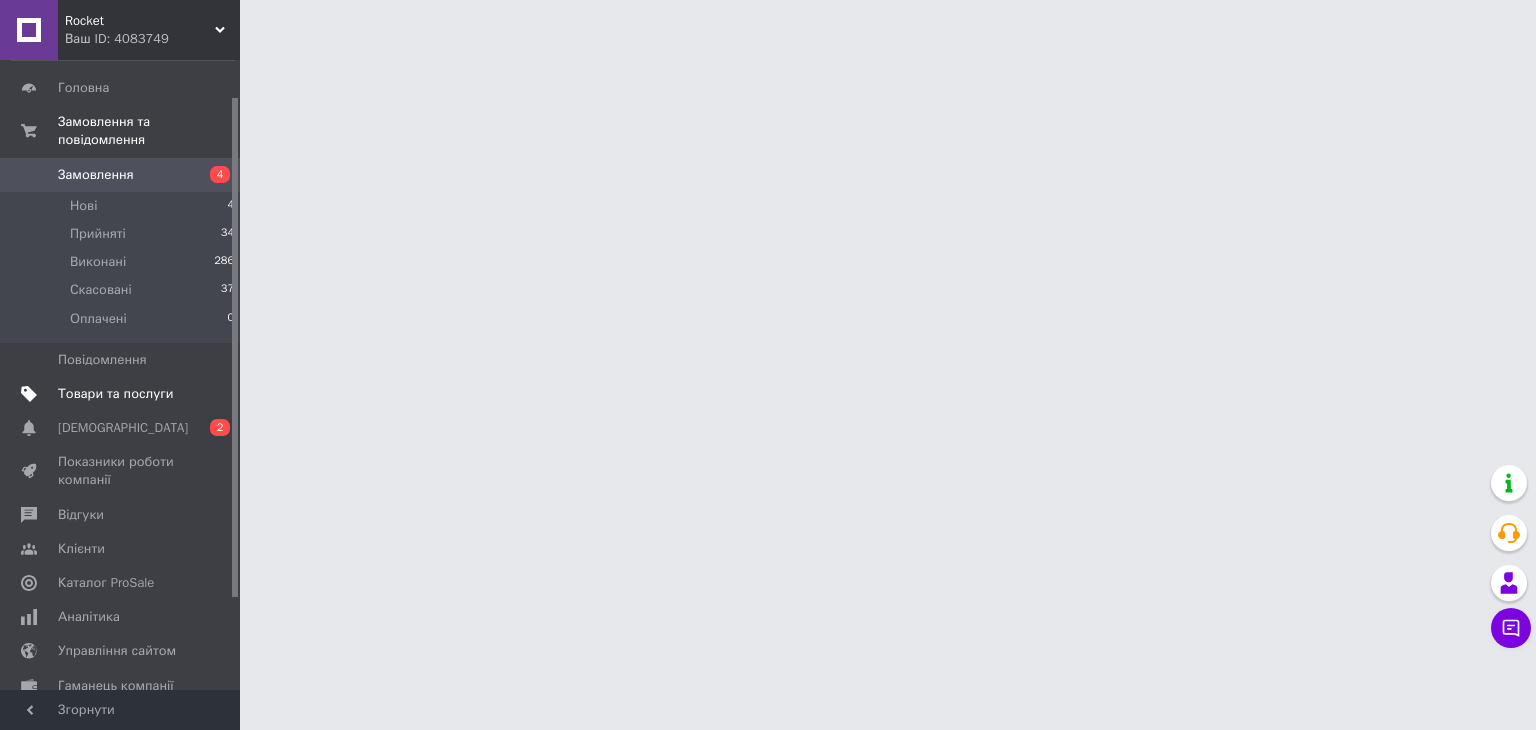 click on "Товари та послуги" at bounding box center [123, 394] 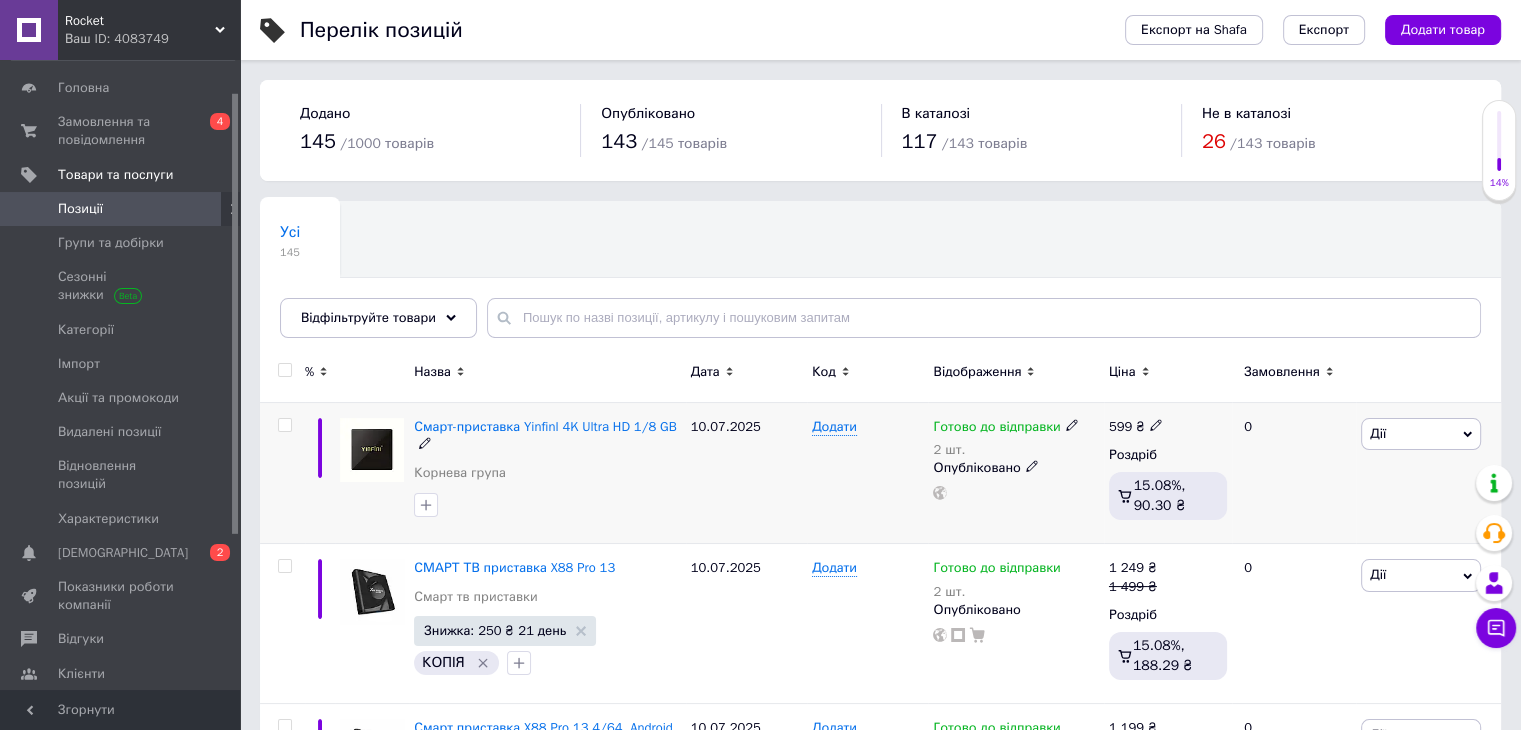 click on "Дії" at bounding box center (1378, 433) 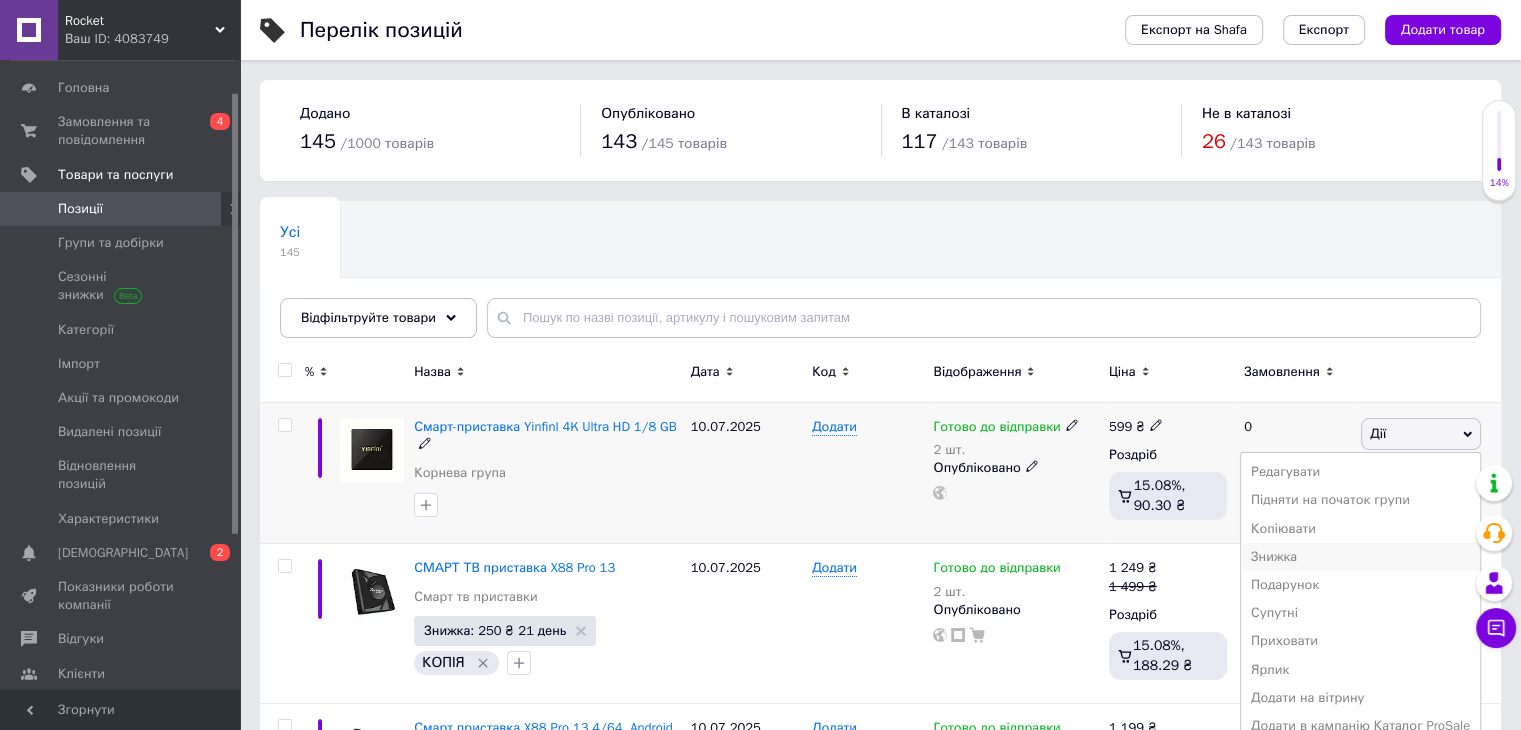 click on "Знижка" at bounding box center (1360, 557) 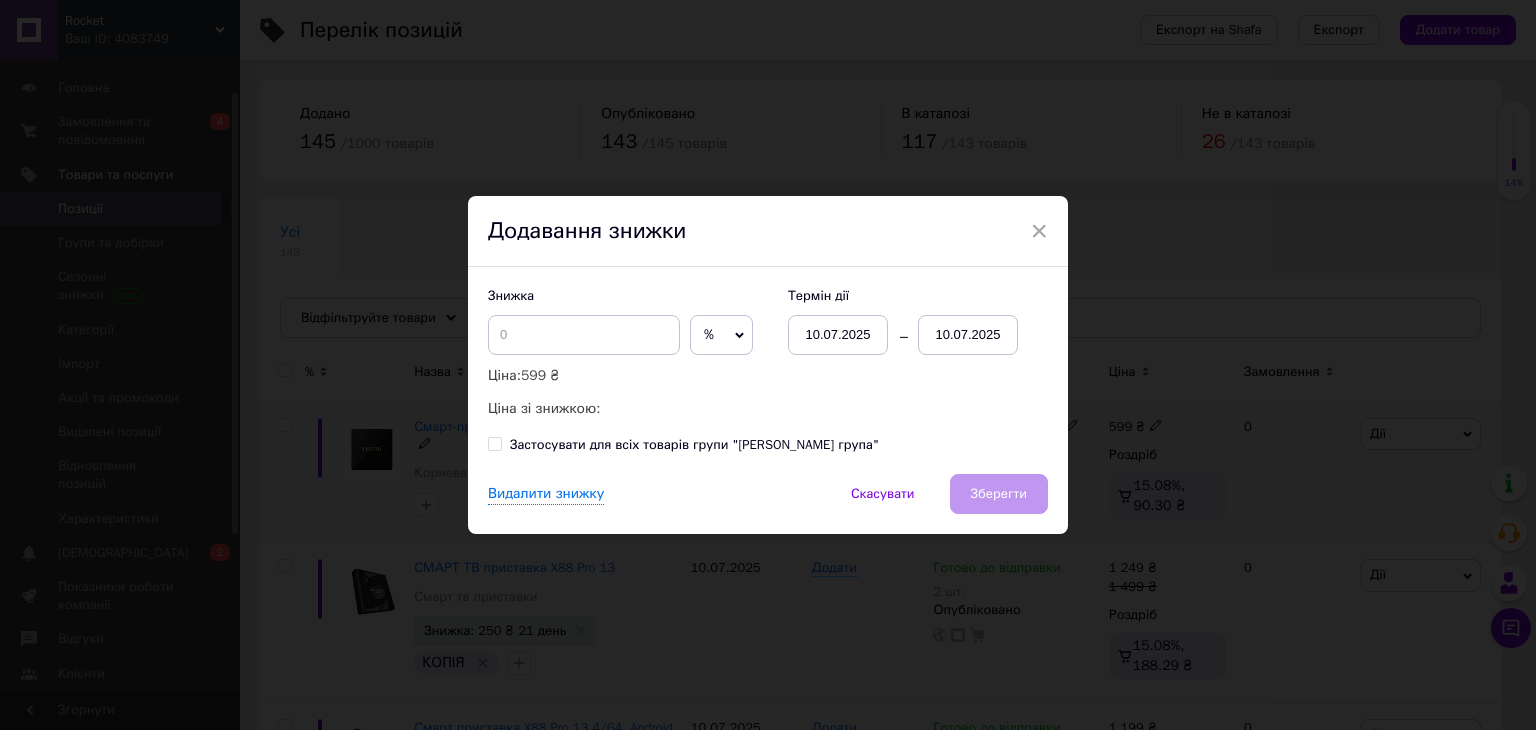 click on "10.07.2025" at bounding box center (968, 335) 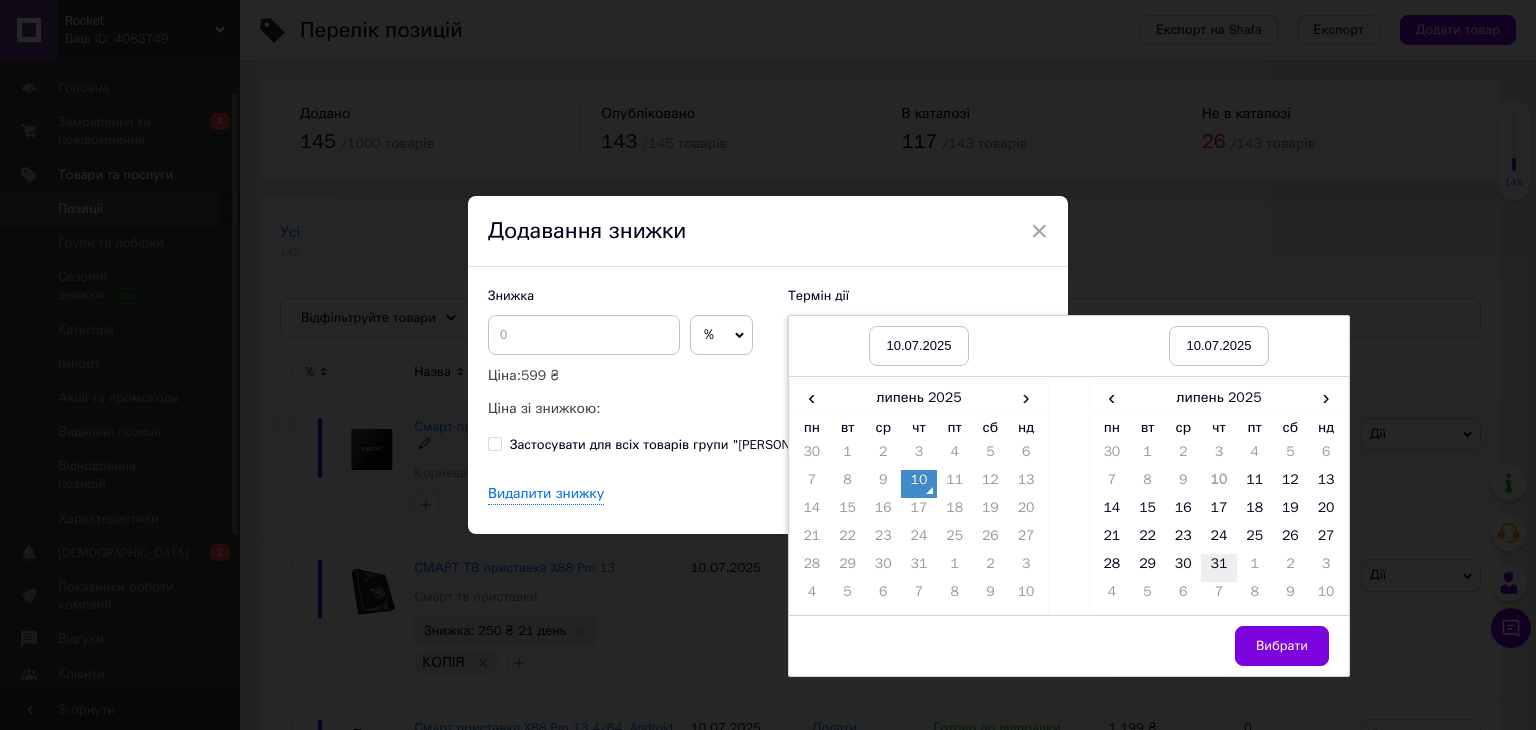 click on "31" at bounding box center [1219, 568] 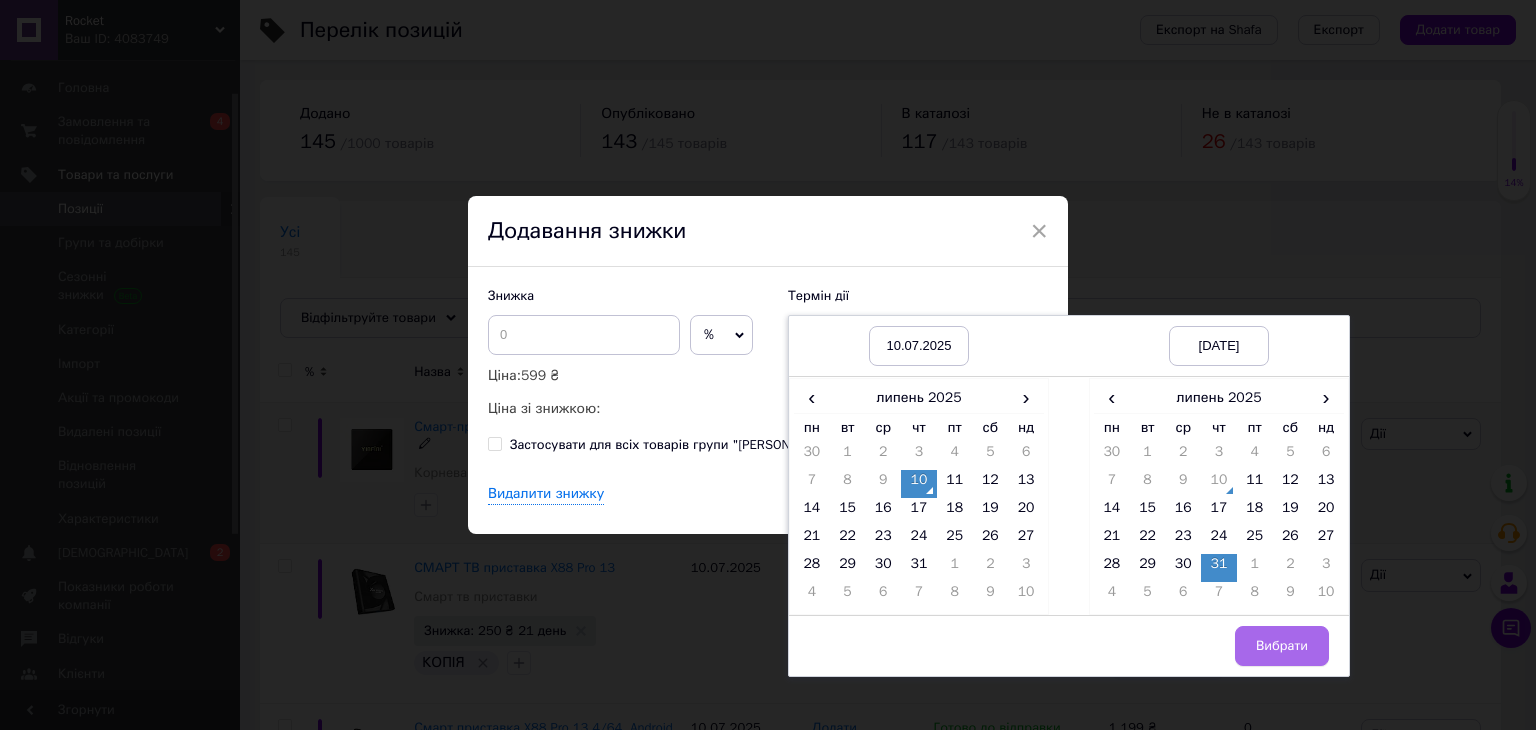 click on "Вибрати" at bounding box center [1282, 646] 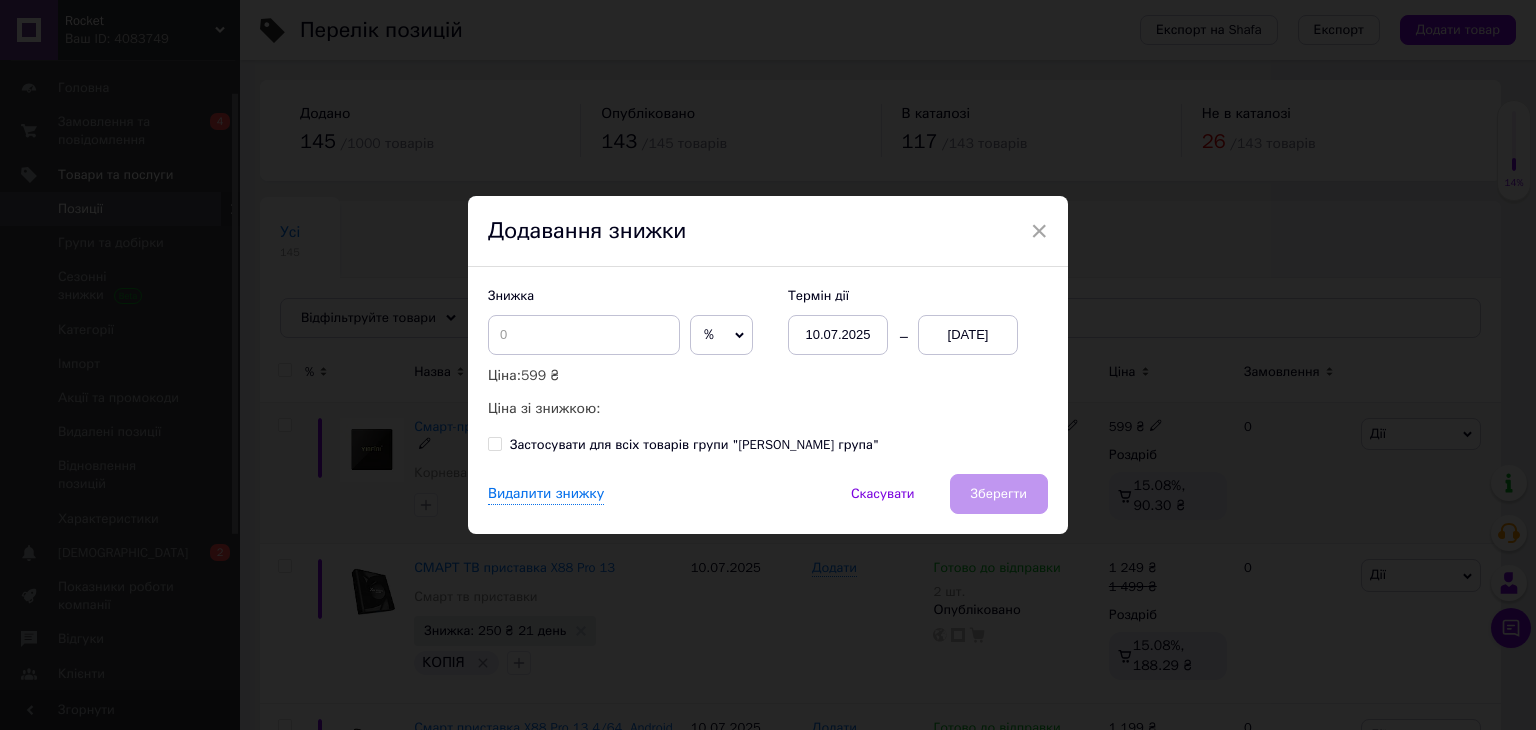 click on "%" at bounding box center (721, 335) 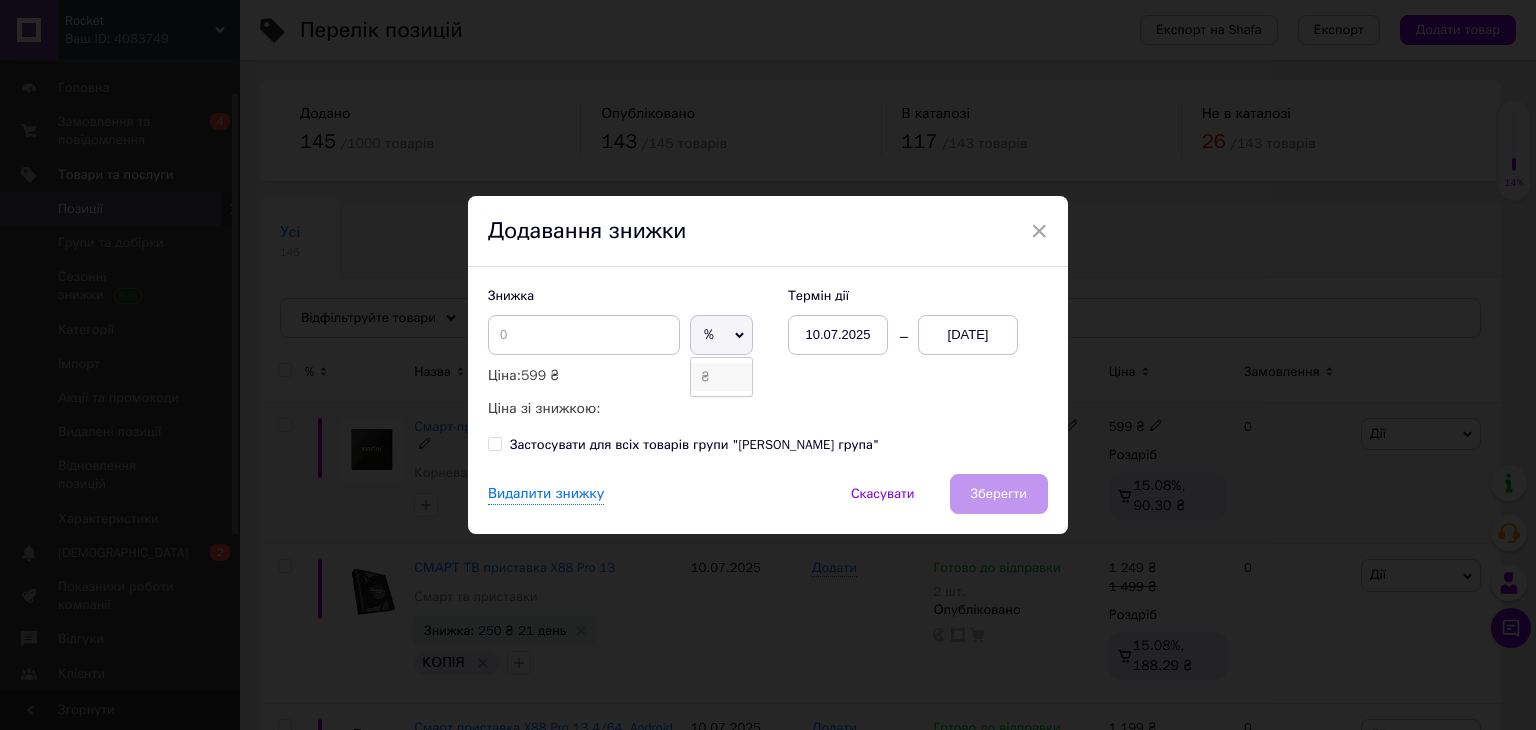 click on "₴" at bounding box center (721, 377) 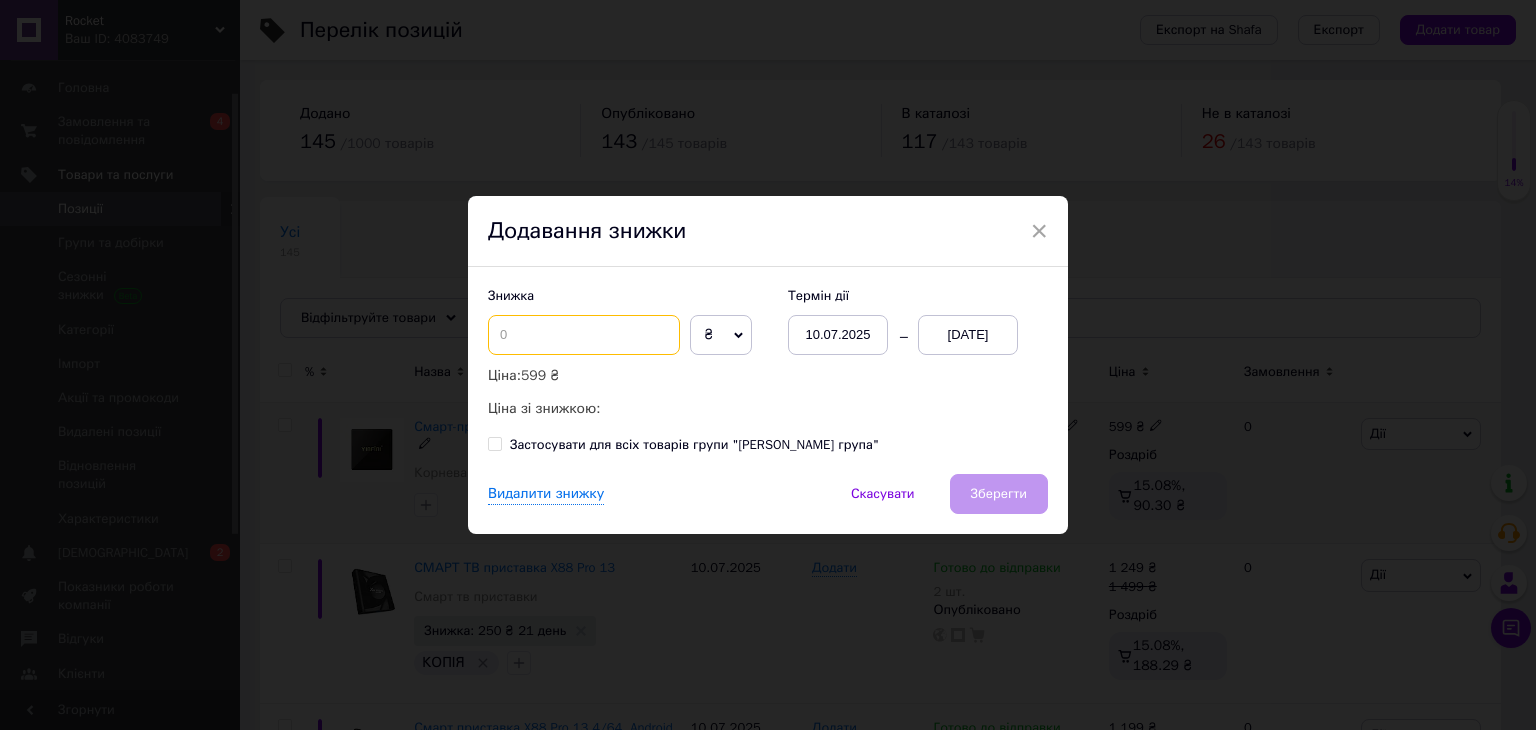 click at bounding box center [584, 335] 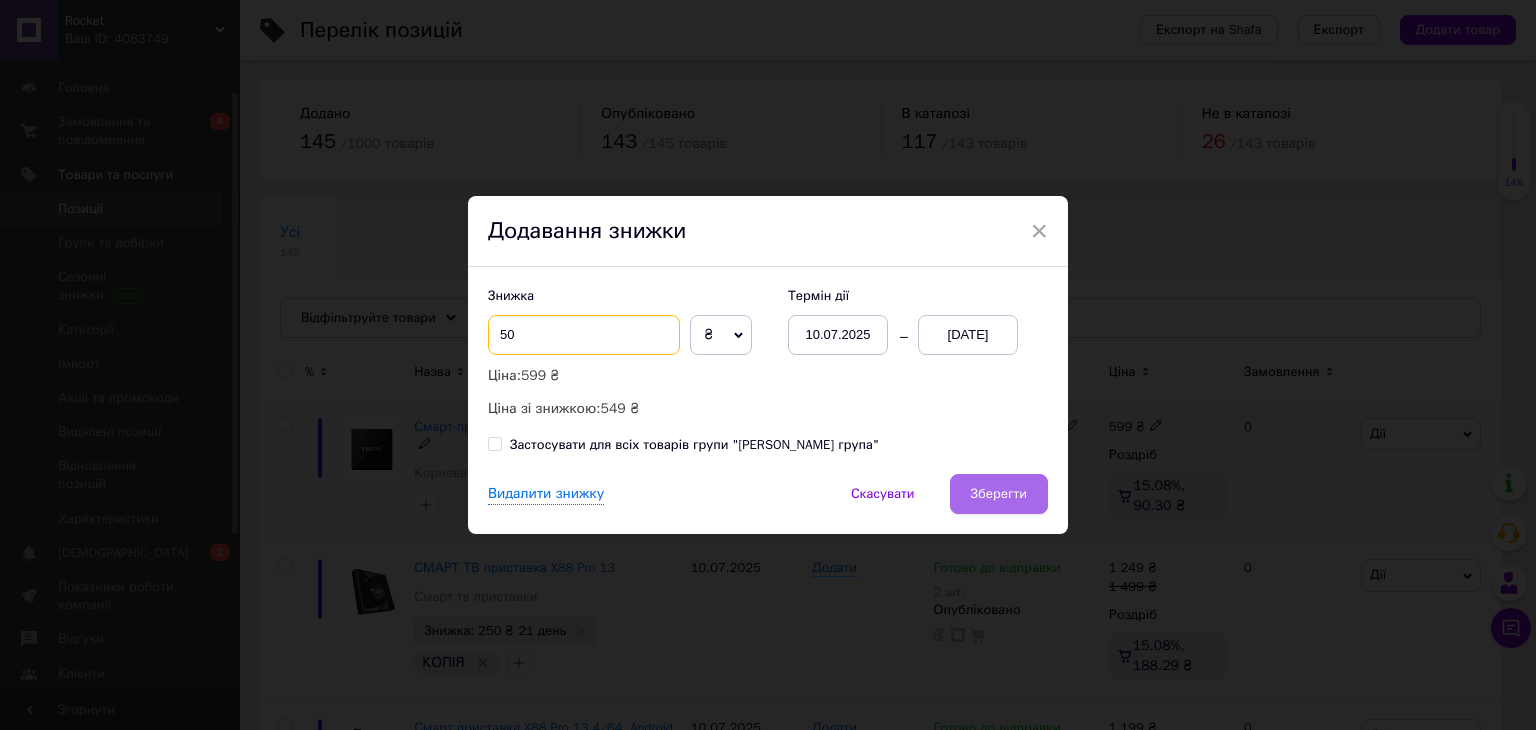 type on "50" 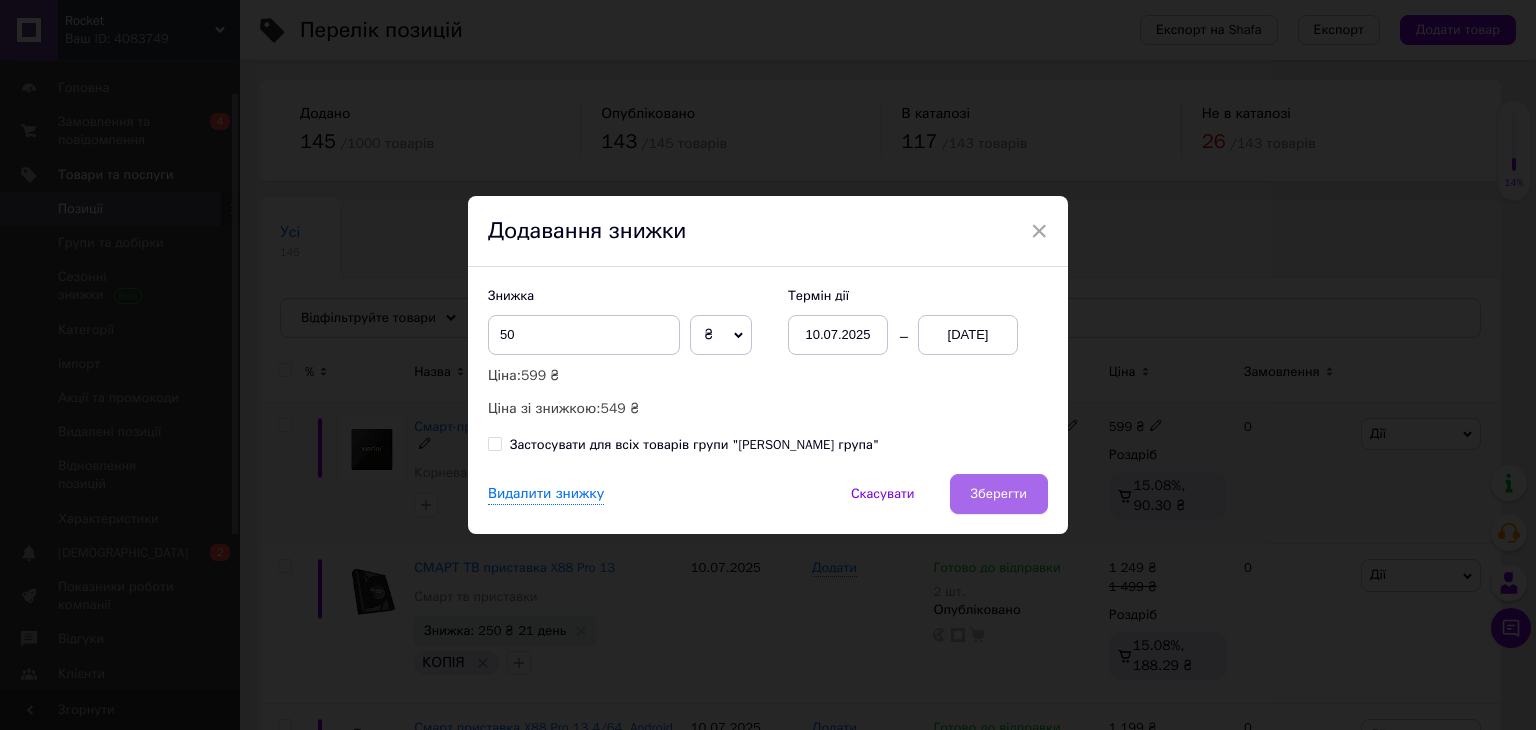click on "Зберегти" at bounding box center (999, 494) 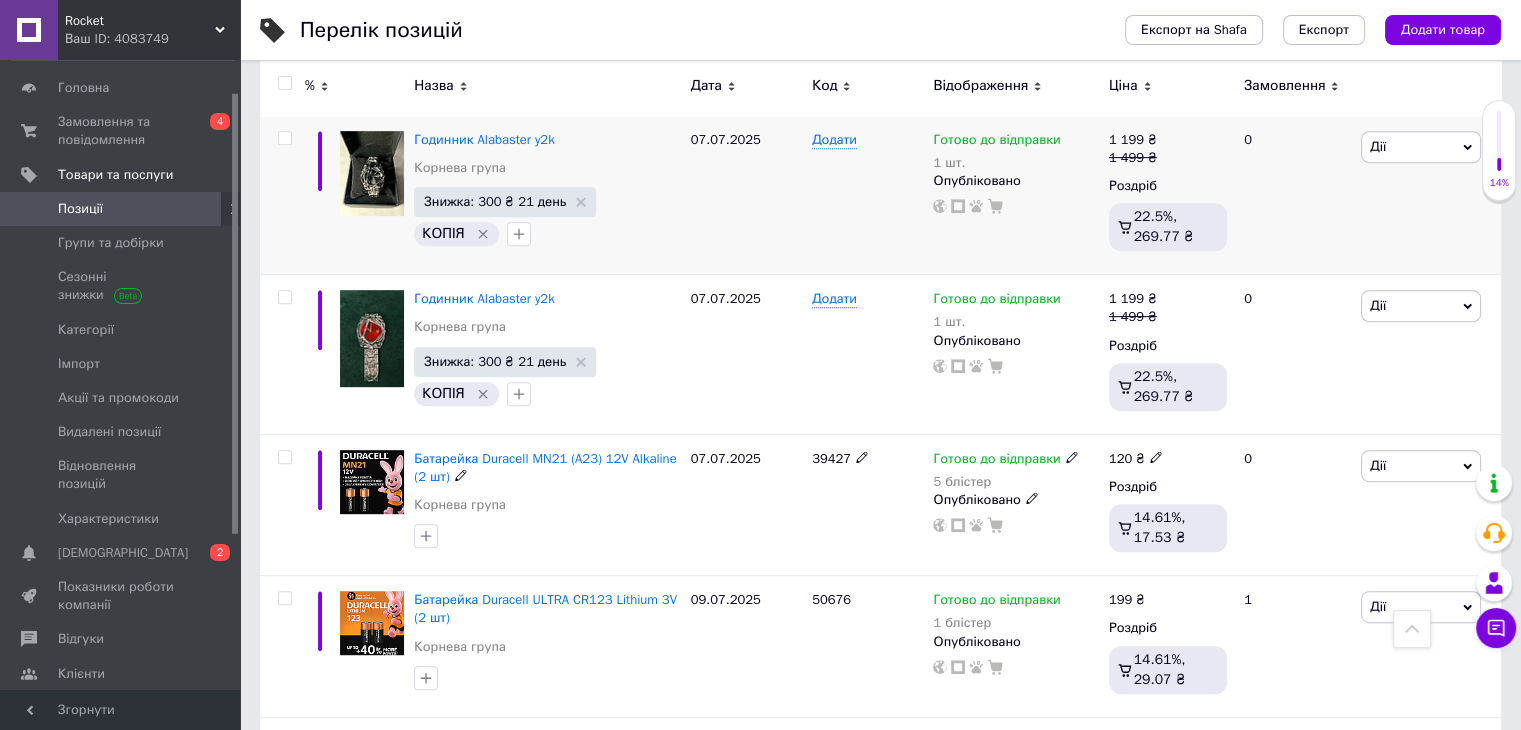 scroll, scrollTop: 1000, scrollLeft: 0, axis: vertical 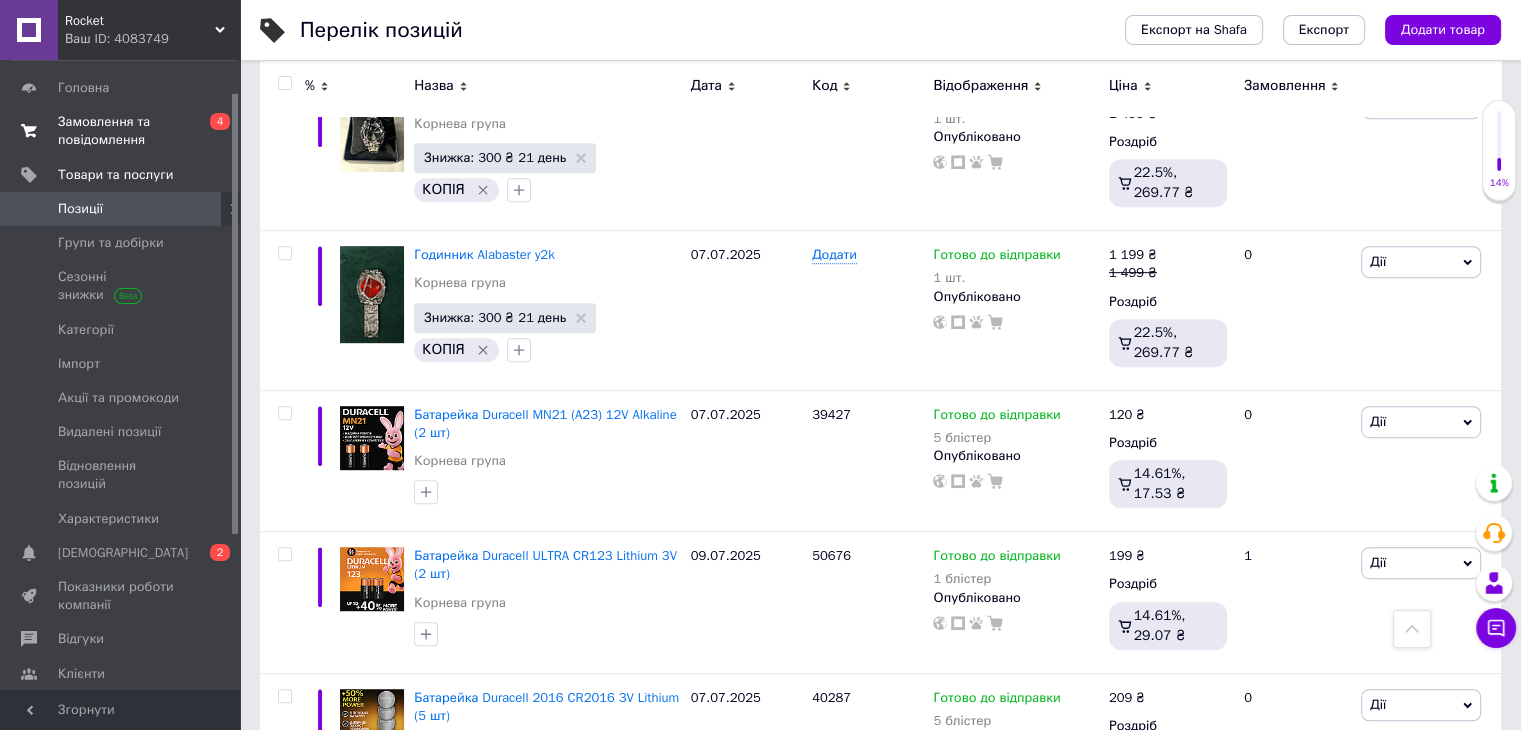 click on "Замовлення та повідомлення" at bounding box center (121, 131) 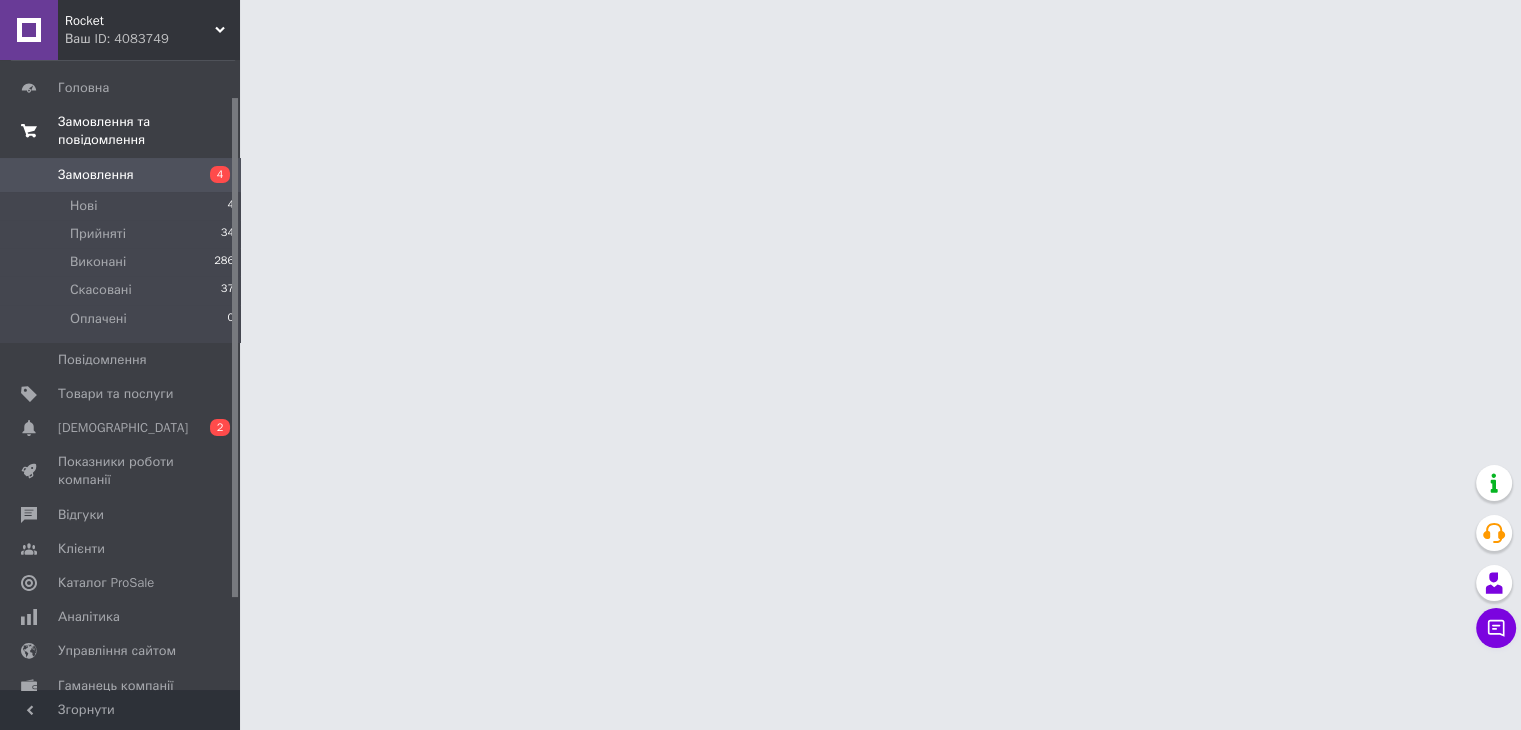 scroll, scrollTop: 0, scrollLeft: 0, axis: both 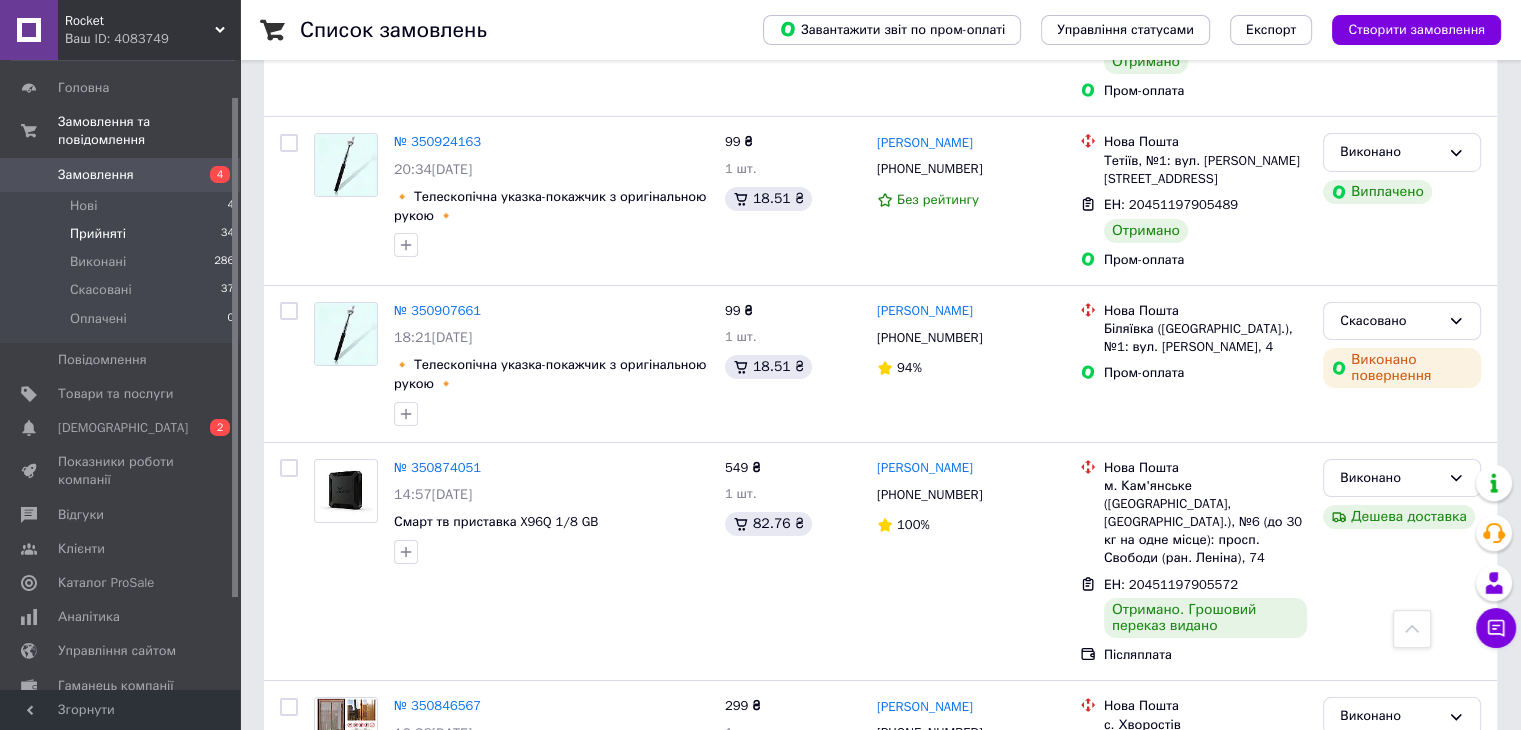 click on "Прийняті" at bounding box center (98, 234) 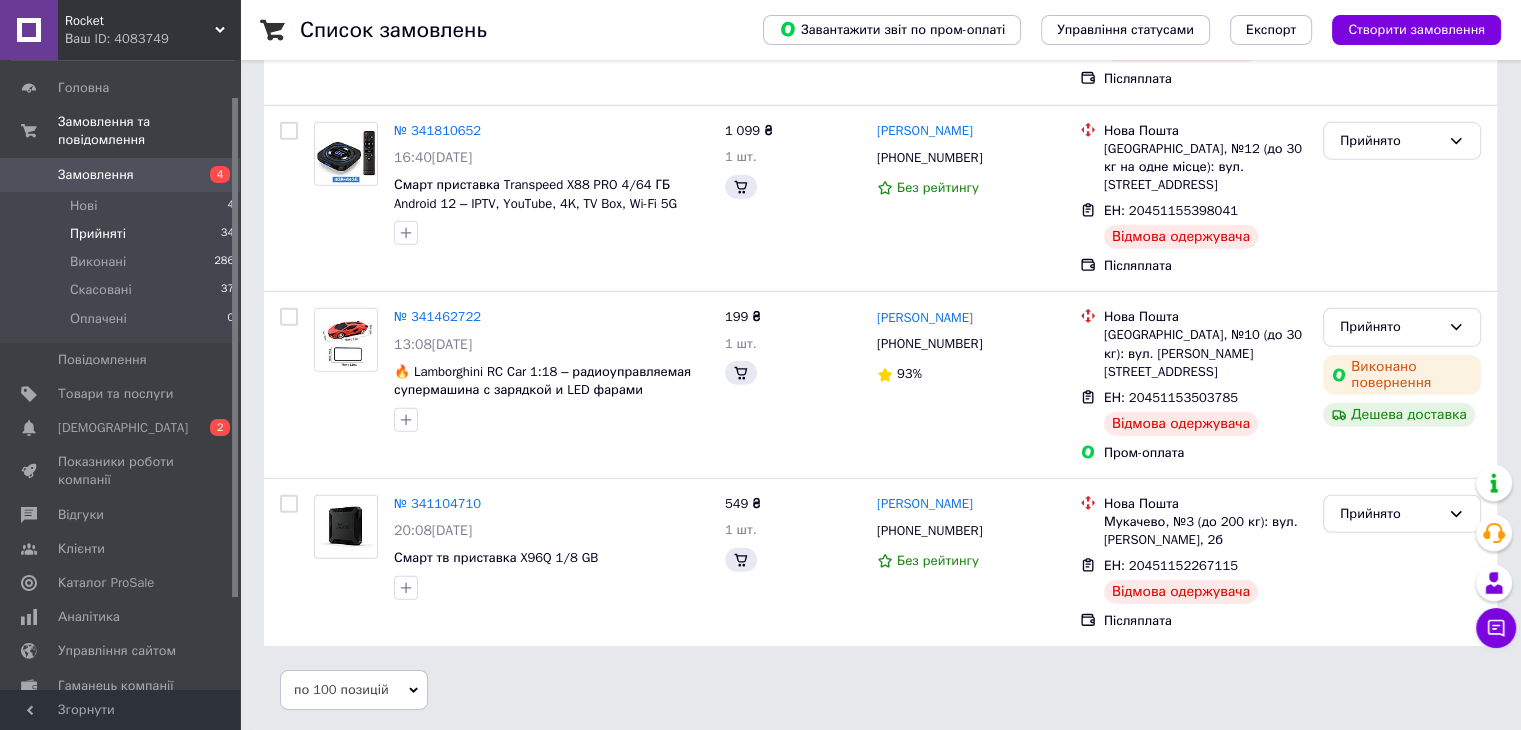 scroll, scrollTop: 0, scrollLeft: 0, axis: both 